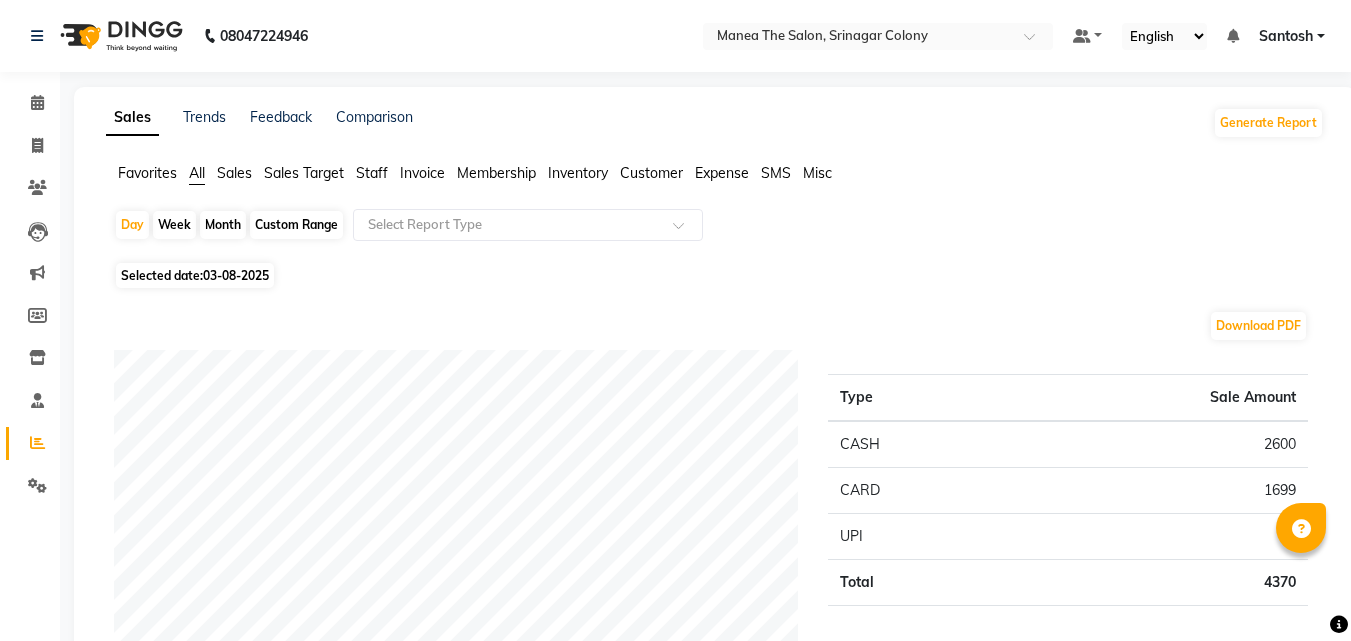 scroll, scrollTop: 1100, scrollLeft: 0, axis: vertical 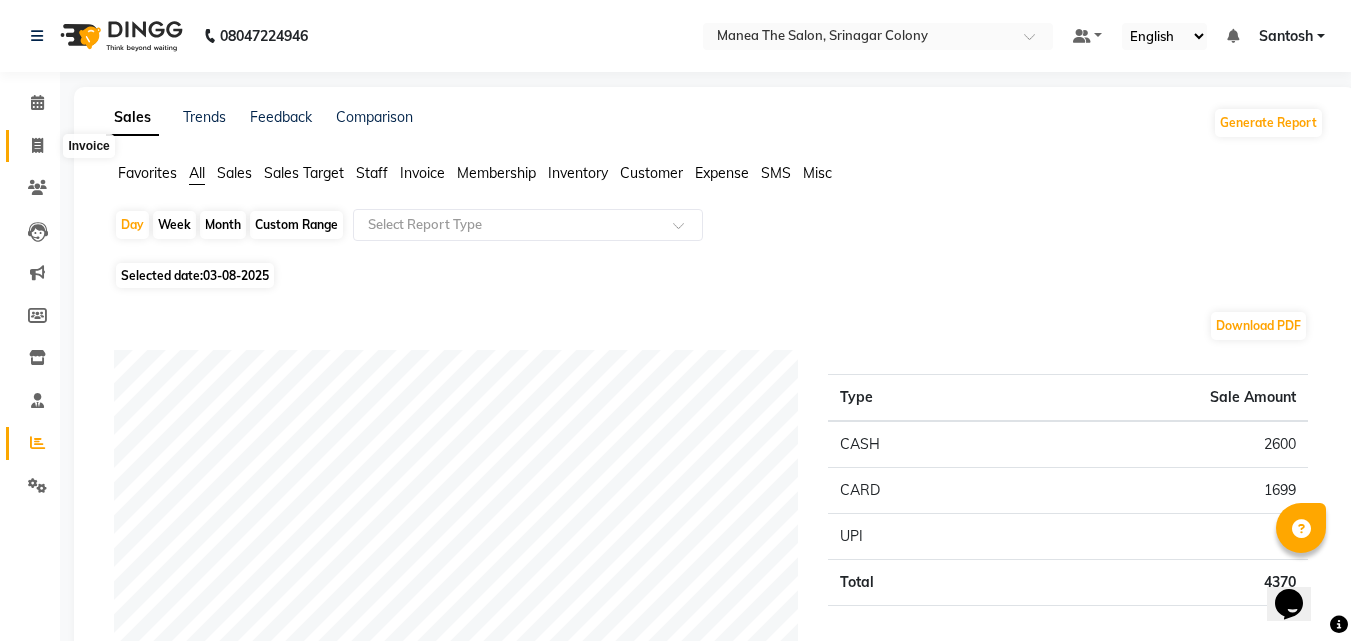click 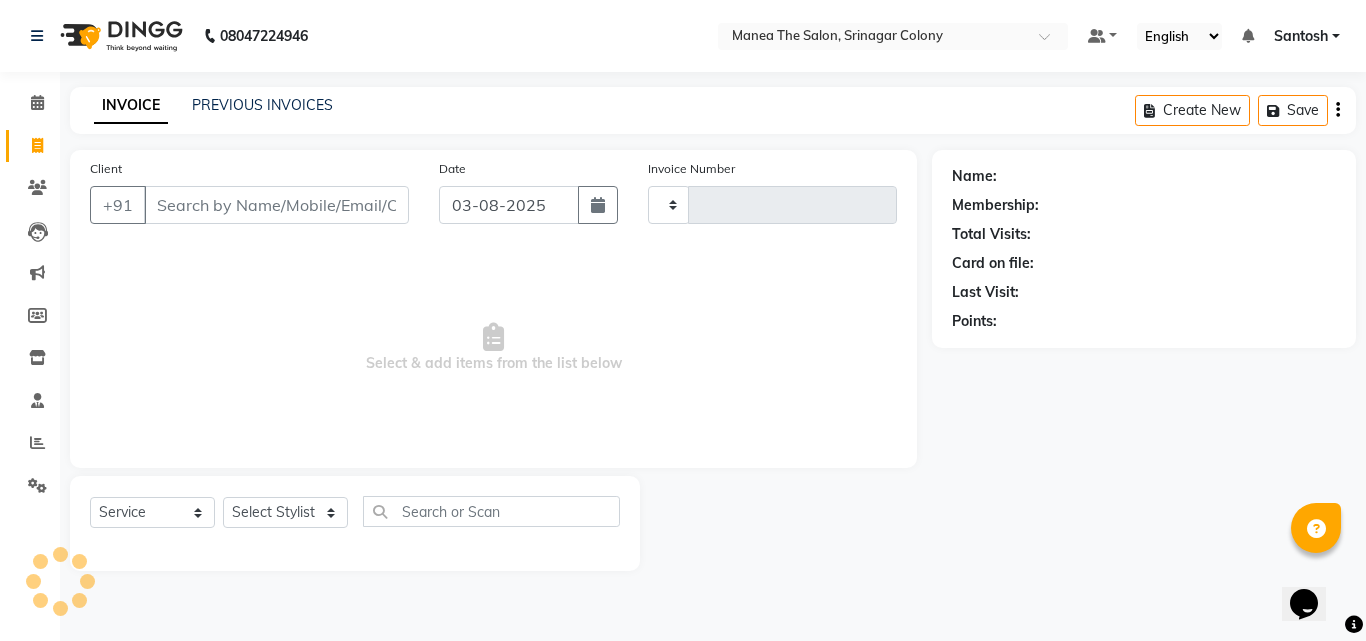 type on "1041" 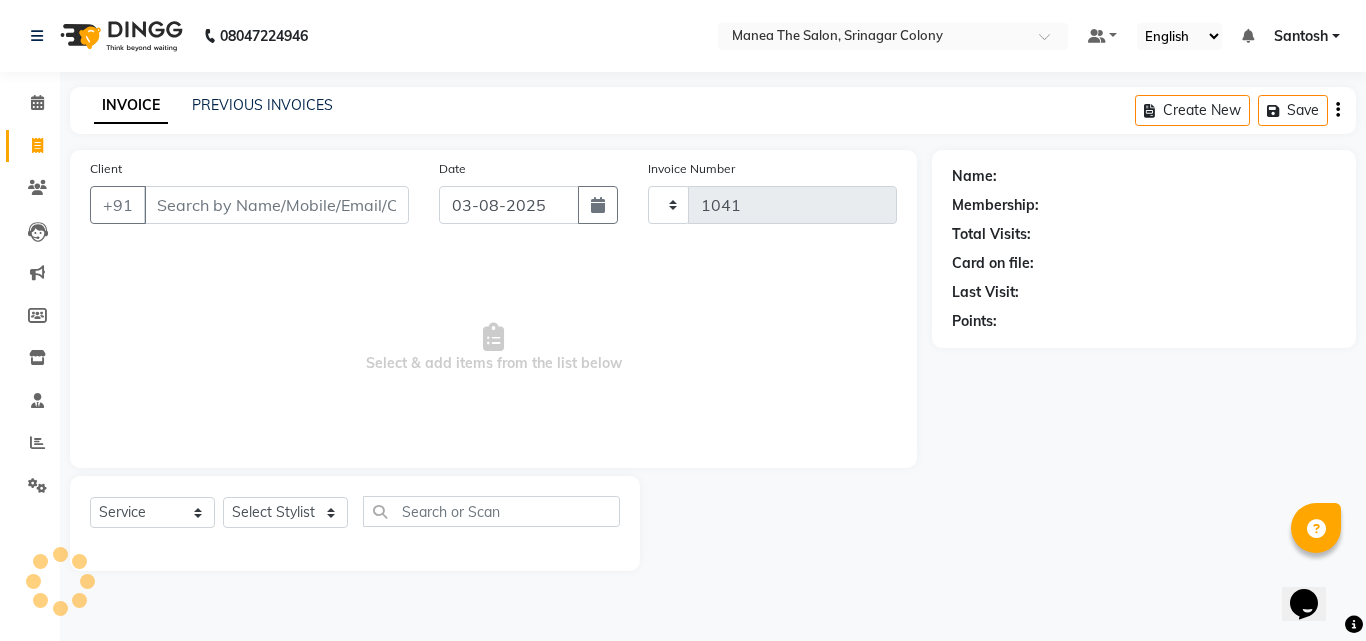 select on "5506" 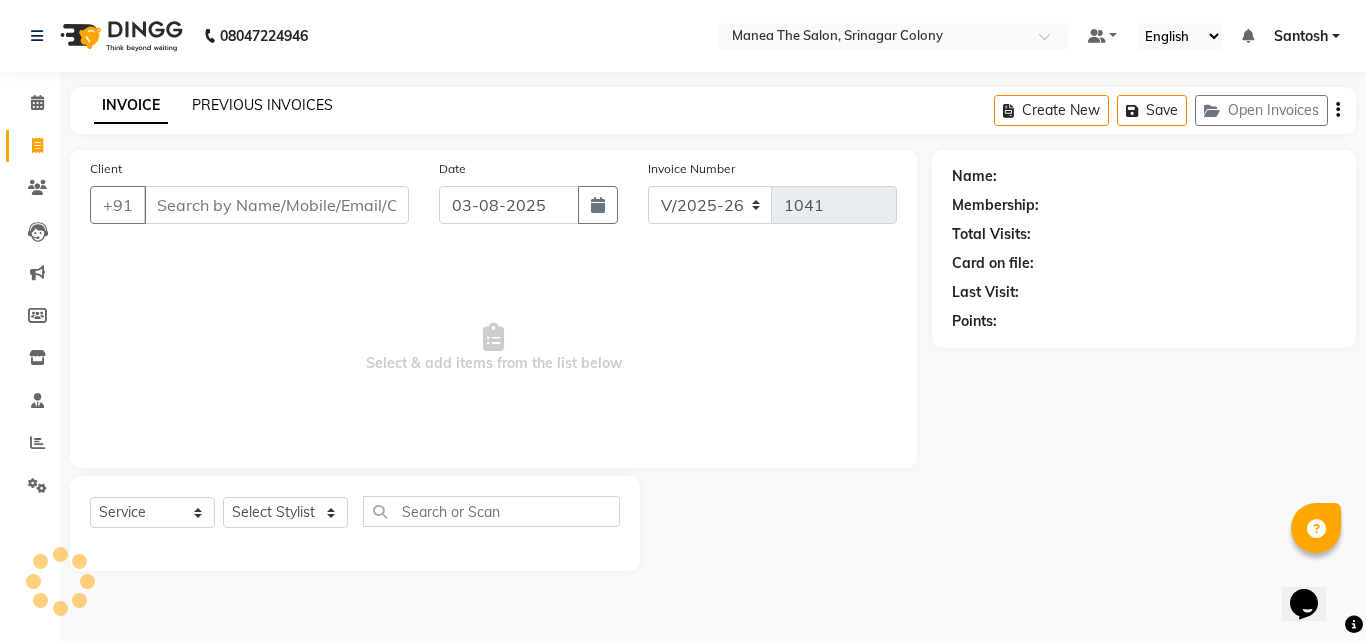 click on "PREVIOUS INVOICES" 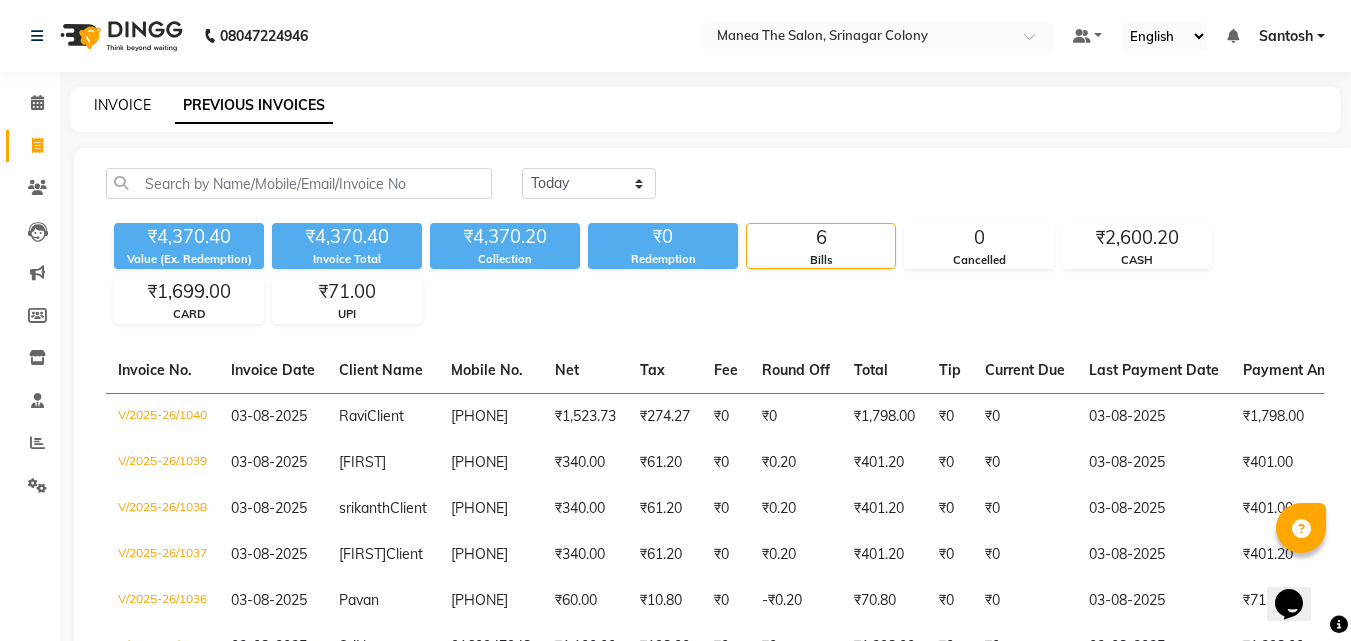 click on "INVOICE" 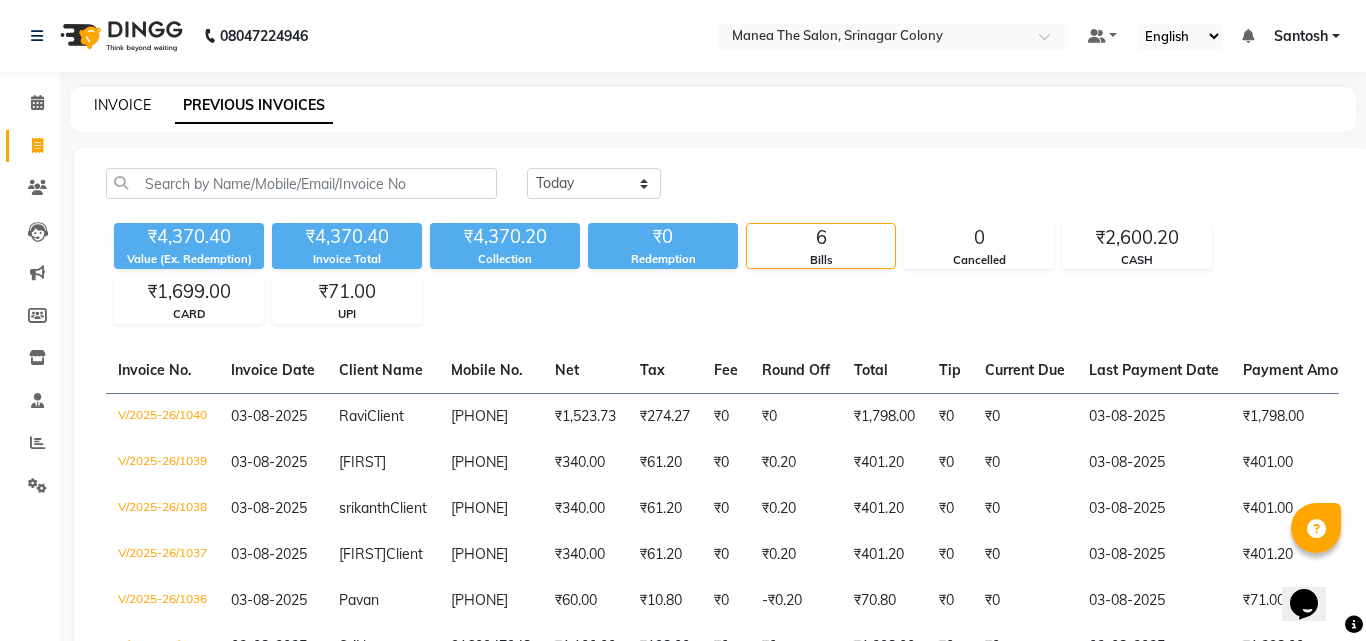 select on "5506" 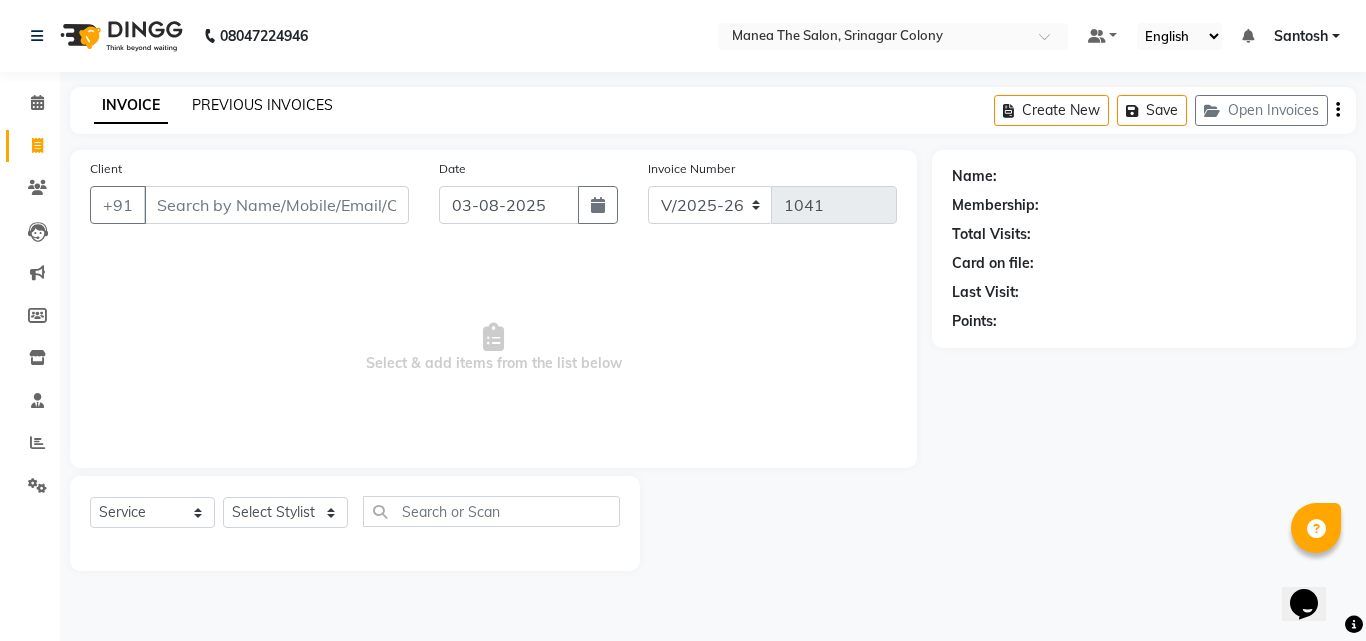 click on "PREVIOUS INVOICES" 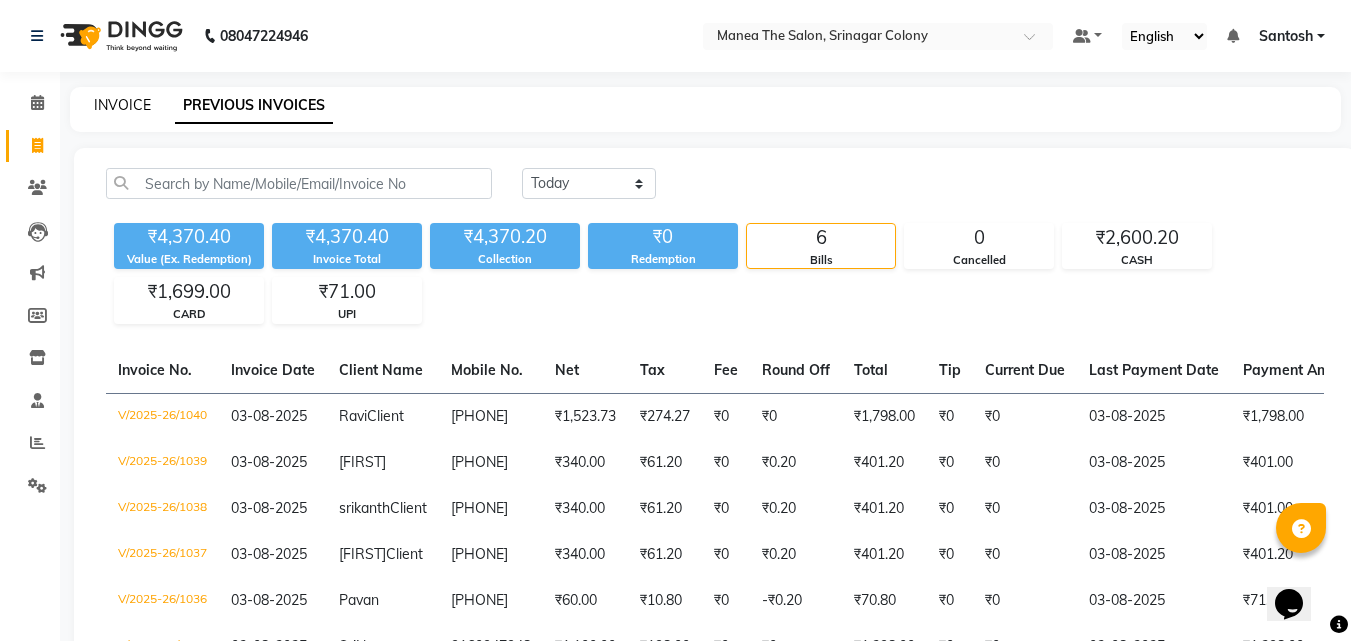 click on "INVOICE" 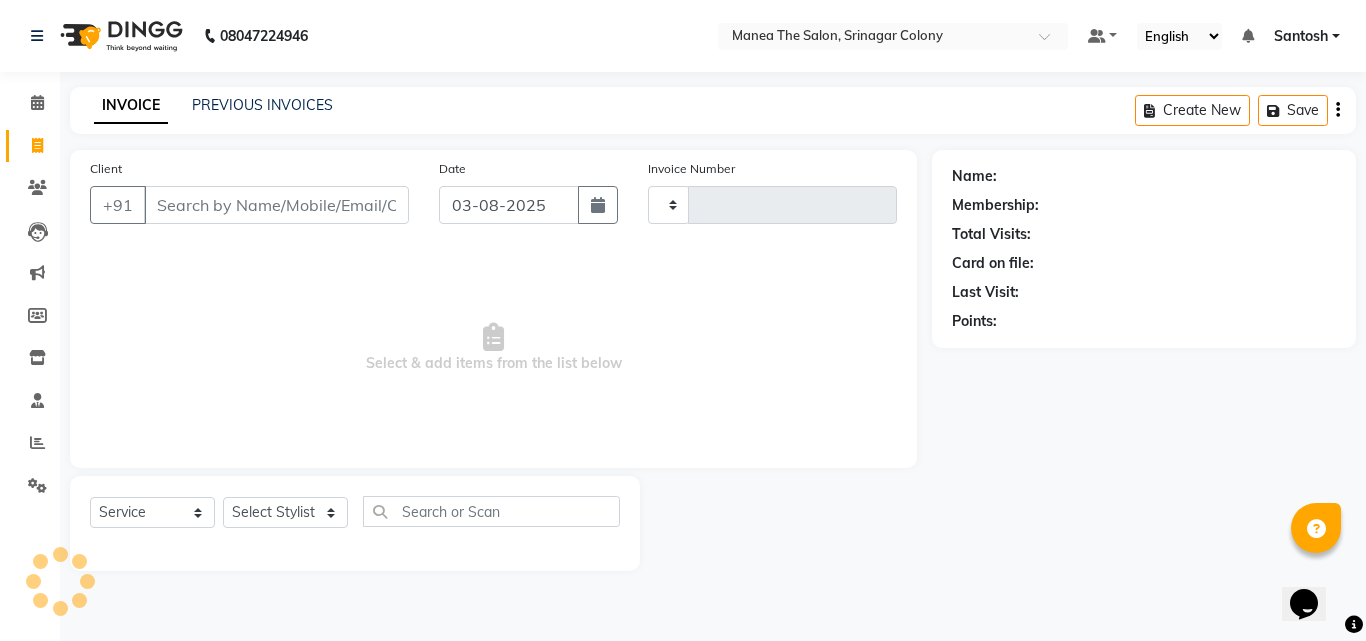 type on "1041" 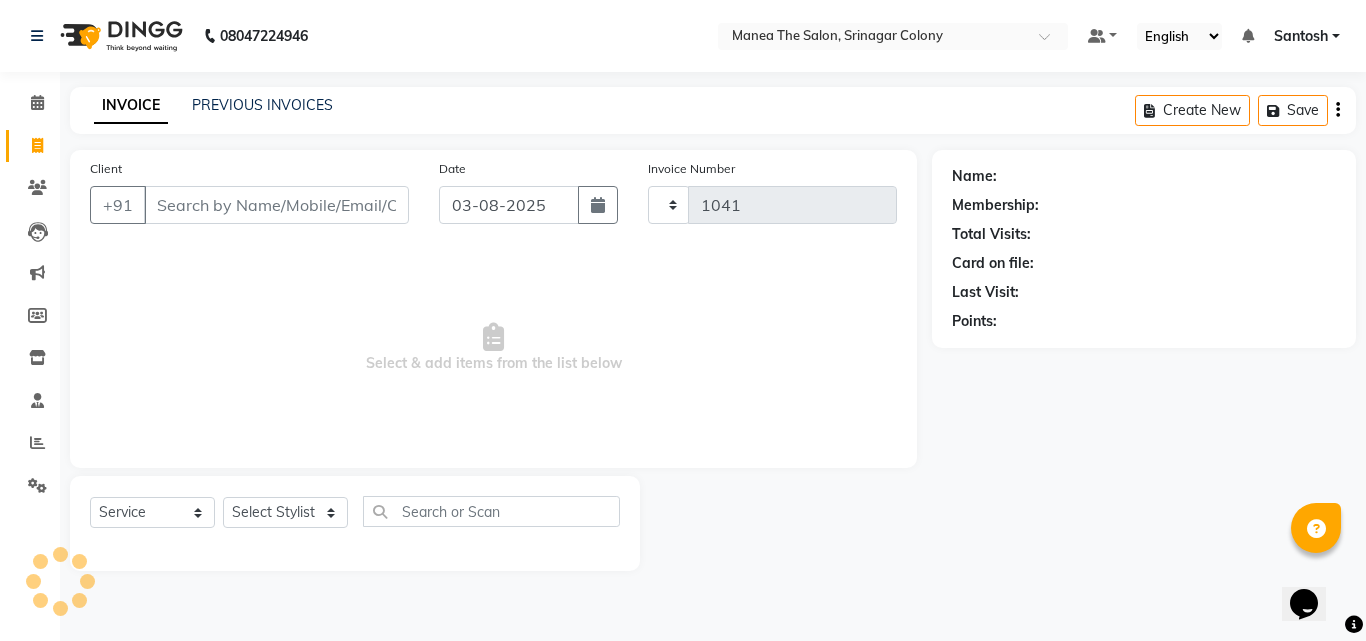select on "5506" 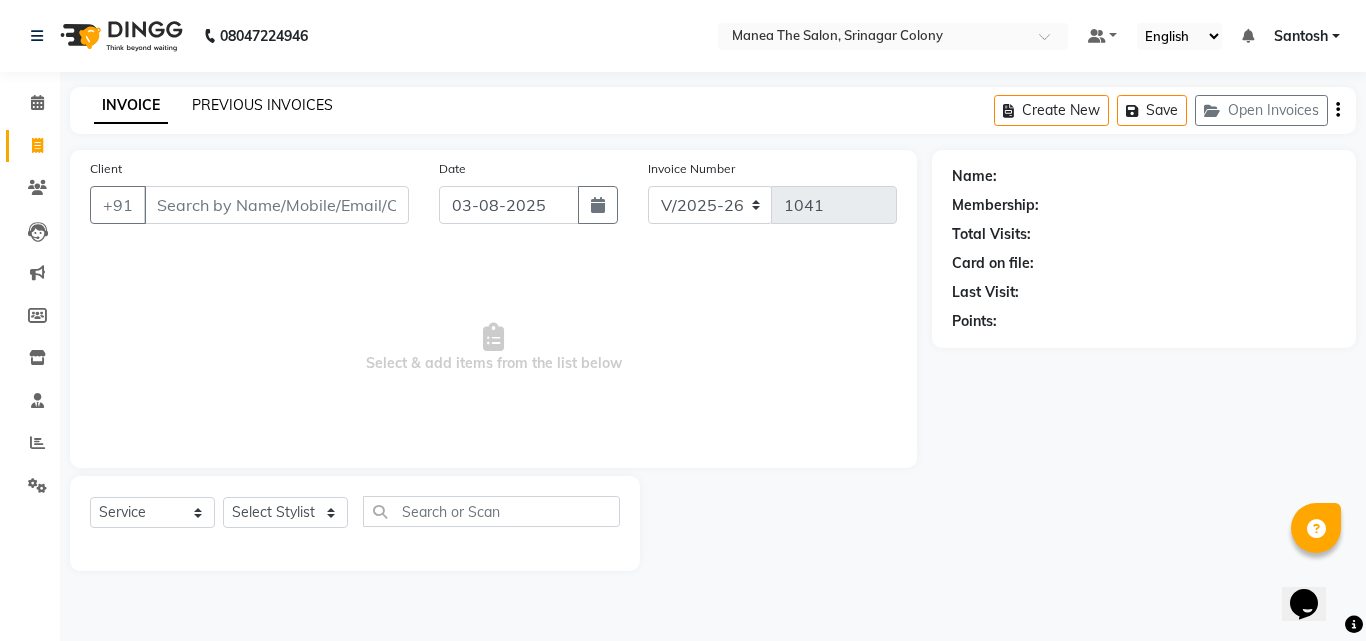 click on "PREVIOUS INVOICES" 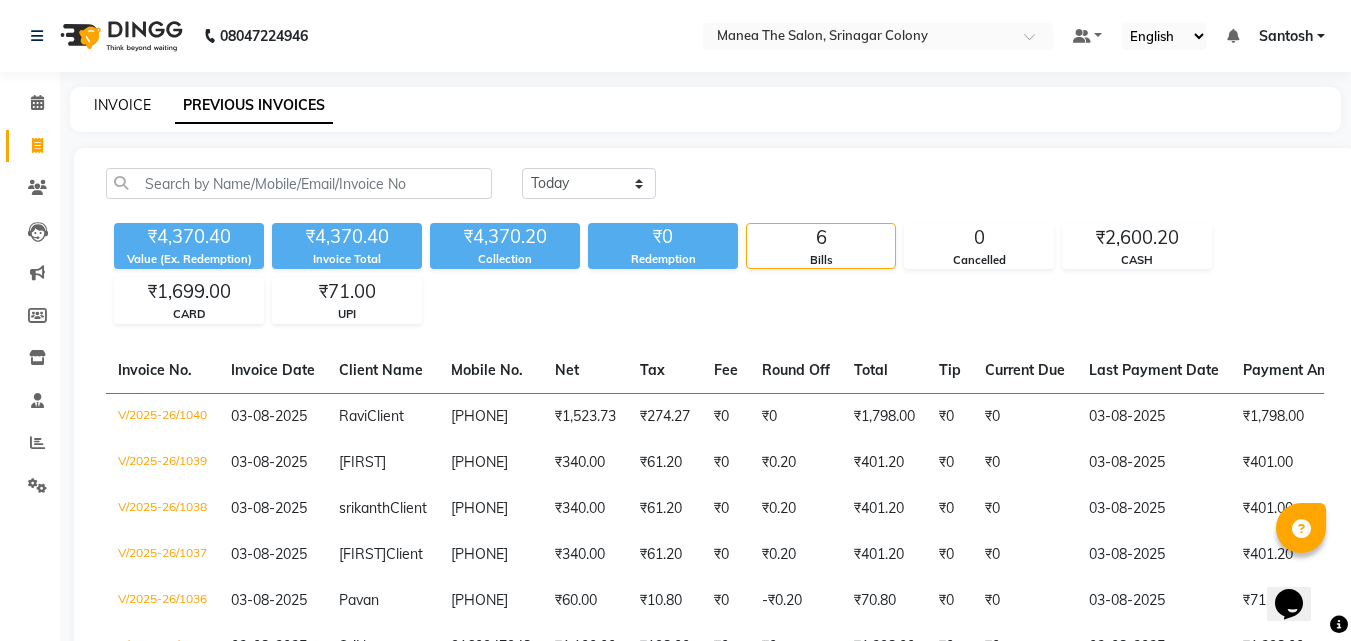 click on "INVOICE" 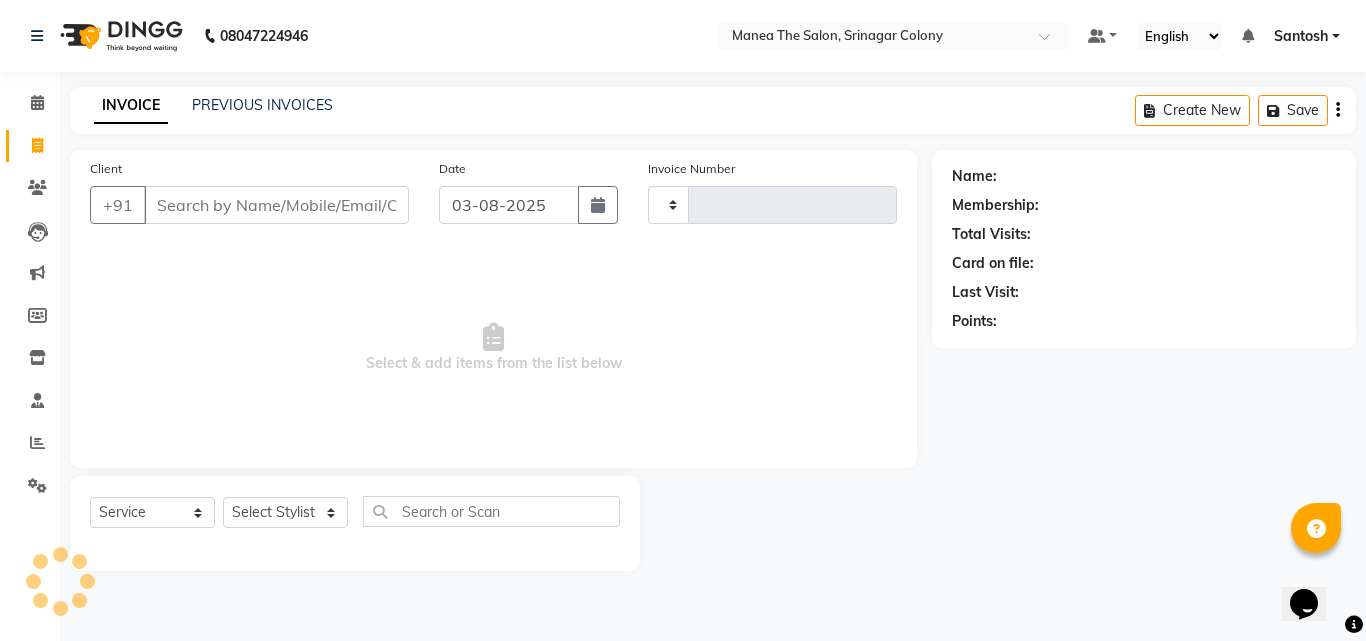 type on "1041" 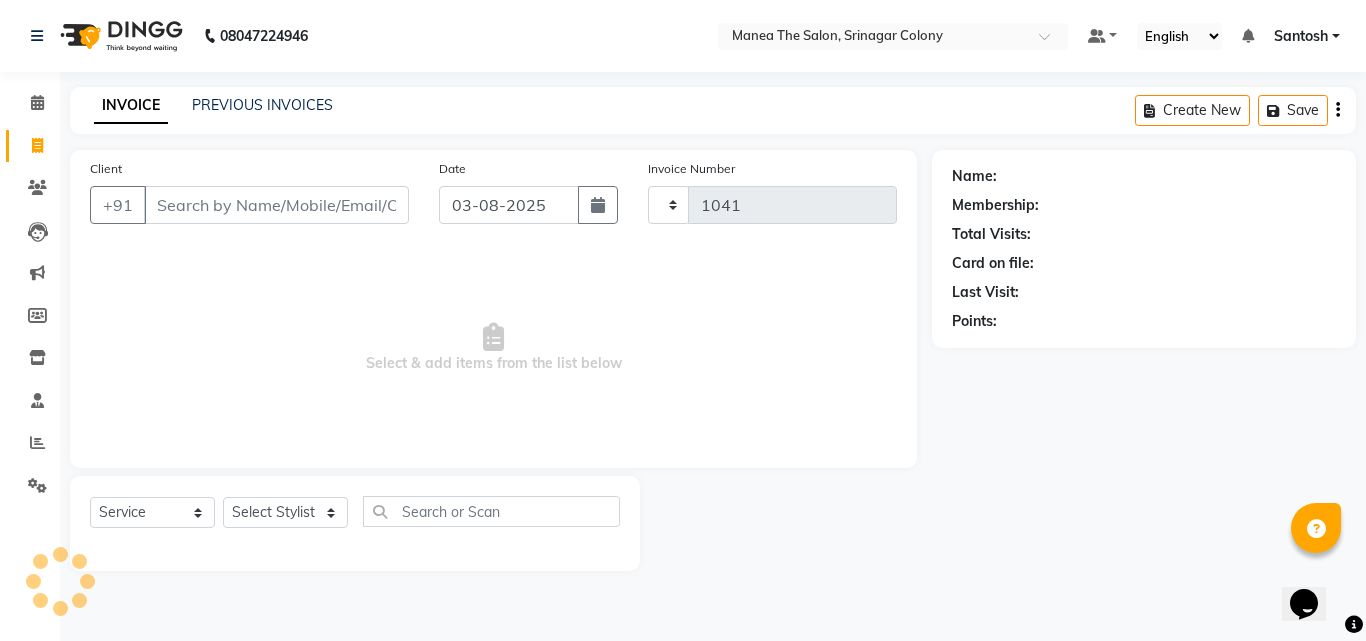 select on "5506" 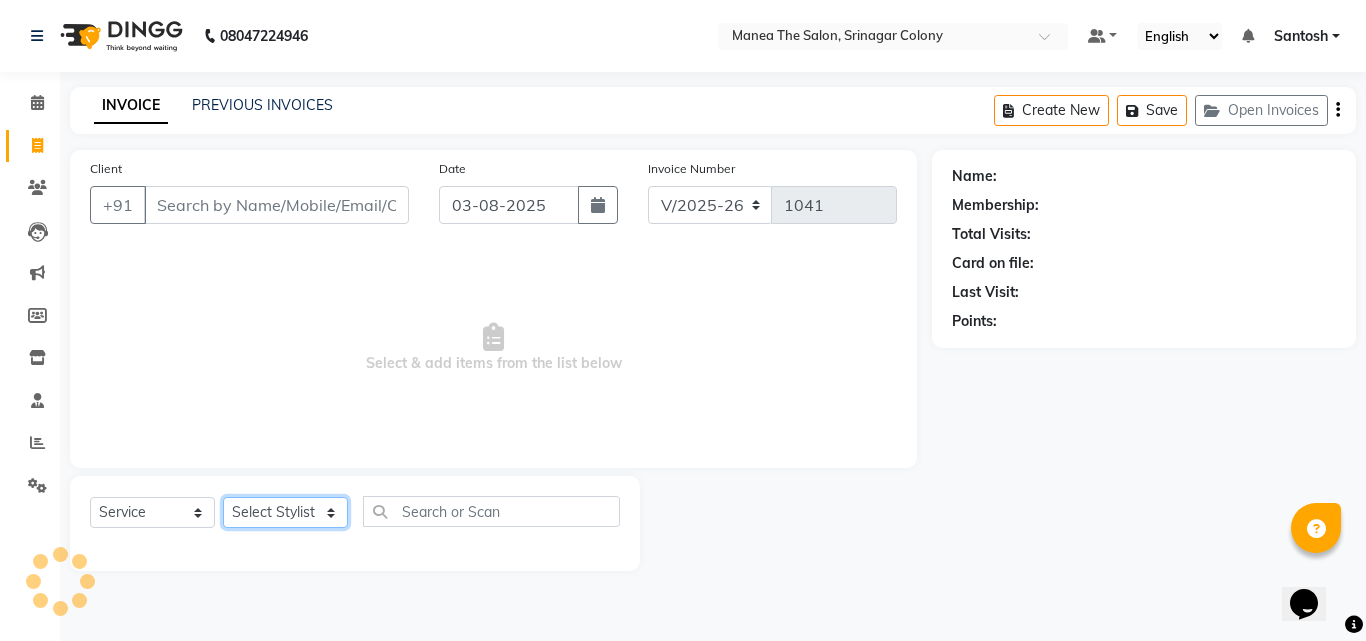 click on "Select Stylist Ashif Ashwini Farhana Manager  Nirutha Prashanth Rohtash Sirisha  Swapna Uday Zoya" 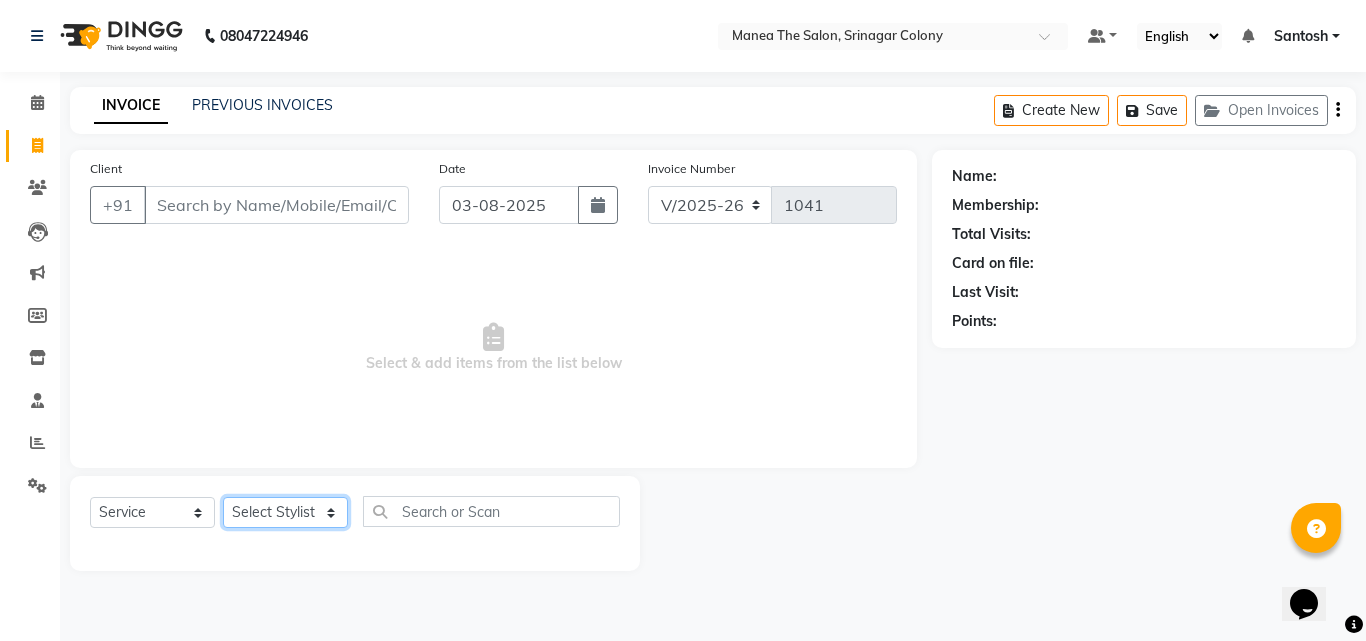 select on "87670" 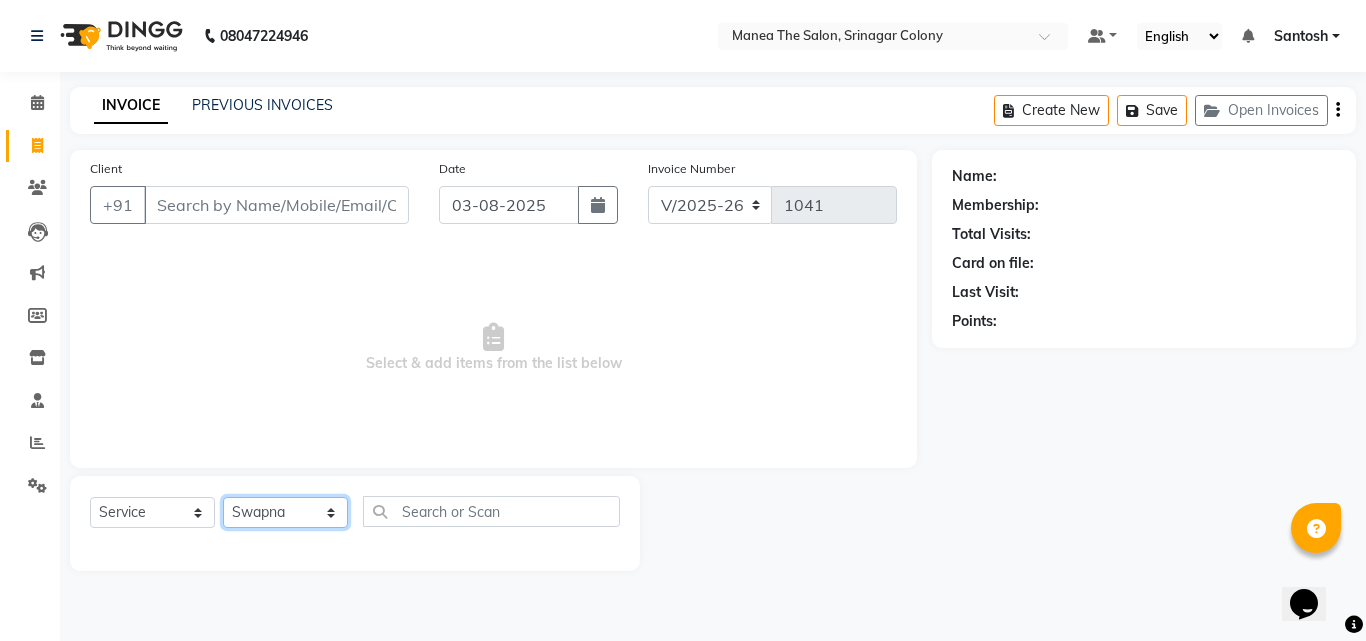 click on "Select Stylist Ashif Ashwini Farhana Manager  Nirutha Prashanth Rohtash Sirisha  Swapna Uday Zoya" 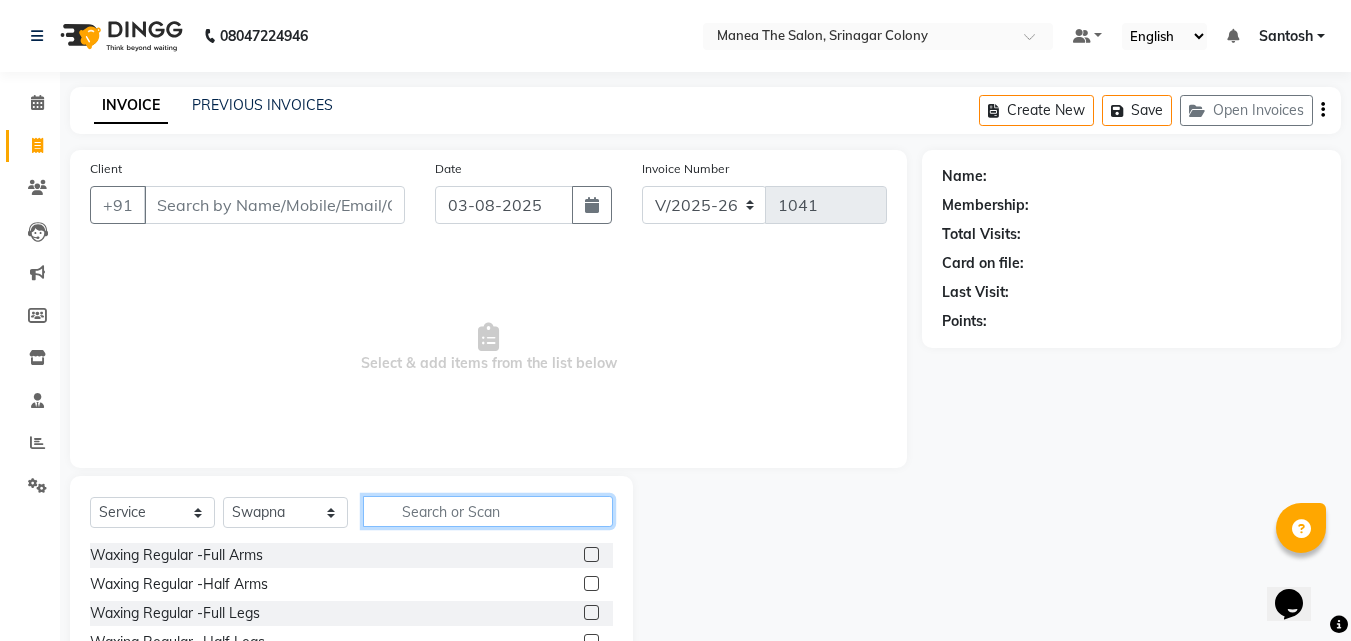 click 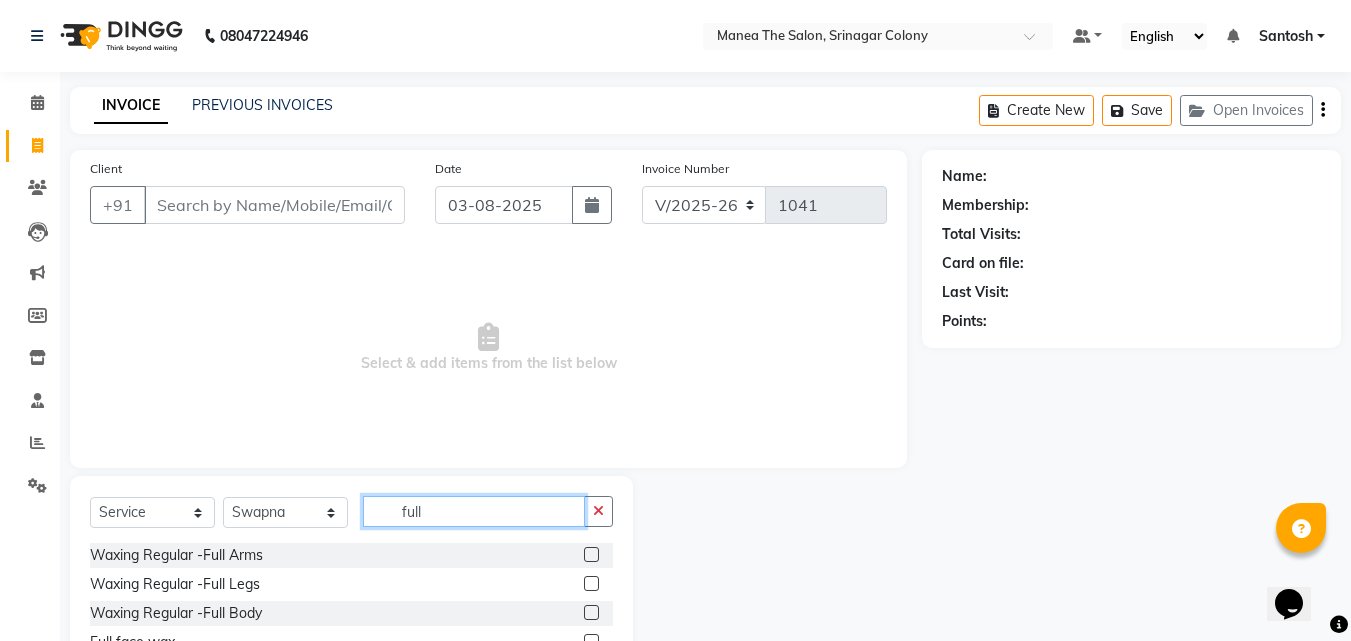 scroll, scrollTop: 100, scrollLeft: 0, axis: vertical 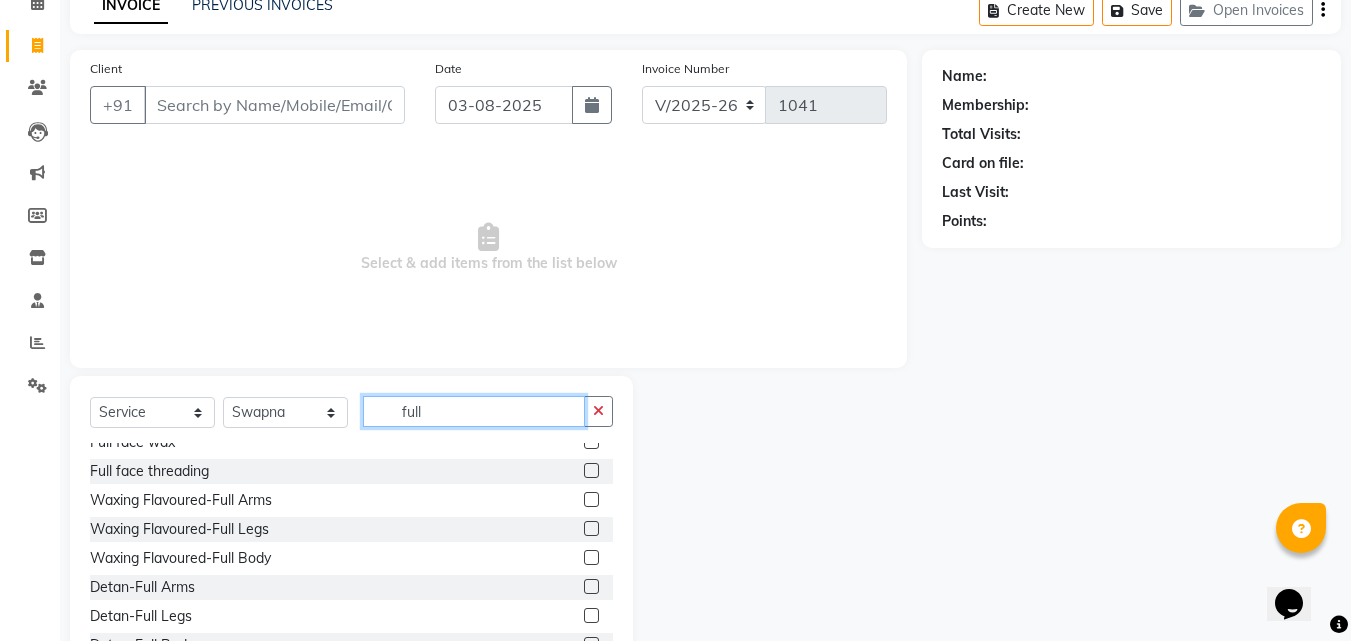 type on "full" 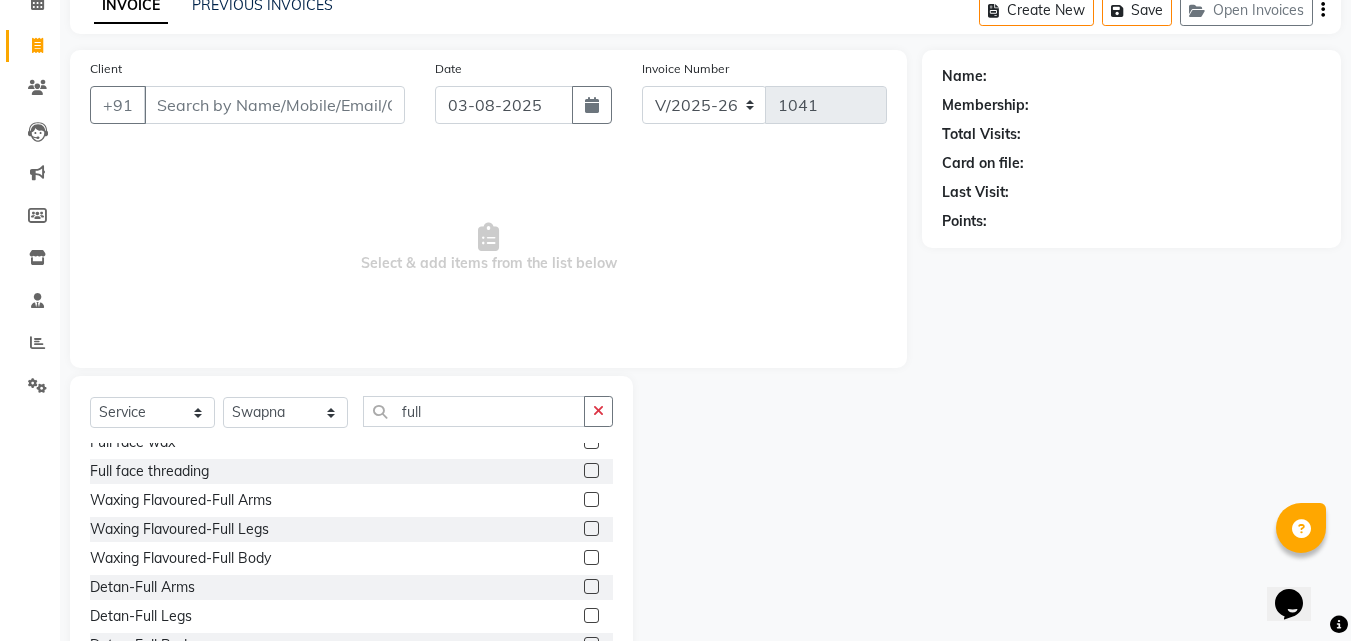 click 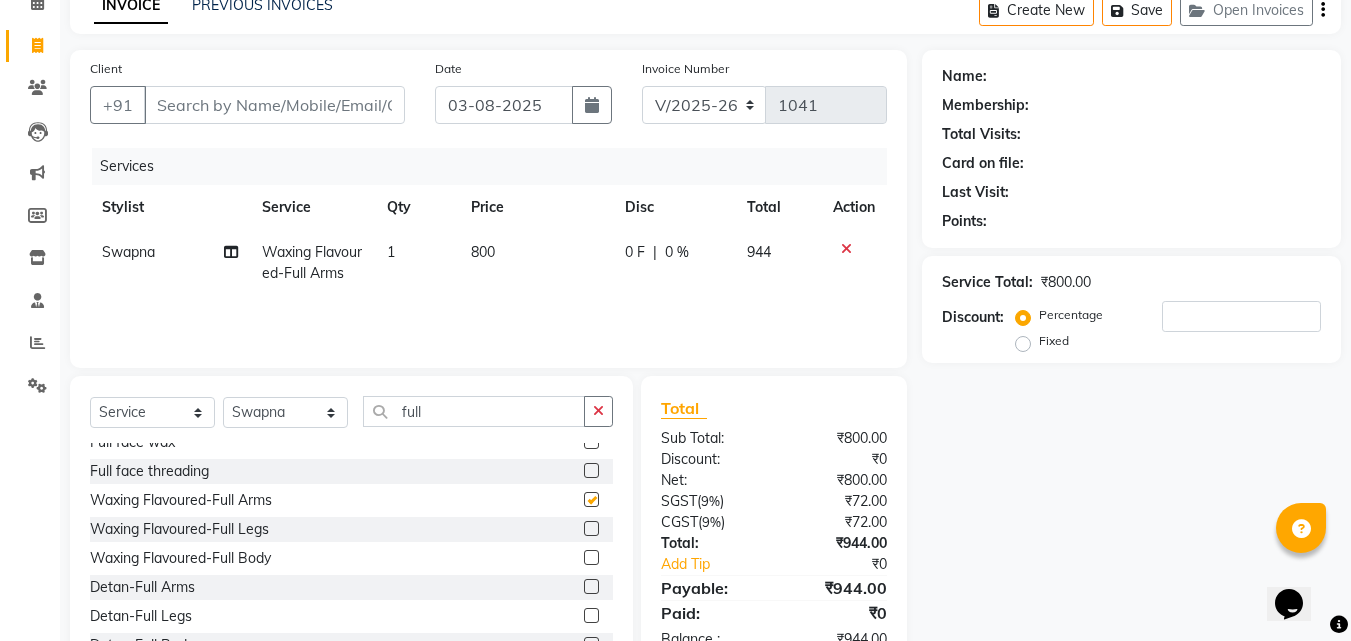 checkbox on "false" 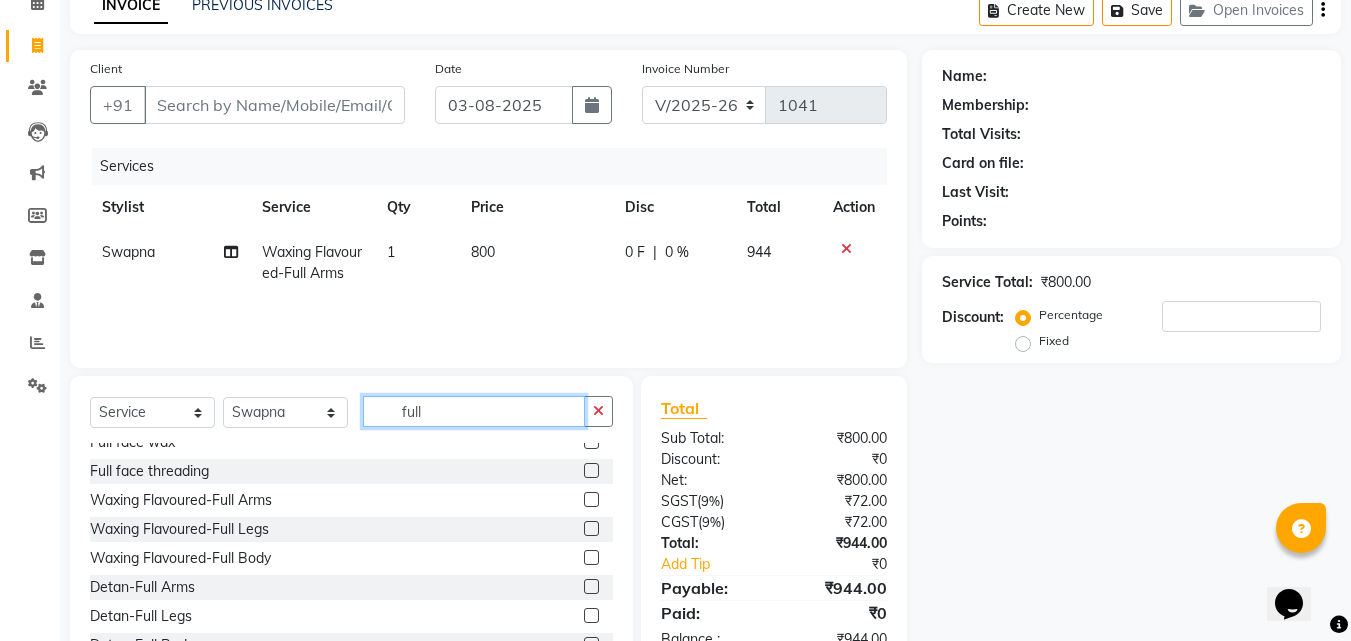 click on "full" 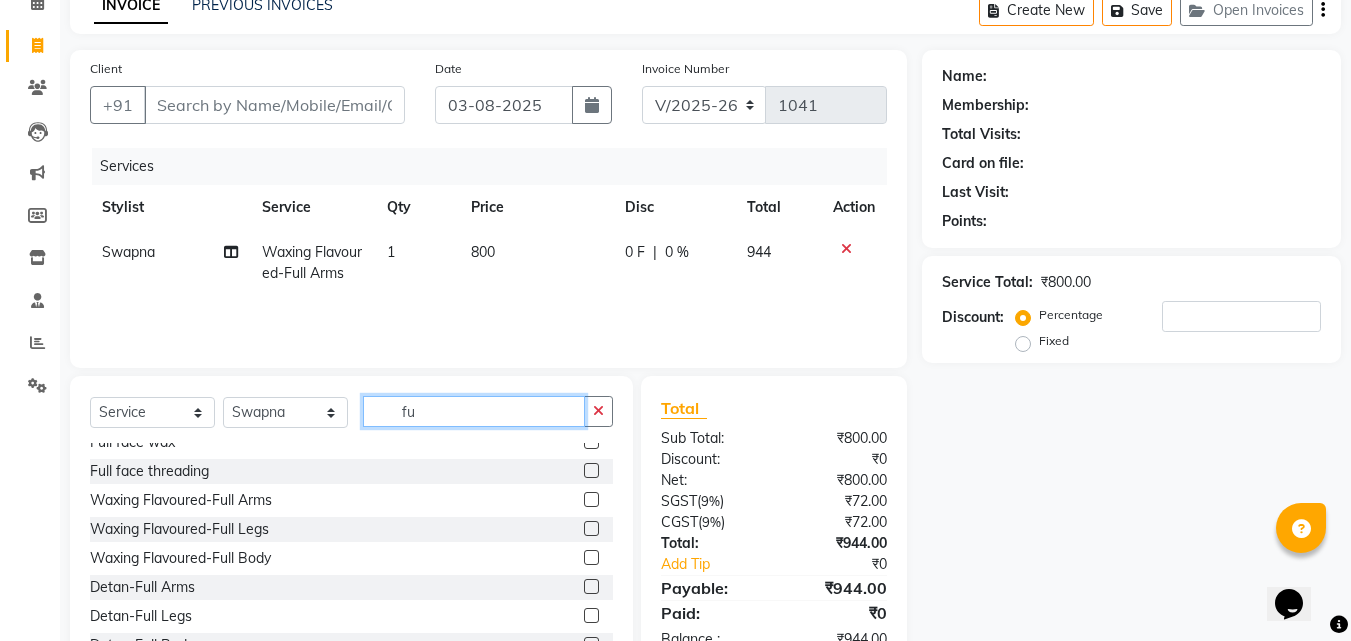 type on "f" 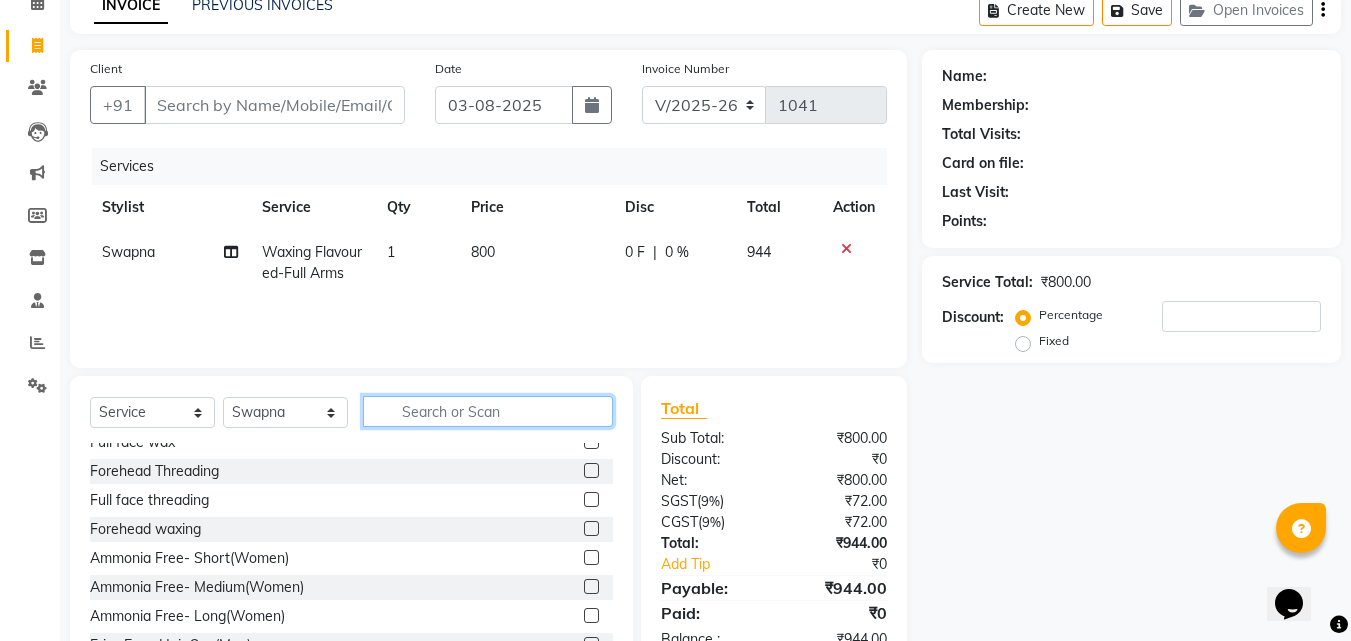 scroll, scrollTop: 274, scrollLeft: 0, axis: vertical 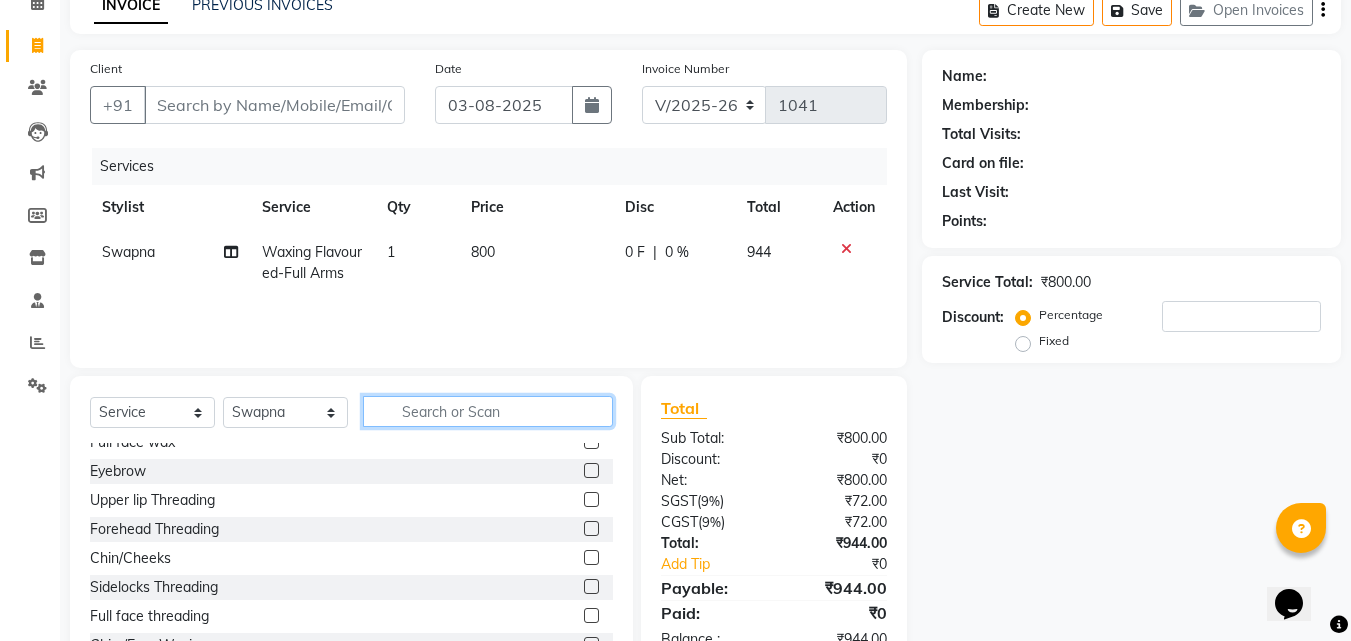 type 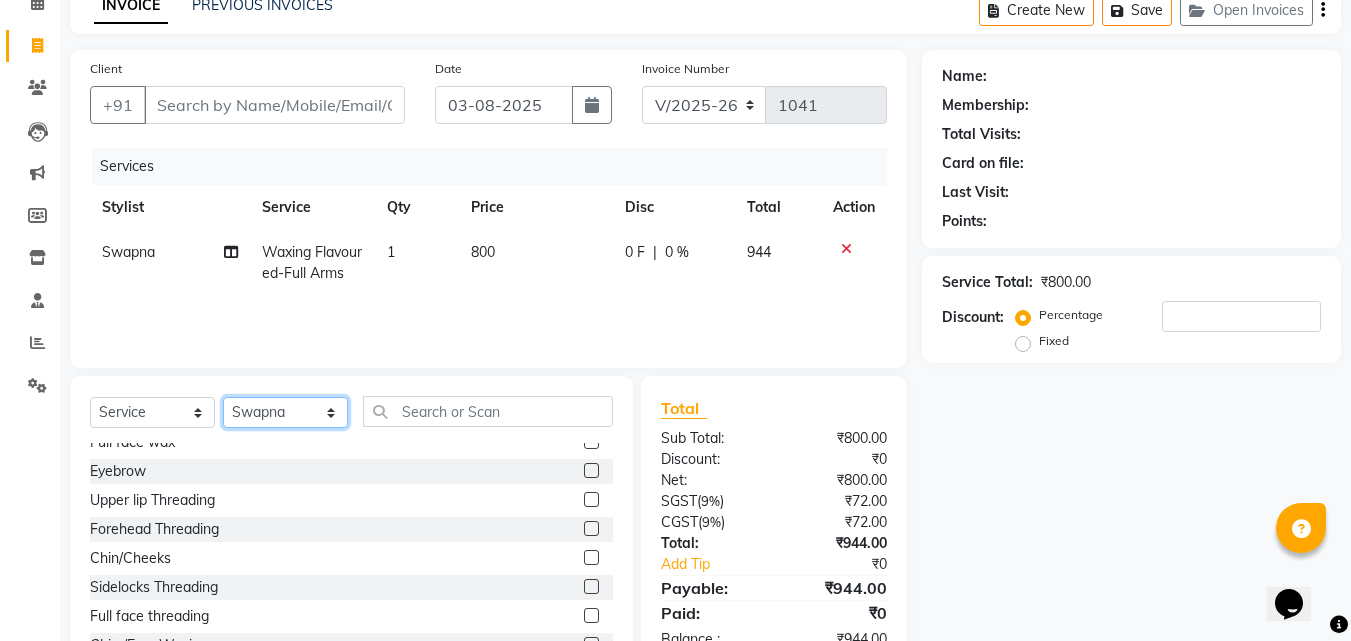click on "Select Stylist Ashif Ashwini Farhana Manager  Nirutha Prashanth Rohtash Sirisha  Swapna Uday Zoya" 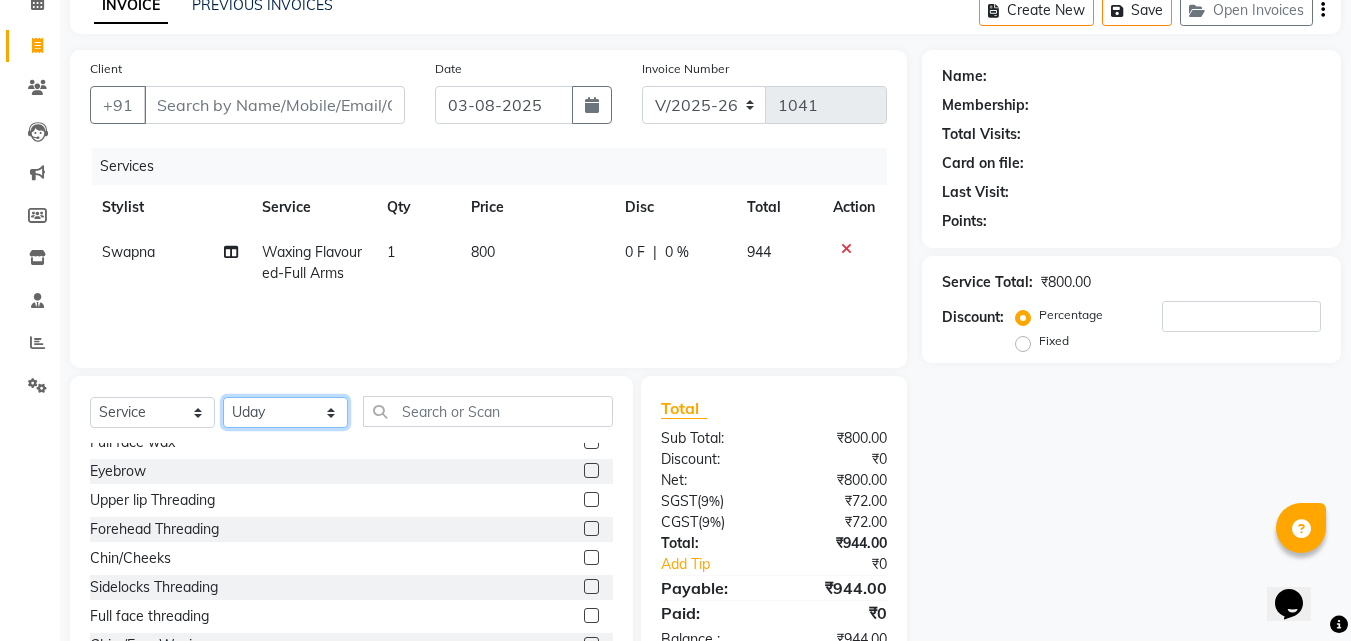 click on "Select Stylist [FIRST] [FIRST] [FIRST] Manager  [FIRST] [FIRST] [FIRST] [FIRST] [FIRST] [FIRST] [FIRST]" 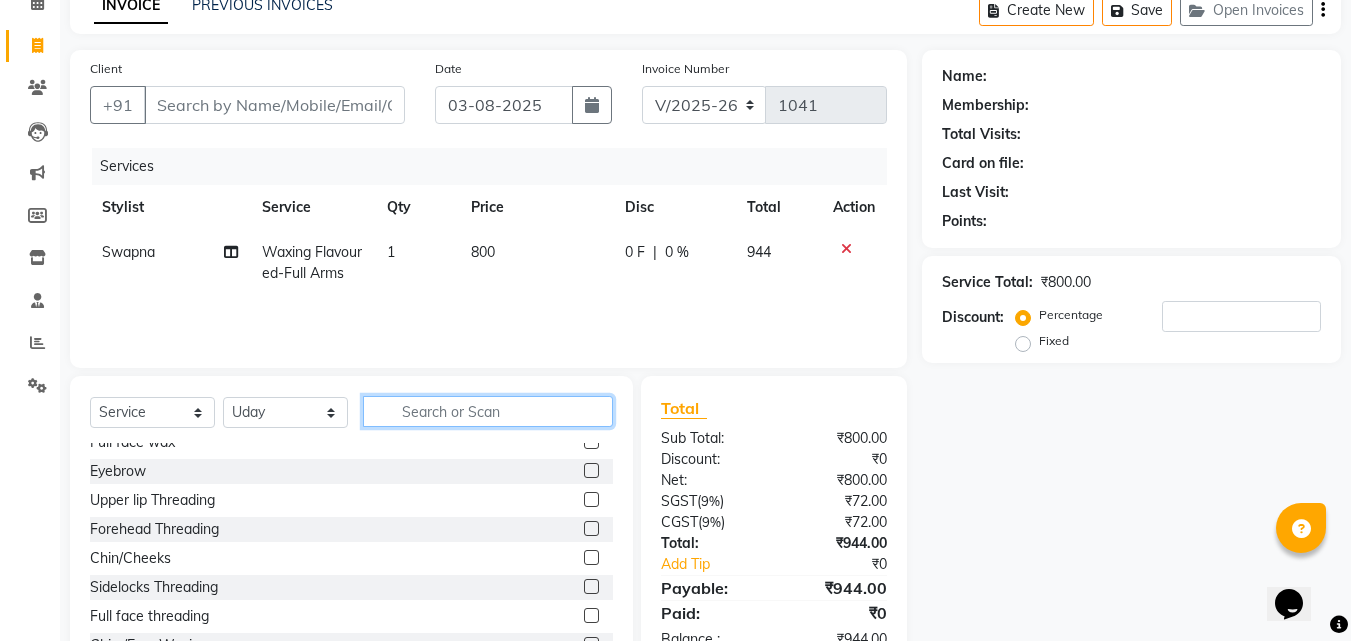click 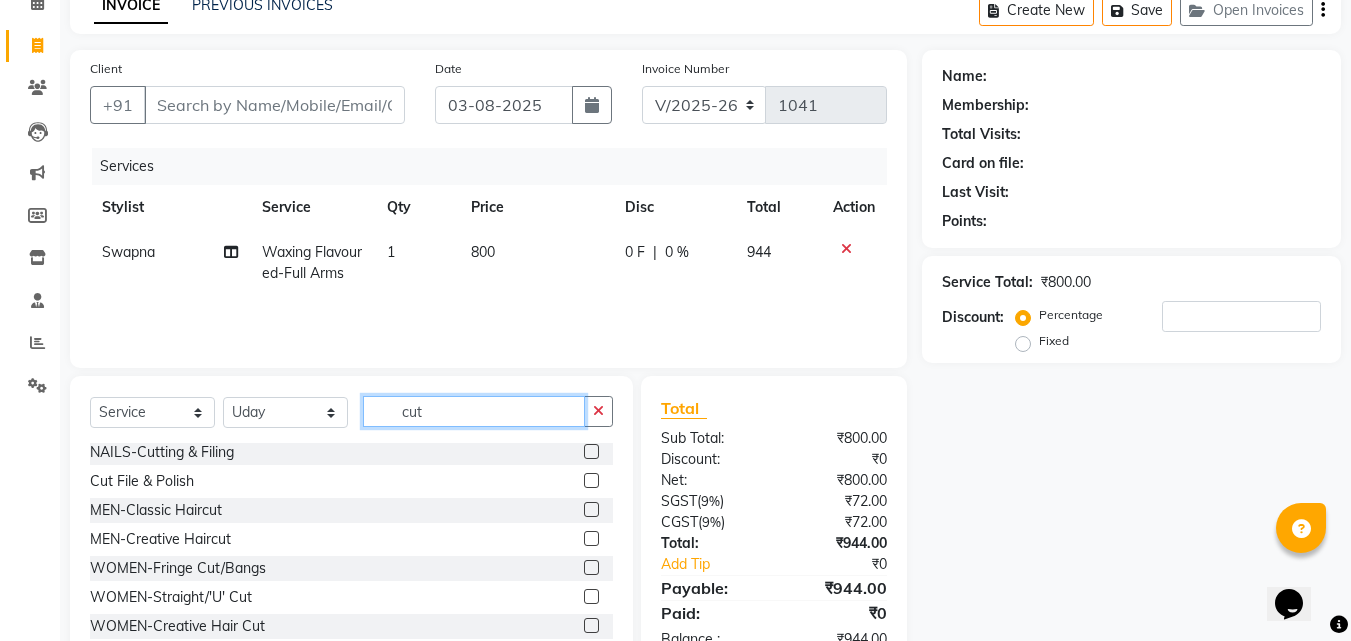 scroll, scrollTop: 61, scrollLeft: 0, axis: vertical 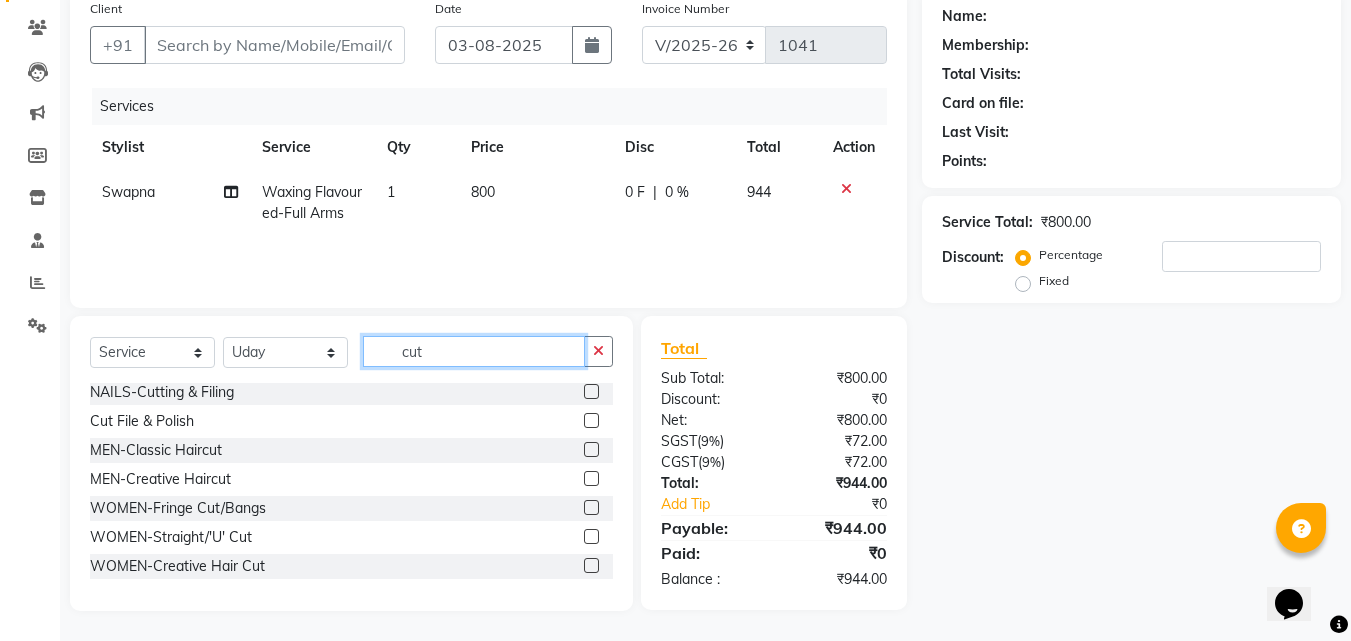 type on "cut" 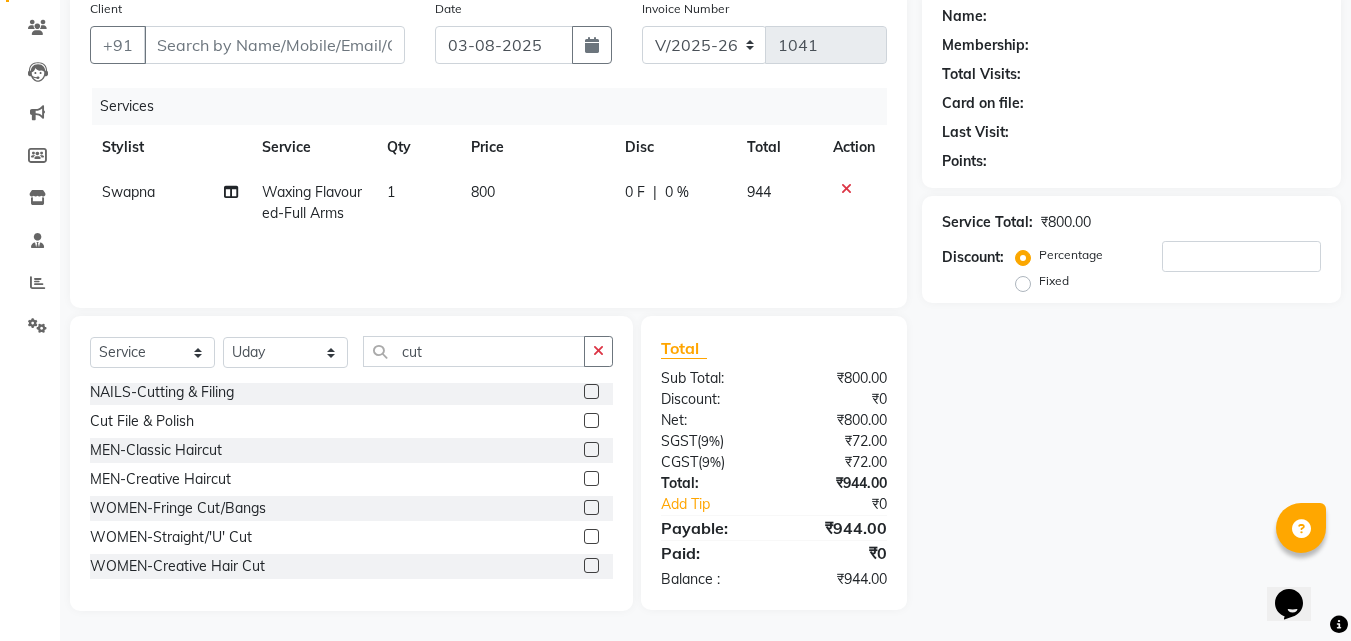 click 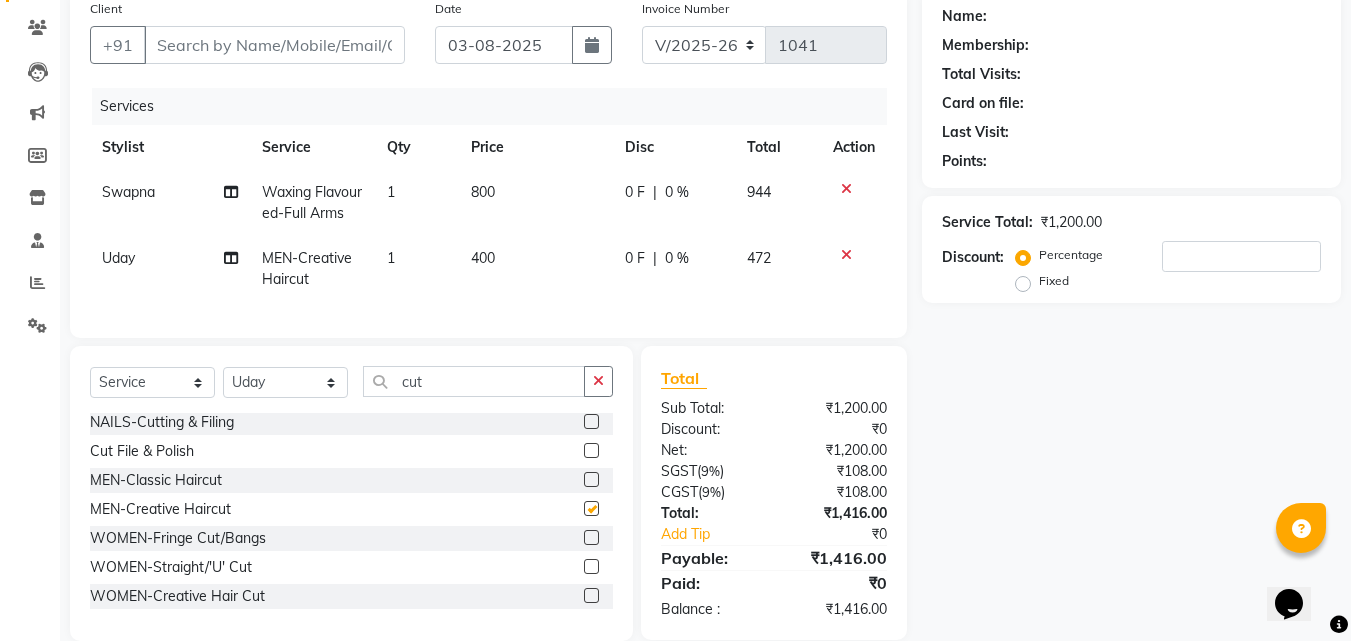 checkbox on "false" 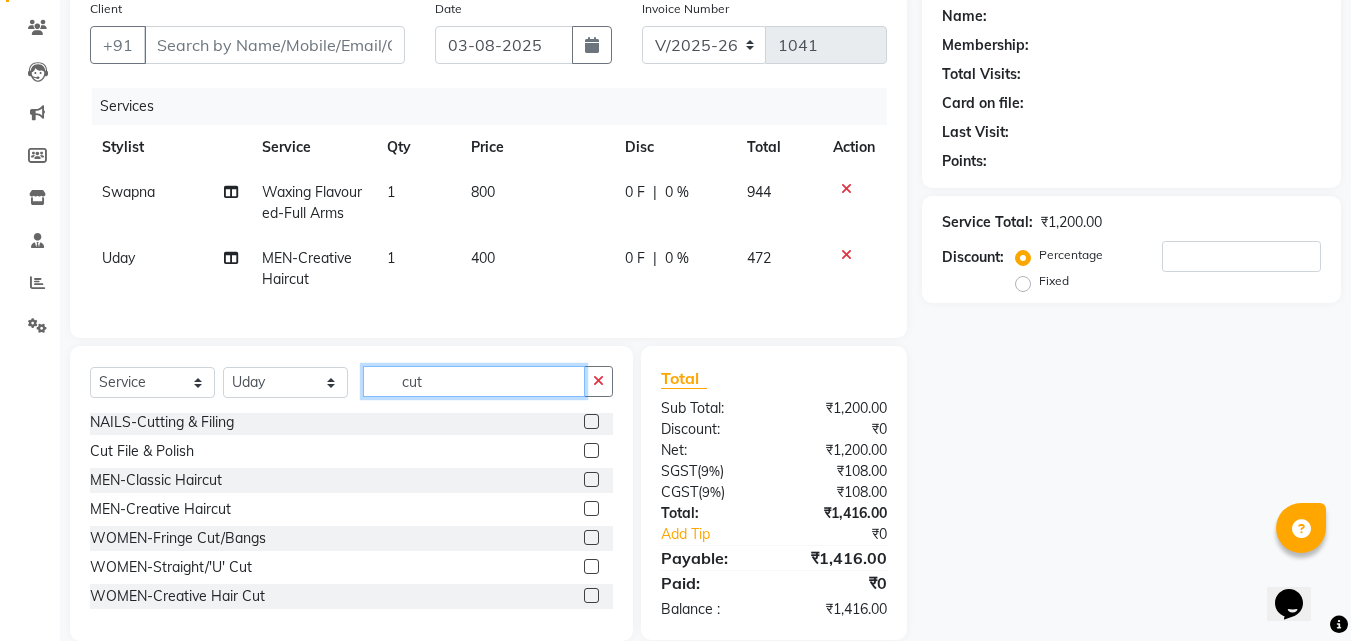click on "cut" 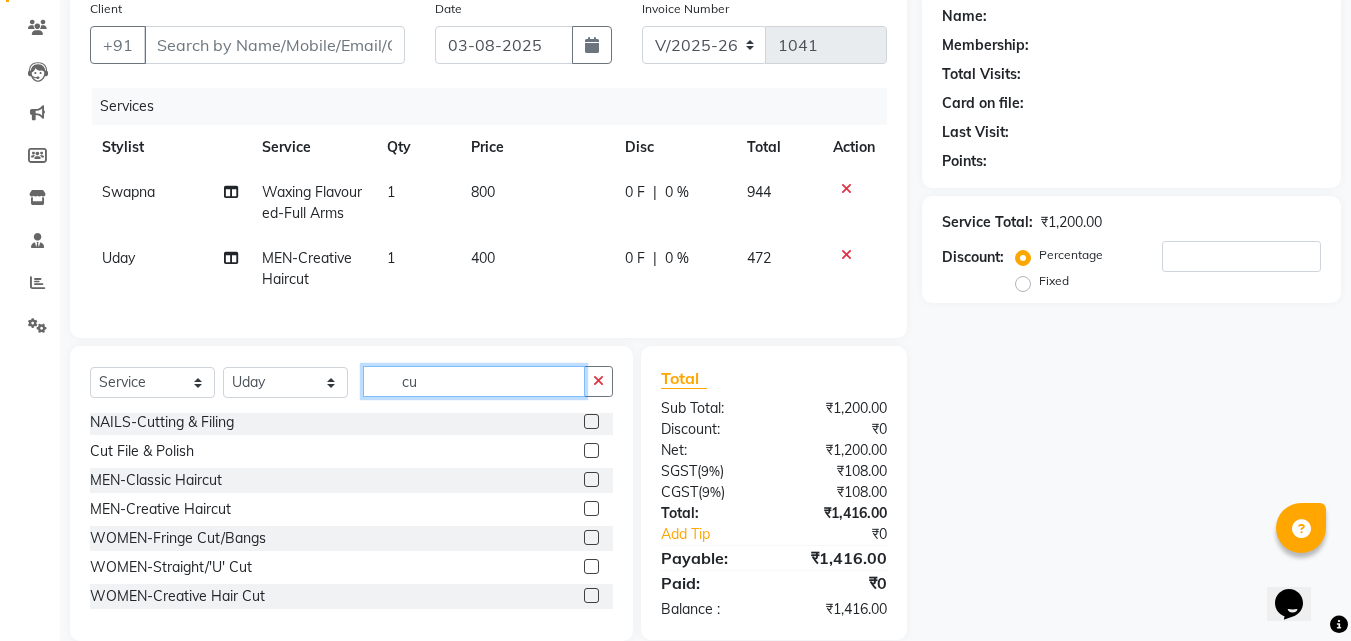 type on "c" 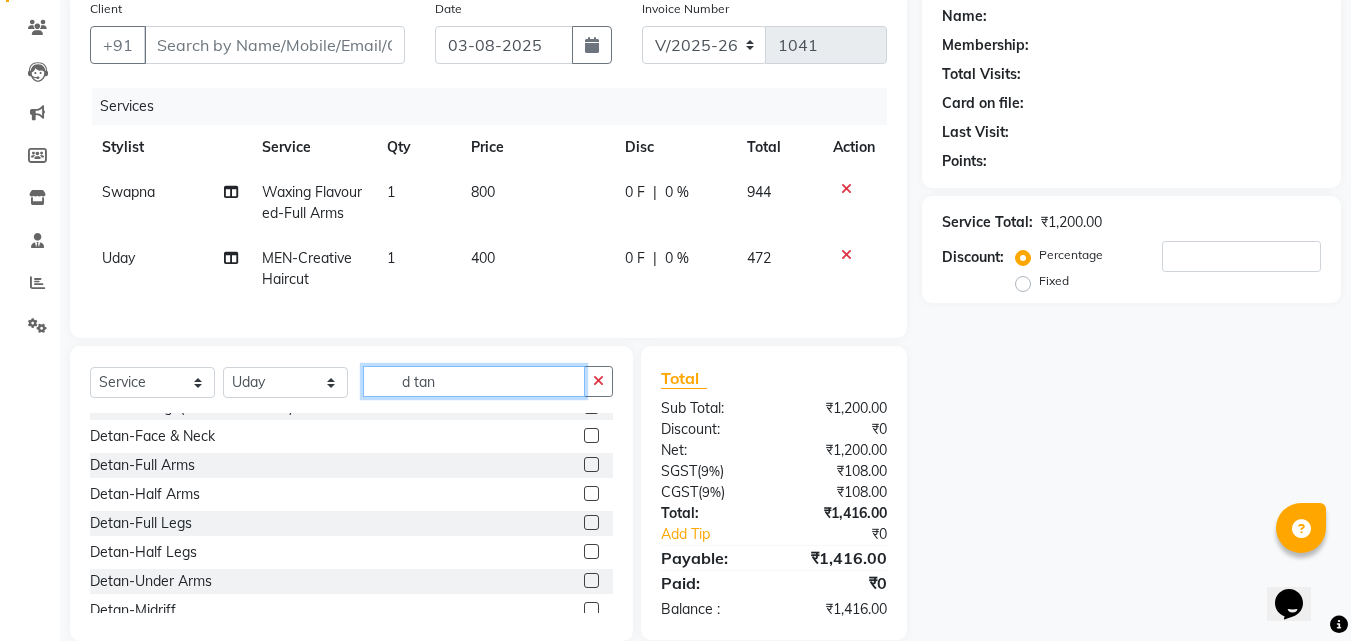 scroll, scrollTop: 0, scrollLeft: 0, axis: both 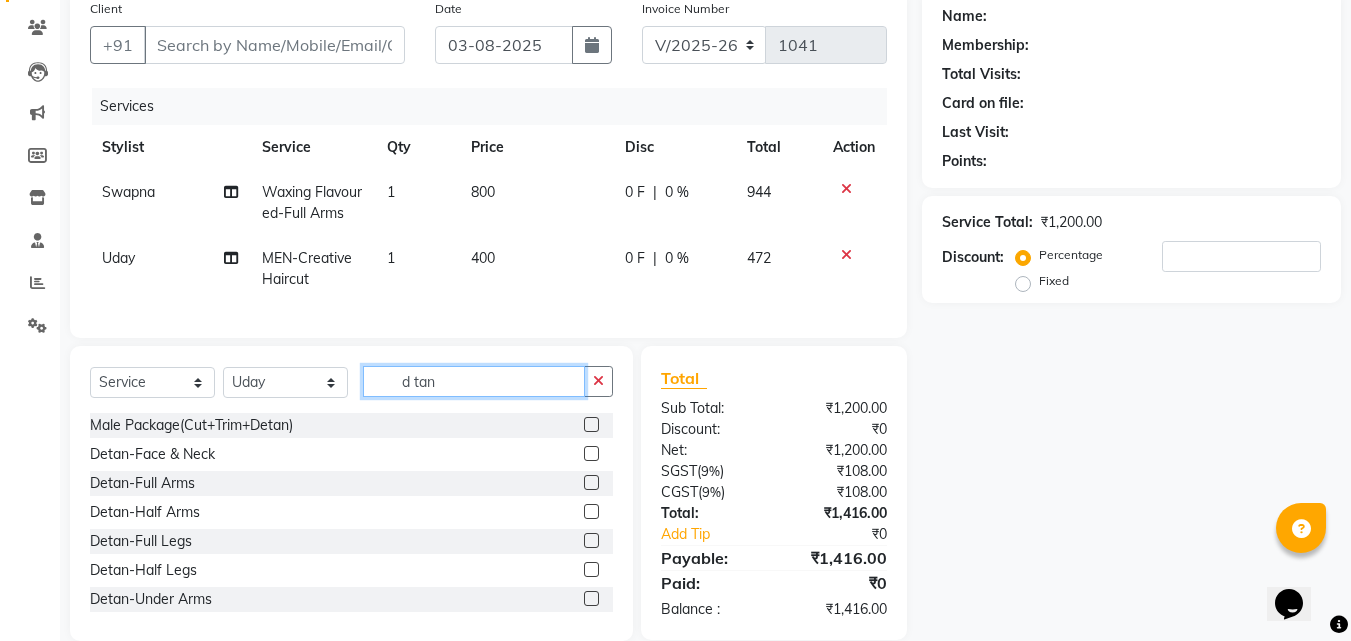 type on "d tan" 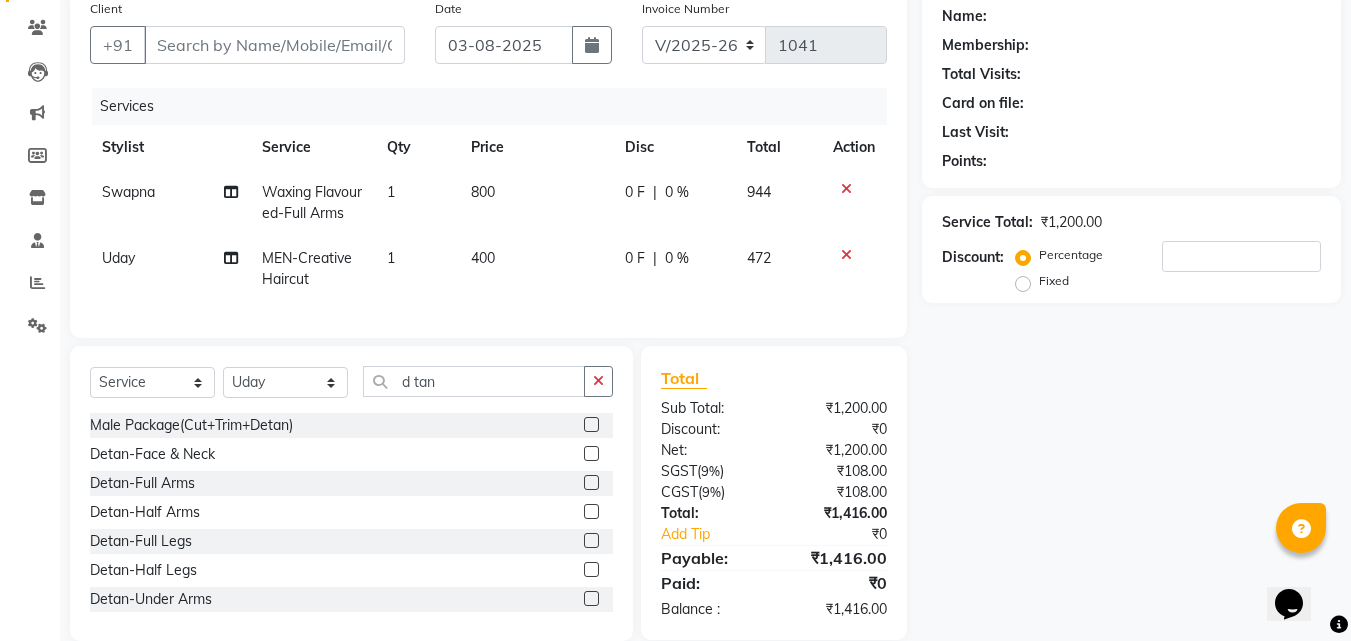click 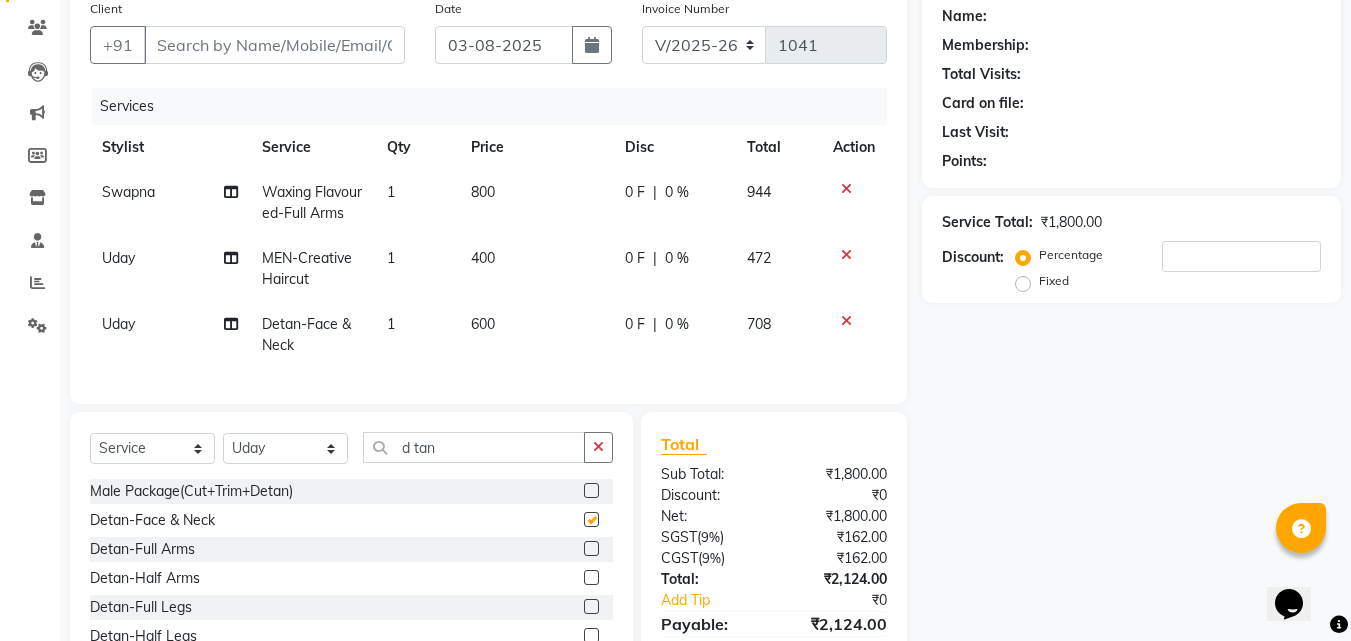checkbox on "false" 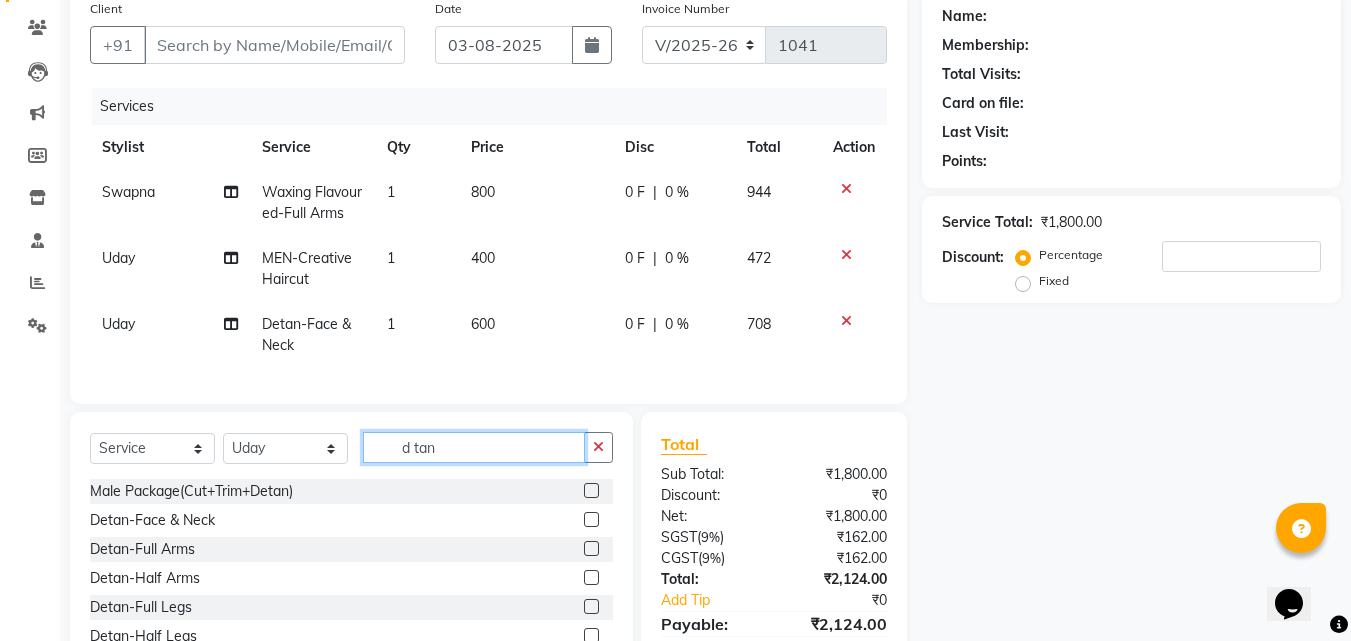 click on "d tan" 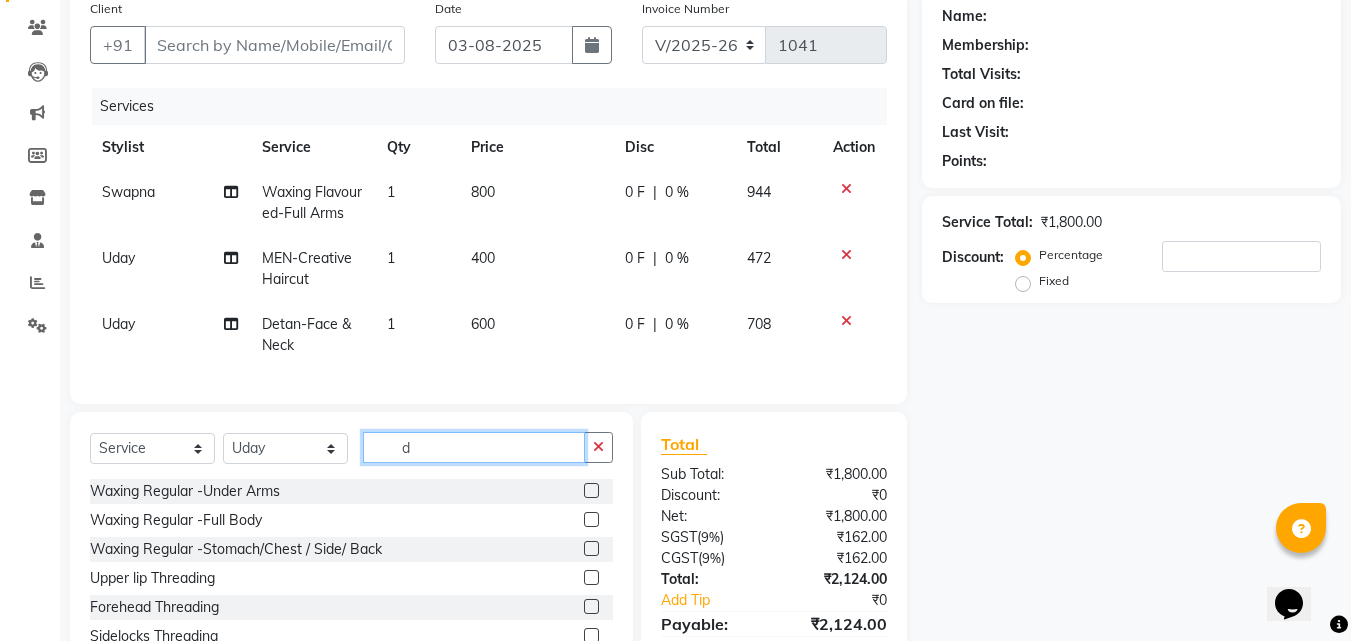type on "d" 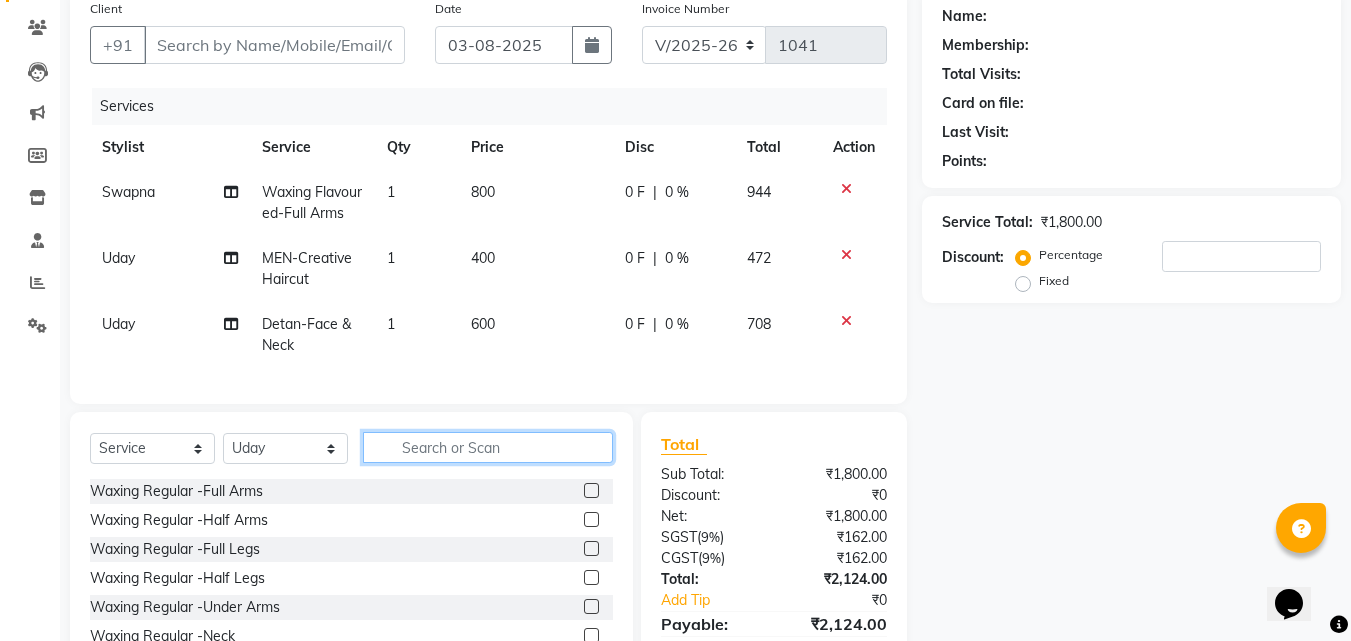 type 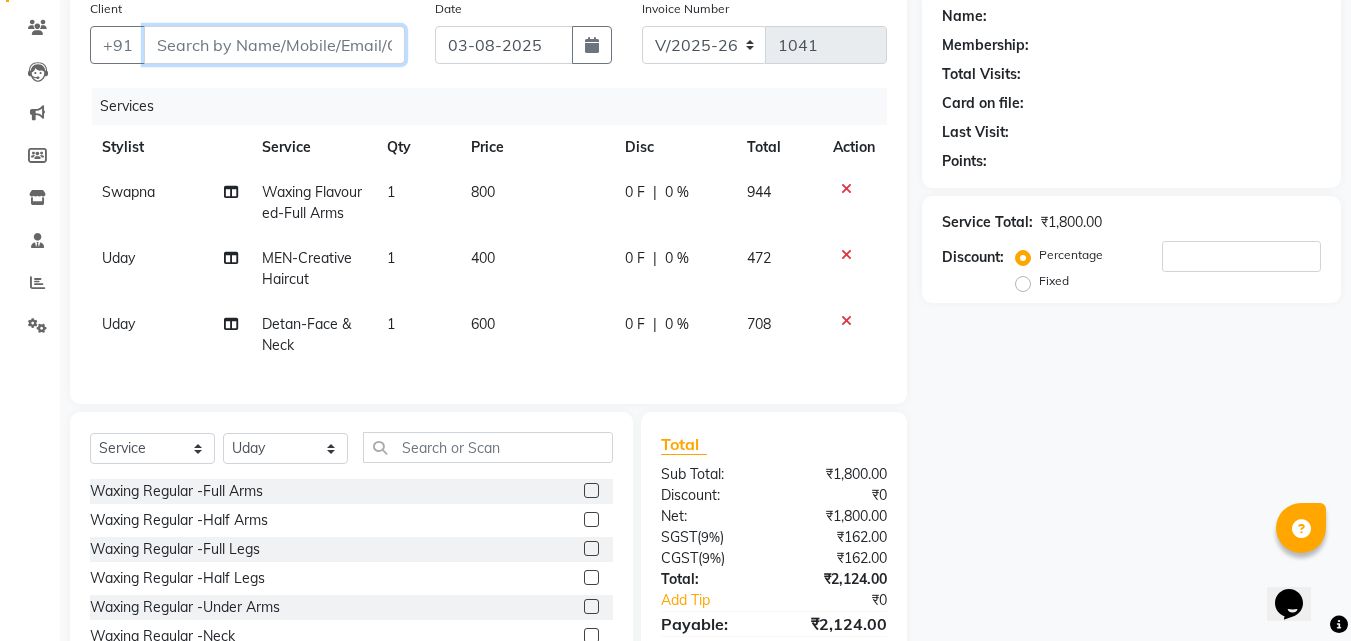 click on "Client" at bounding box center (274, 45) 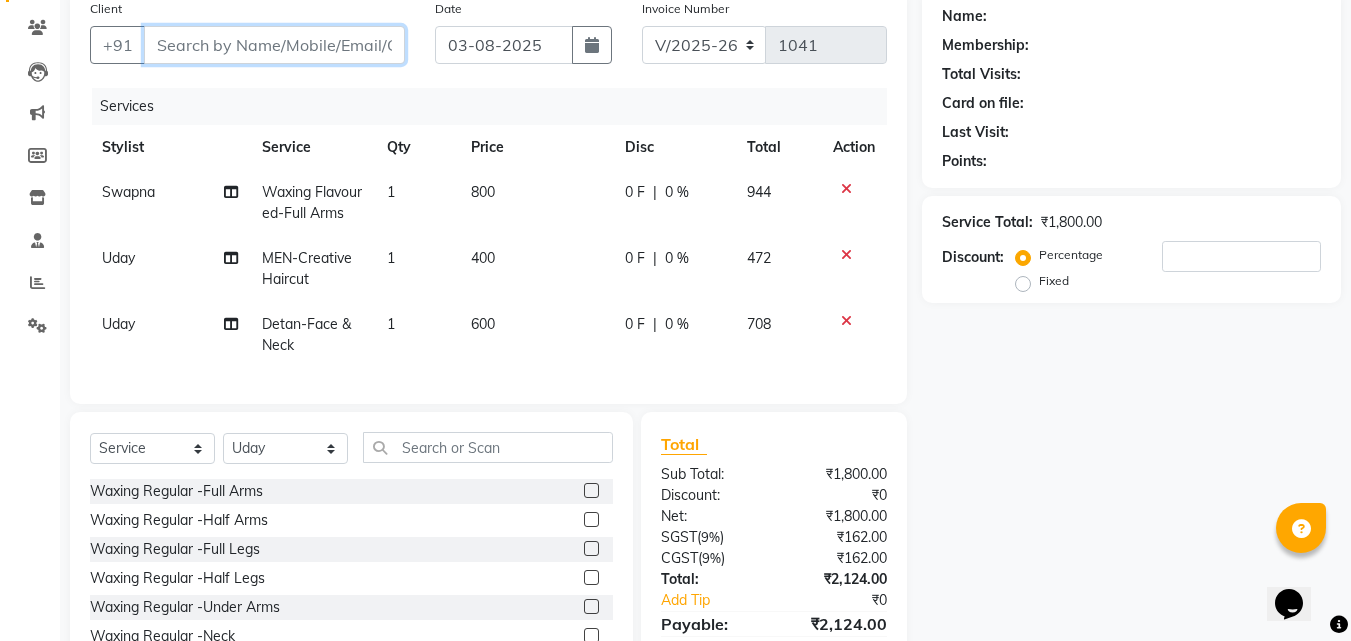 type on "9" 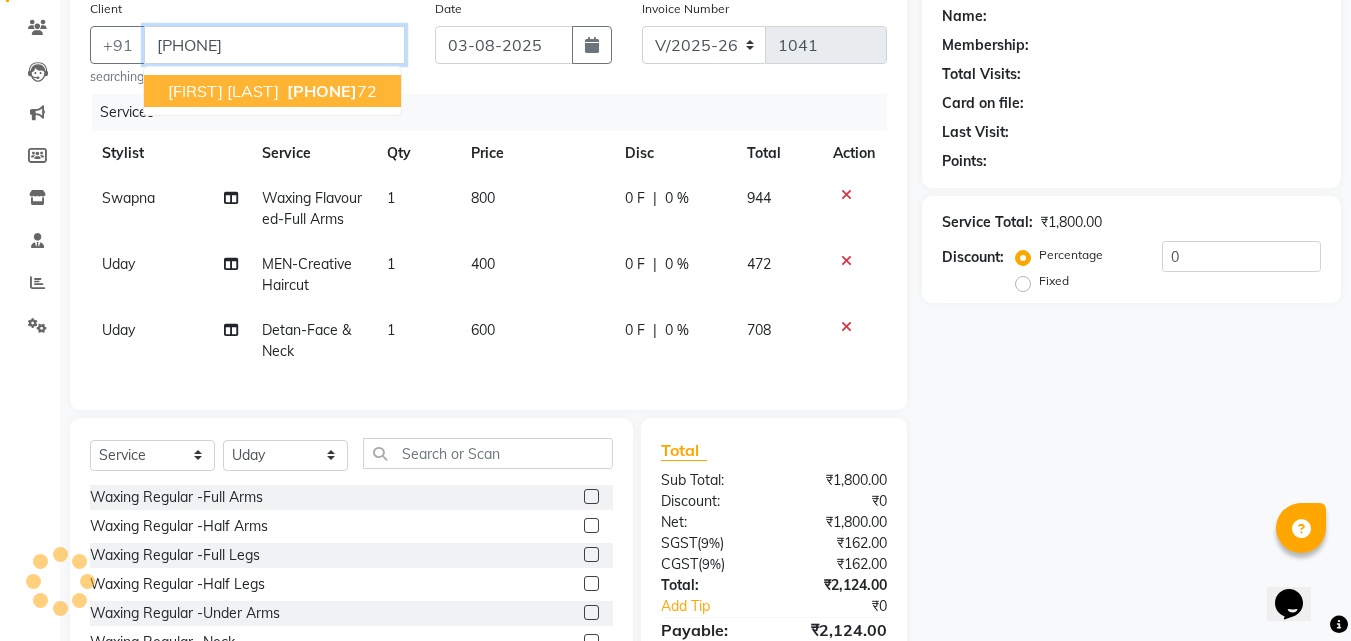 type on "[PHONE]" 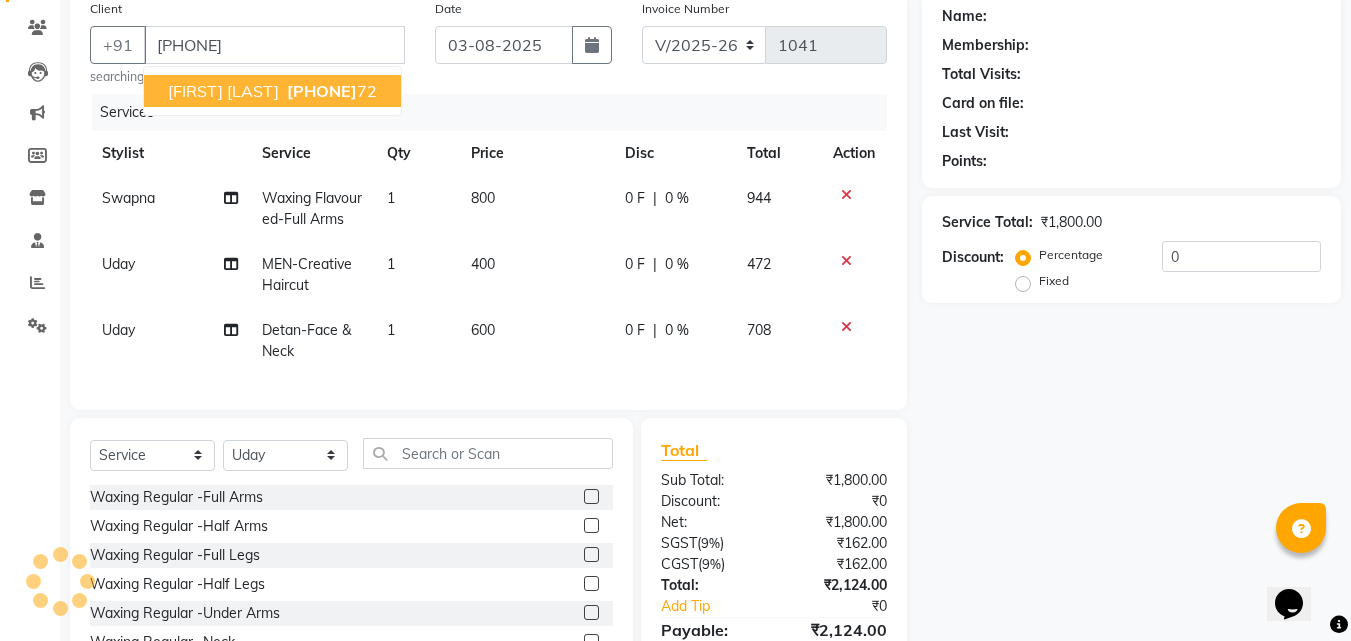 select on "1: Object" 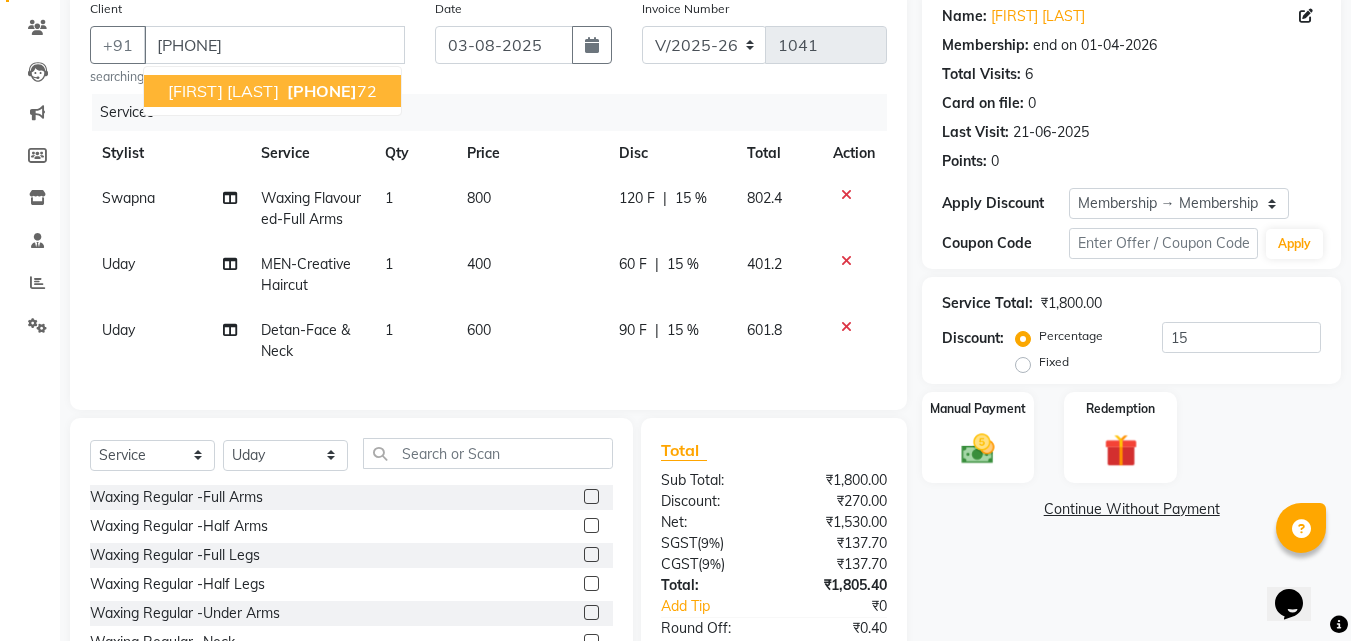 click on "Suresh Client" at bounding box center (223, 91) 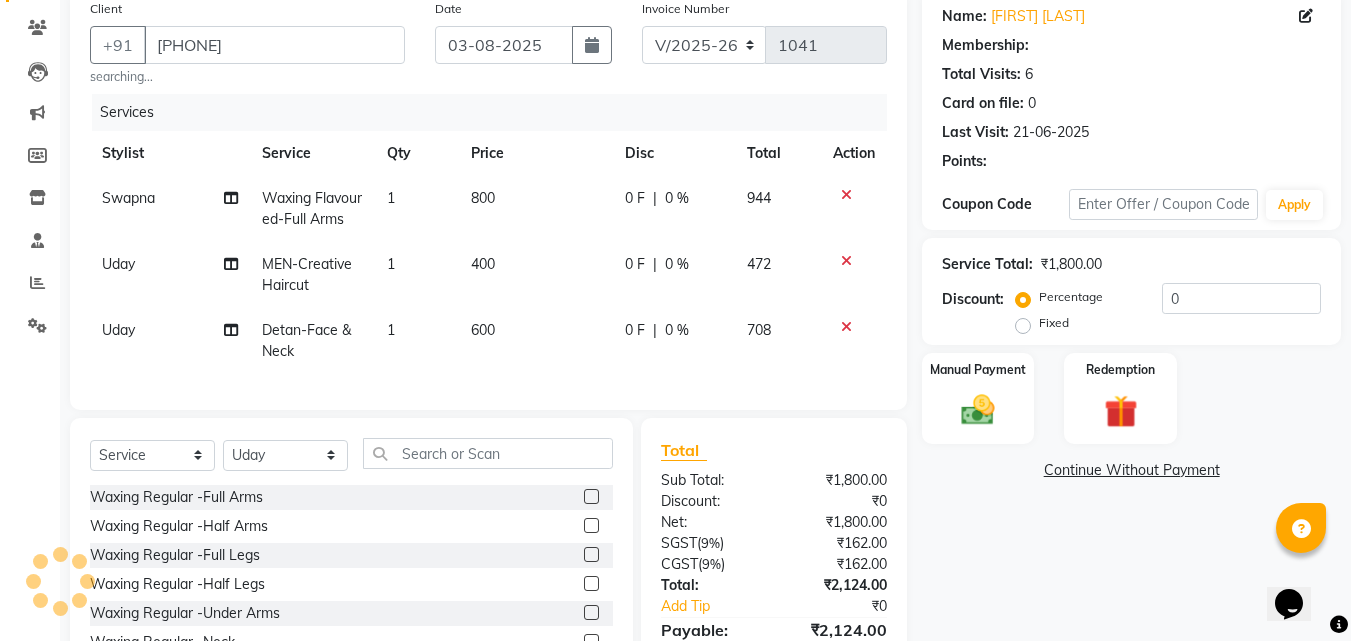 type on "15" 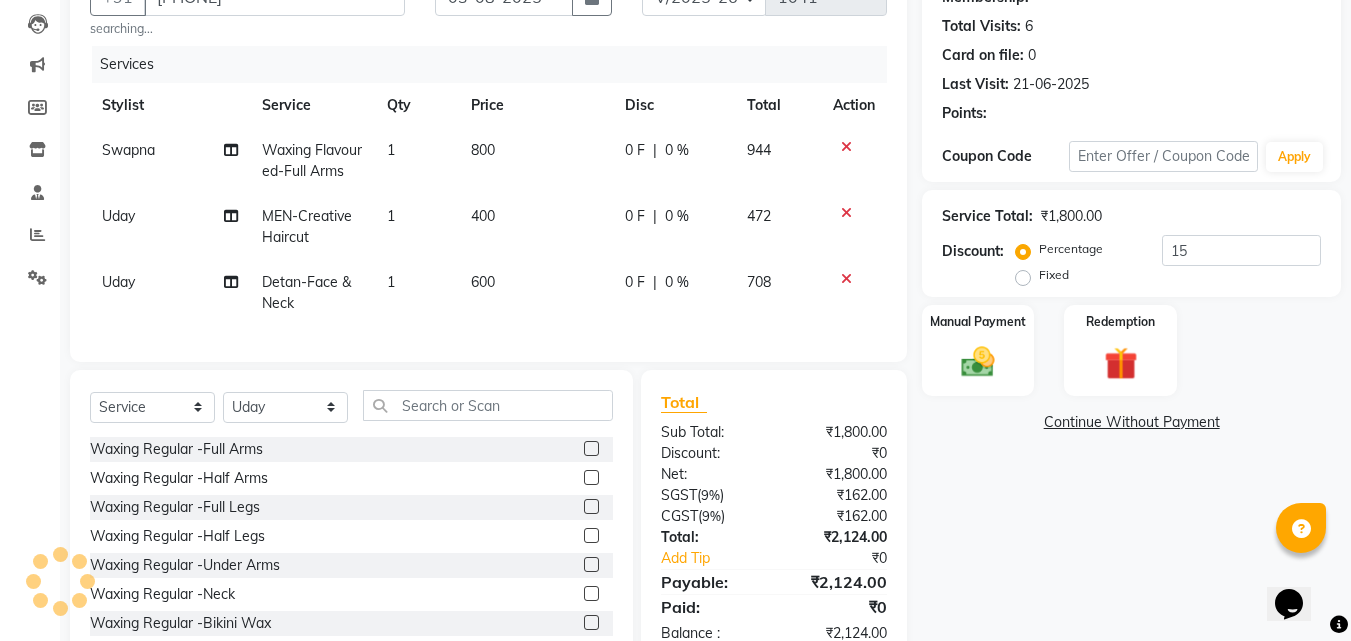select on "1: Object" 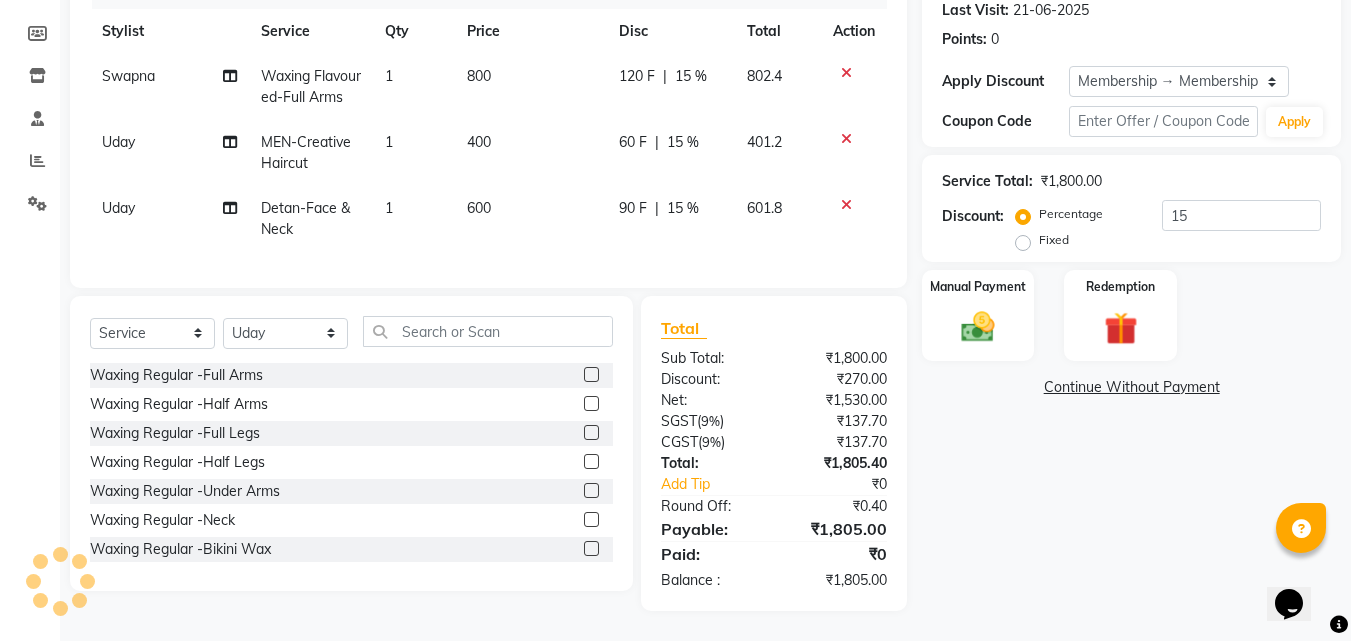 scroll, scrollTop: 297, scrollLeft: 0, axis: vertical 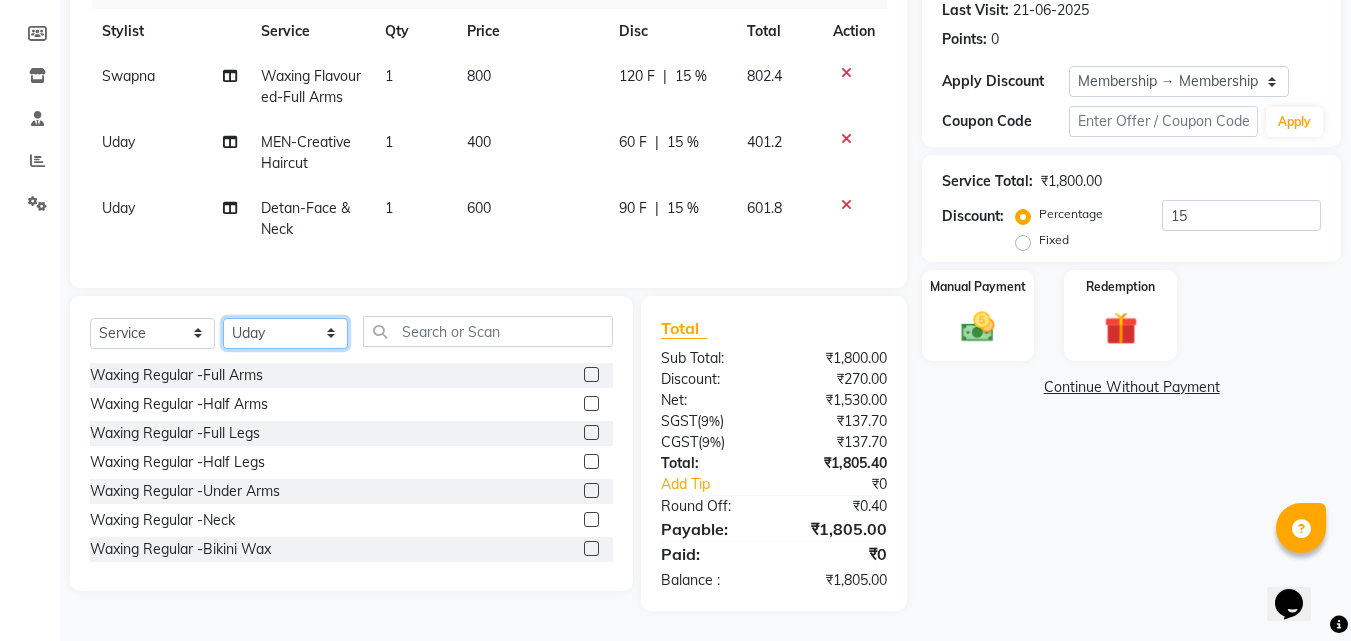 click on "Select Stylist [FIRST] [FIRST] [FIRST] Manager  [FIRST] [FIRST] [FIRST] [FIRST] [FIRST] [FIRST] [FIRST]" 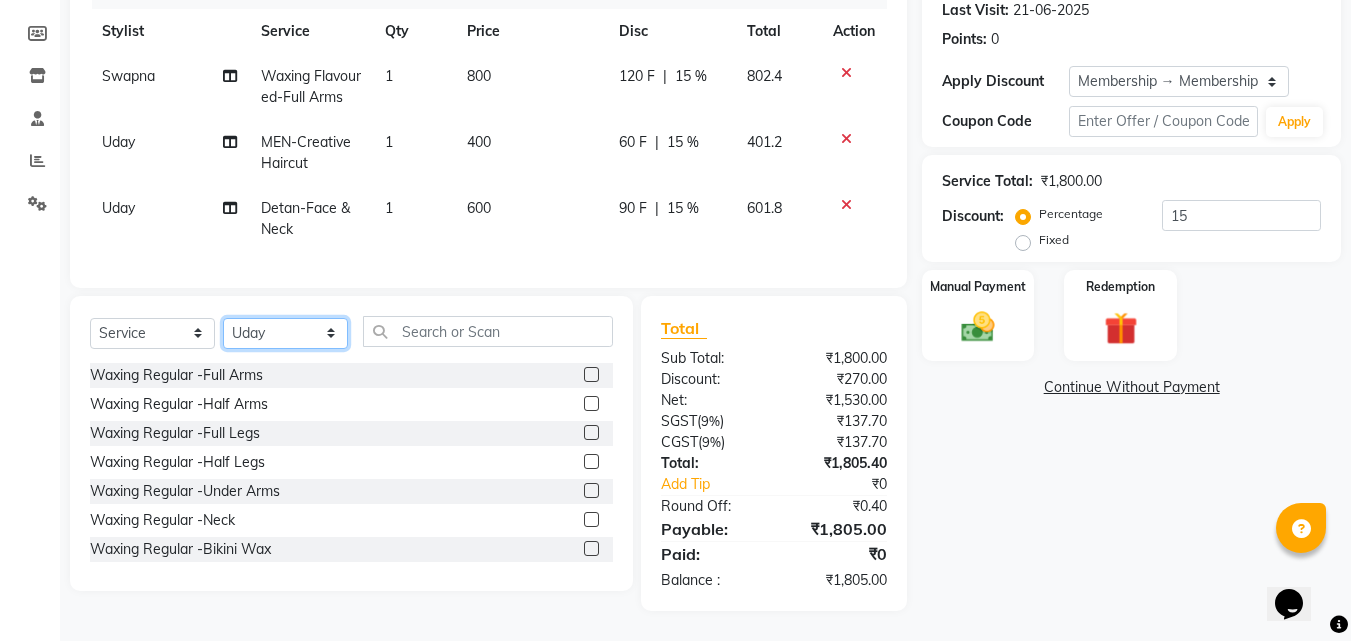 select on "76778" 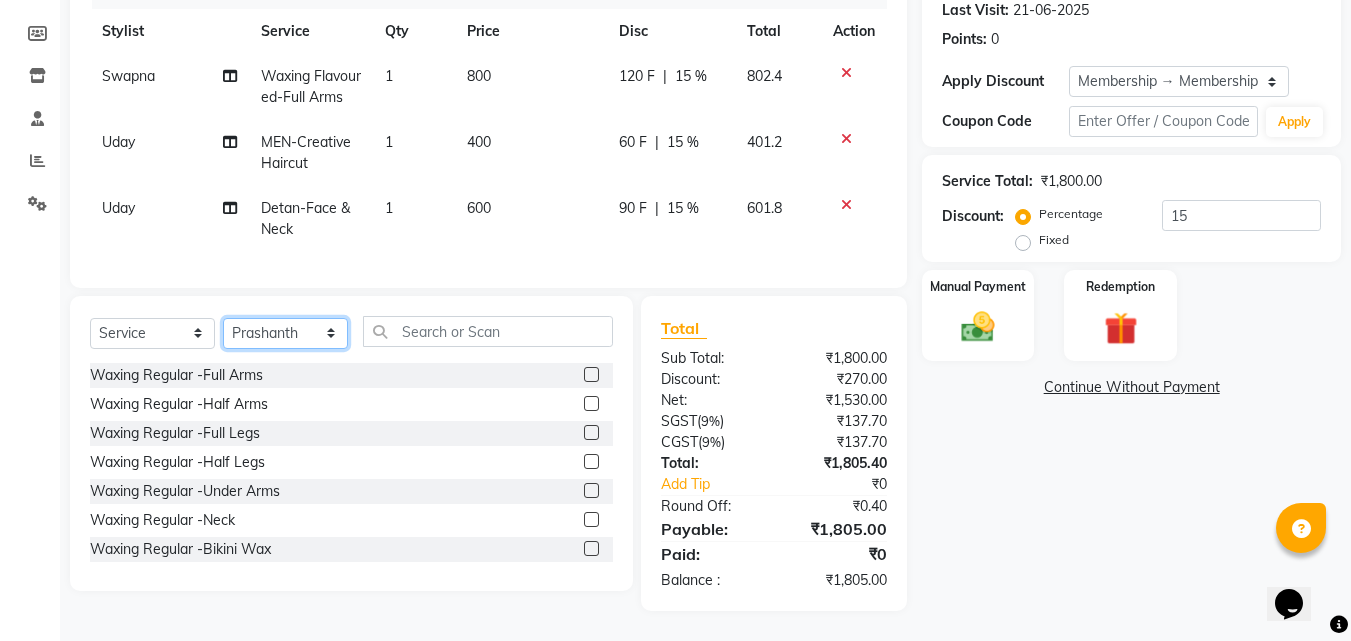 click on "Select Stylist [FIRST] [FIRST] [FIRST] Manager  [FIRST] [FIRST] [FIRST] [FIRST] [FIRST] [FIRST] [FIRST]" 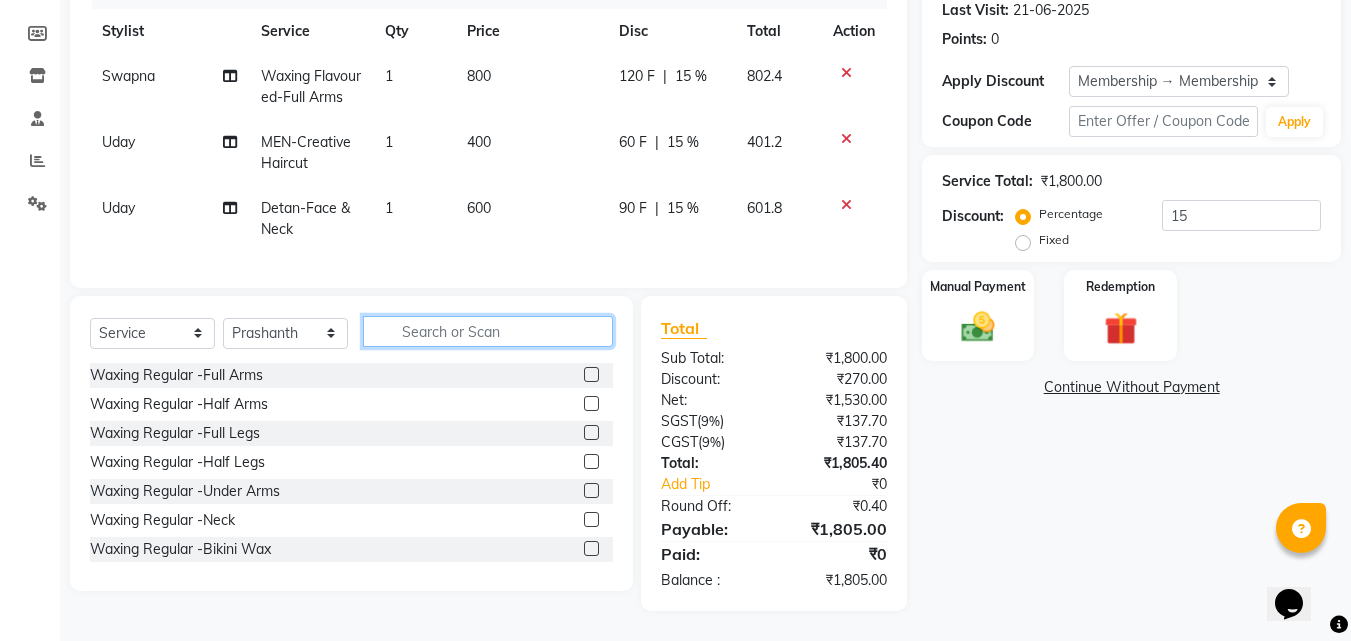 click 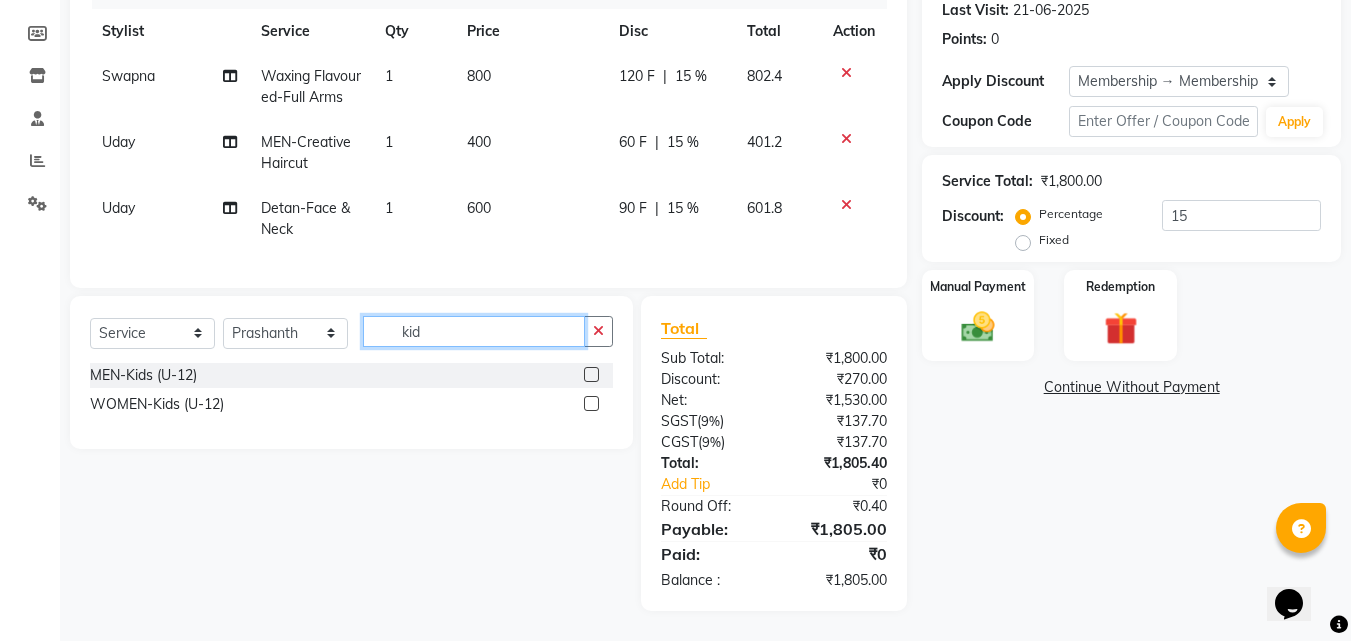type on "kid" 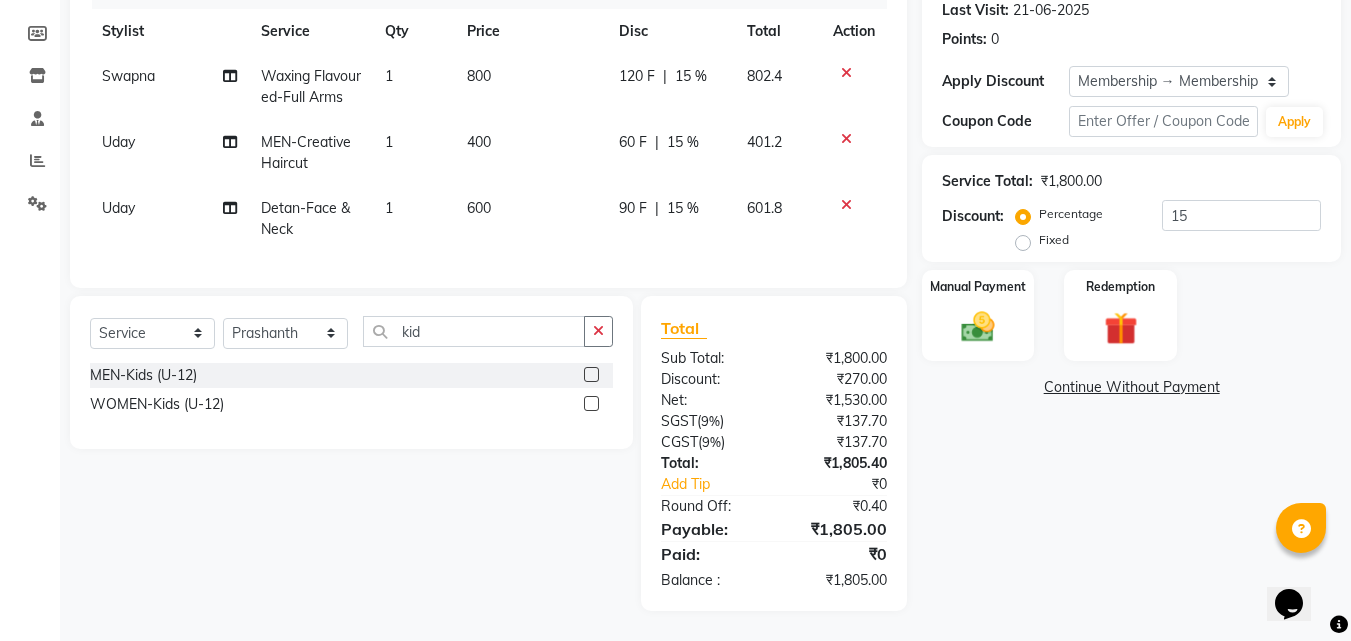 click 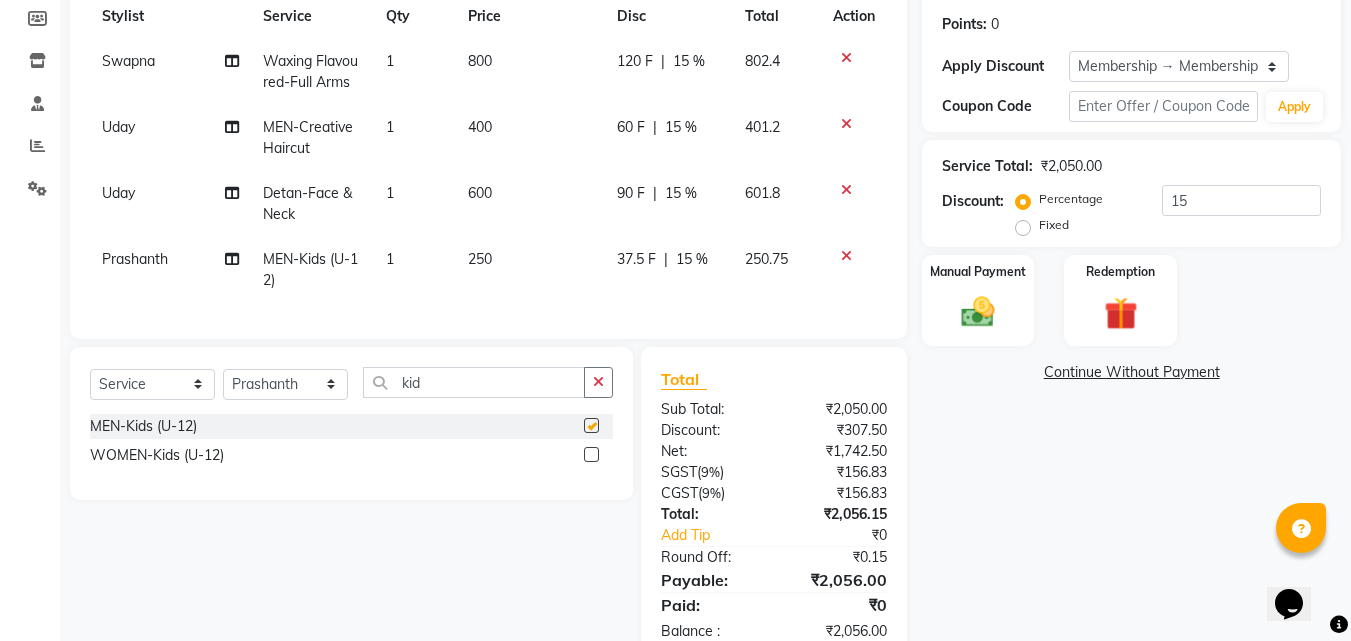 checkbox on "false" 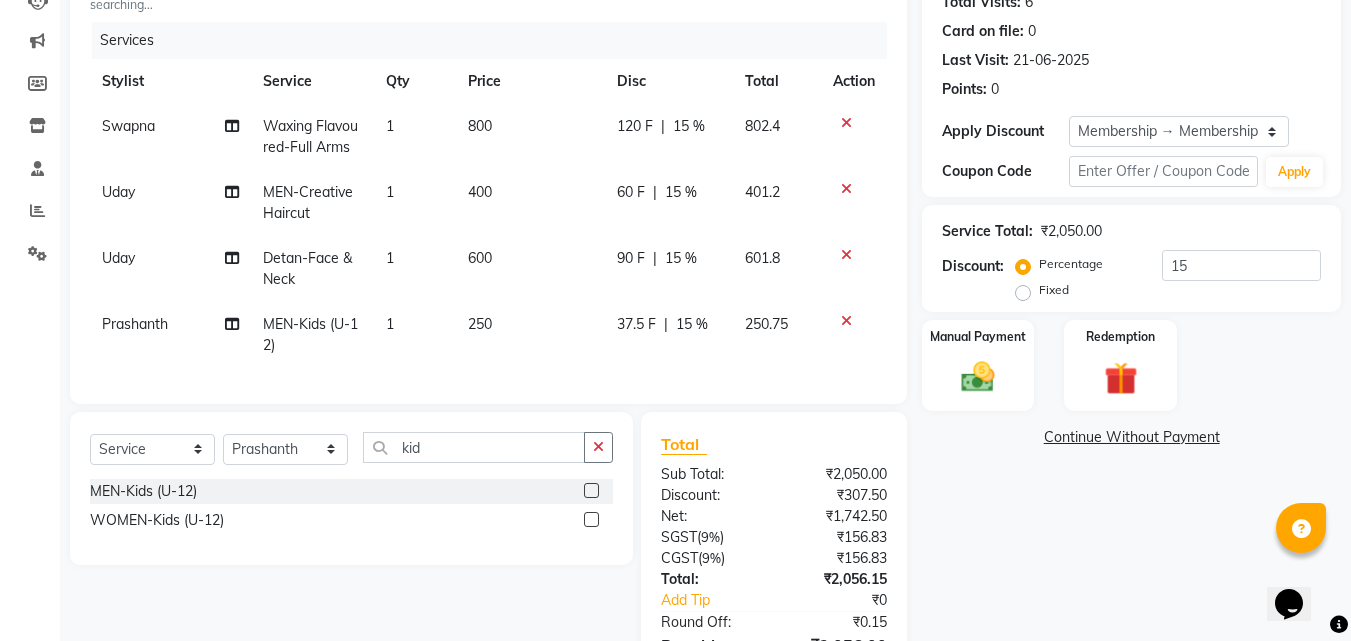 scroll, scrollTop: 197, scrollLeft: 0, axis: vertical 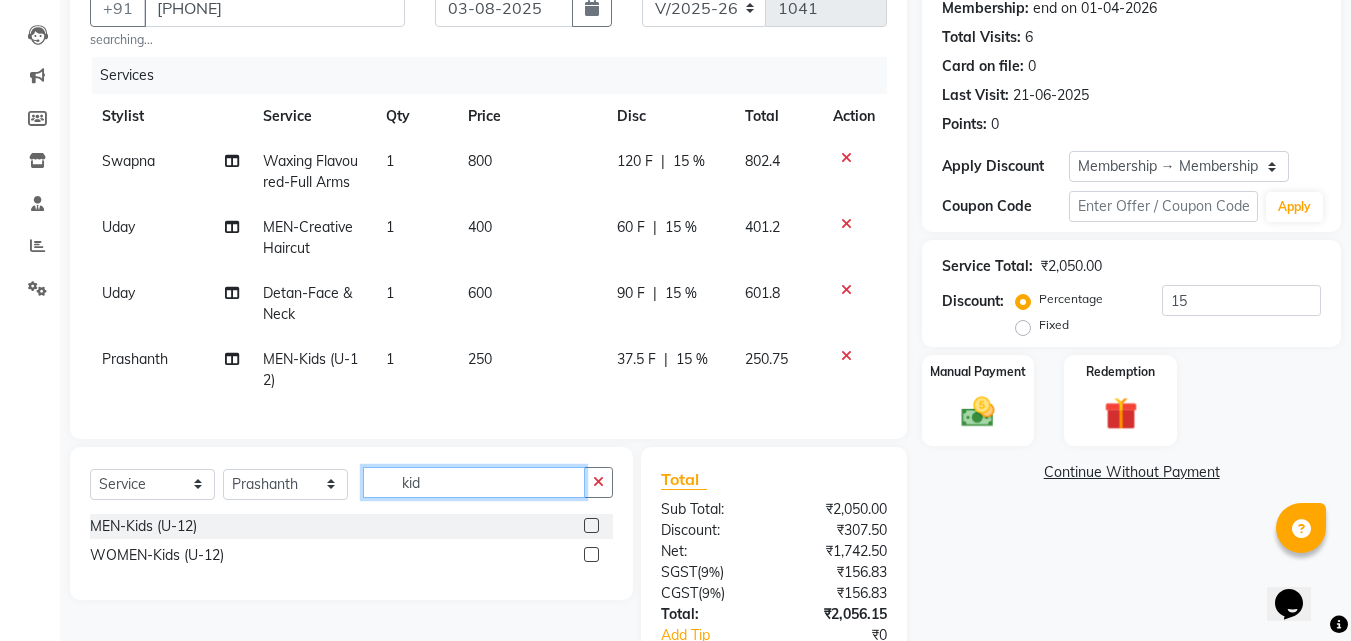click on "kid" 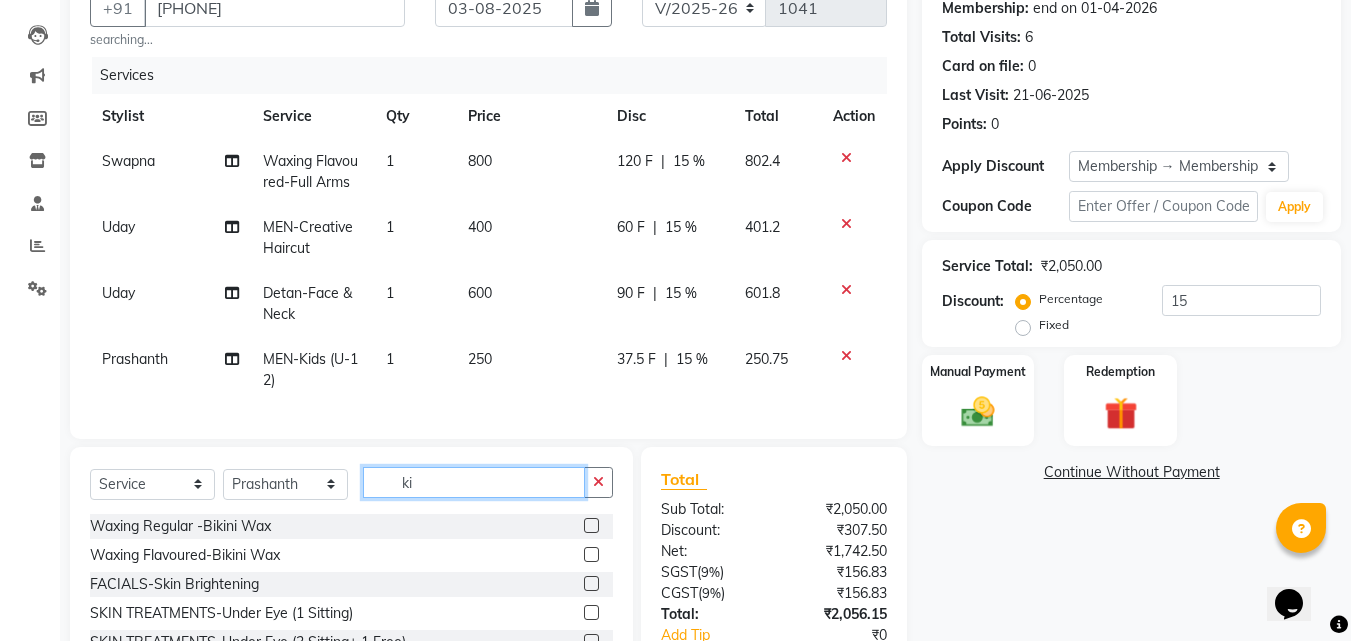 type on "k" 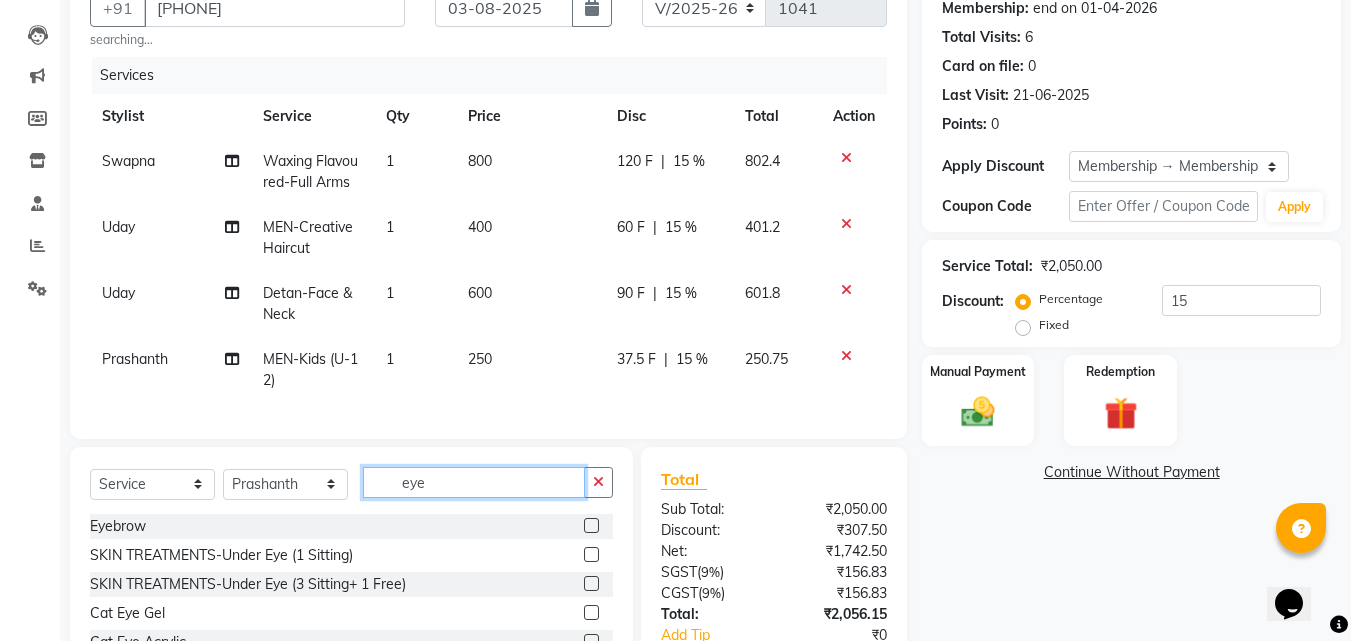 type on "eye" 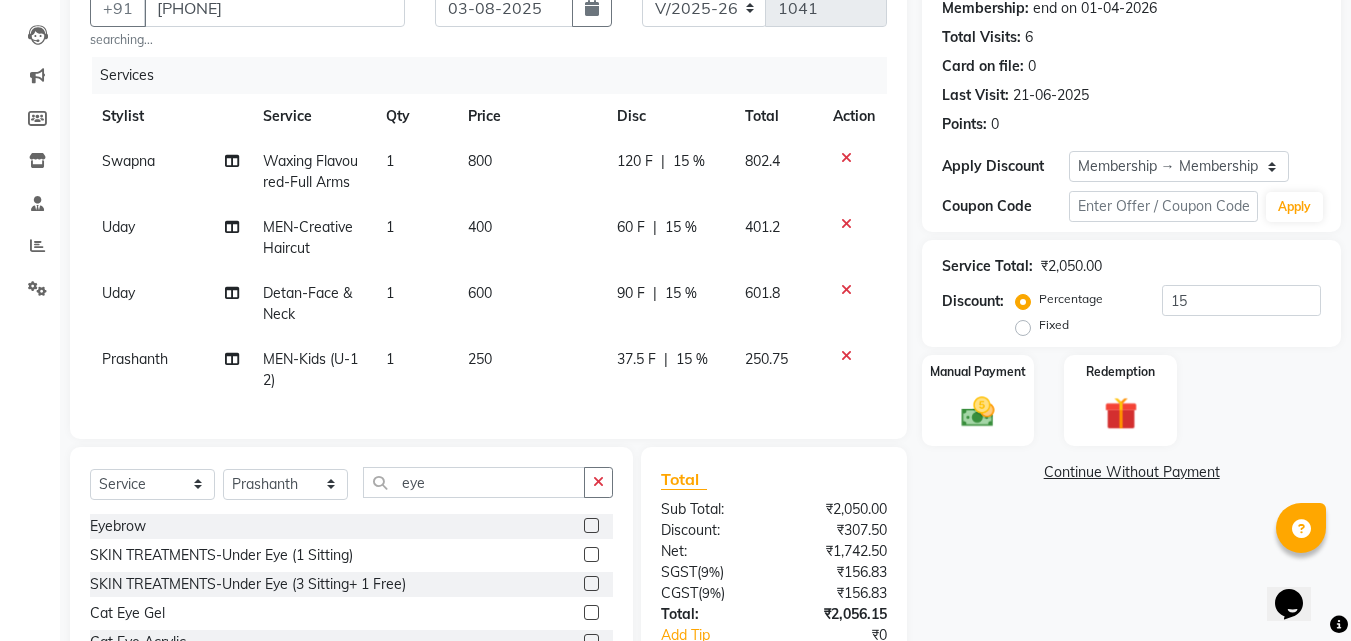 click 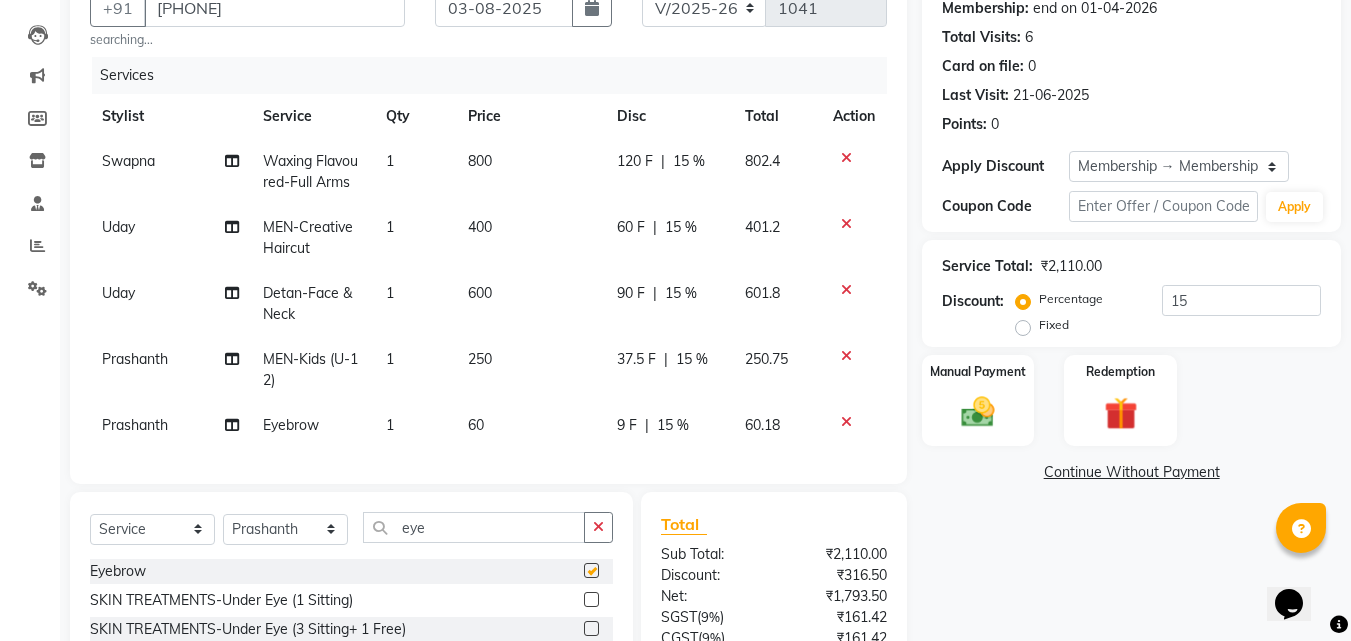 checkbox on "false" 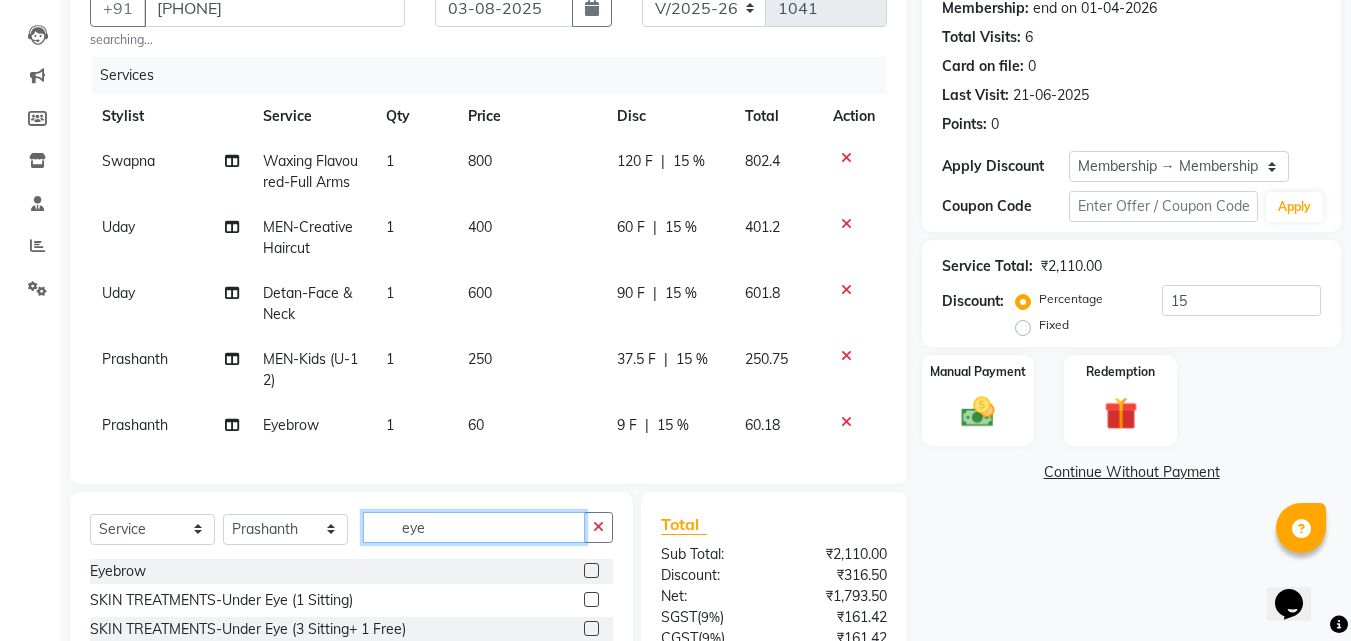click on "eye" 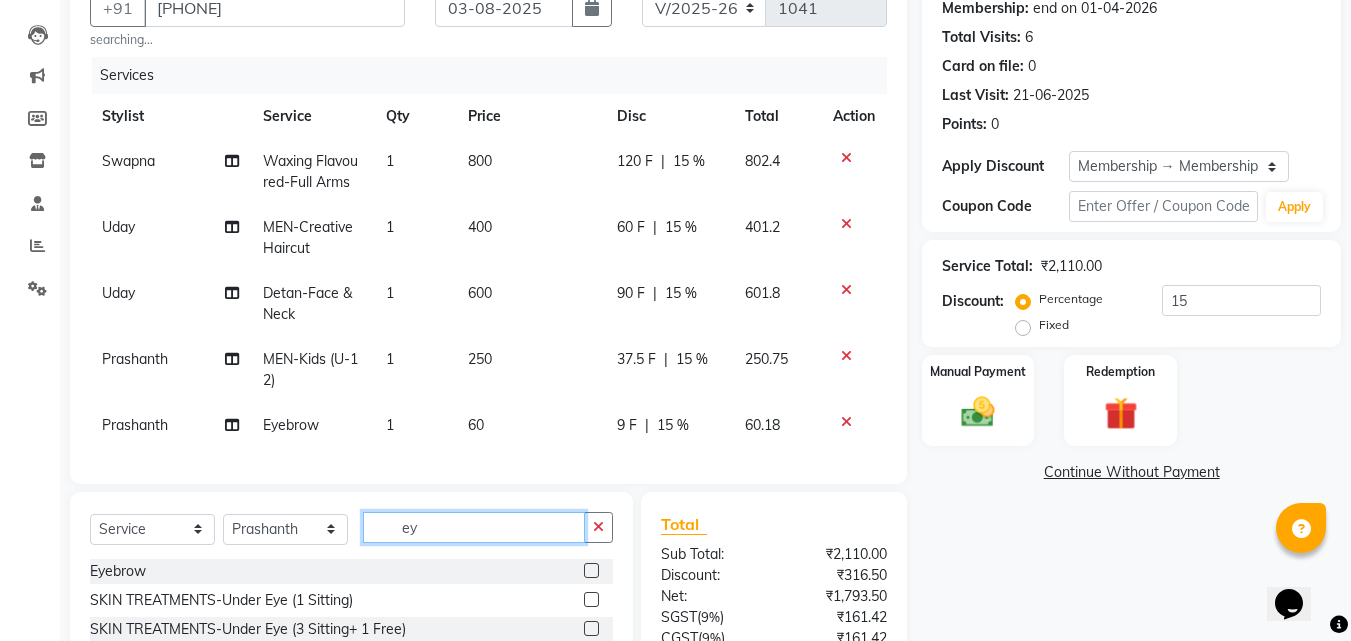 type on "e" 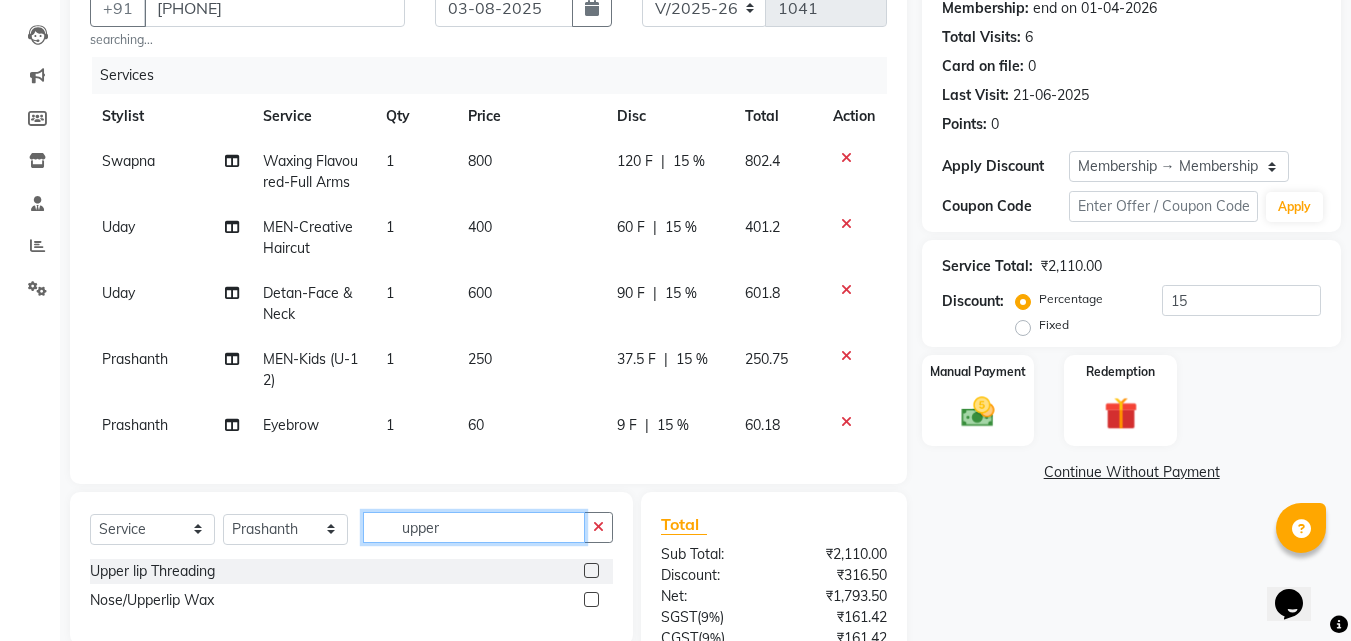 type on "upper" 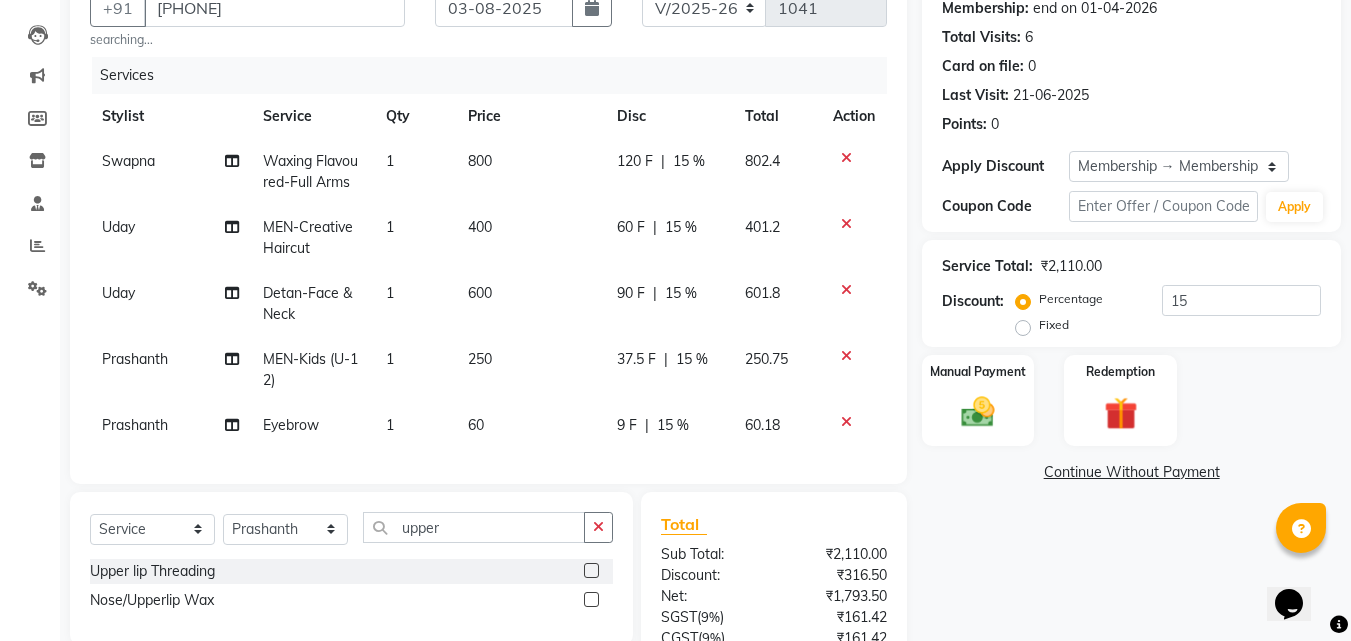 click 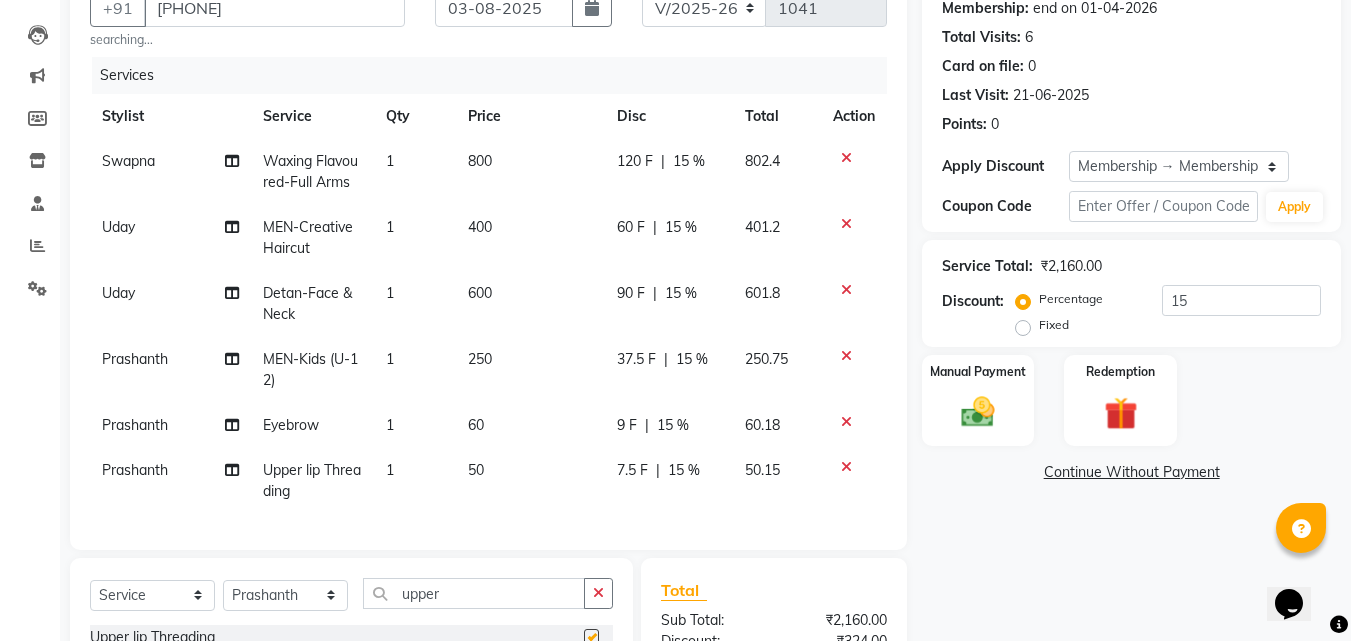 checkbox on "false" 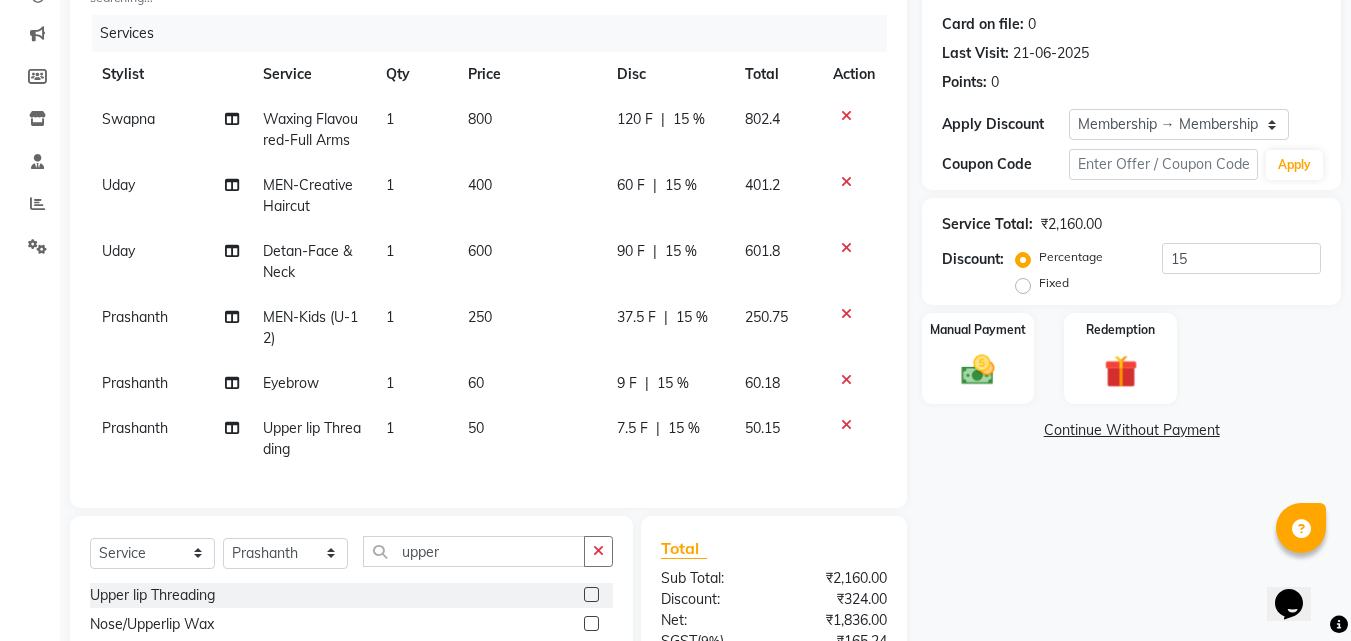 scroll, scrollTop: 274, scrollLeft: 0, axis: vertical 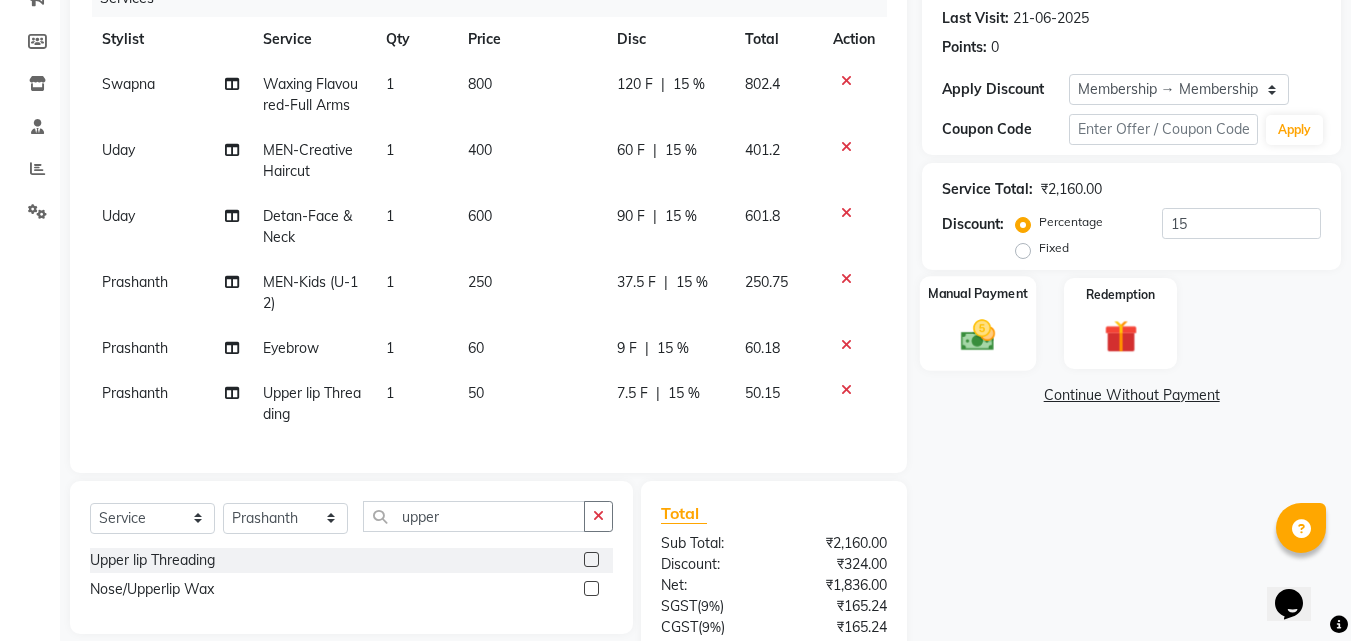 click 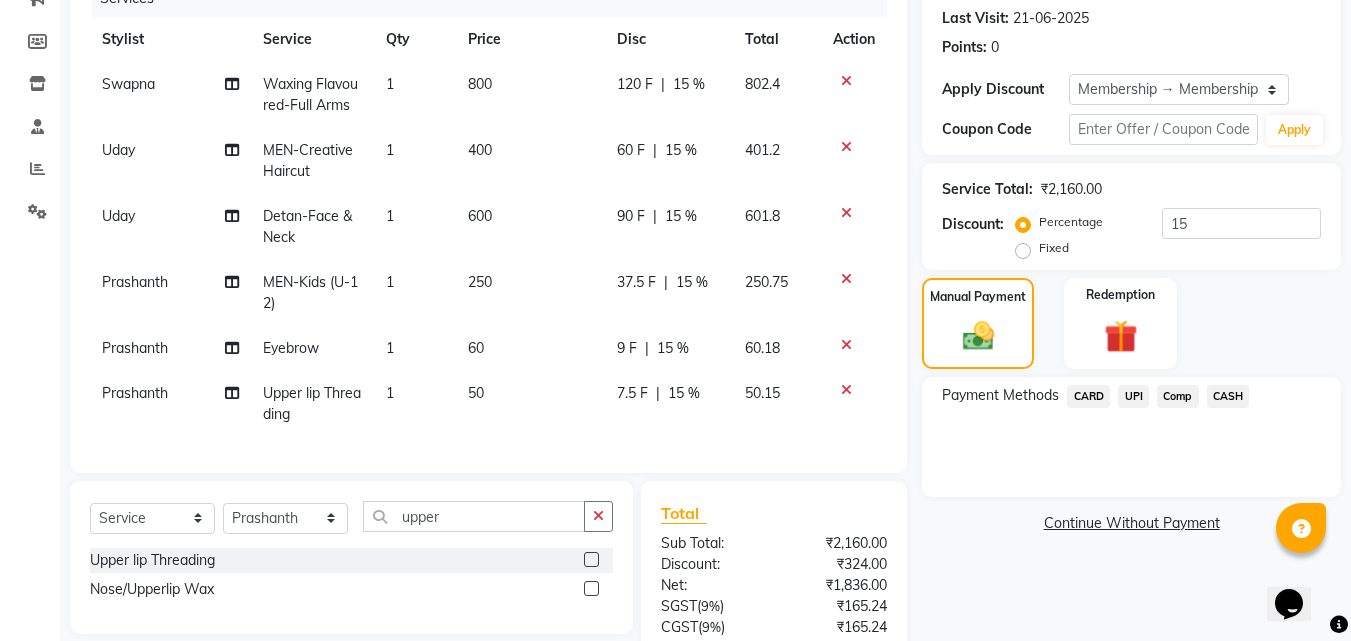 click on "UPI" 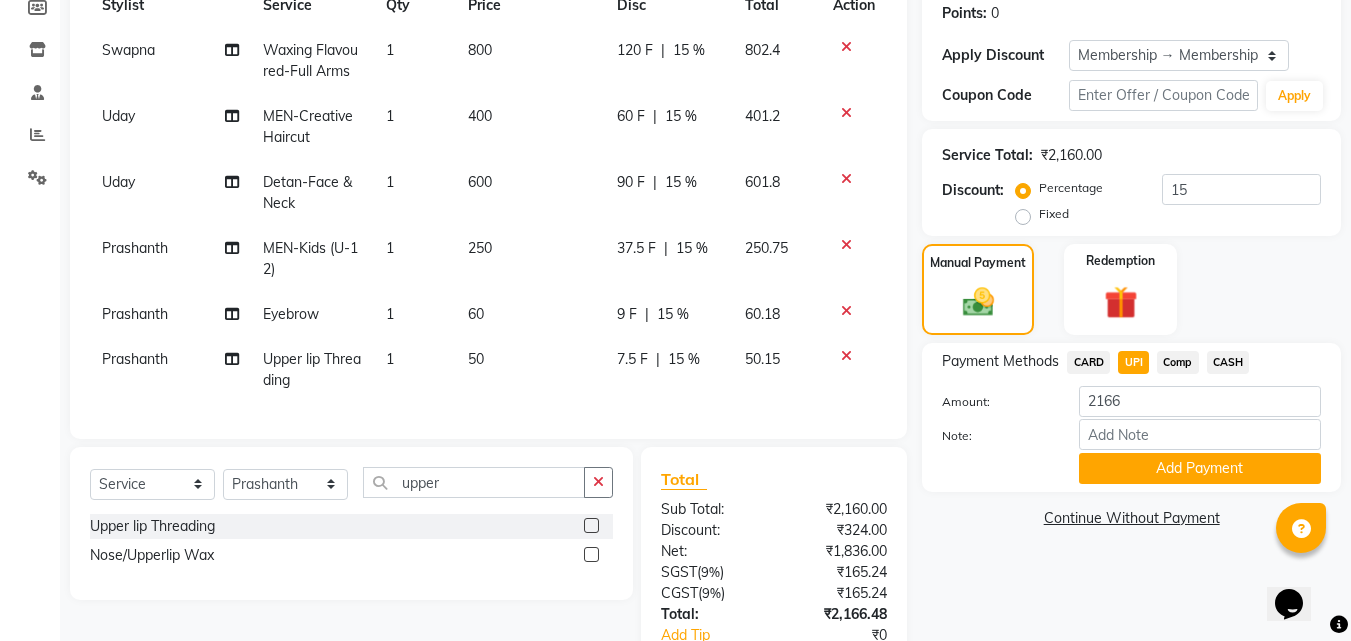 scroll, scrollTop: 474, scrollLeft: 0, axis: vertical 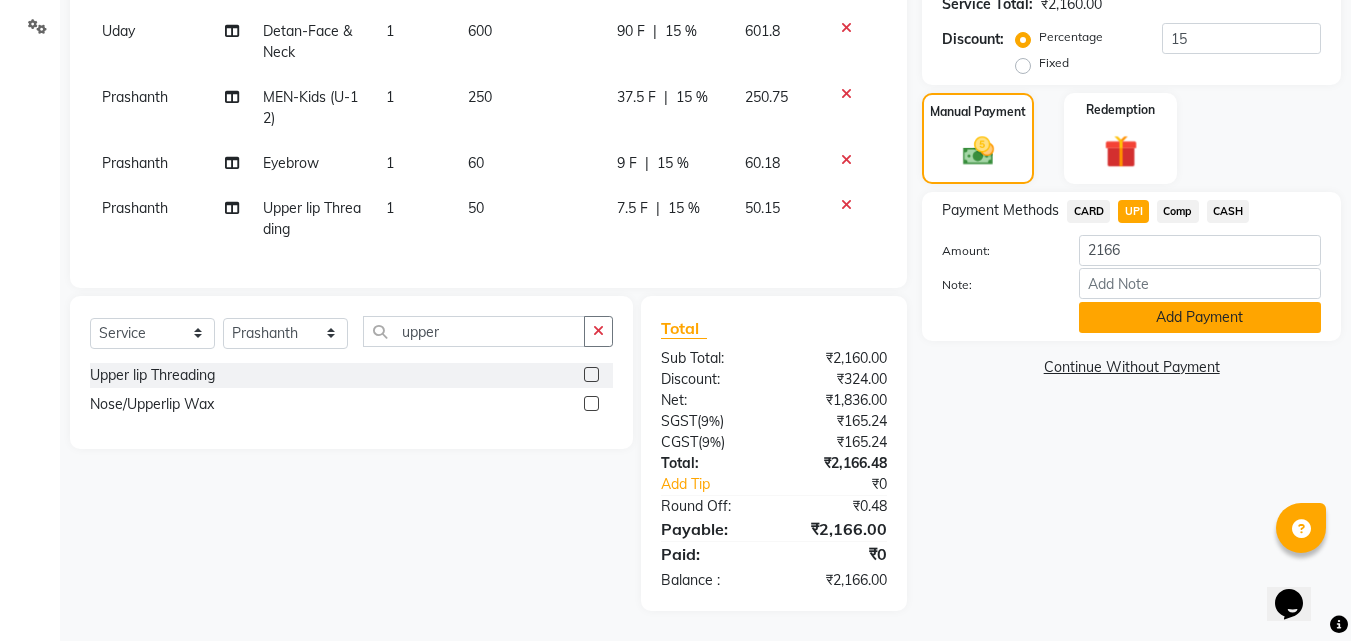click on "Add Payment" 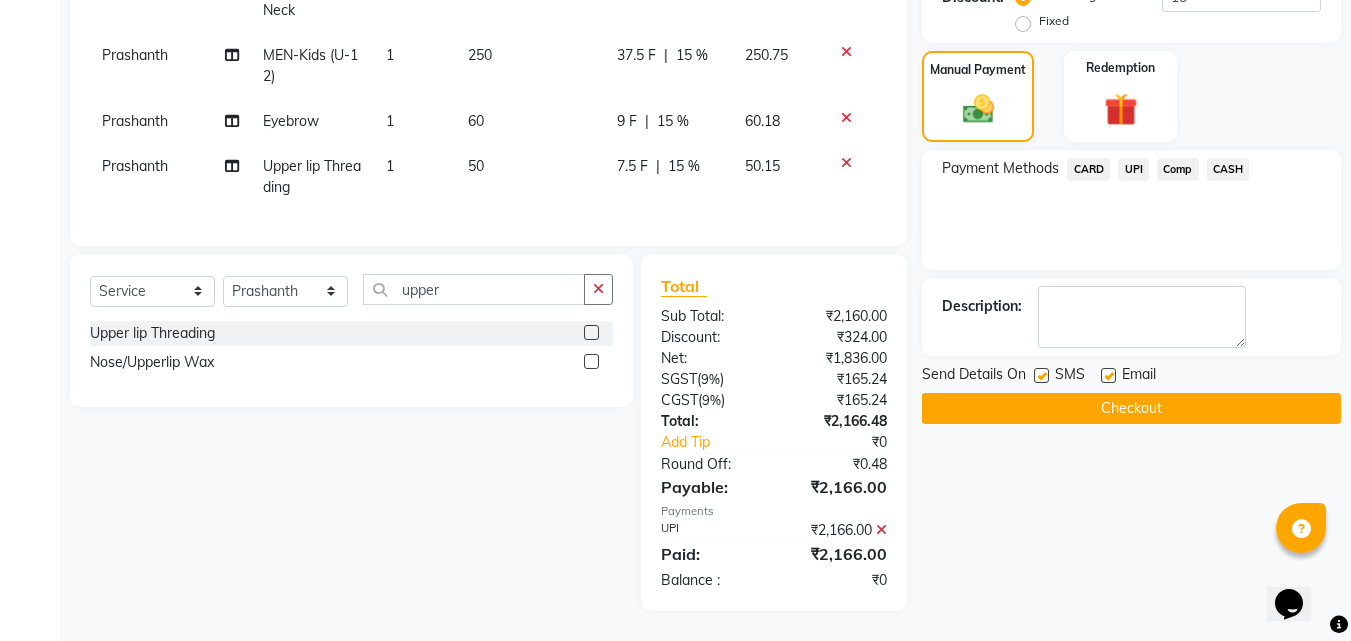 scroll, scrollTop: 516, scrollLeft: 0, axis: vertical 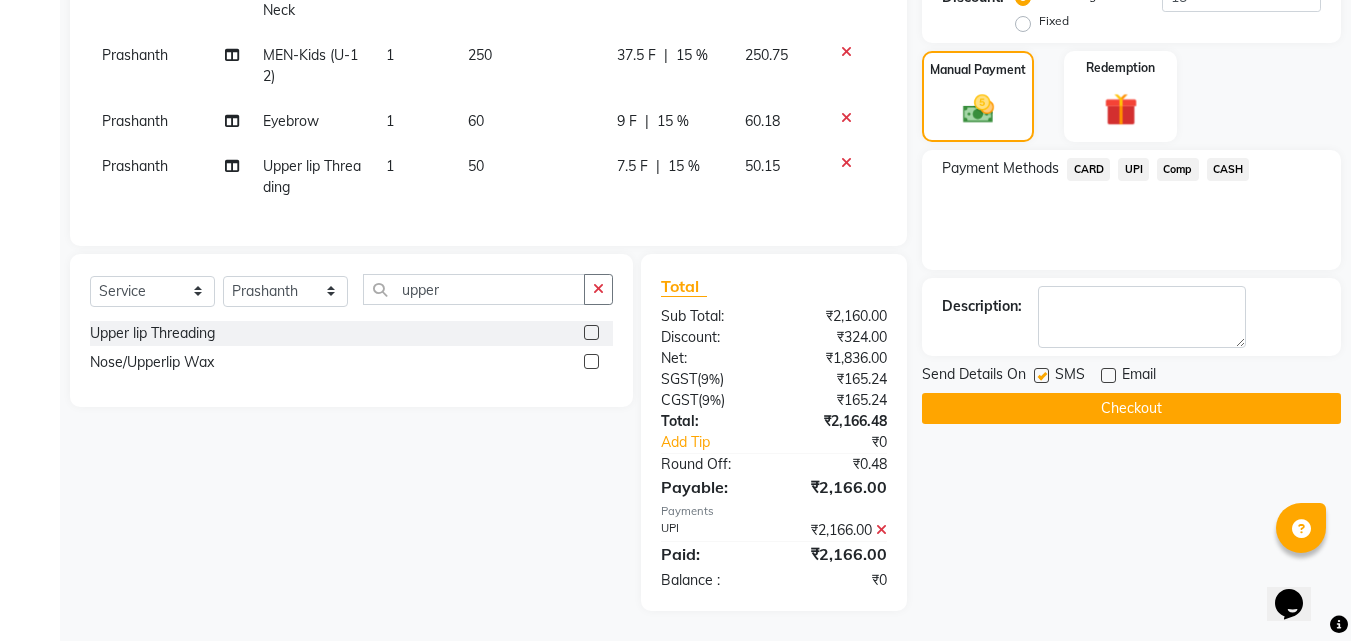 click on "Checkout" 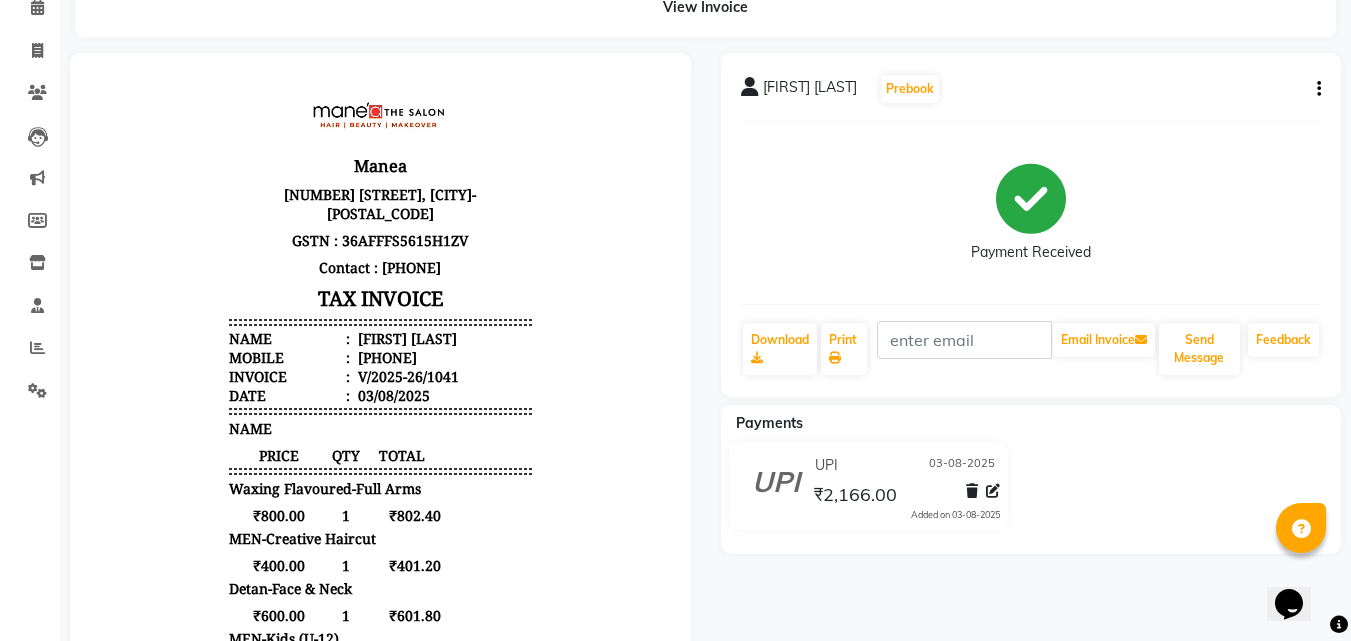 scroll, scrollTop: 300, scrollLeft: 0, axis: vertical 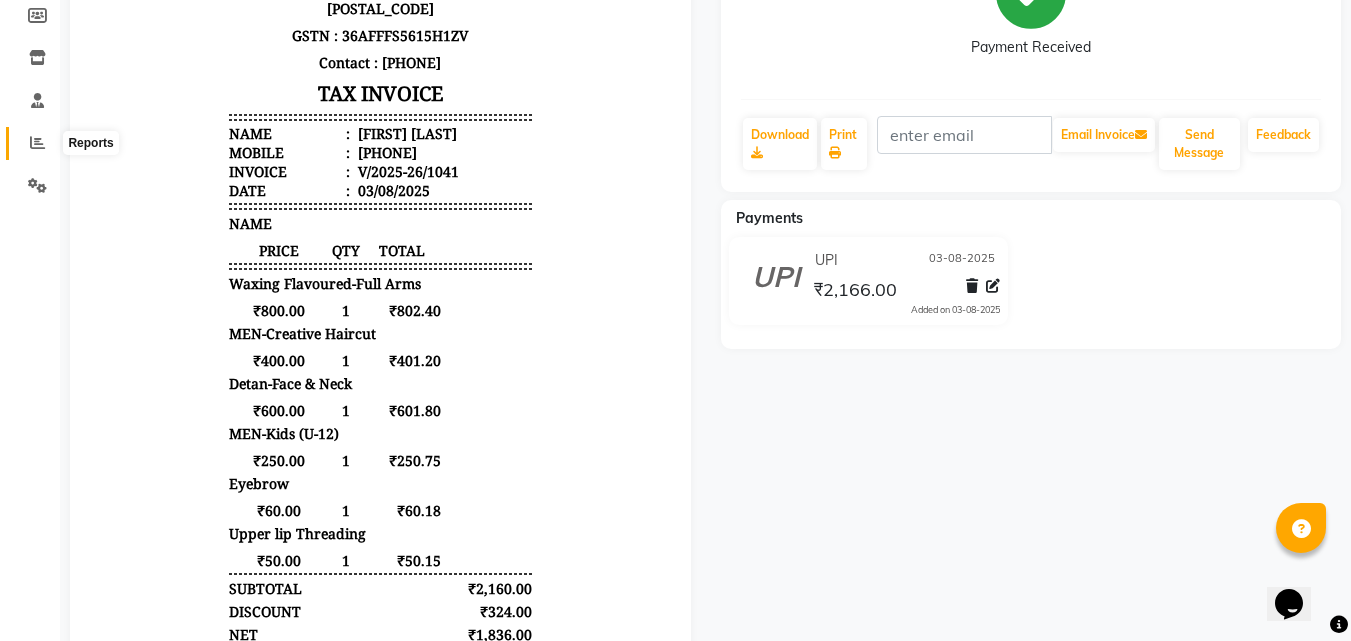 click 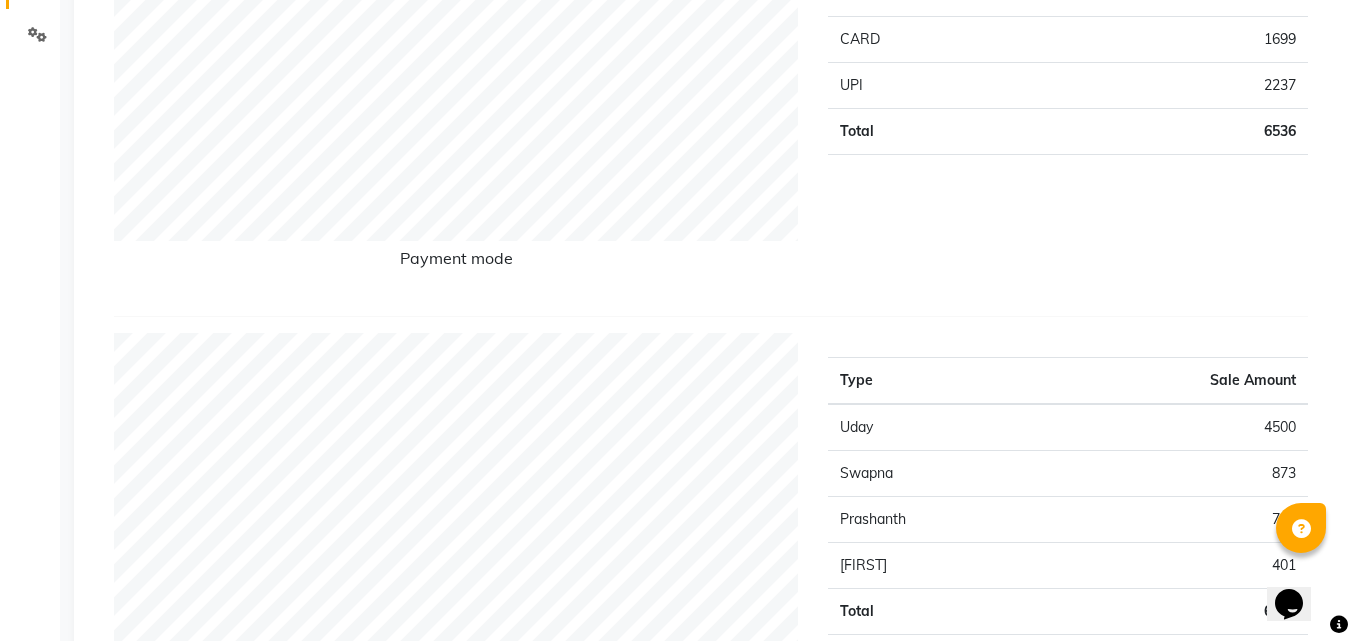 scroll, scrollTop: 500, scrollLeft: 0, axis: vertical 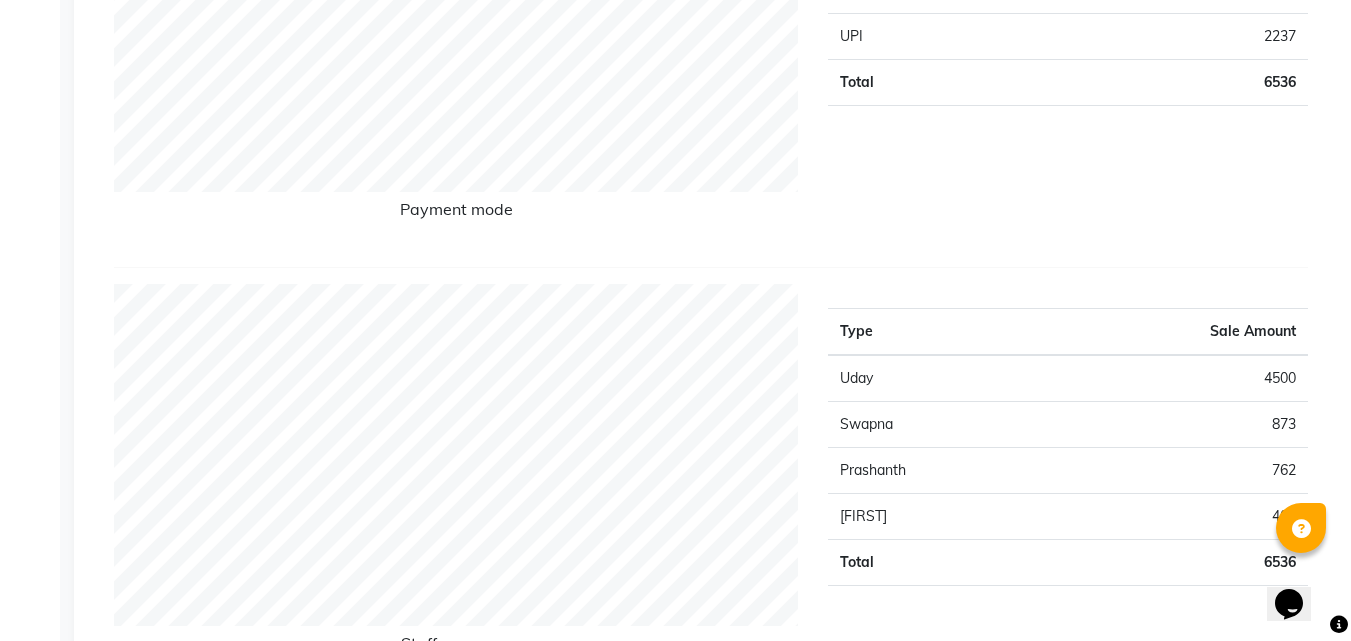 click on "4500" 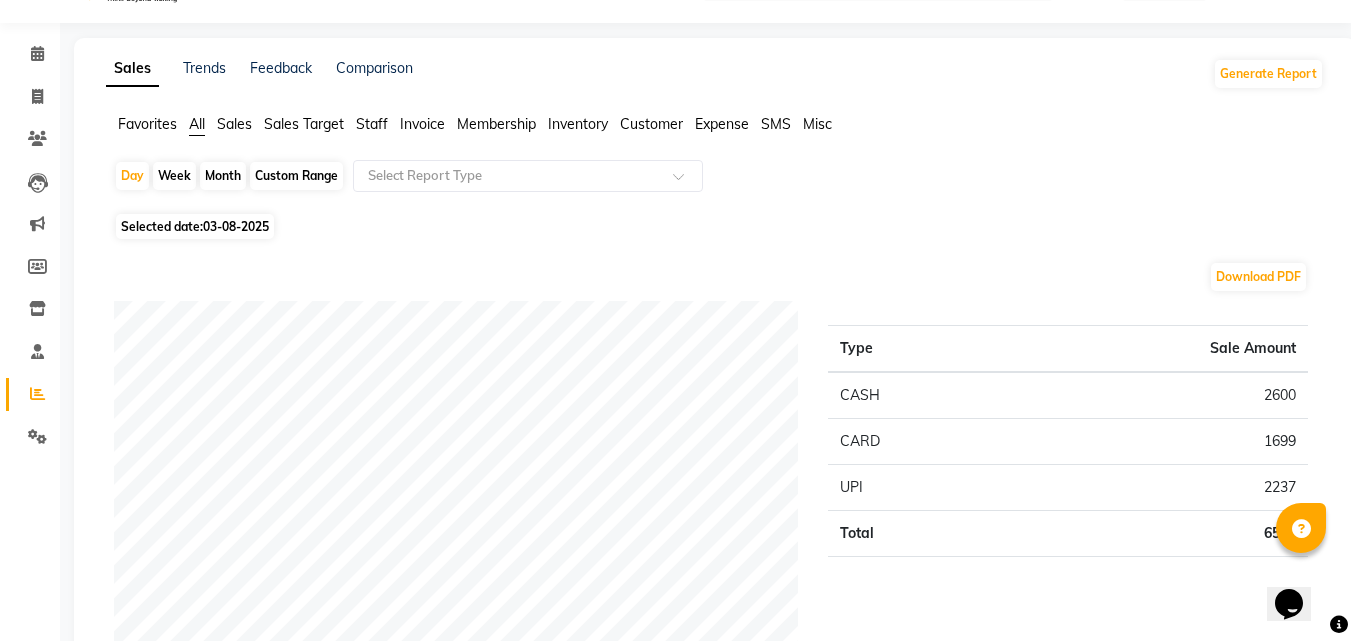 scroll, scrollTop: 0, scrollLeft: 0, axis: both 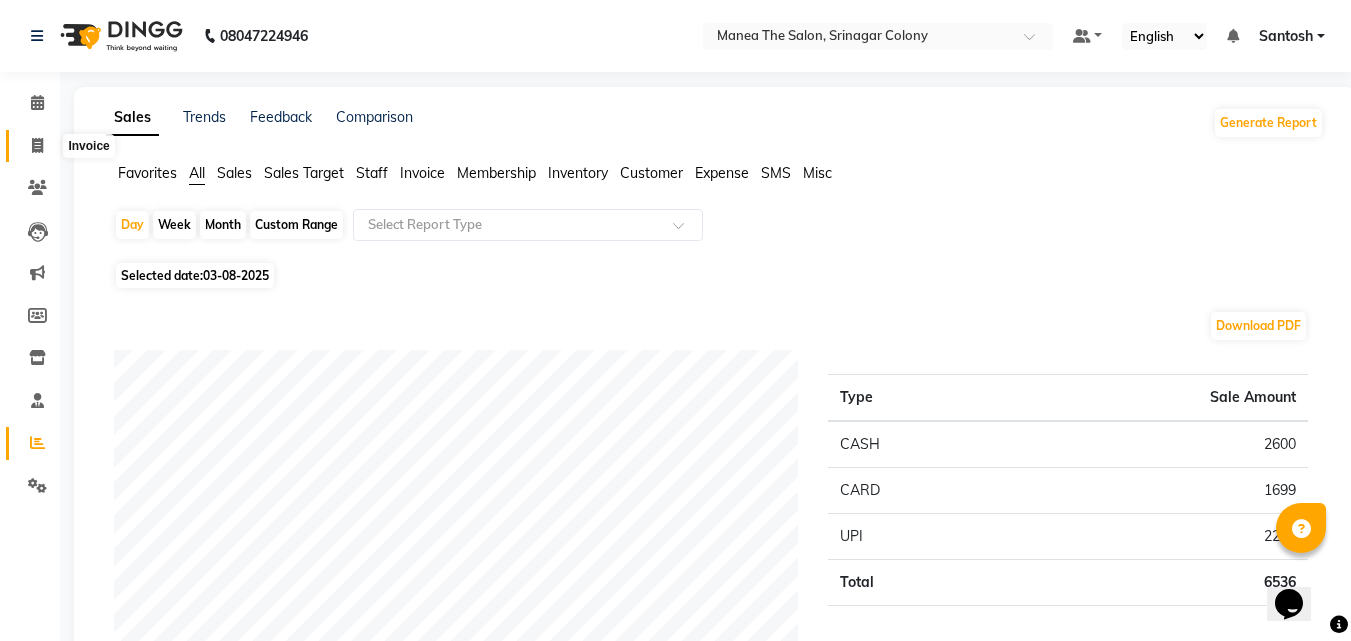 click 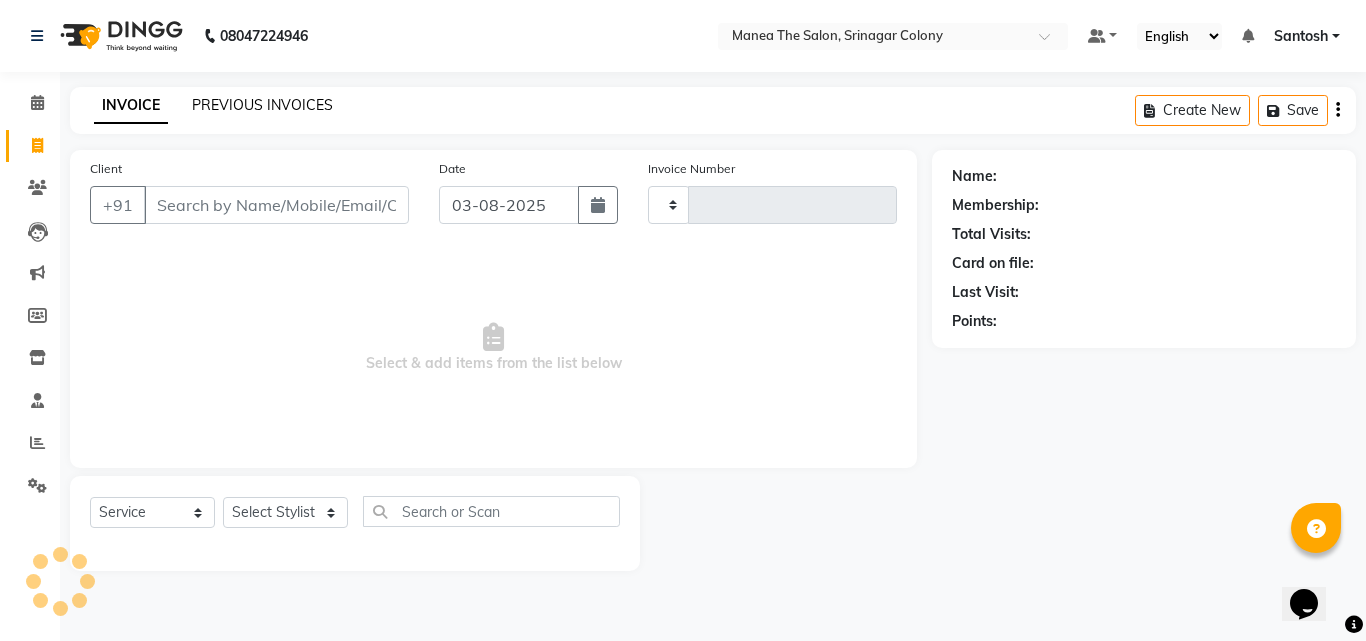 type on "1042" 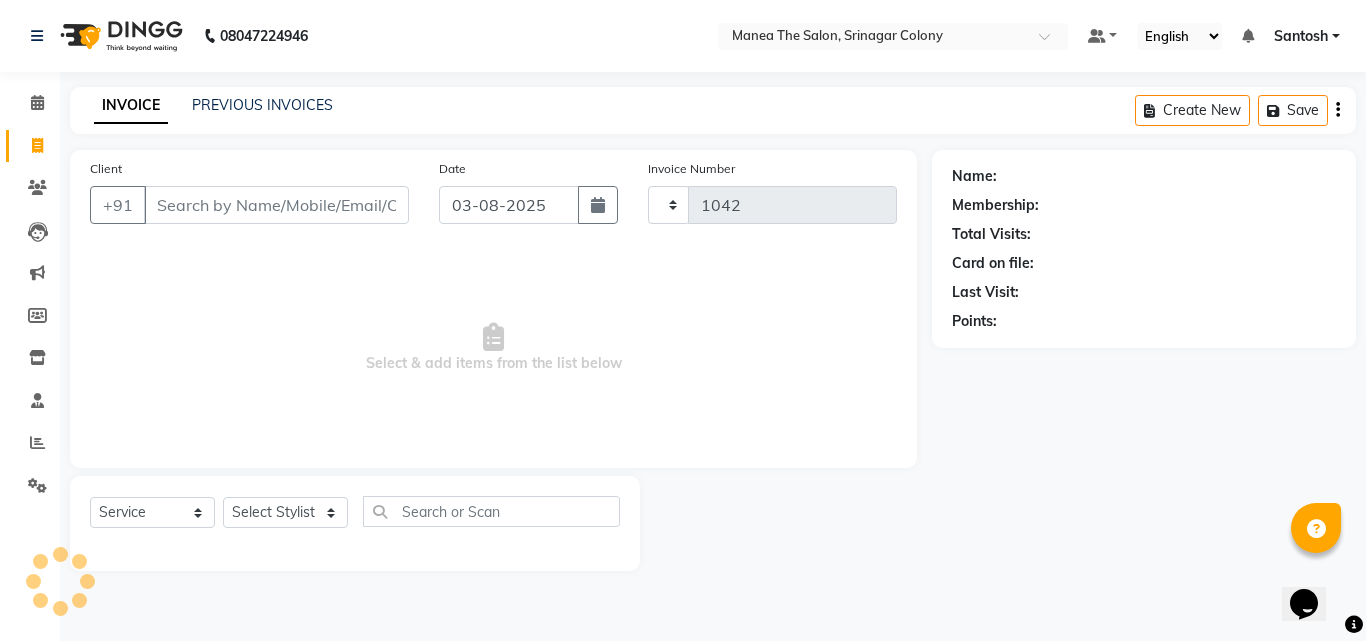 select on "5506" 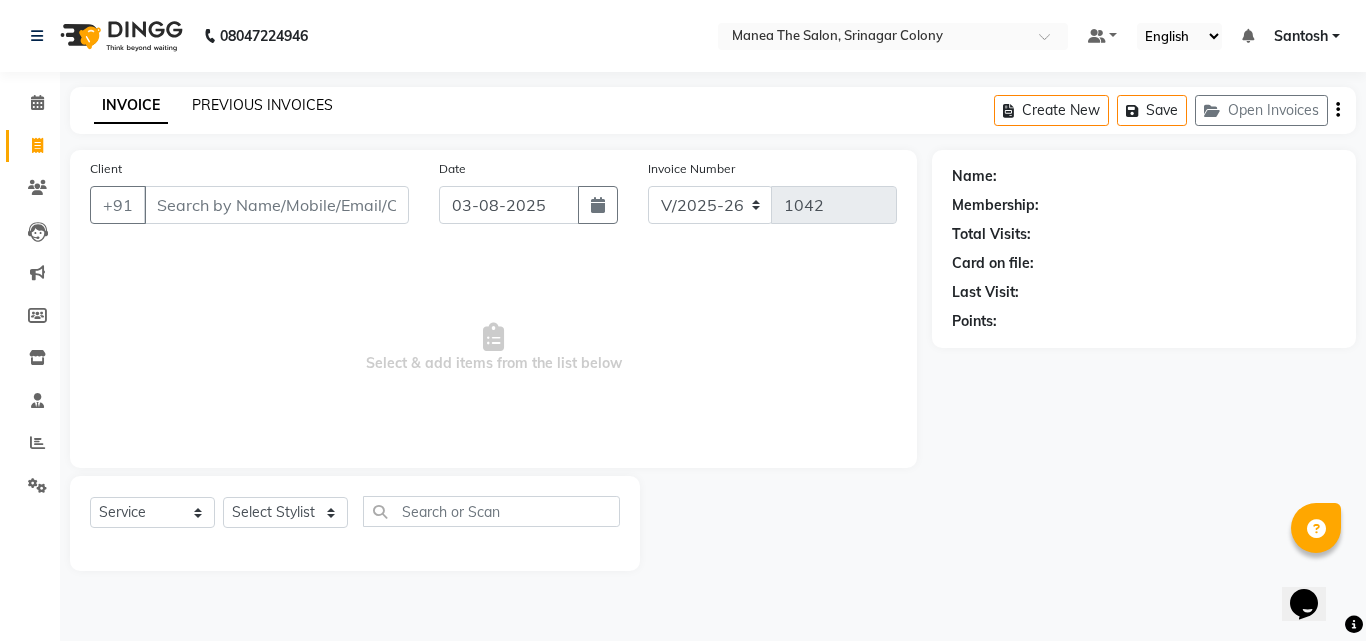 click on "PREVIOUS INVOICES" 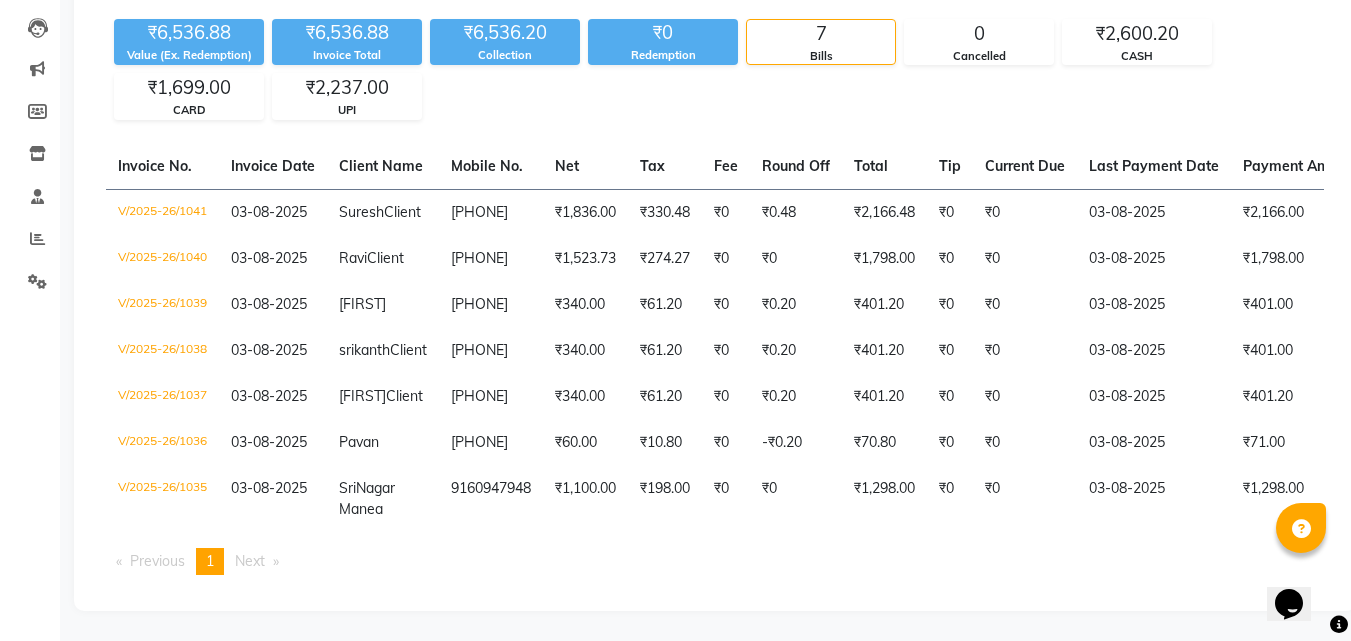 scroll, scrollTop: 279, scrollLeft: 0, axis: vertical 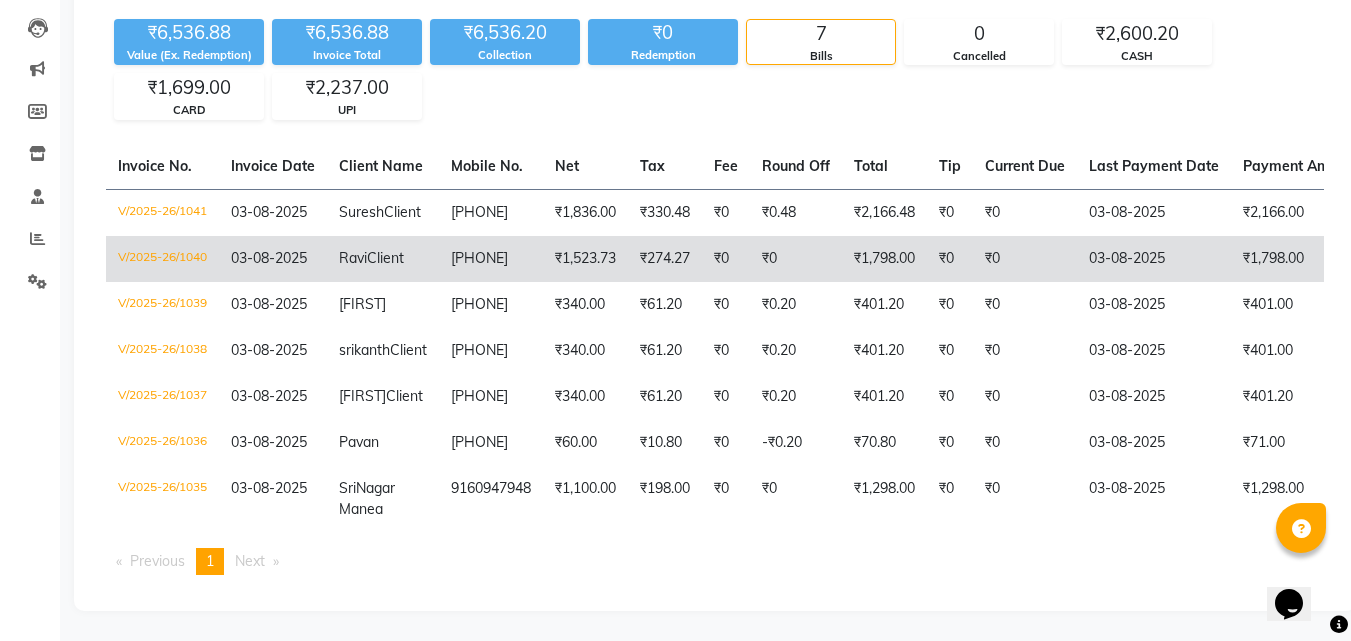 click on "V/2025-26/1040" 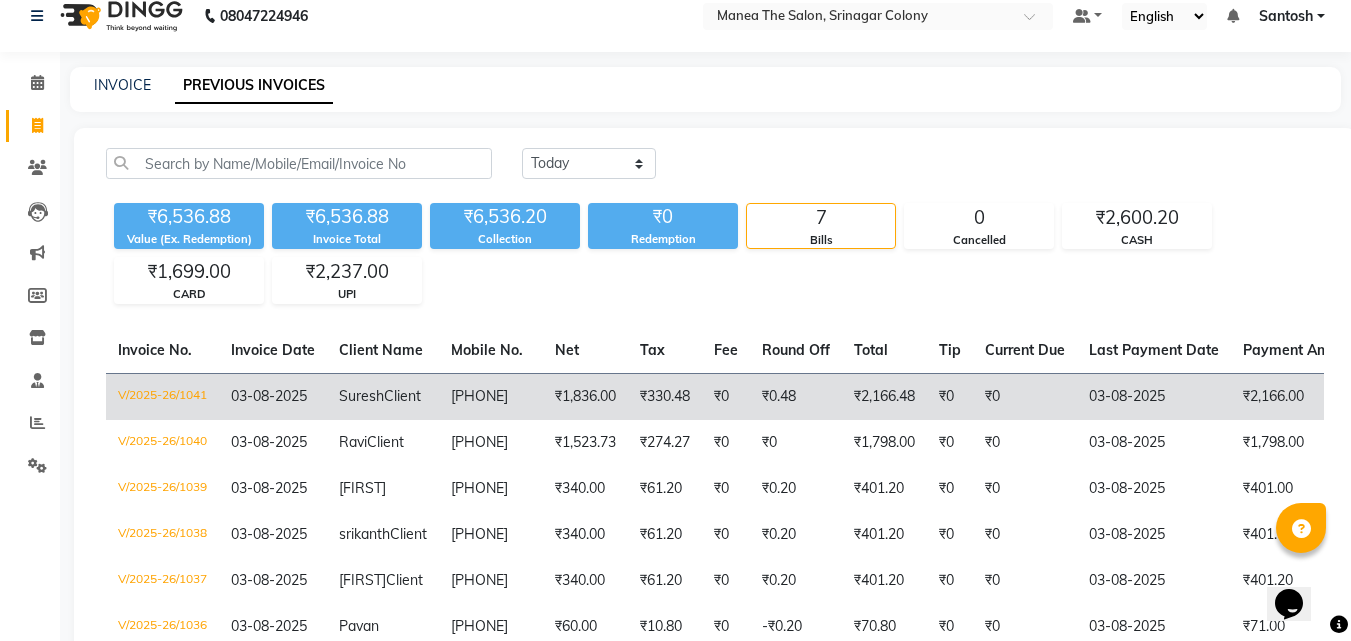scroll, scrollTop: 0, scrollLeft: 0, axis: both 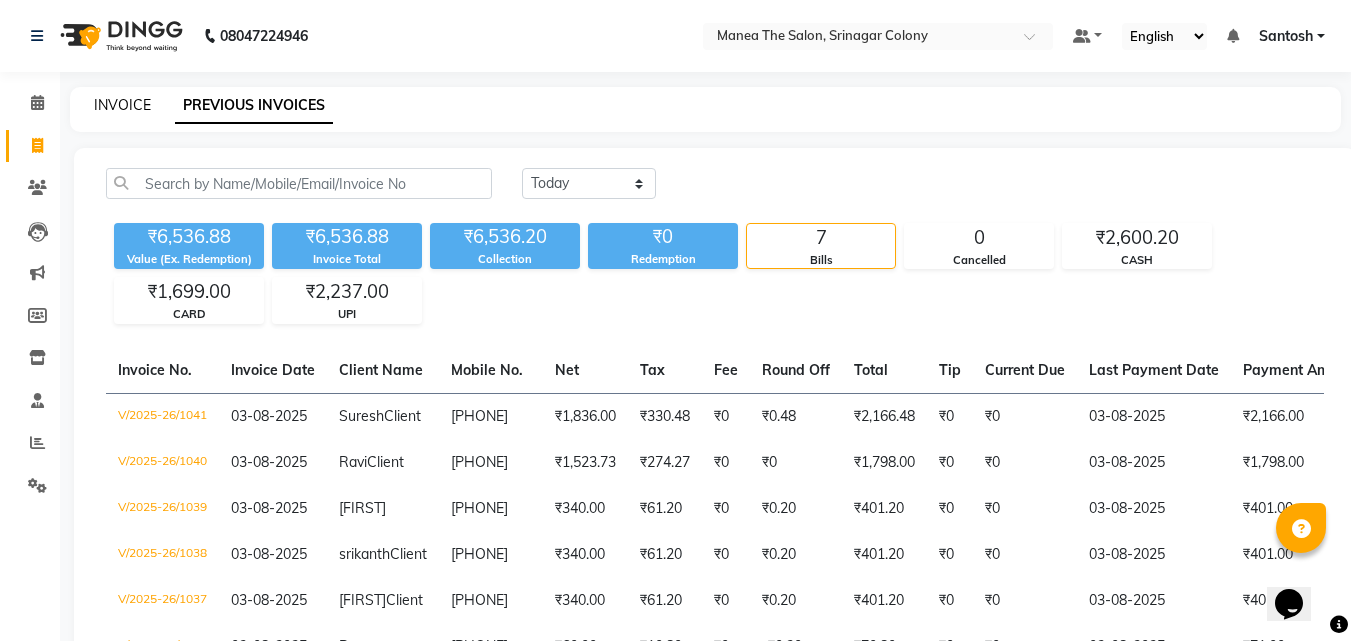 click on "INVOICE" 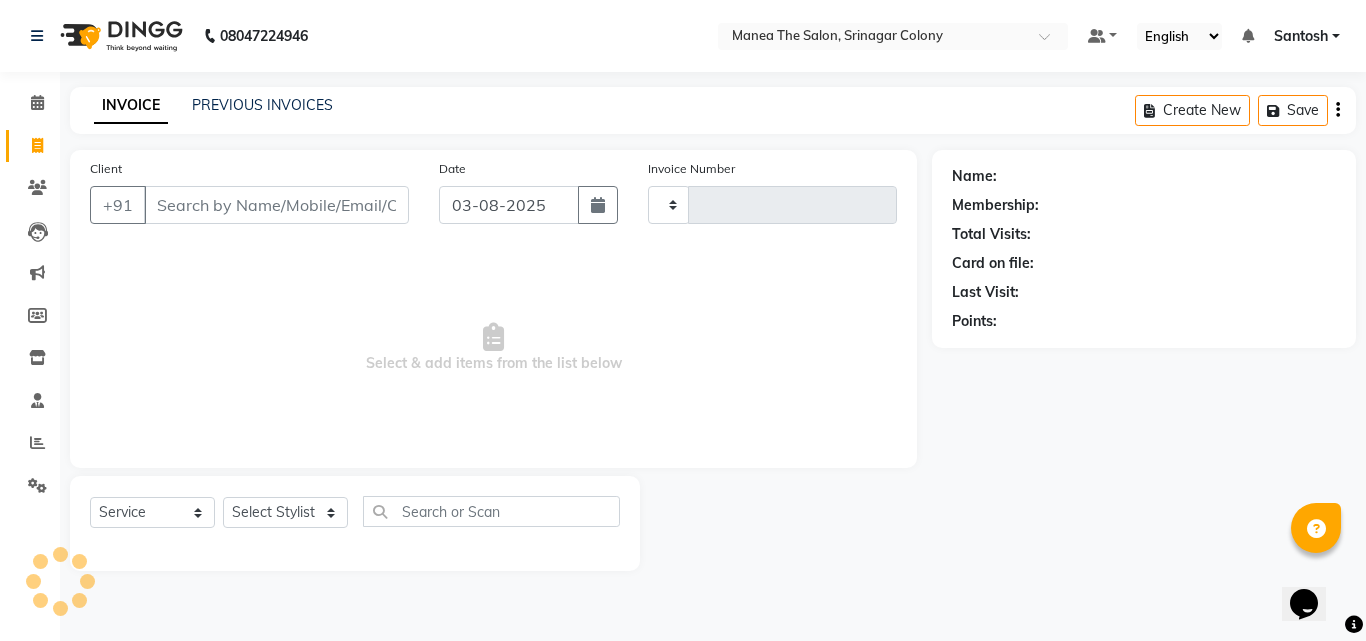 type on "1042" 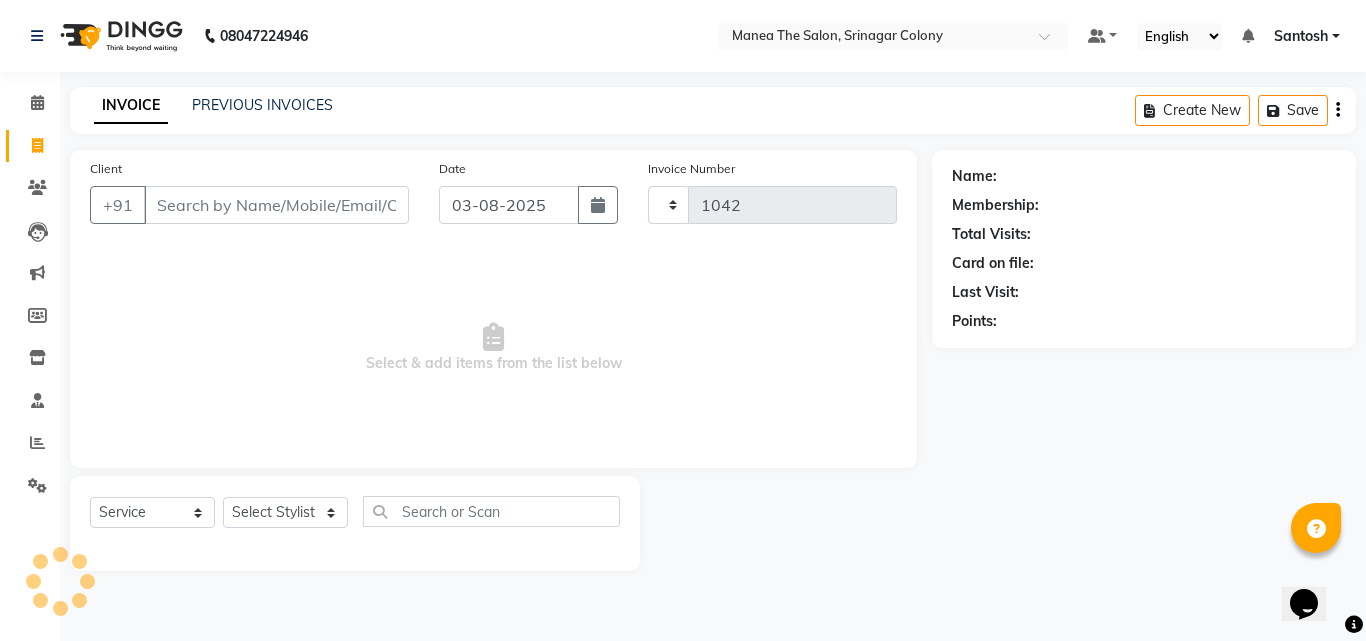 select on "5506" 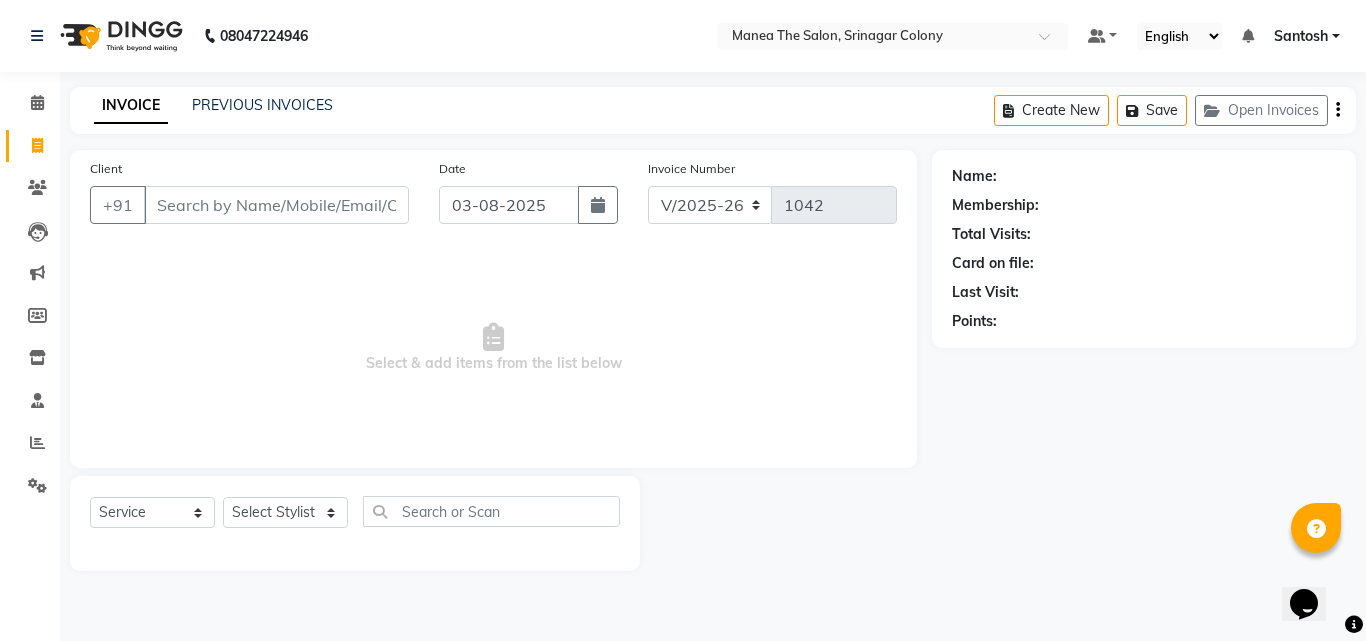 click on "PREVIOUS INVOICES" 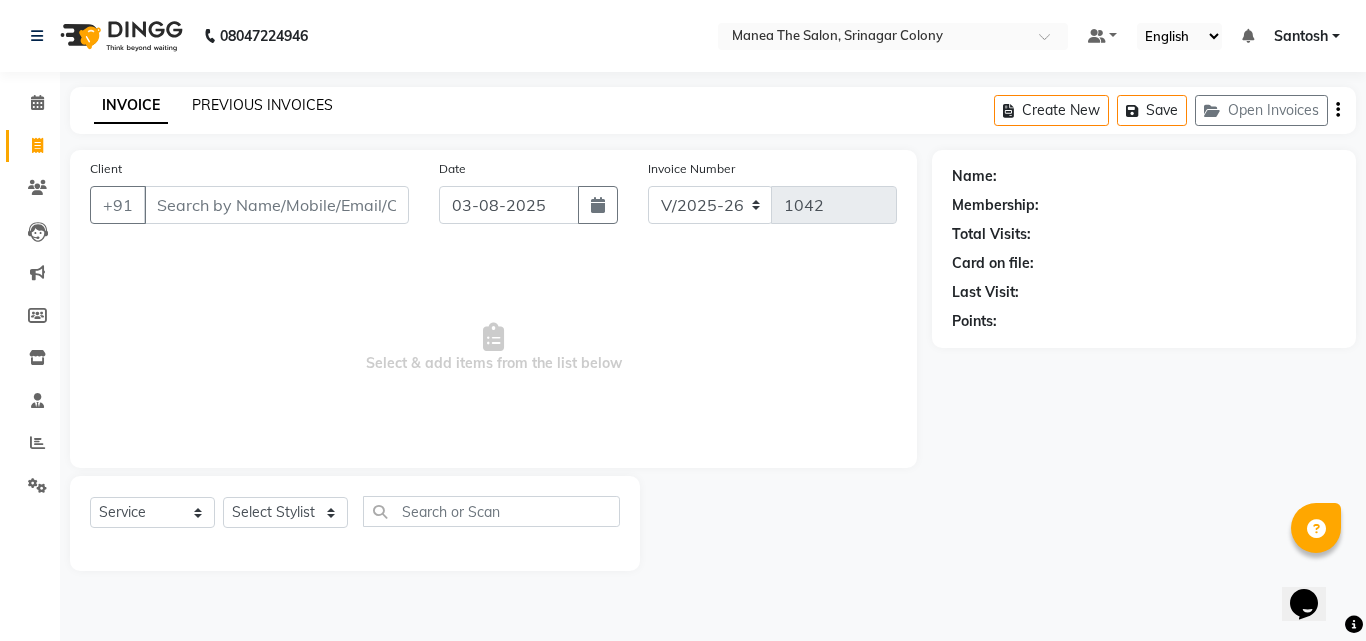 click on "PREVIOUS INVOICES" 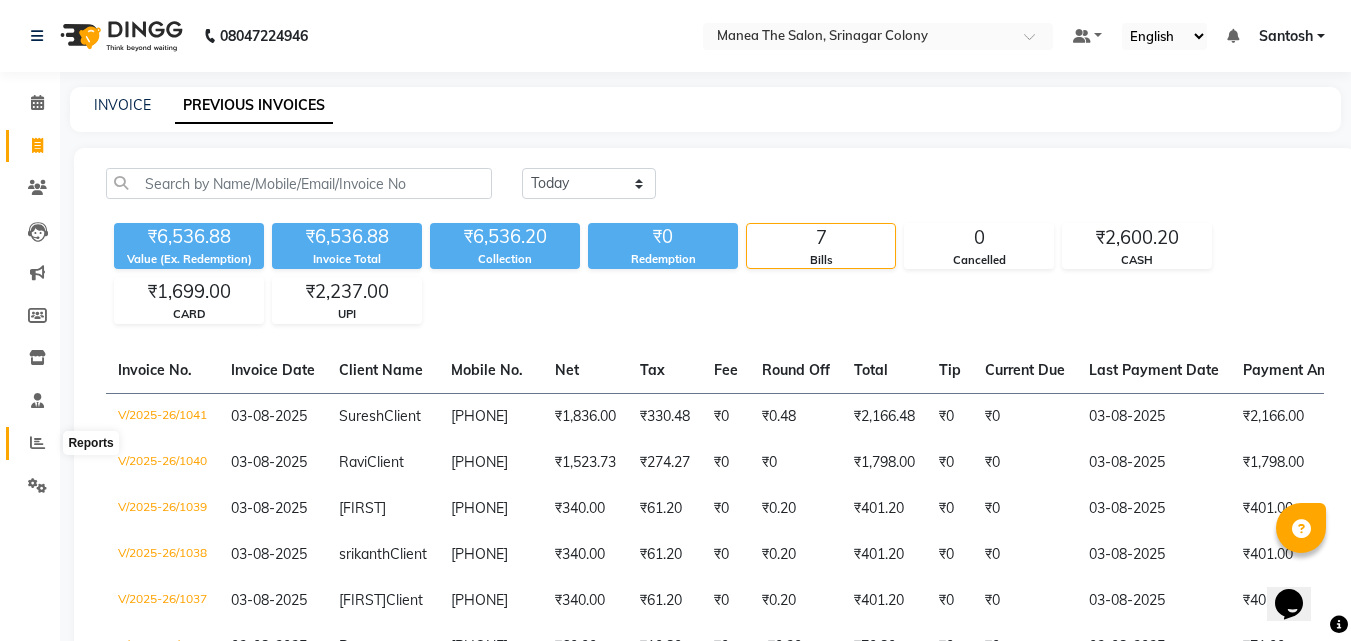 click 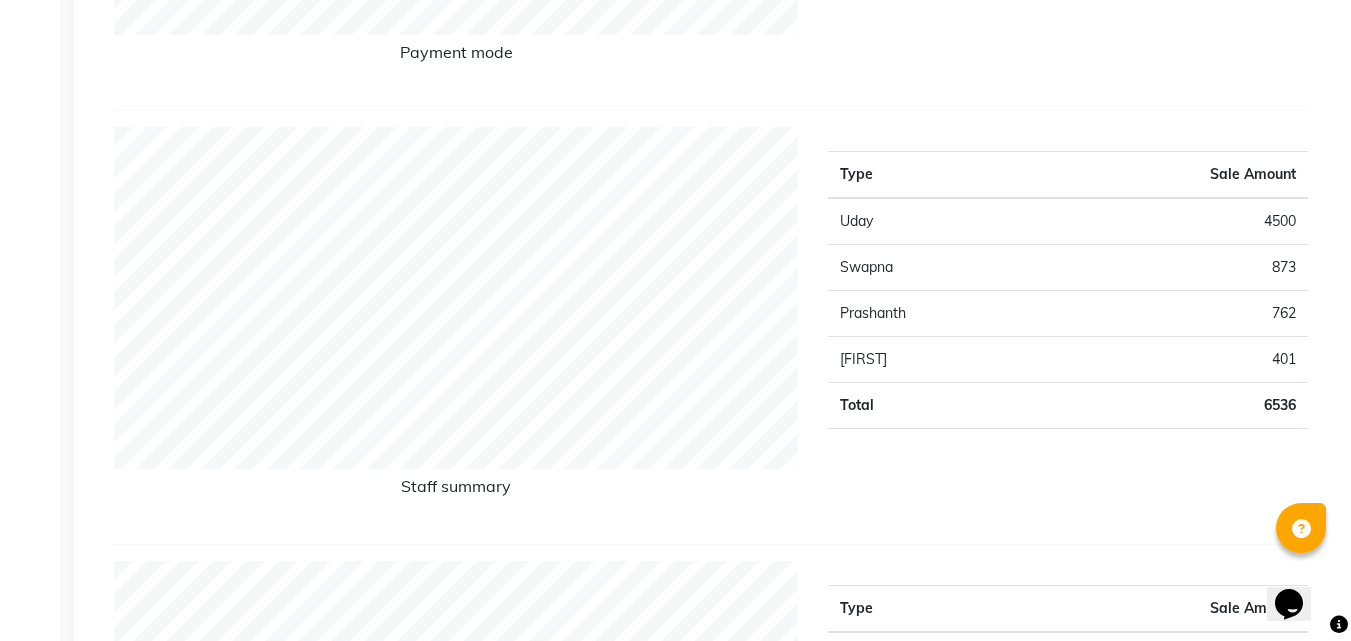 scroll, scrollTop: 700, scrollLeft: 0, axis: vertical 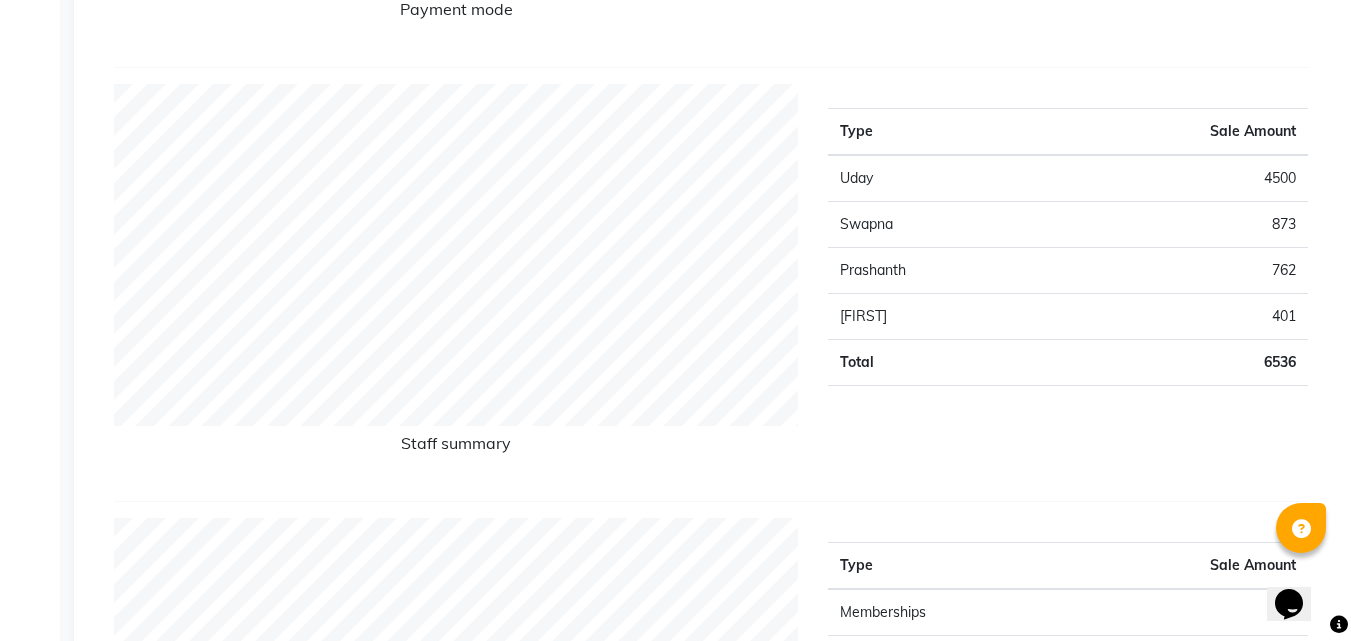 click on "Swapna" 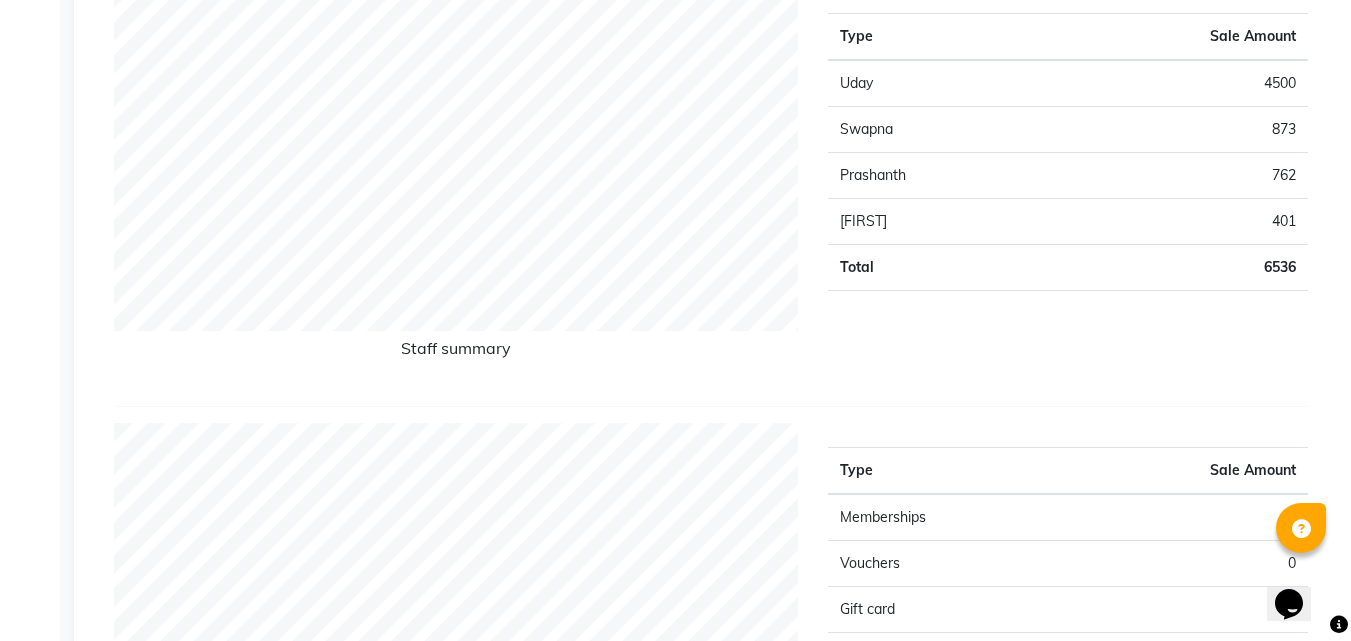 scroll, scrollTop: 800, scrollLeft: 0, axis: vertical 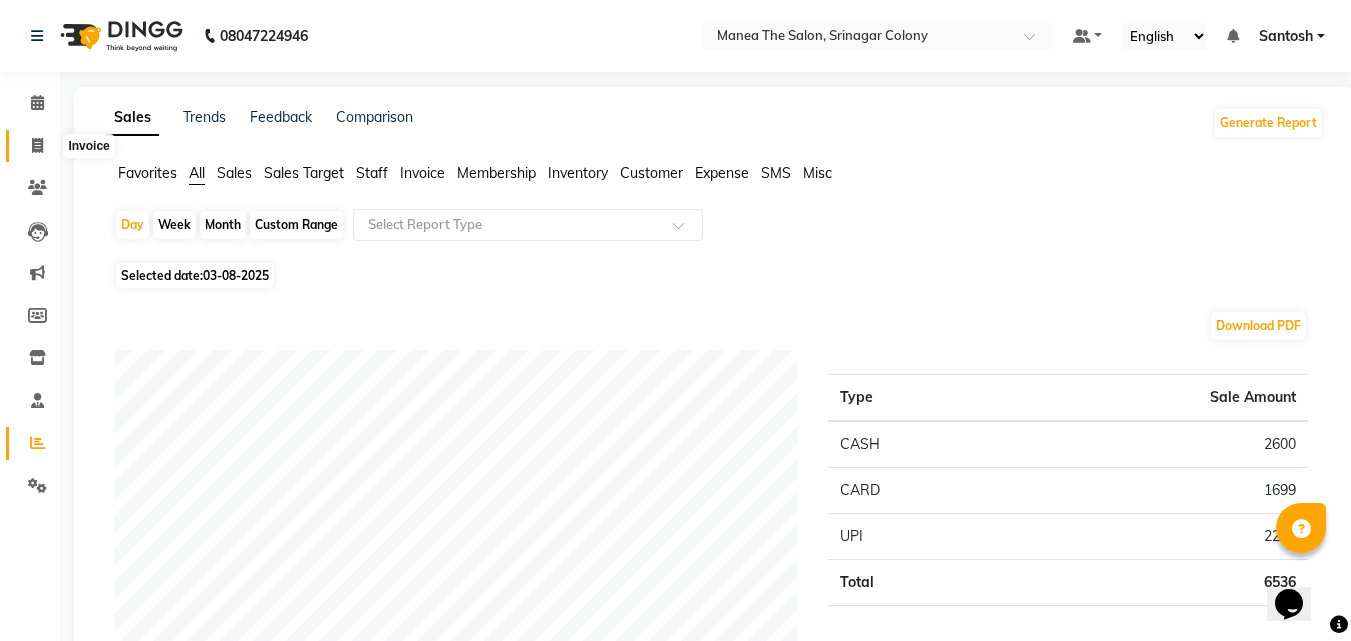 click 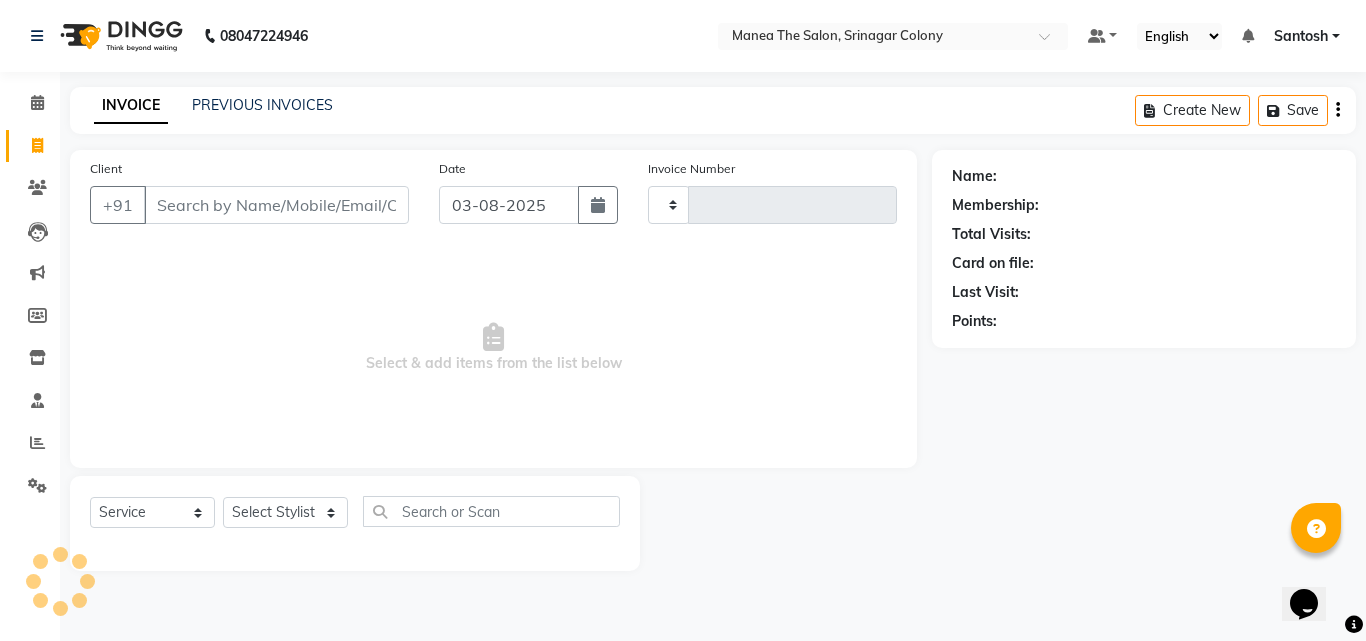 type on "1042" 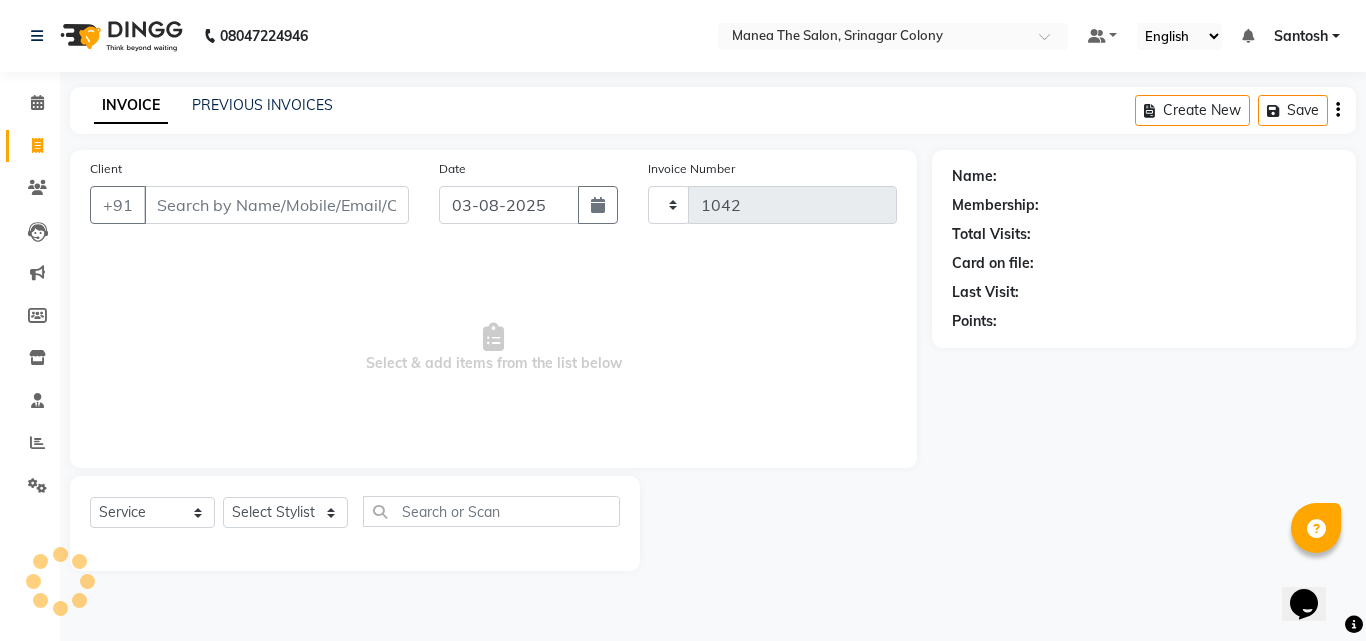 select on "5506" 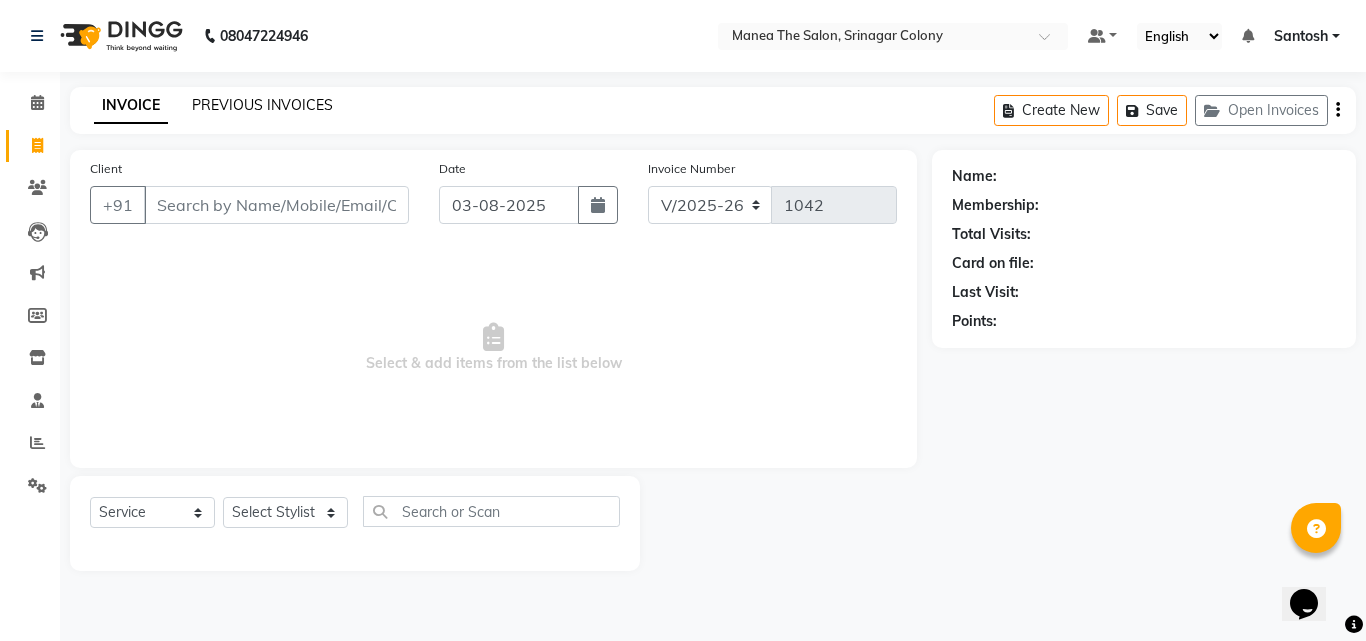 click on "PREVIOUS INVOICES" 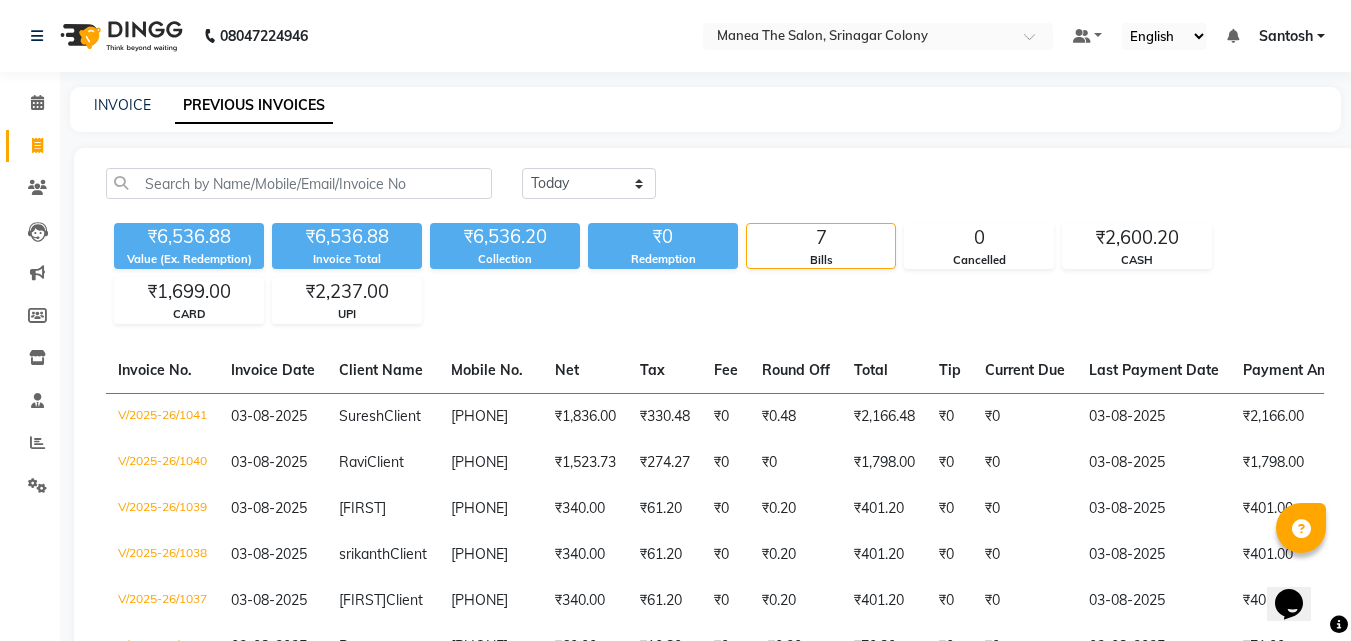 scroll, scrollTop: 100, scrollLeft: 0, axis: vertical 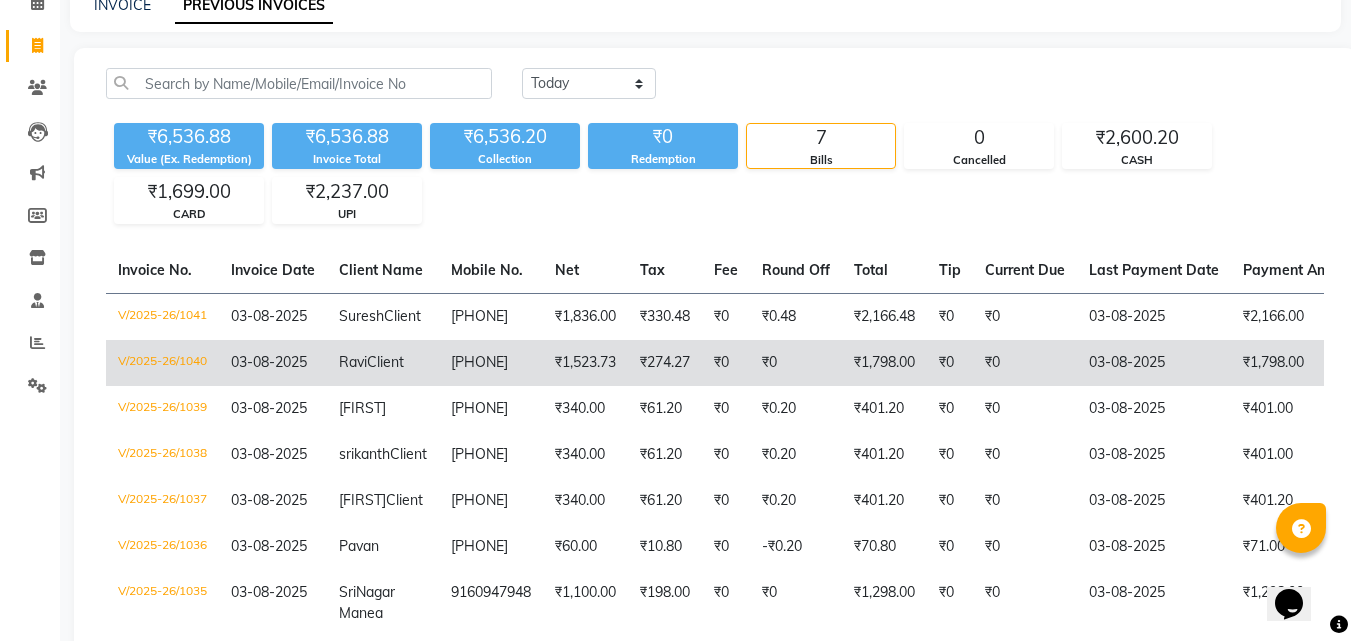 click on "V/2025-26/1040" 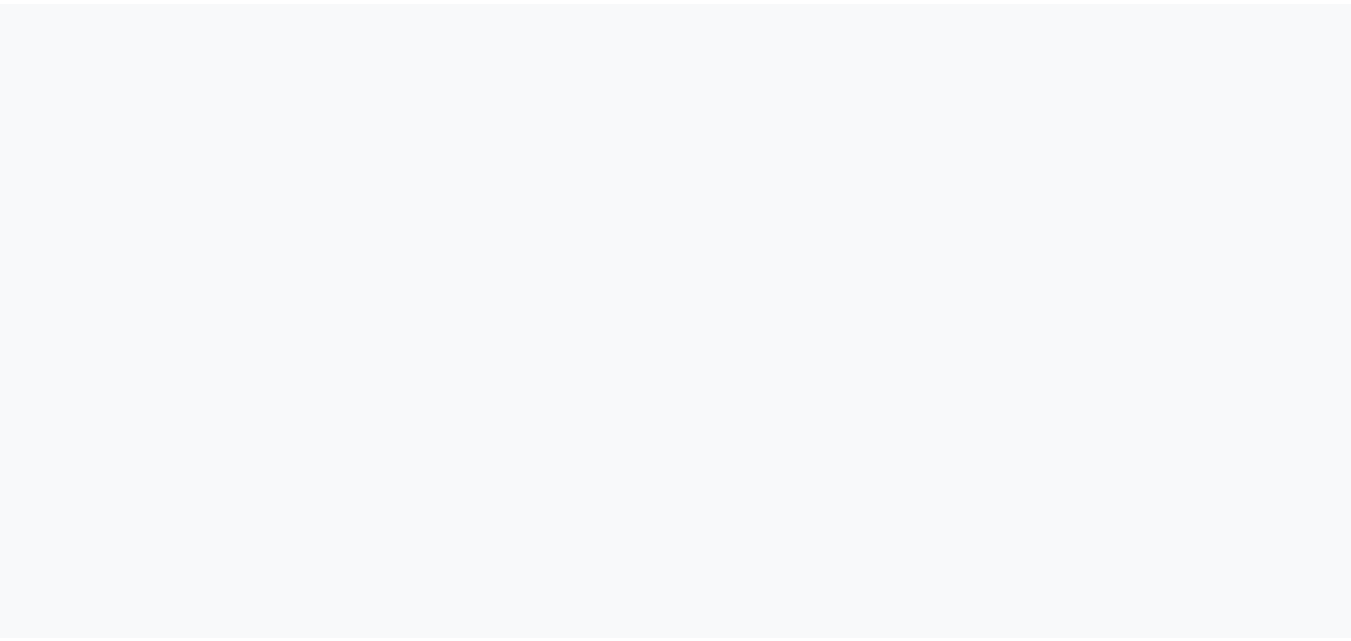 scroll, scrollTop: 0, scrollLeft: 0, axis: both 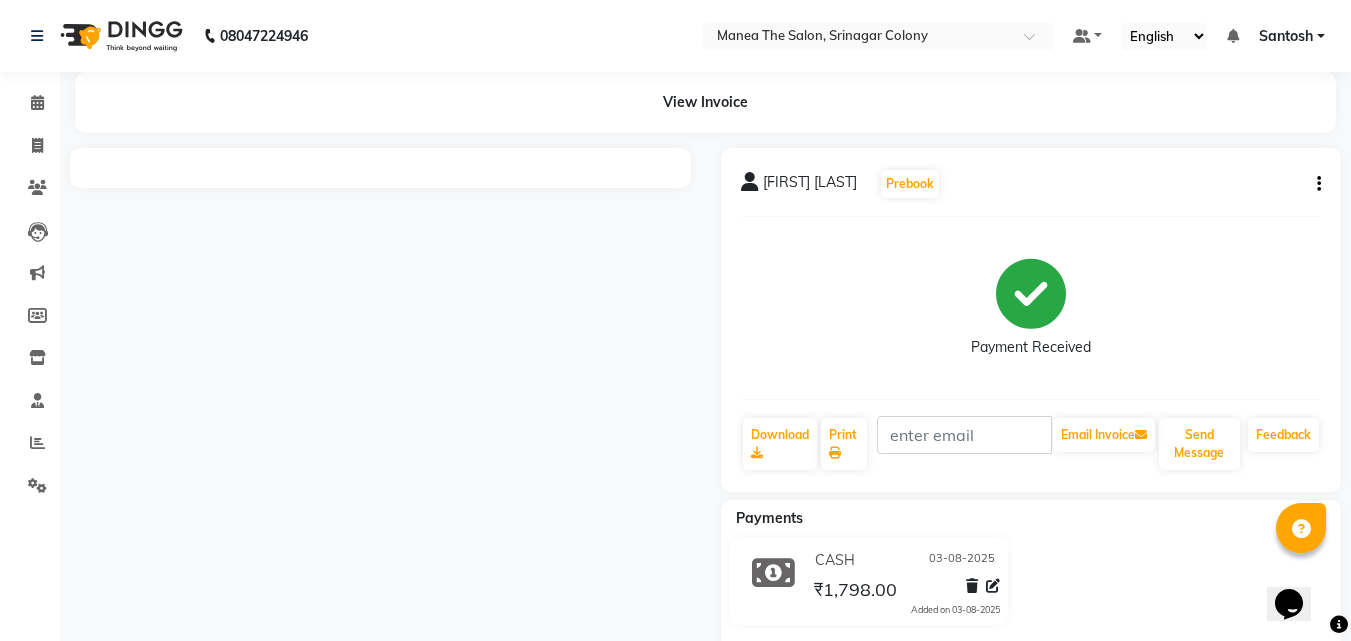 click 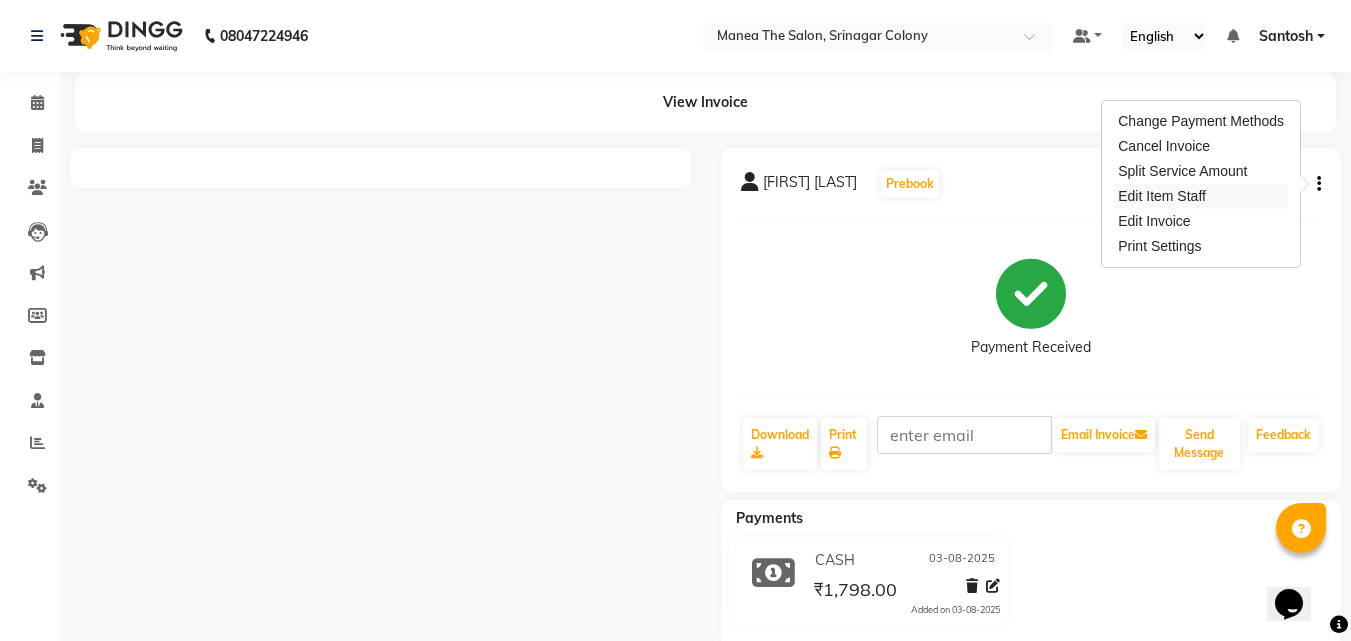 click on "Edit Item Staff" at bounding box center [1201, 196] 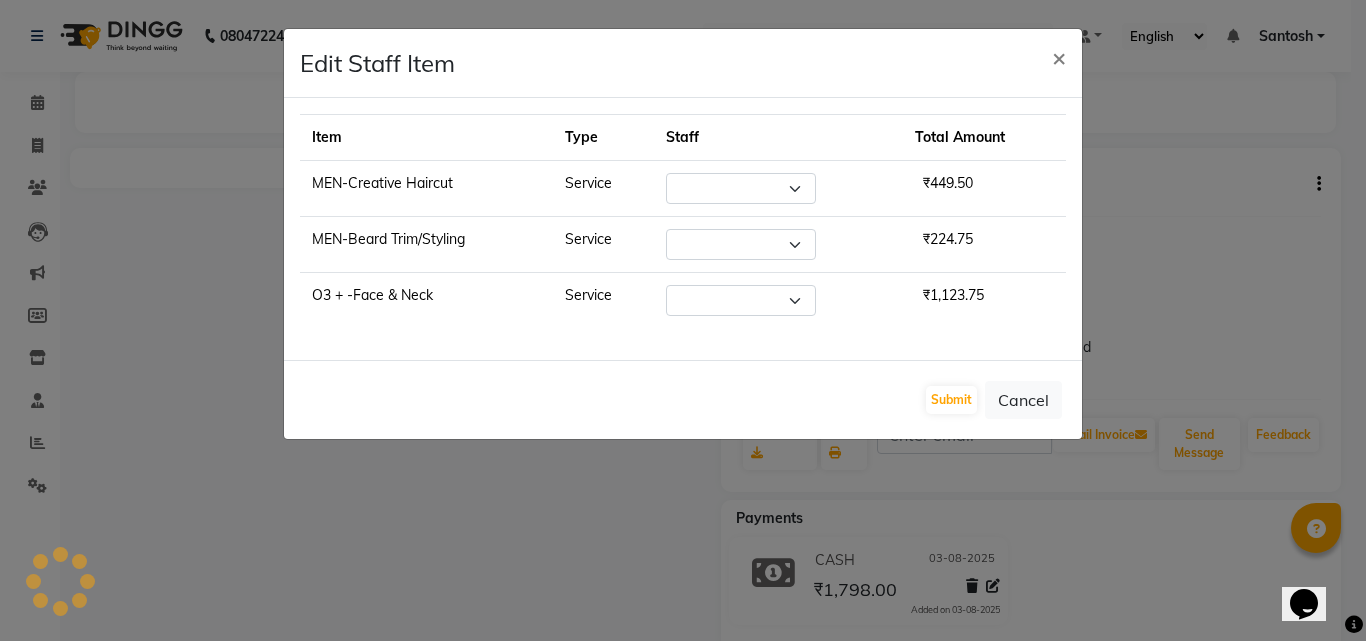 select on "50205" 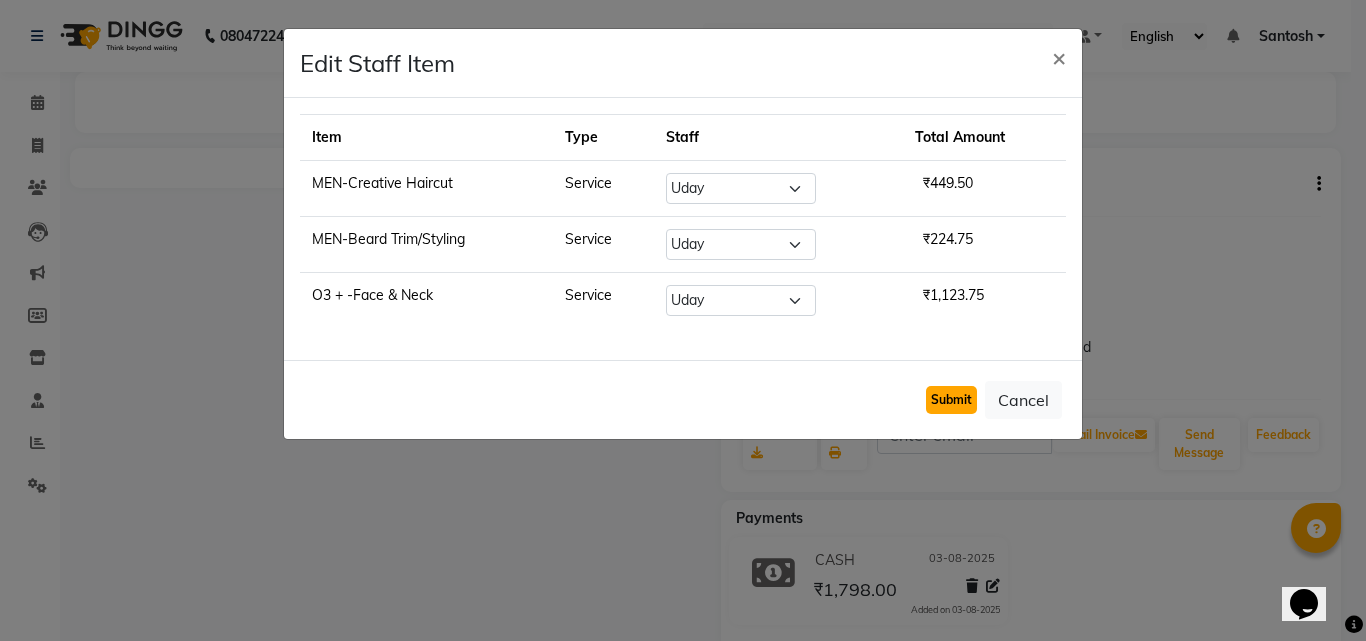 click on "Submit" 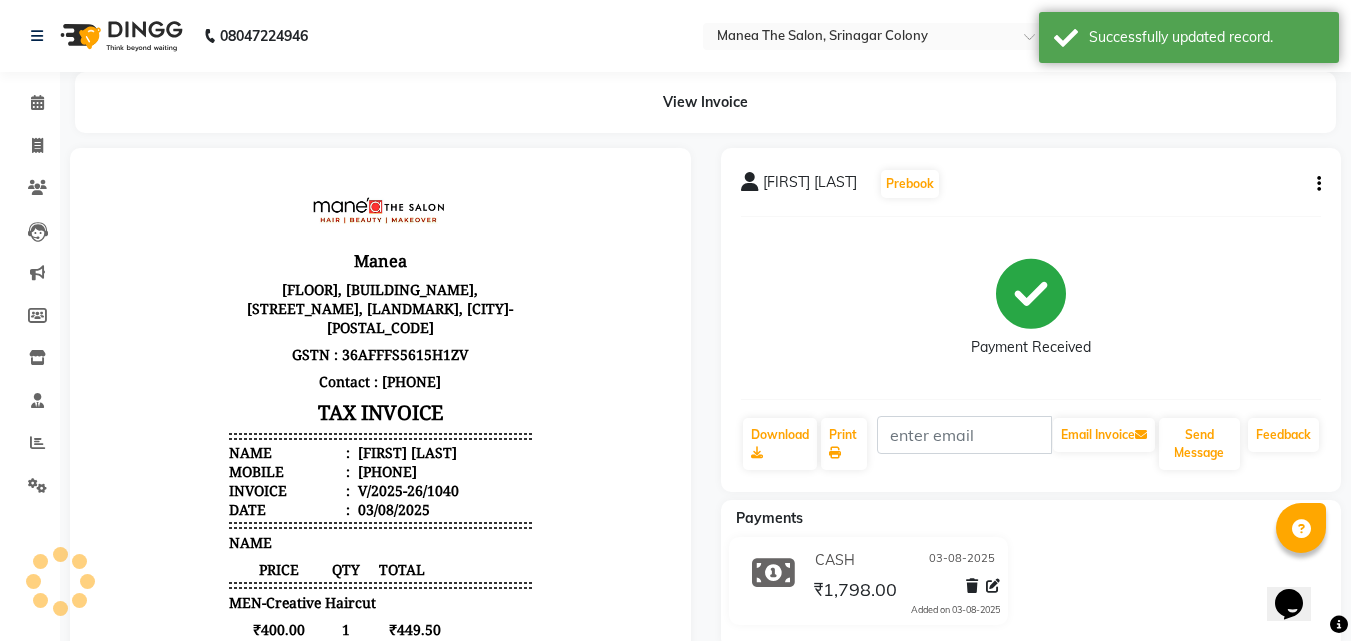 scroll, scrollTop: 0, scrollLeft: 0, axis: both 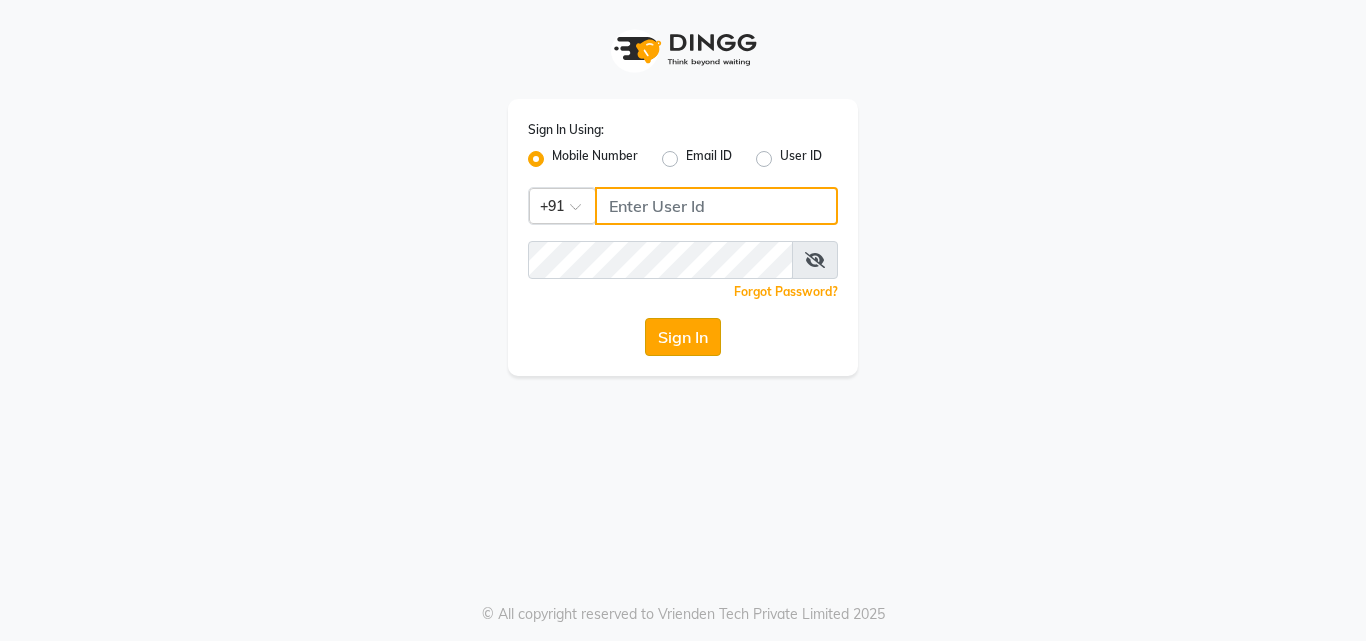 type on "9703629668" 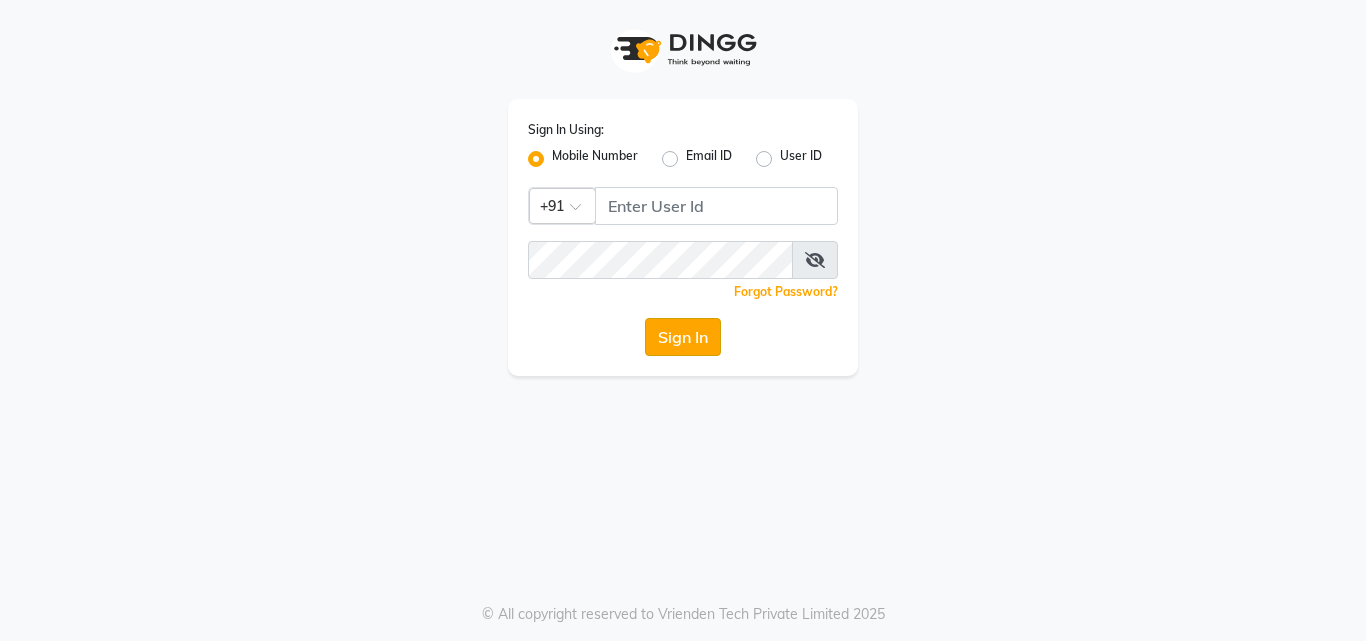 click on "Sign In" 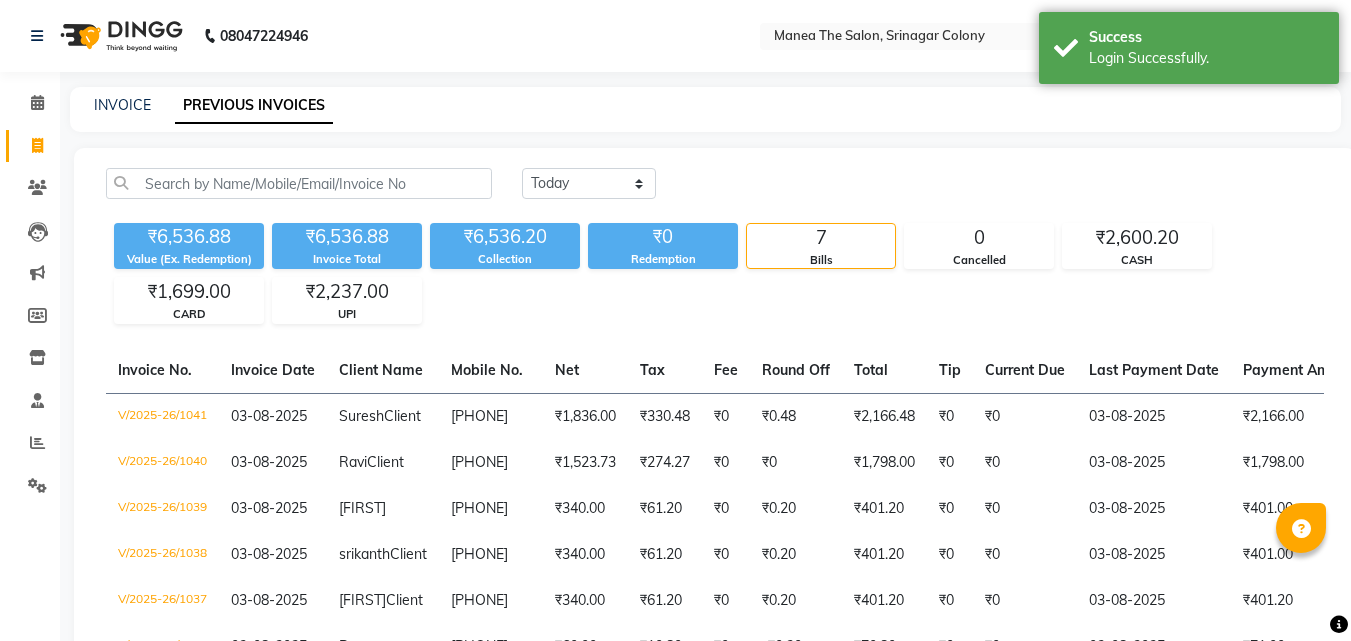 select on "en" 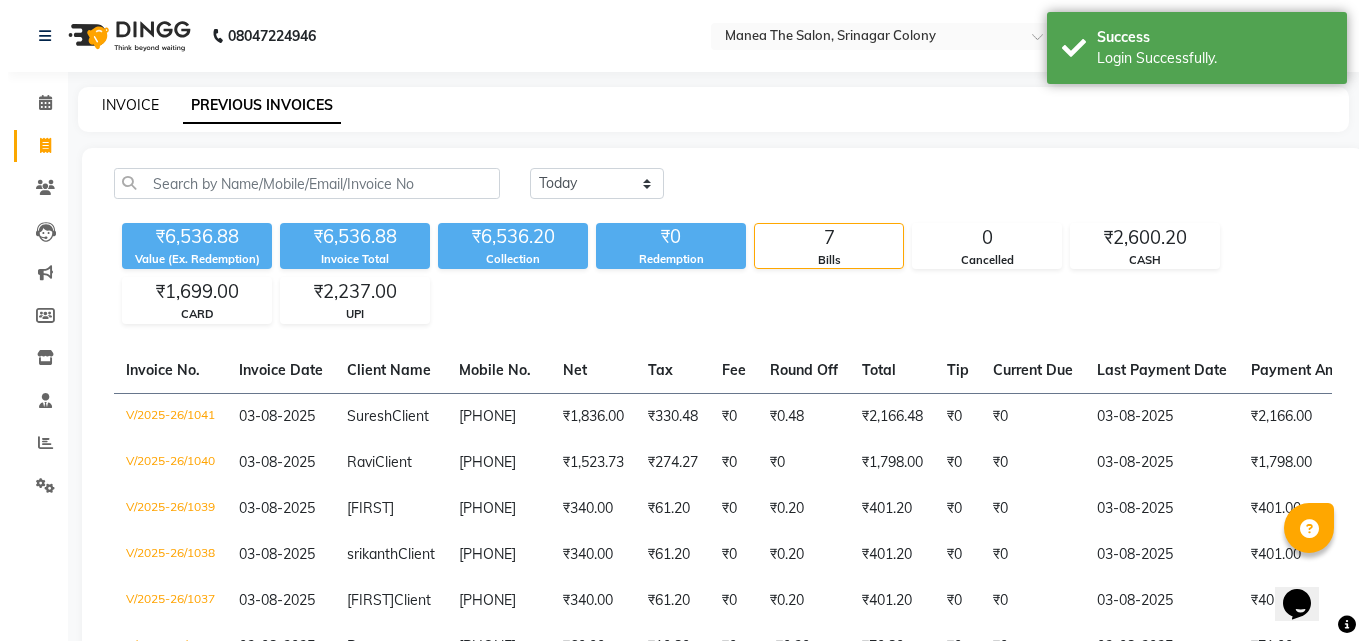 scroll, scrollTop: 0, scrollLeft: 0, axis: both 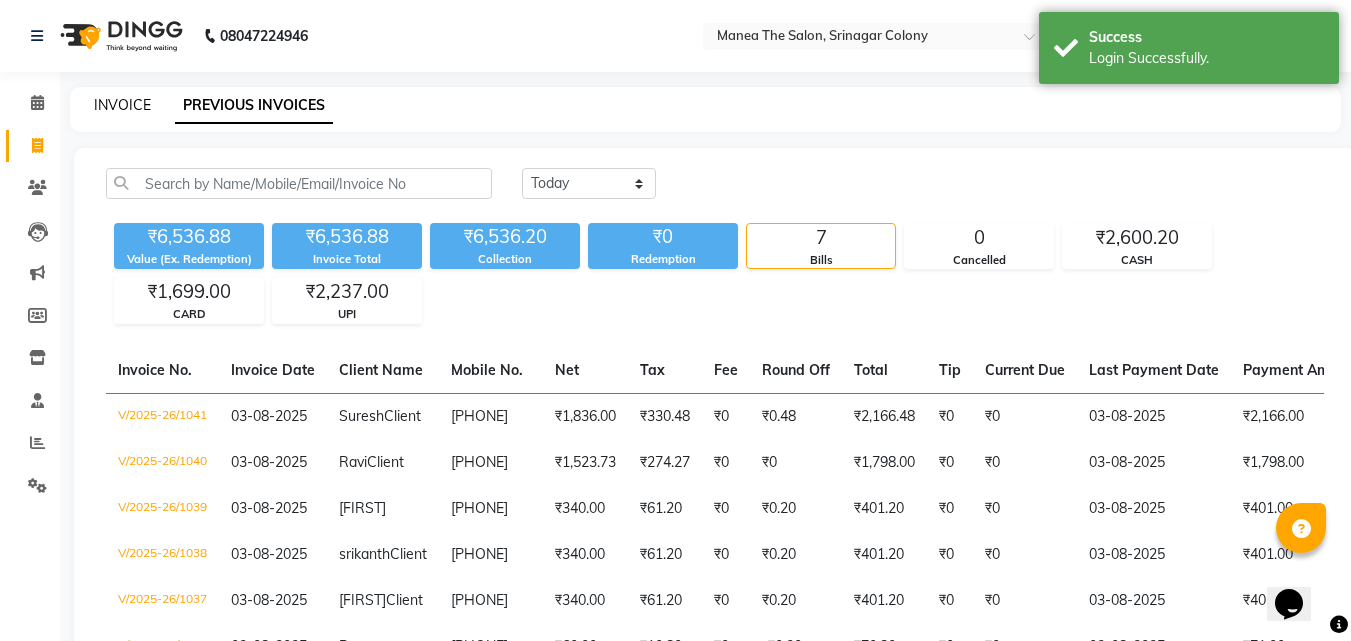 click on "INVOICE" 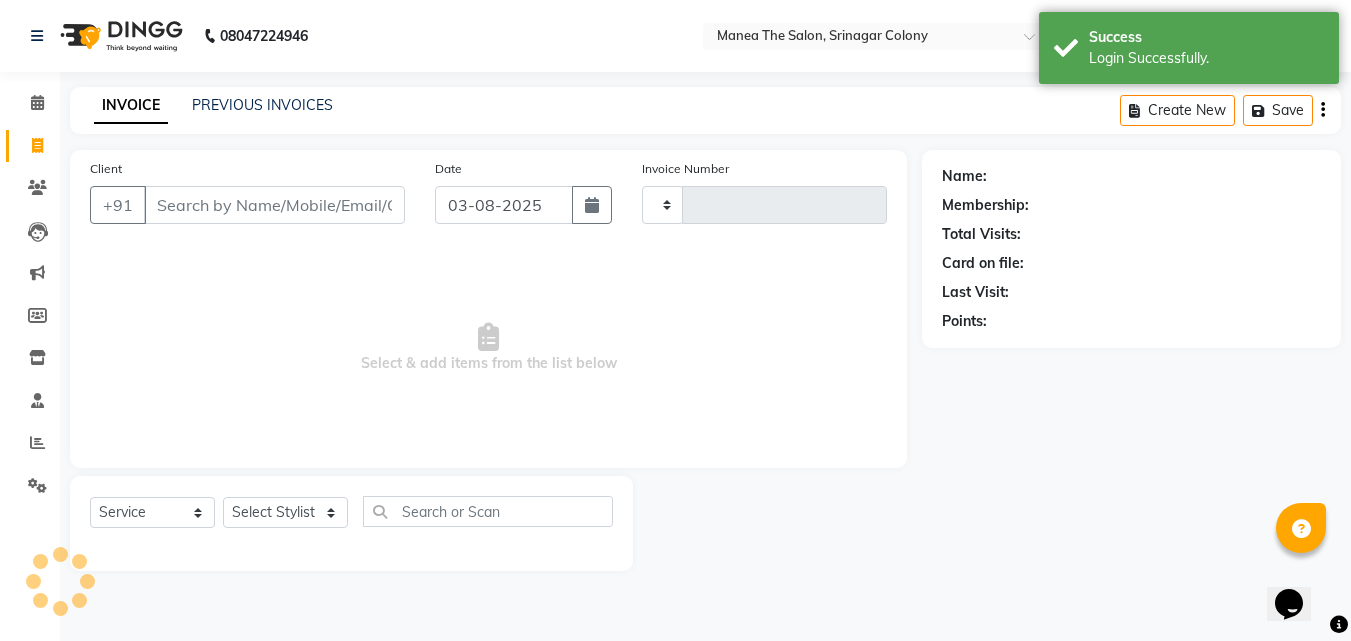 type on "1042" 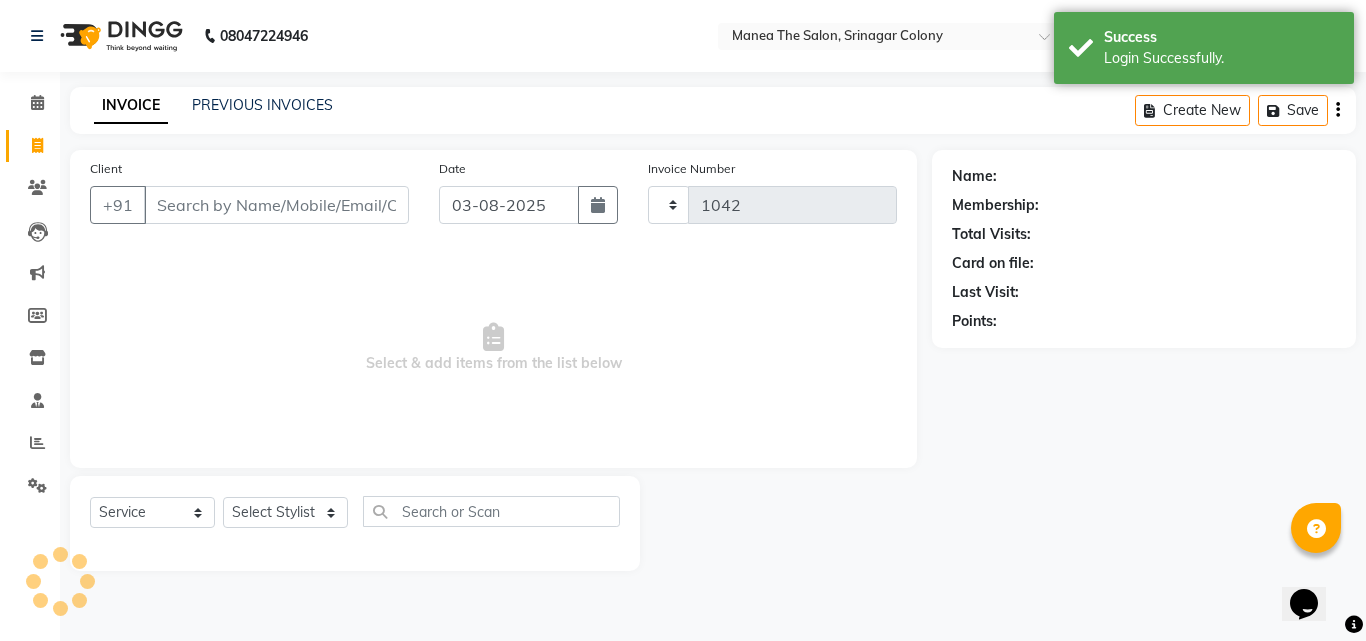 select on "5506" 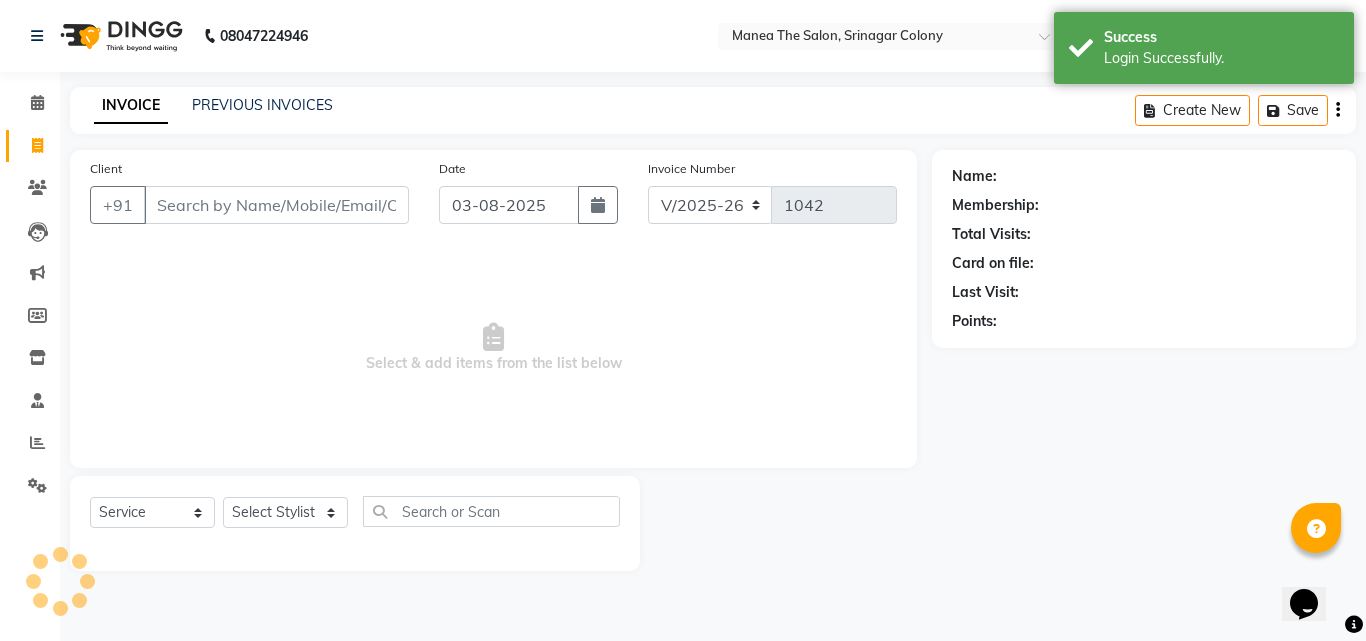 click on "Client" at bounding box center (276, 205) 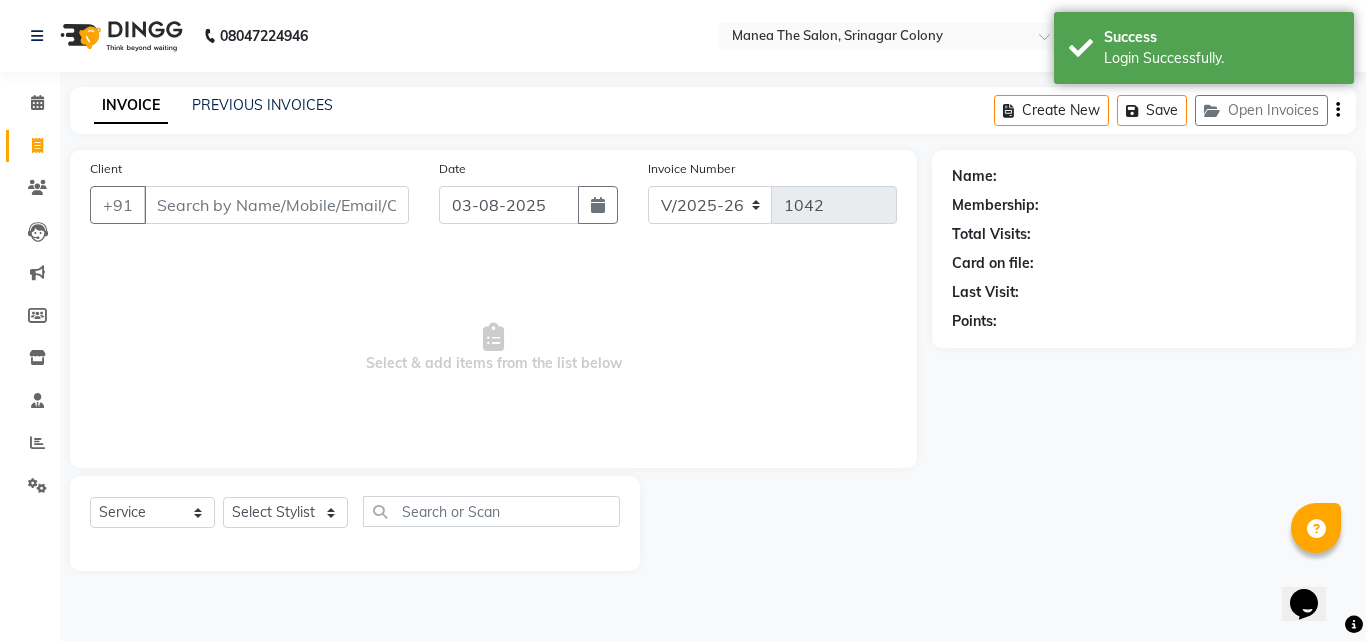 click on "Client" at bounding box center [276, 205] 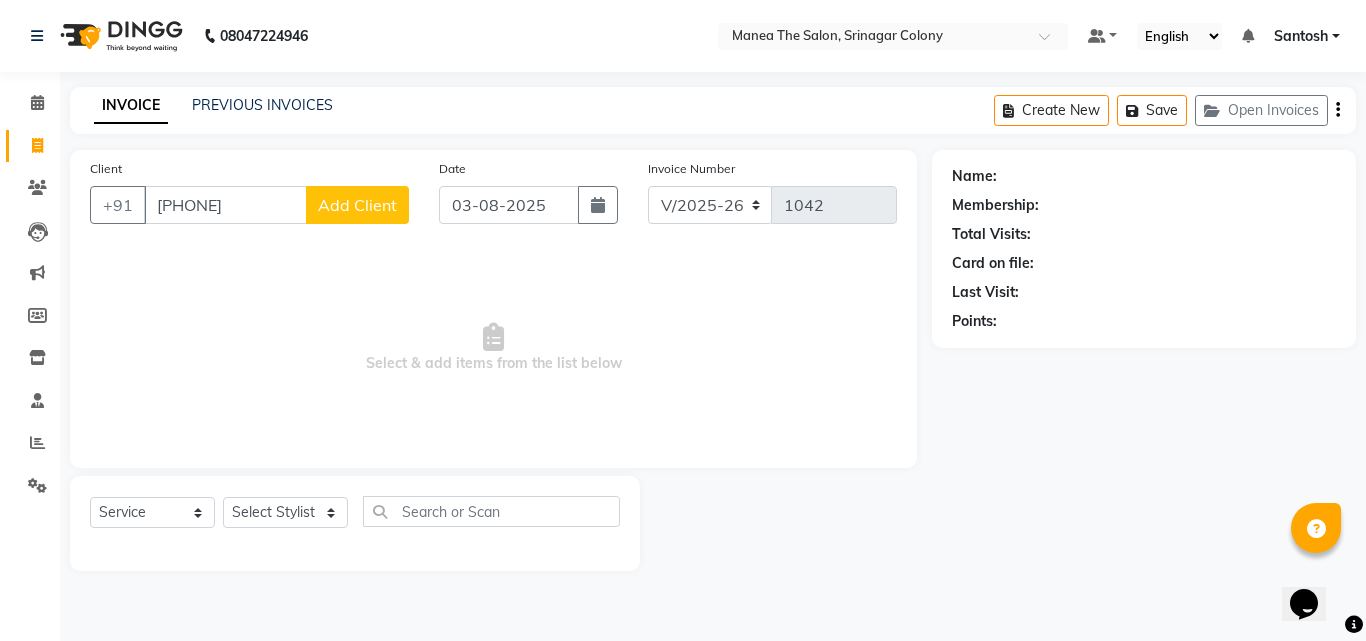 type on "6301744805" 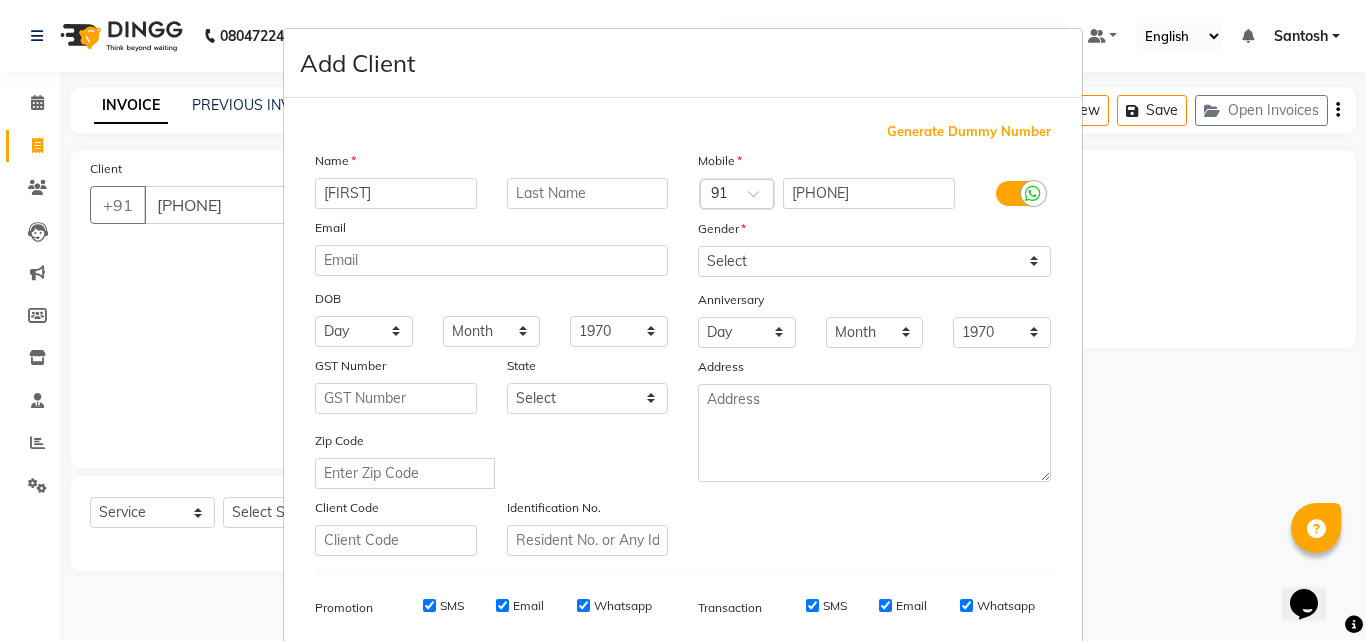 type on "Srilekha" 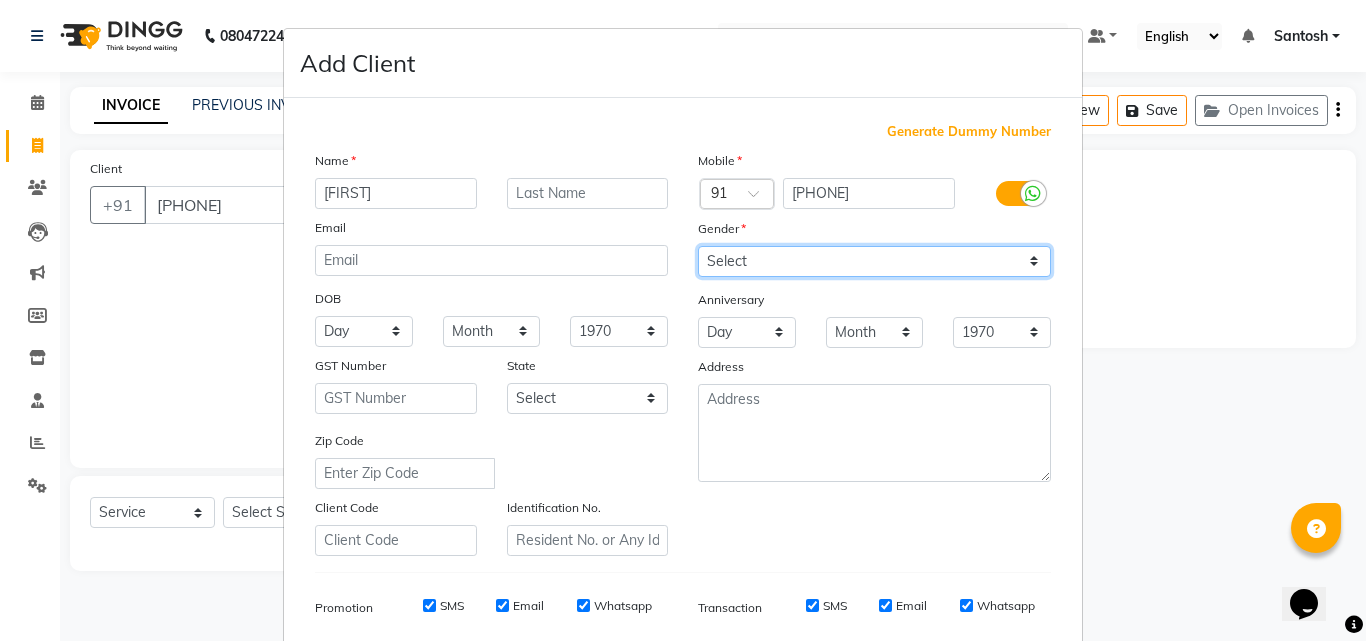 click on "Select Male Female Other Prefer Not To Say" at bounding box center (874, 261) 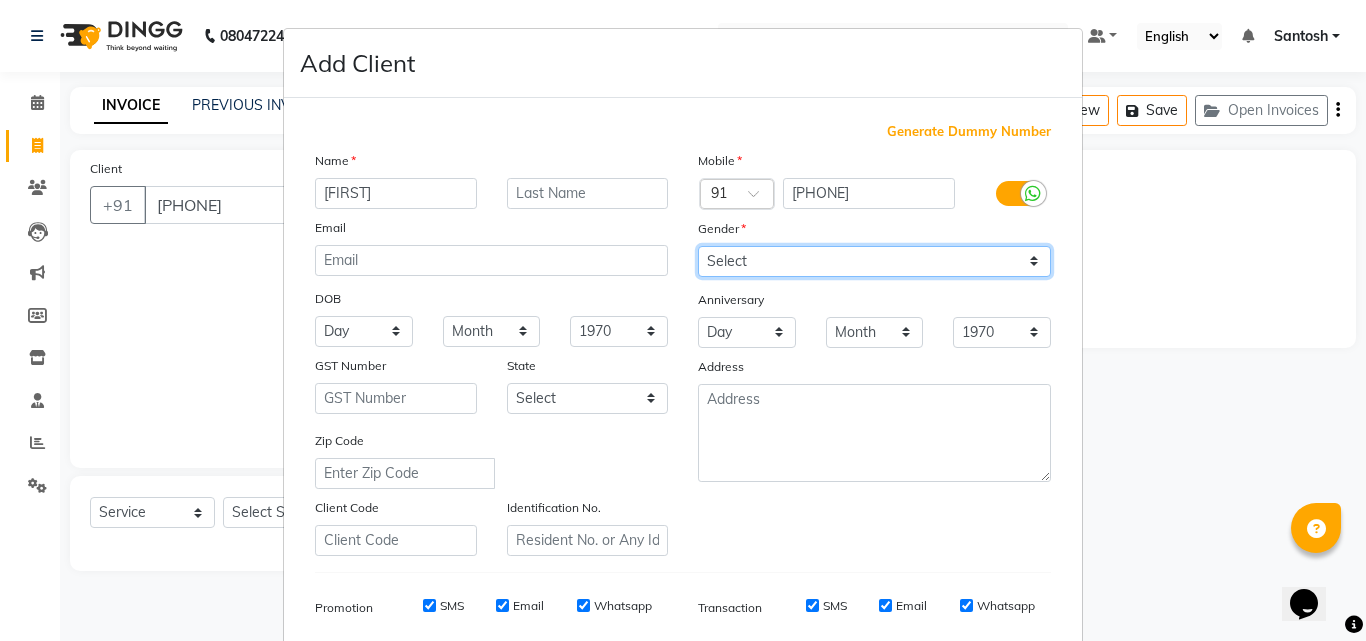 select on "female" 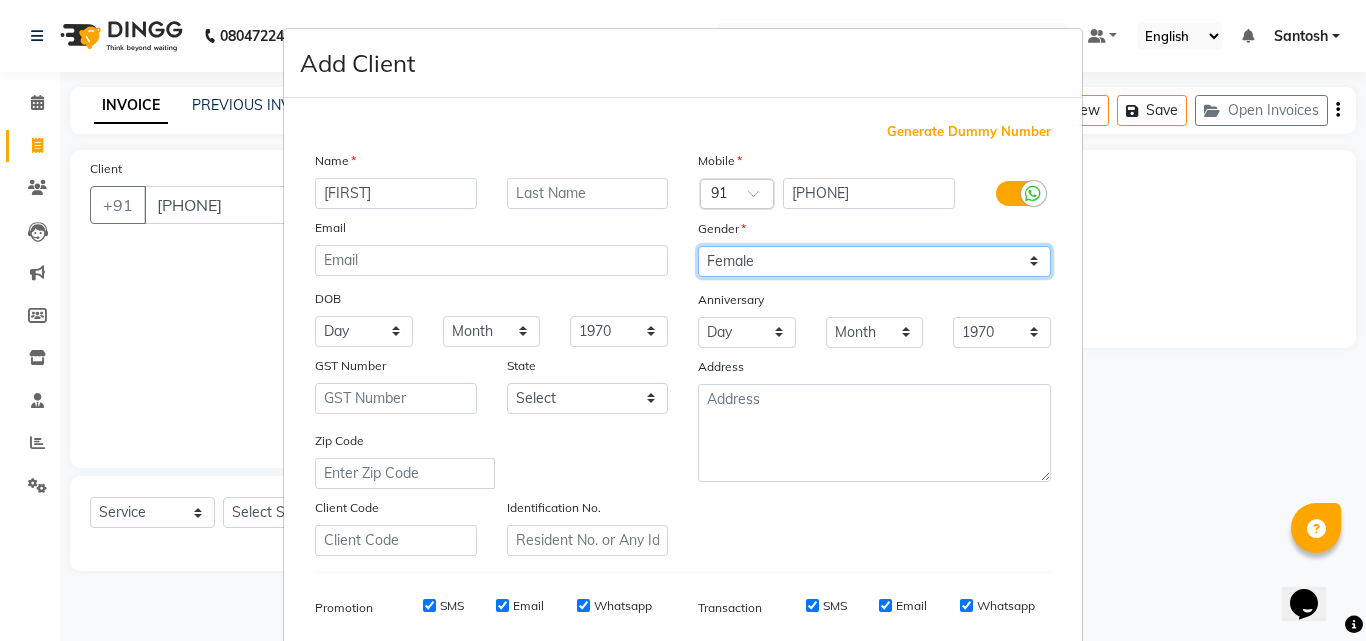 click on "Select Male Female Other Prefer Not To Say" at bounding box center [874, 261] 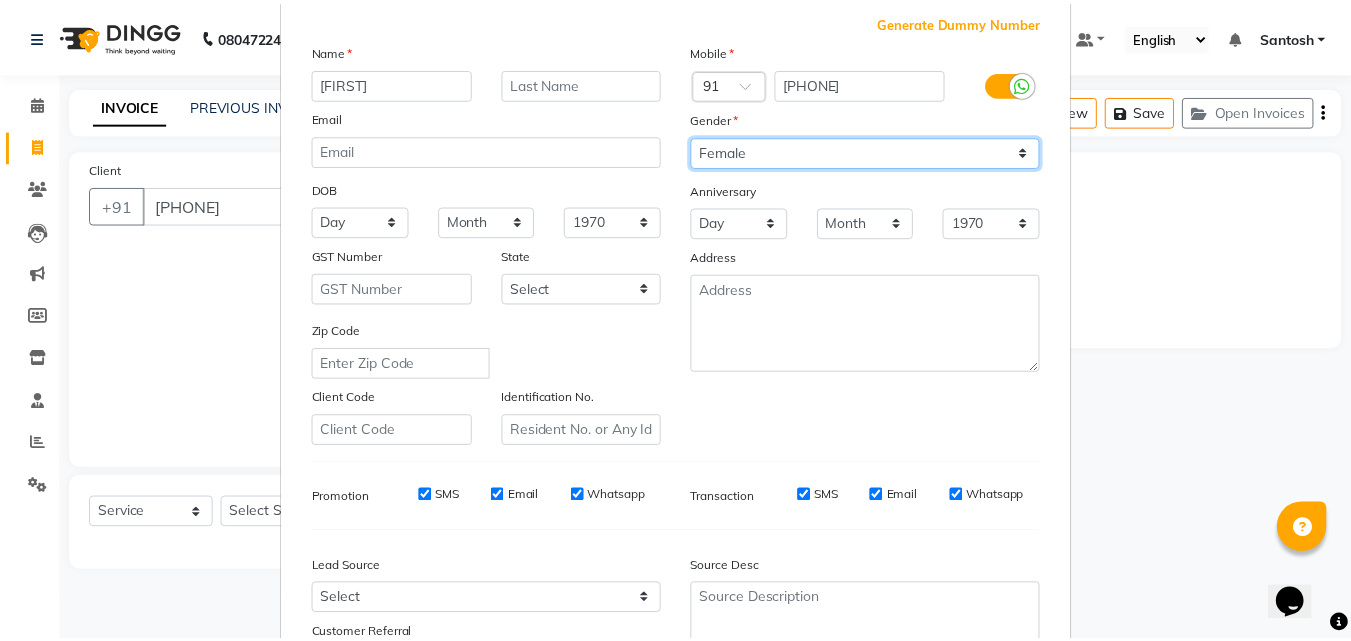 scroll, scrollTop: 282, scrollLeft: 0, axis: vertical 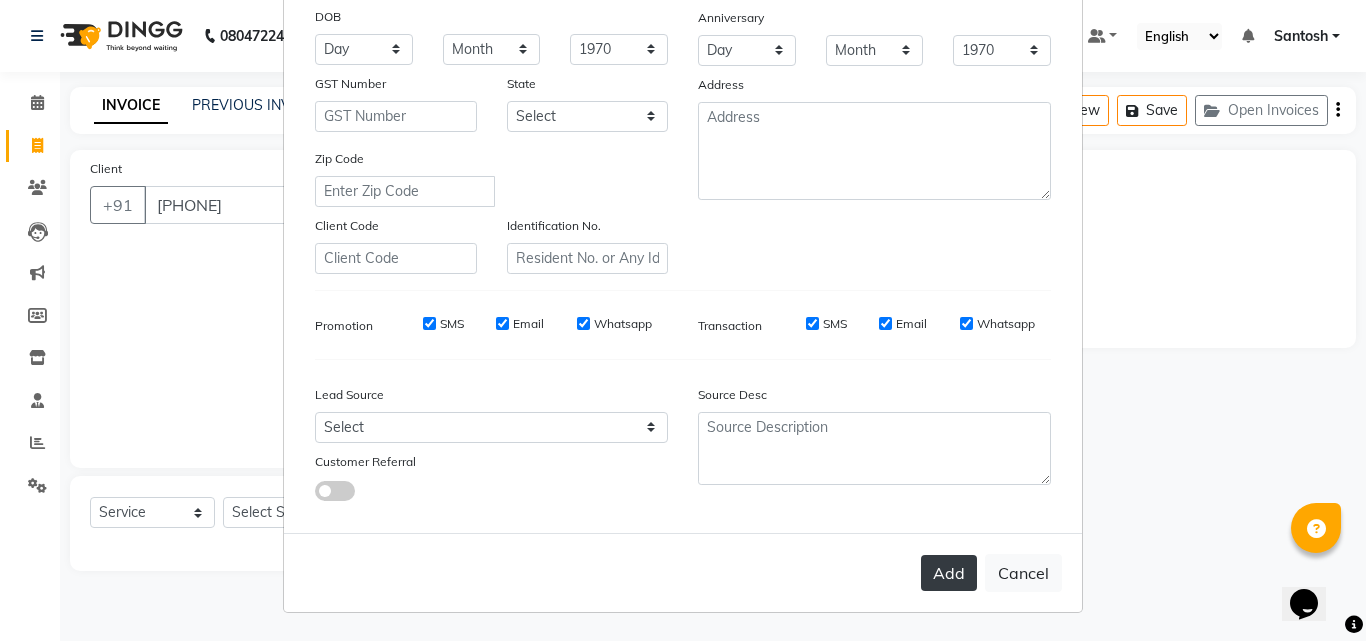 click on "Add" at bounding box center [949, 573] 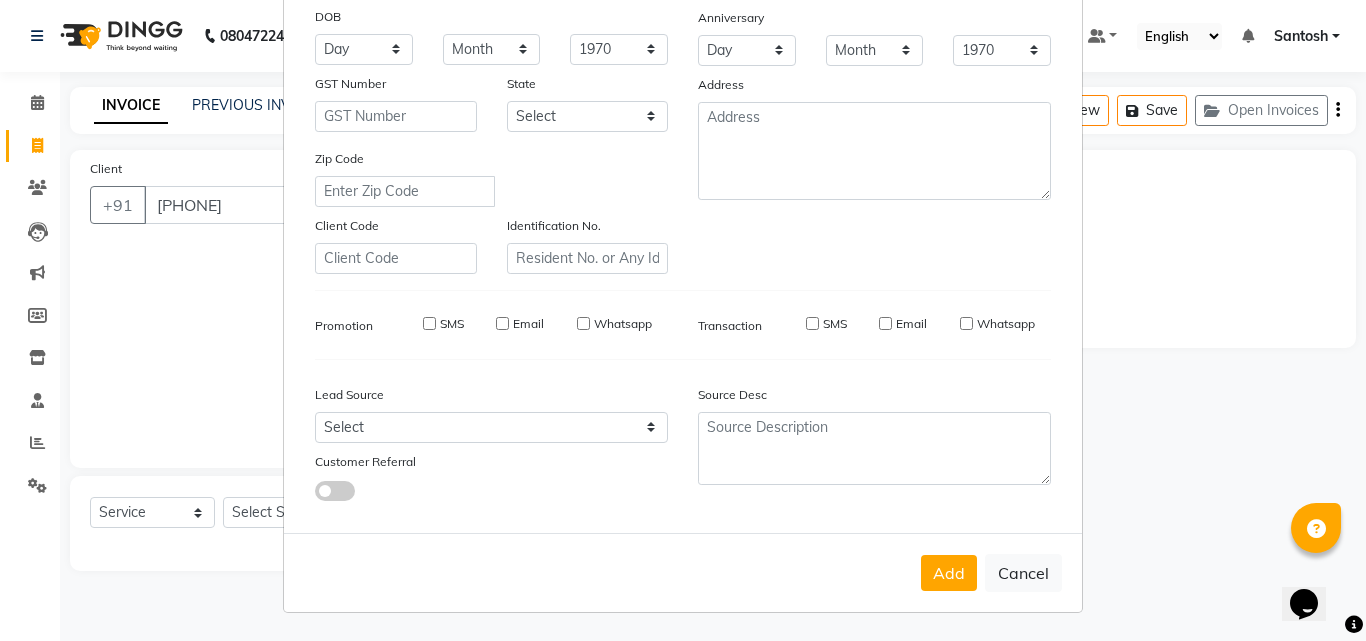 type 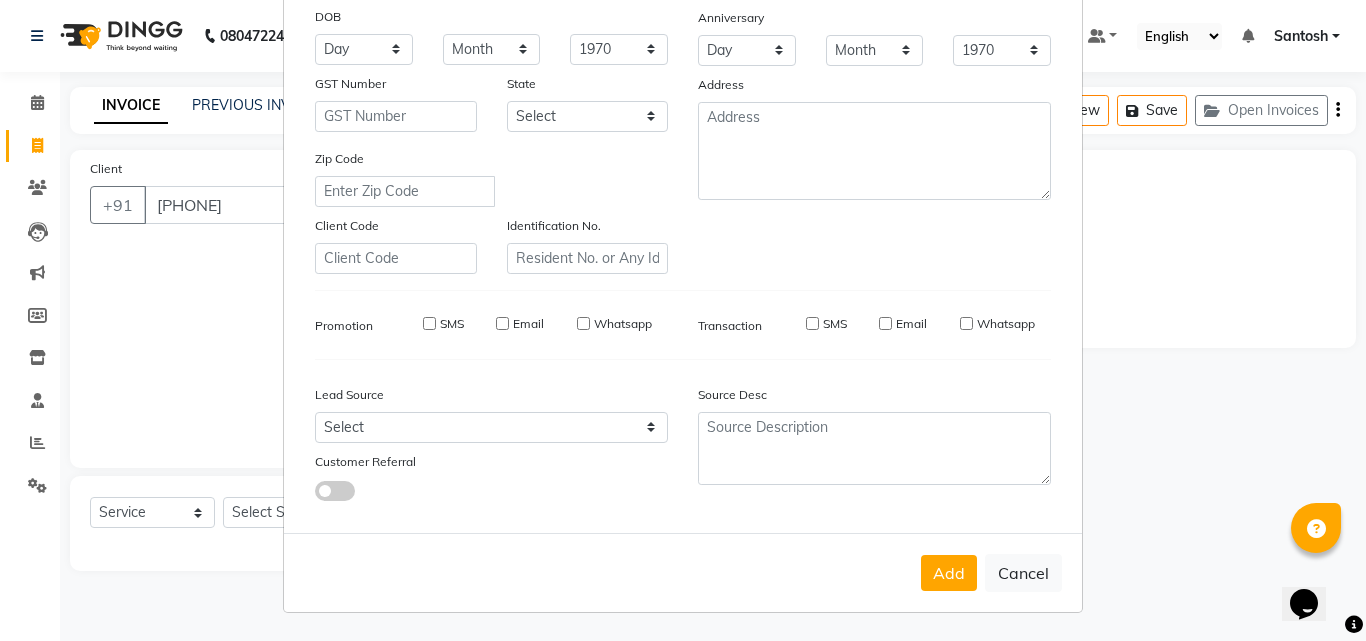 select 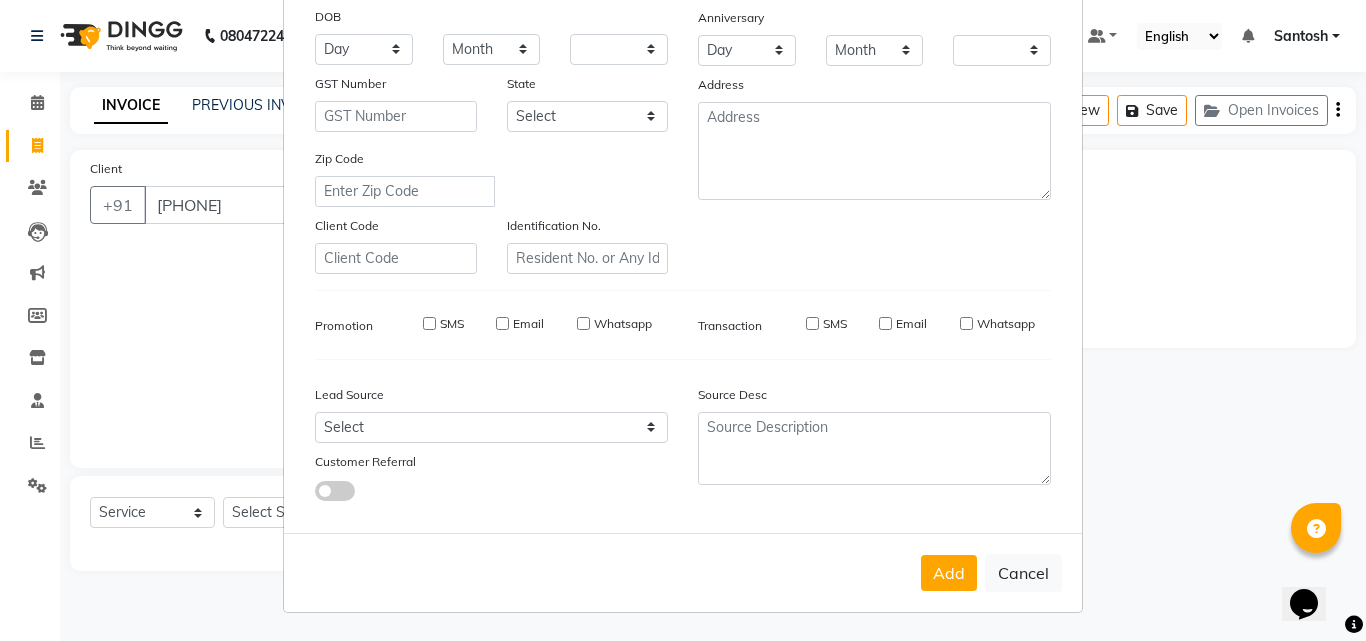 checkbox on "false" 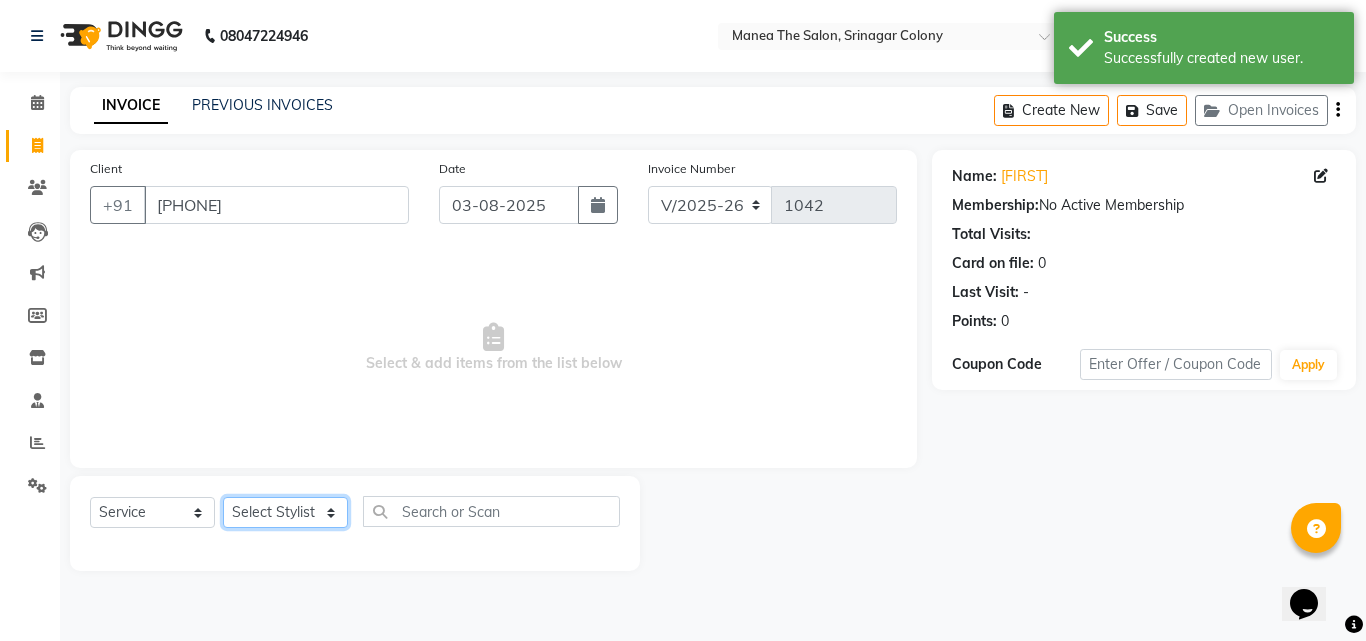 click on "Select Stylist Ashif Ashwini Farhana Manager  Nirutha Prashanth Rohtash Sirisha  Swapna Uday Zoya" 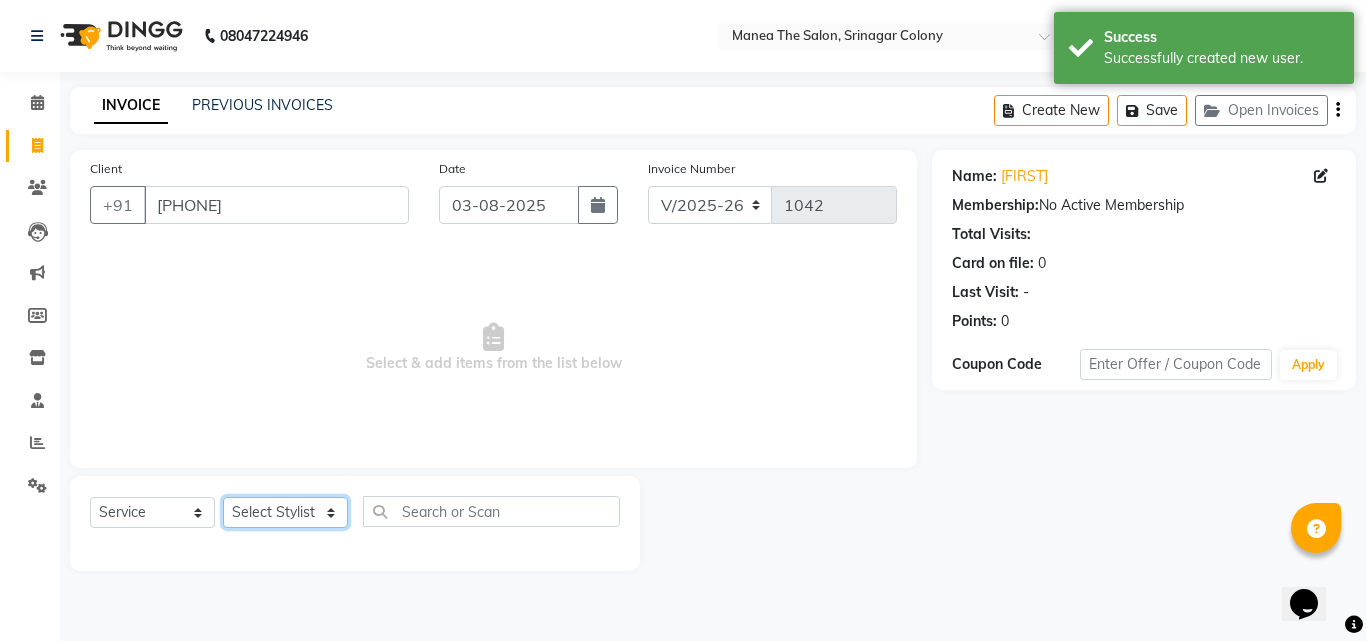 select on "65083" 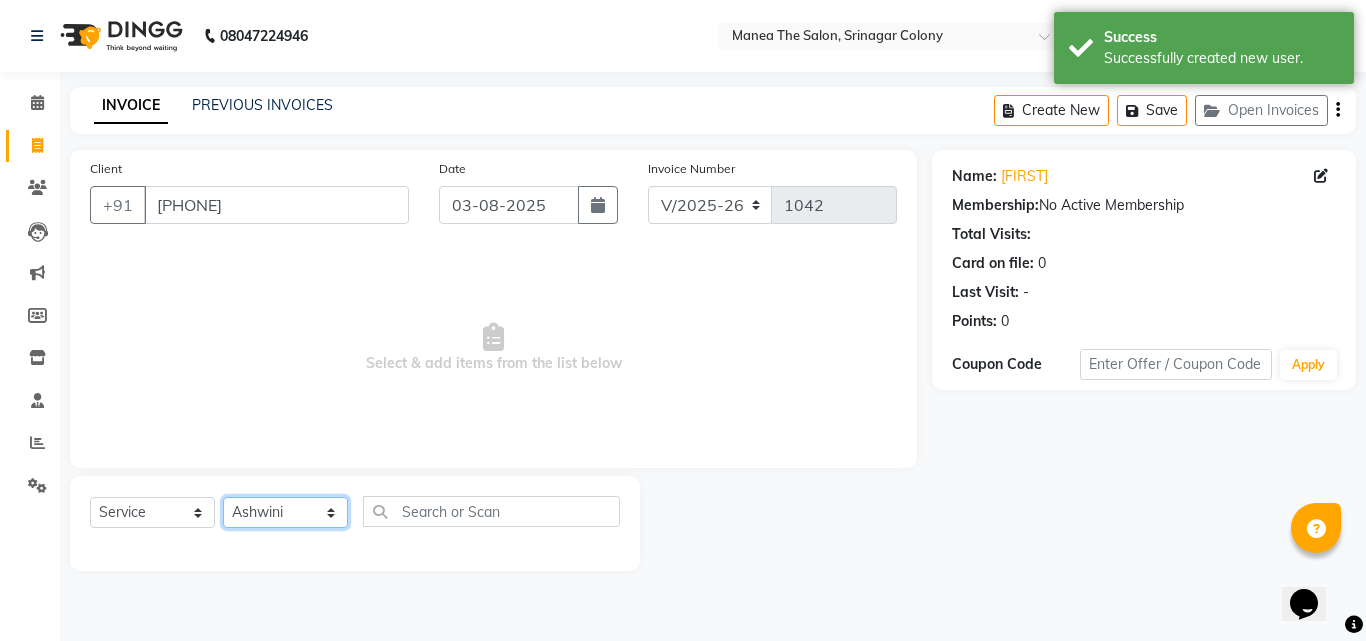 click on "Select Stylist Ashif Ashwini Farhana Manager  Nirutha Prashanth Rohtash Sirisha  Swapna Uday Zoya" 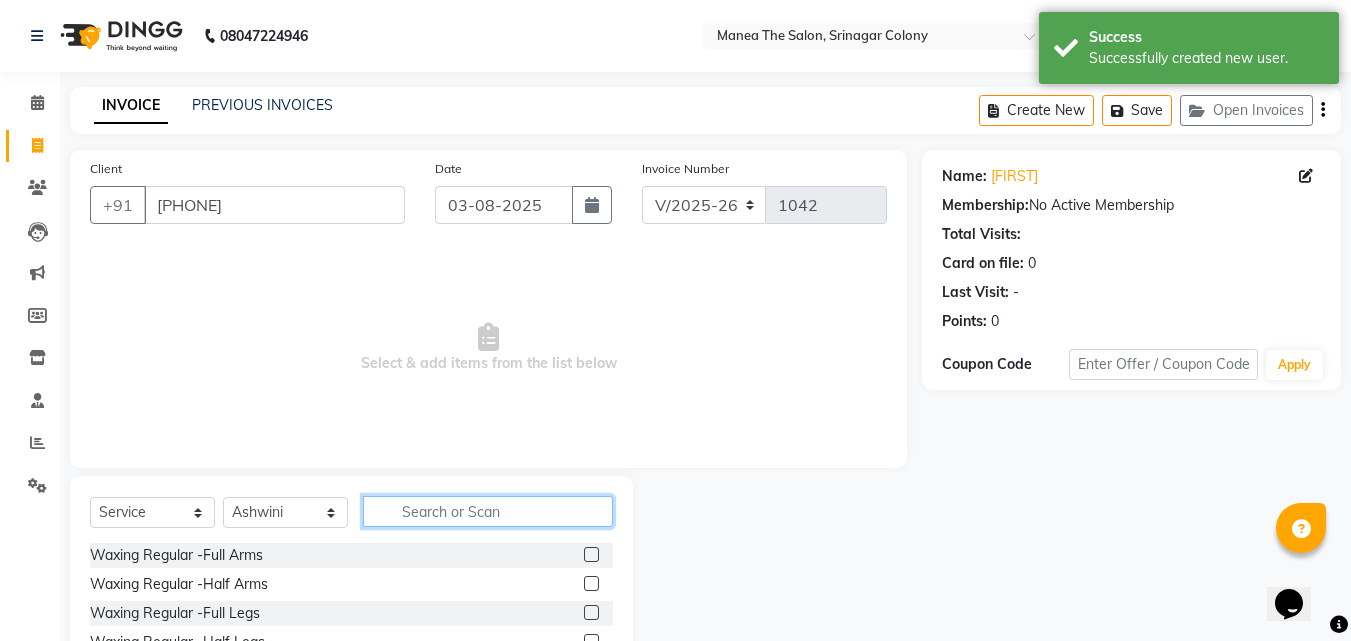 click 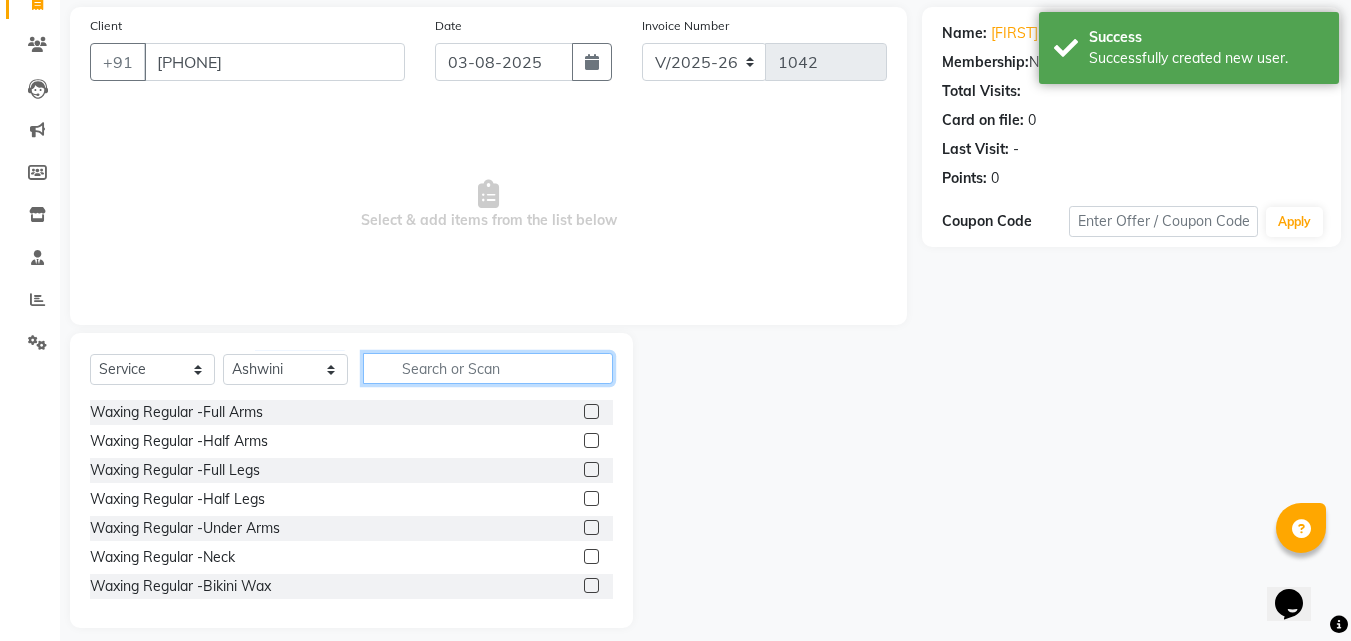 scroll, scrollTop: 160, scrollLeft: 0, axis: vertical 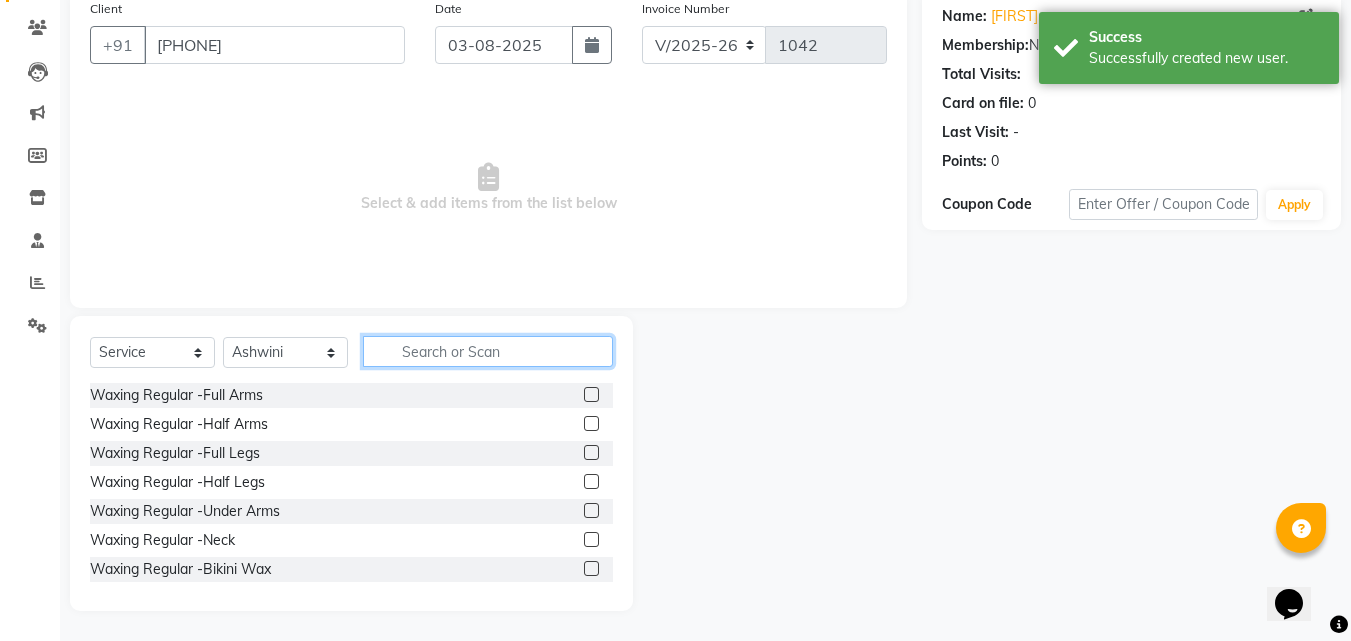 click 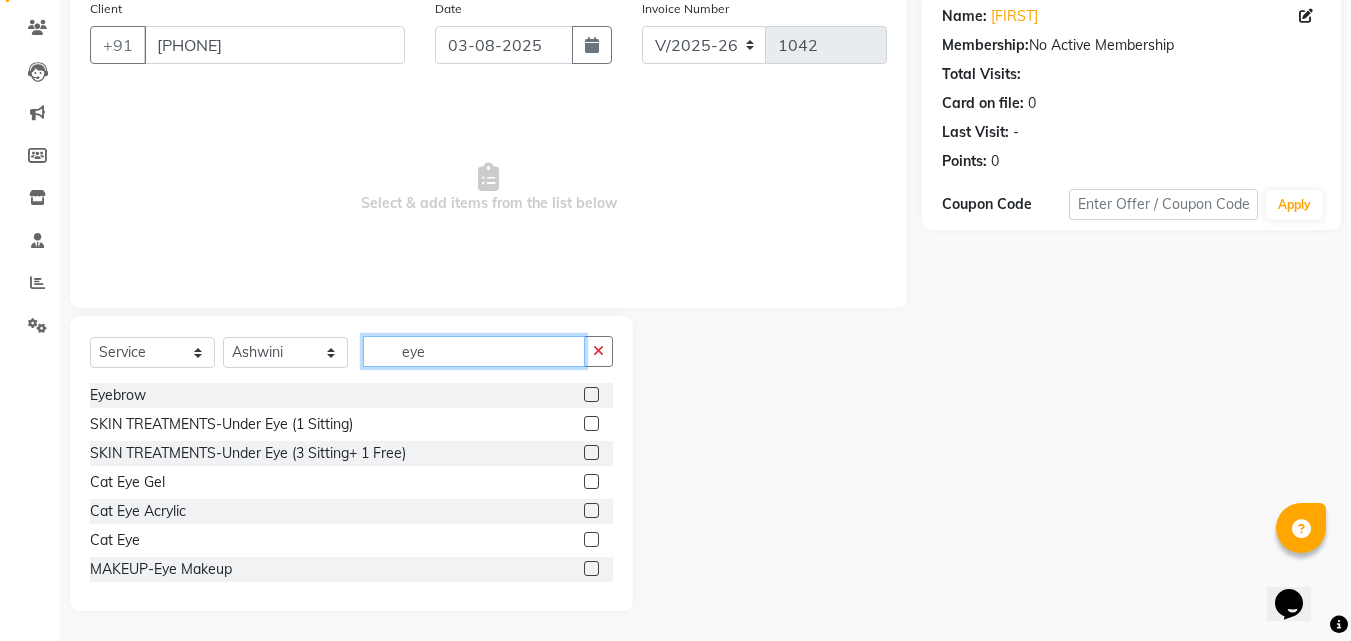 type on "eye" 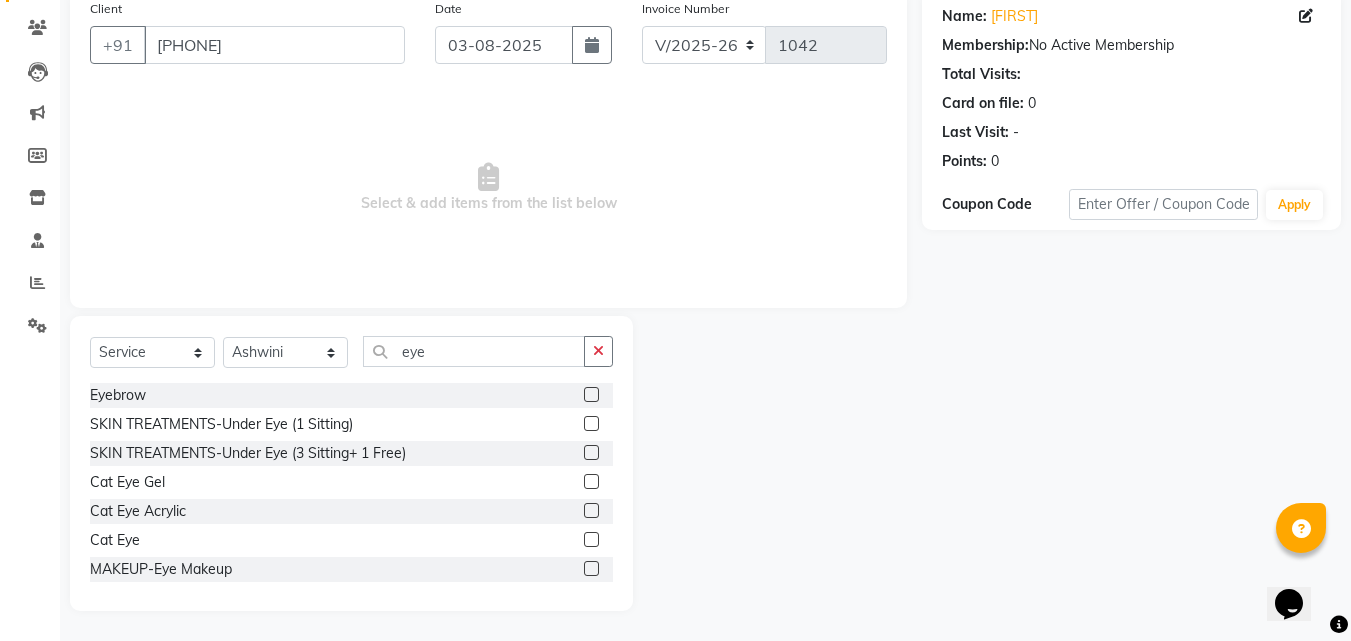 click 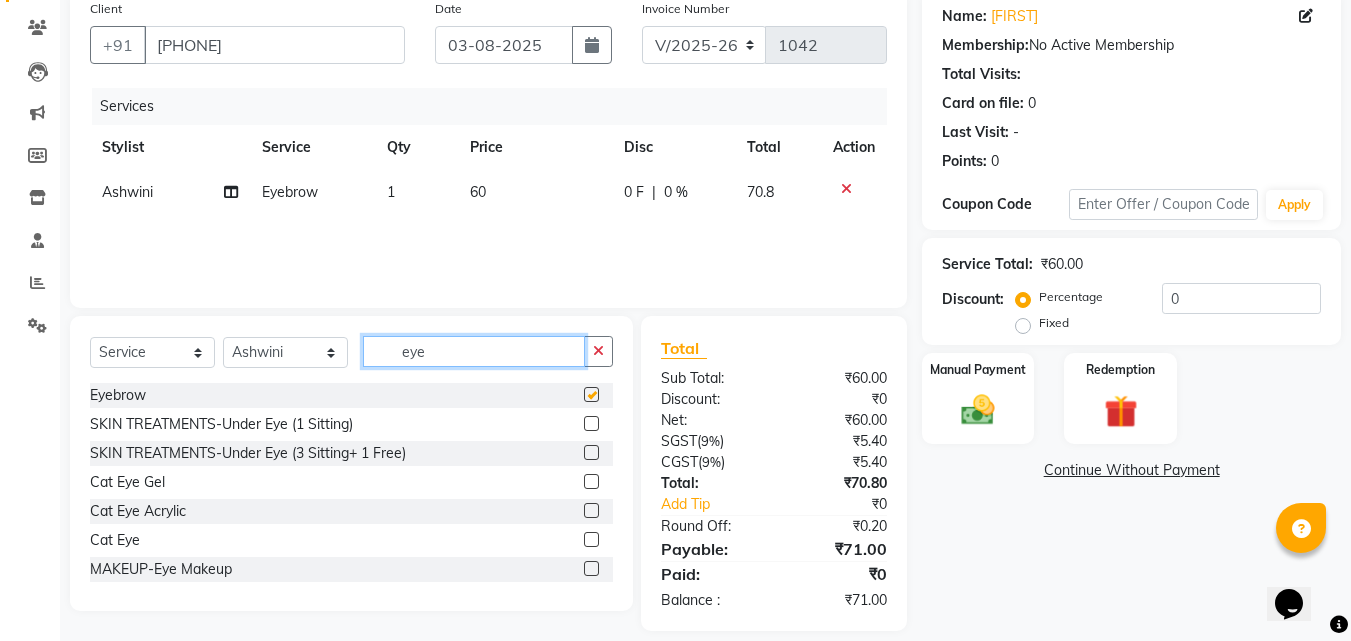 click on "eye" 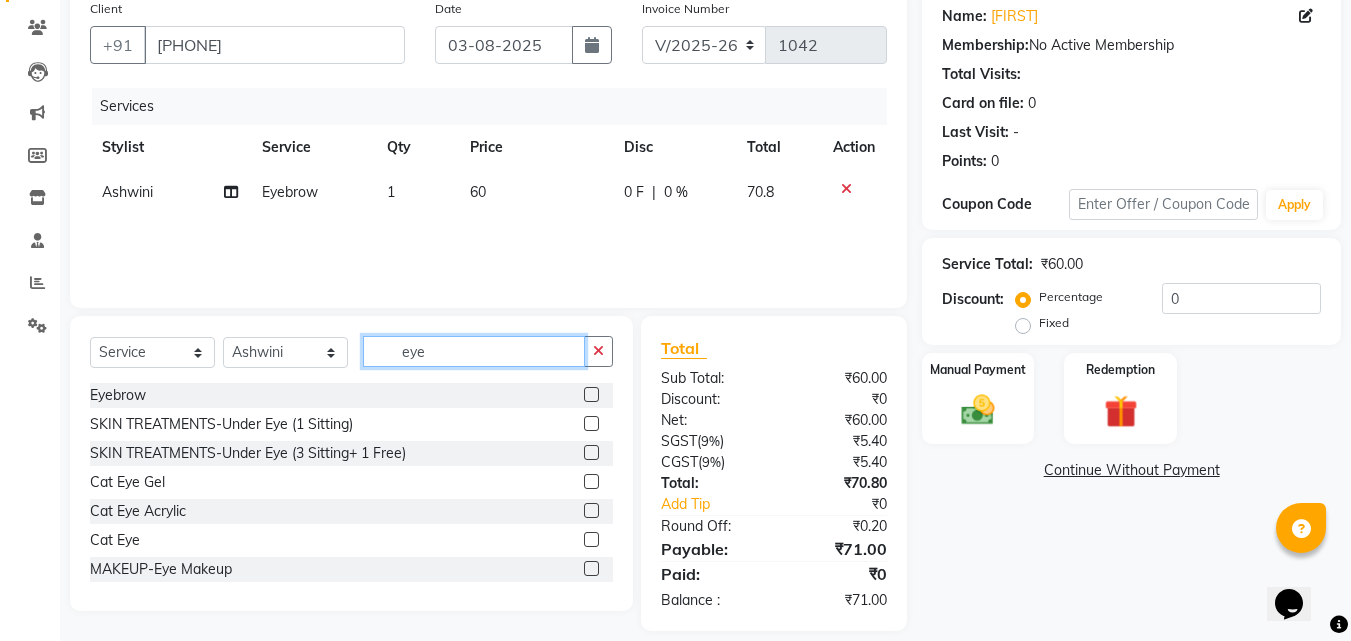 checkbox on "false" 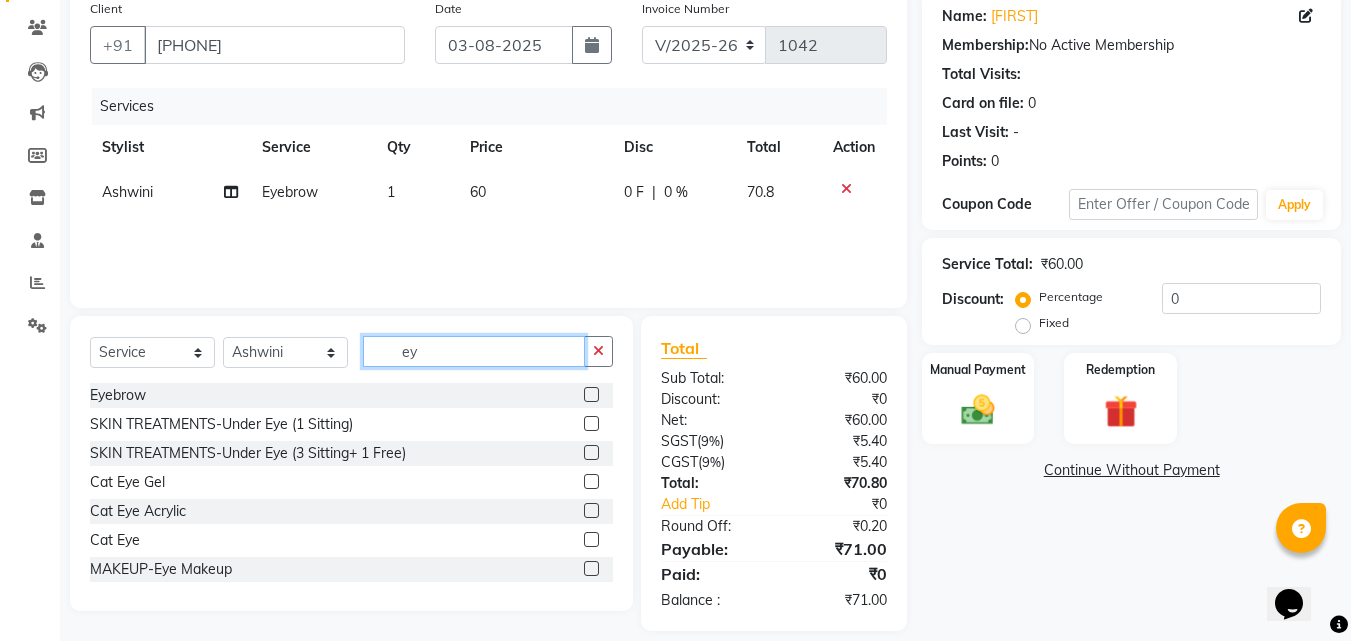 type on "e" 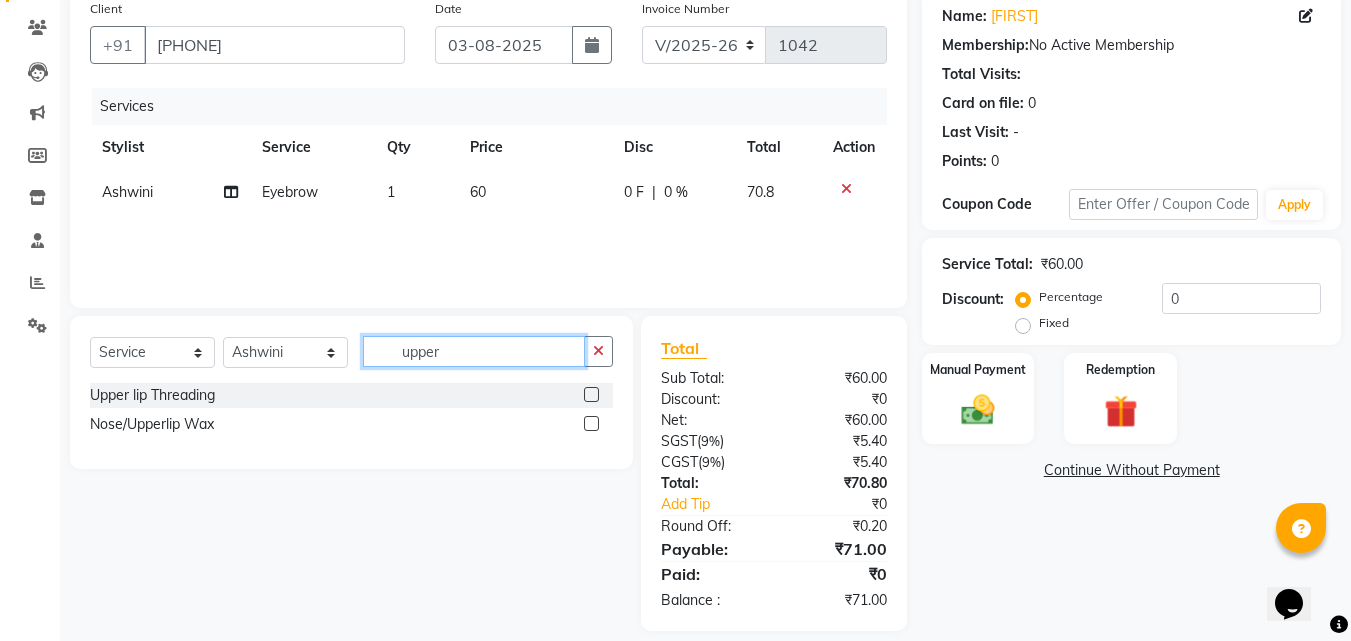 type on "upper" 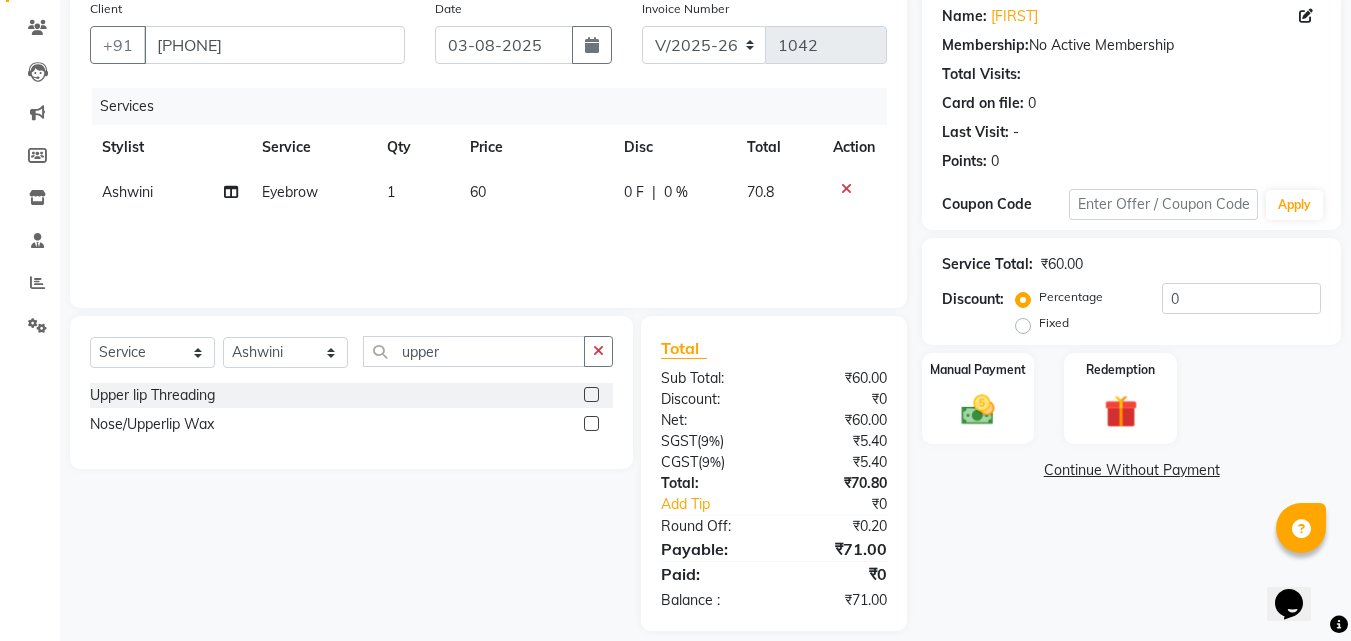 click 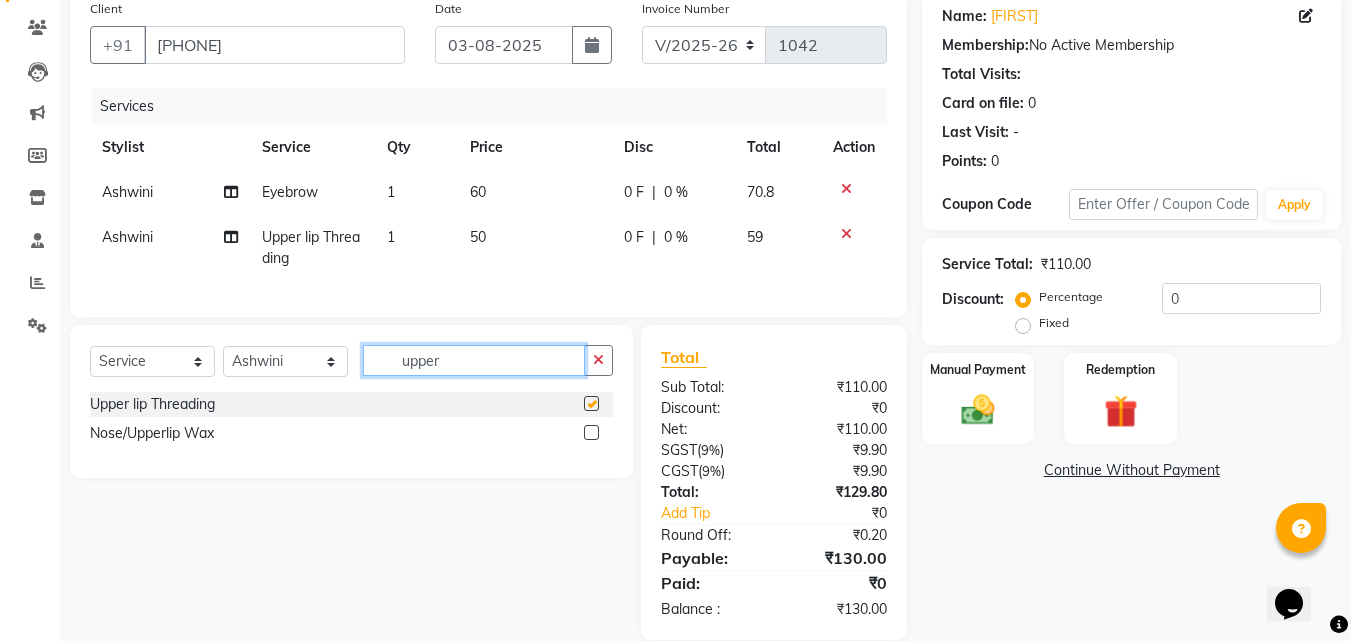 click on "upper" 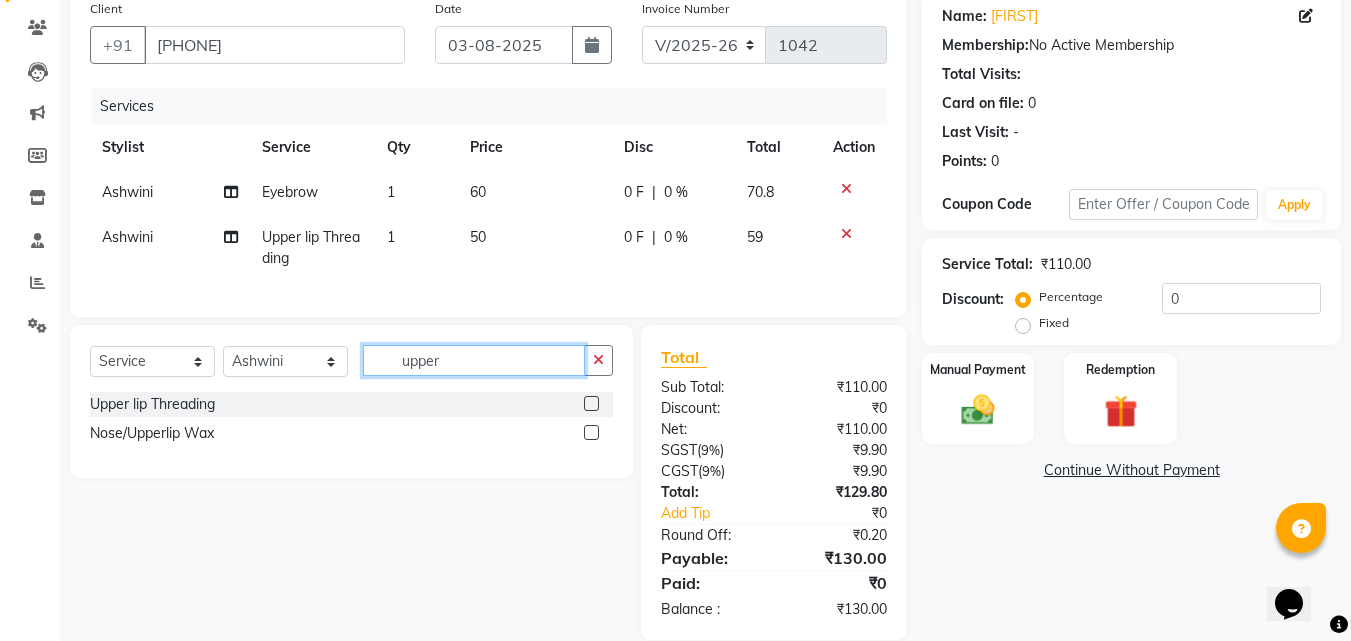 checkbox on "false" 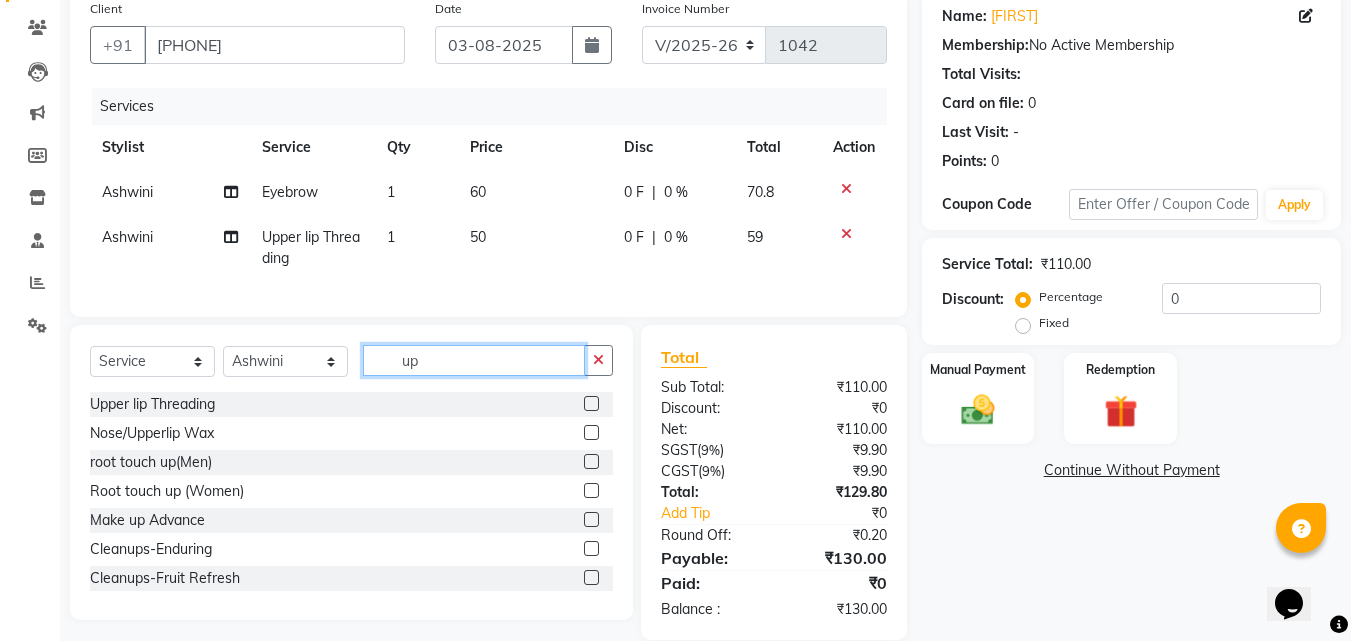type on "u" 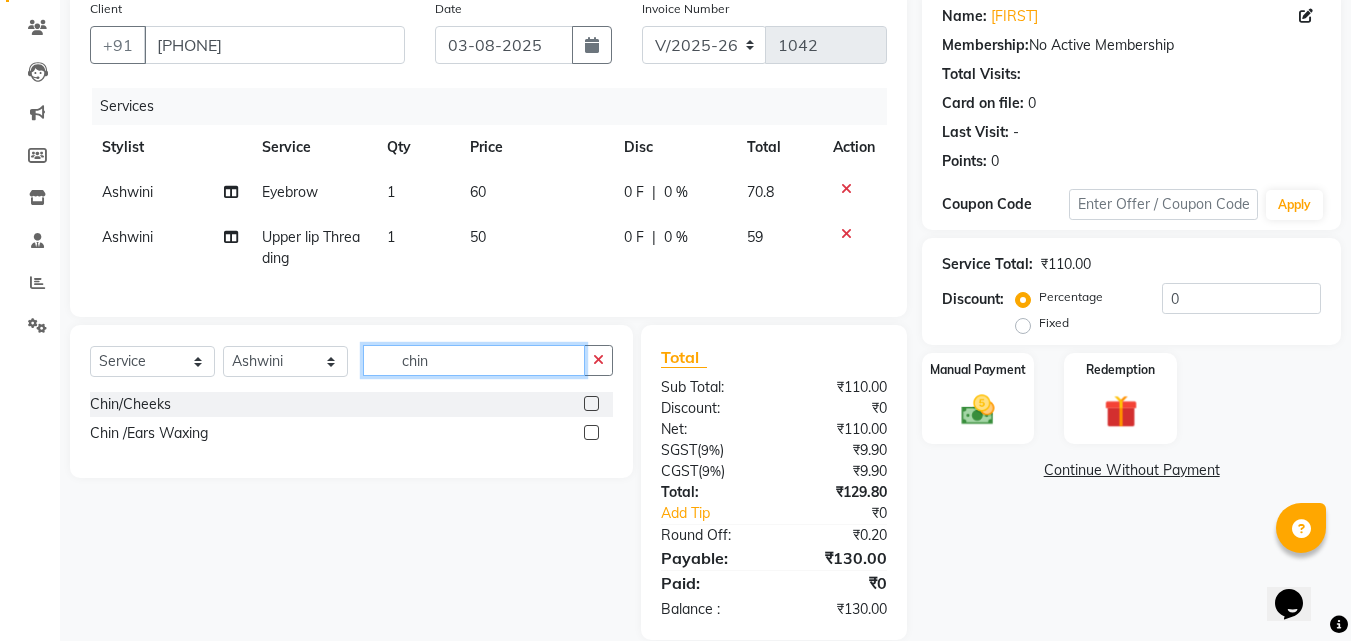 type on "chin" 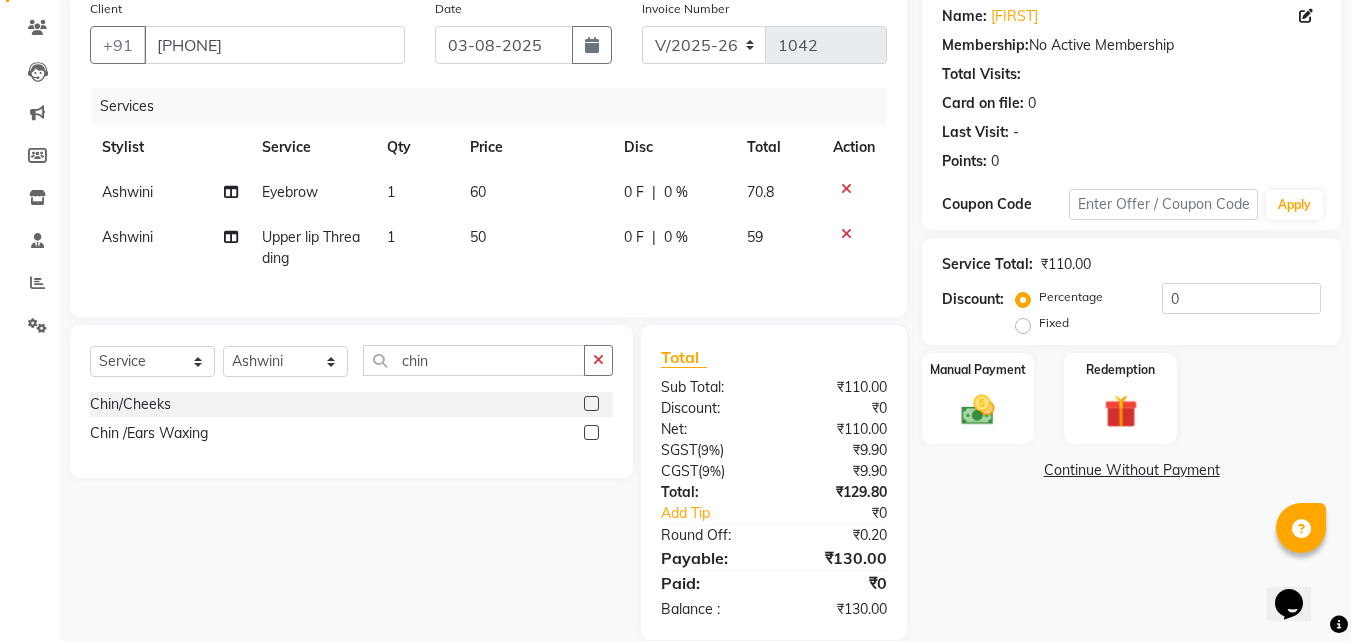 click 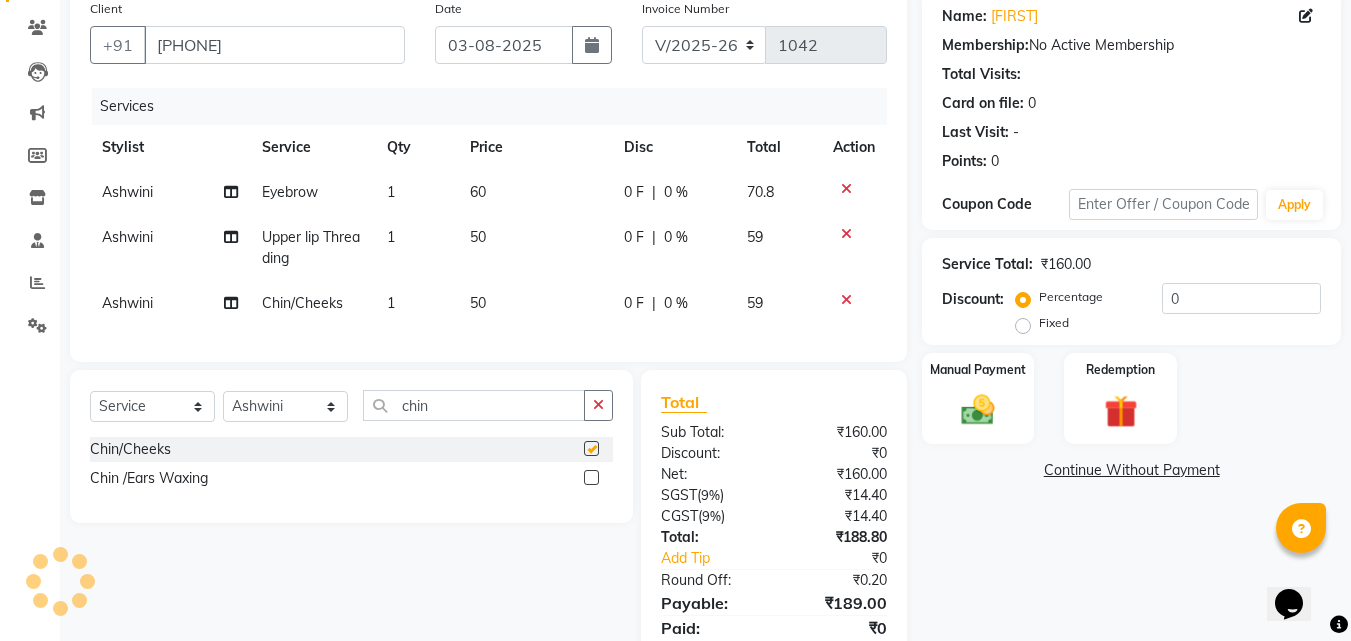 checkbox on "false" 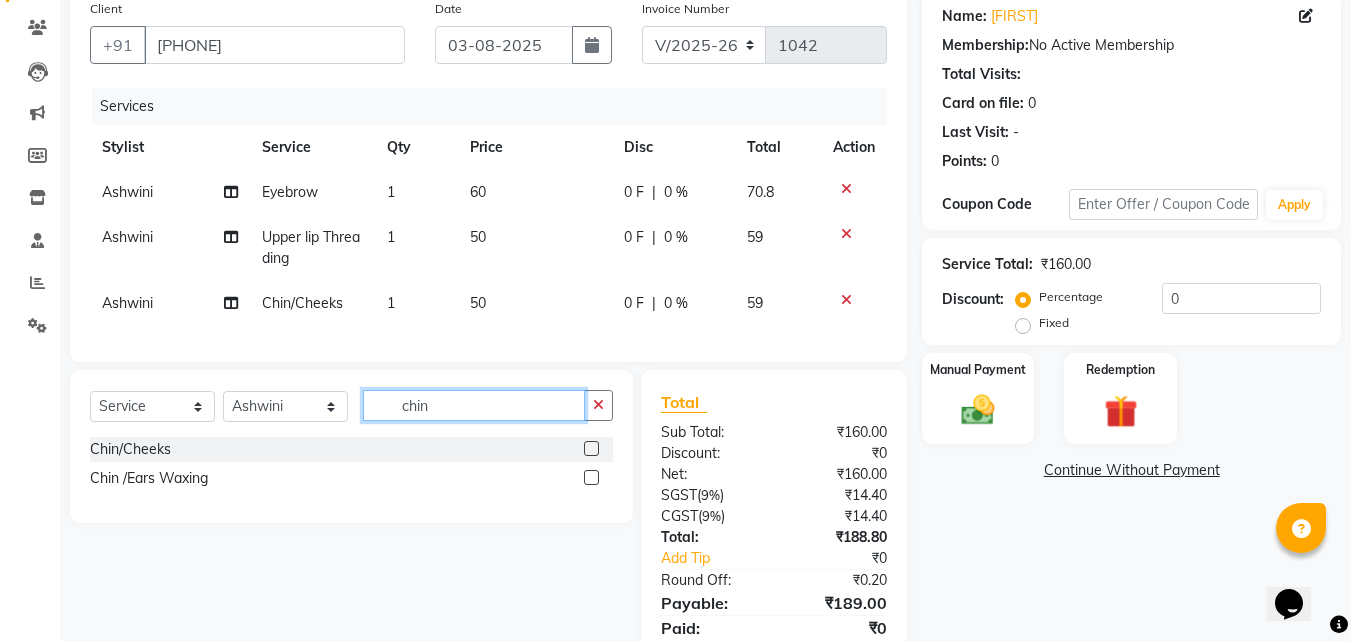 click on "chin" 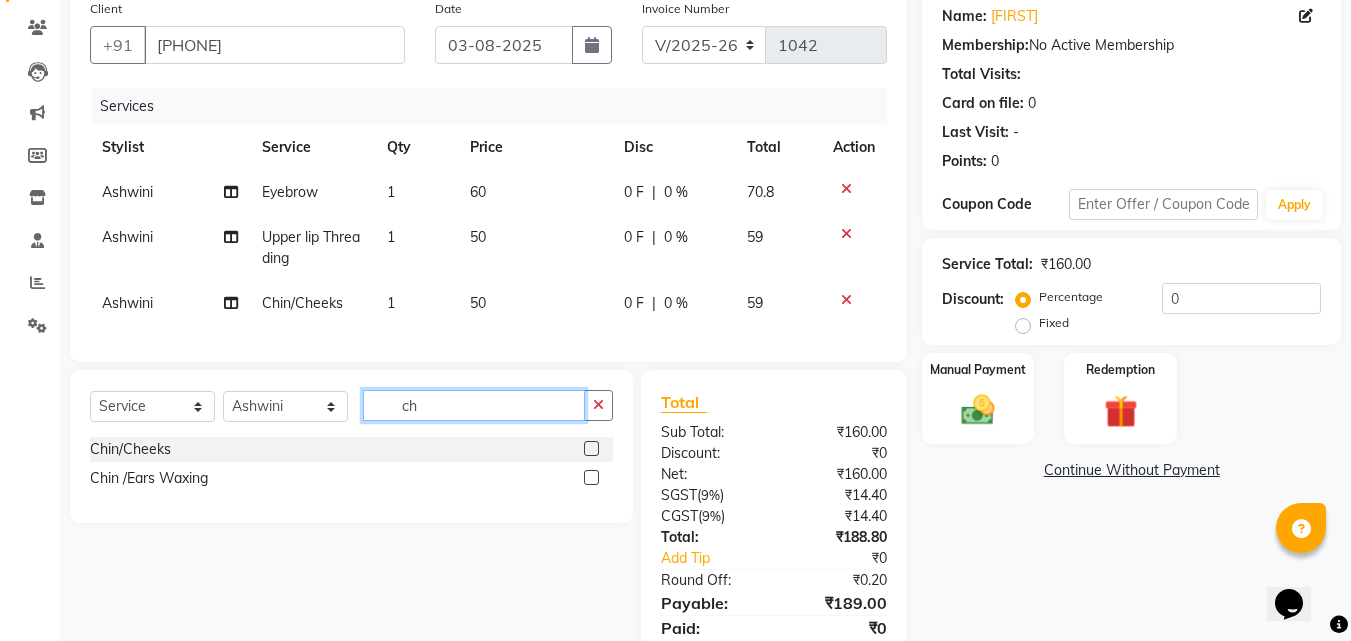 type on "c" 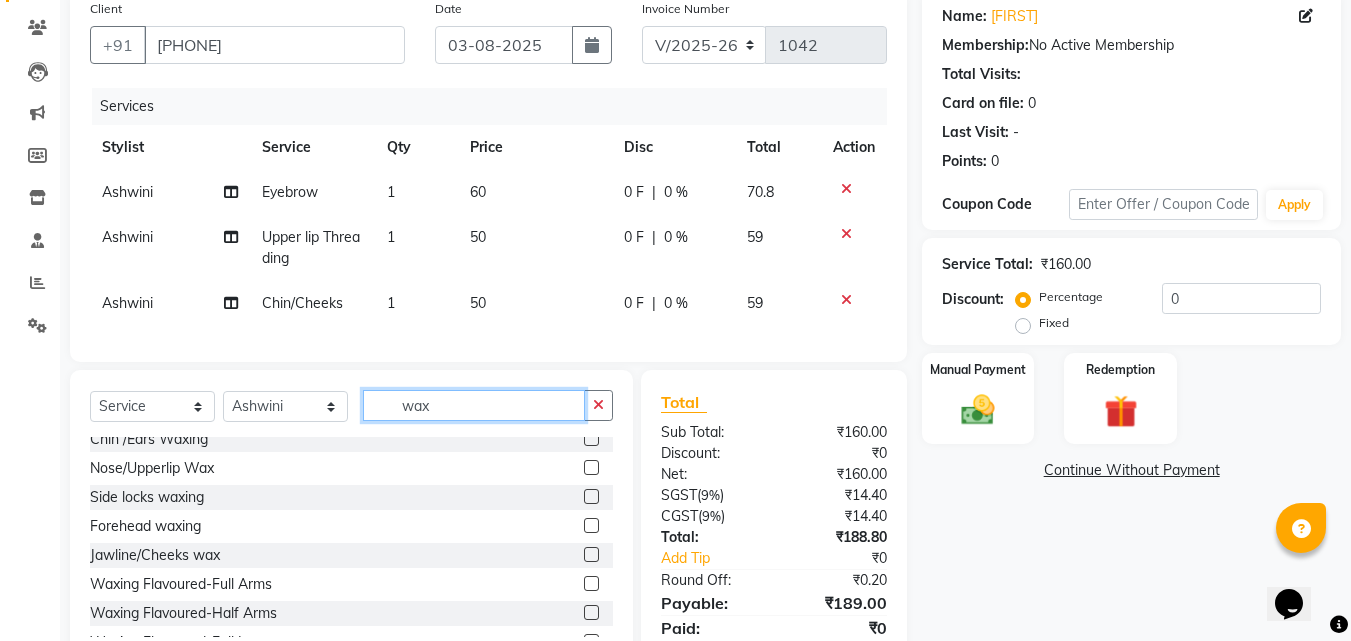 scroll, scrollTop: 400, scrollLeft: 0, axis: vertical 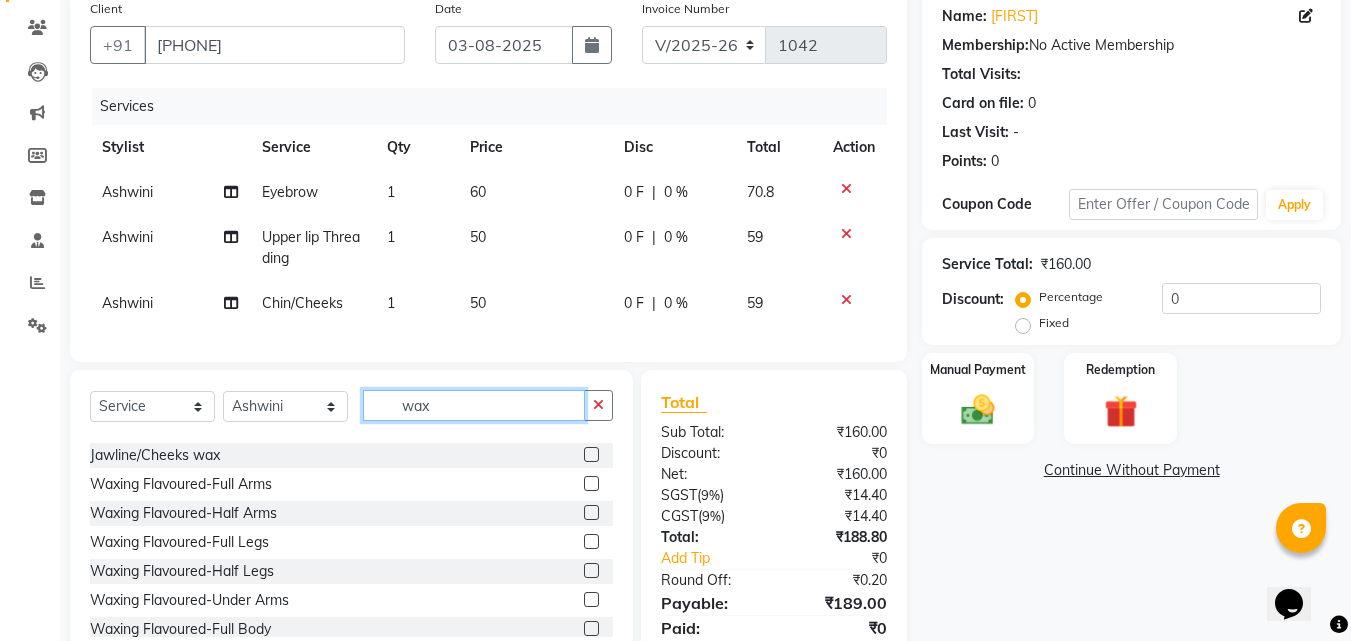 type on "wax" 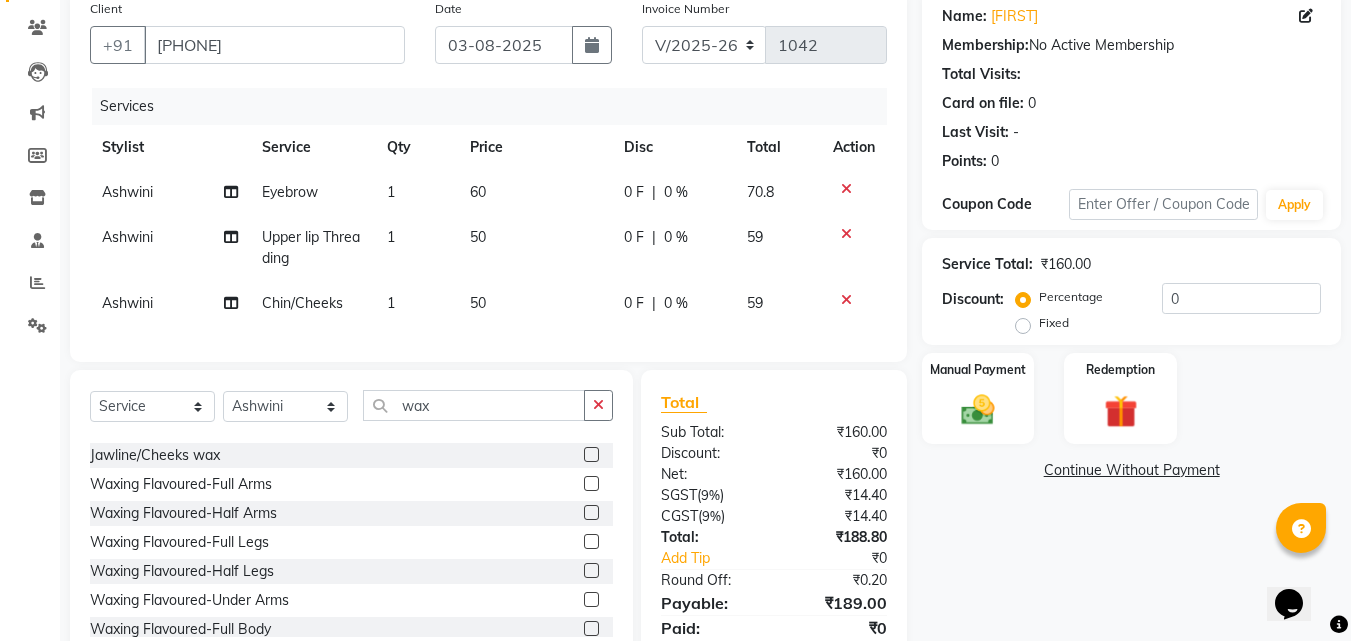 click 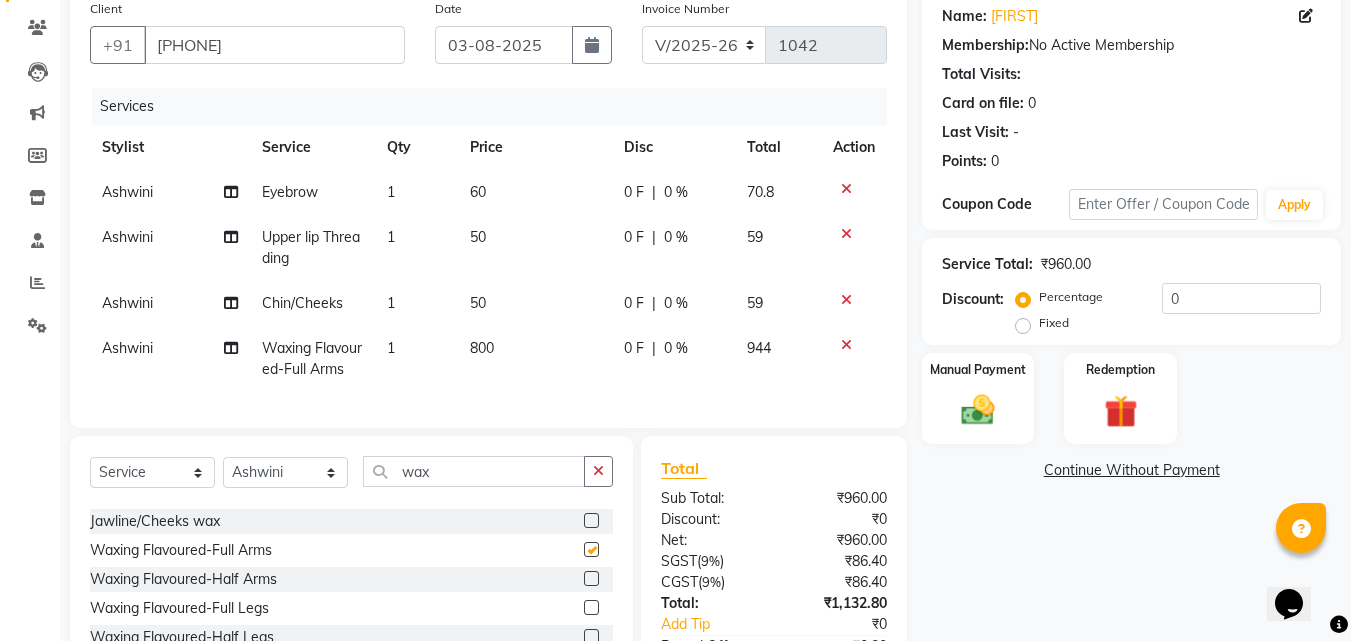 checkbox on "false" 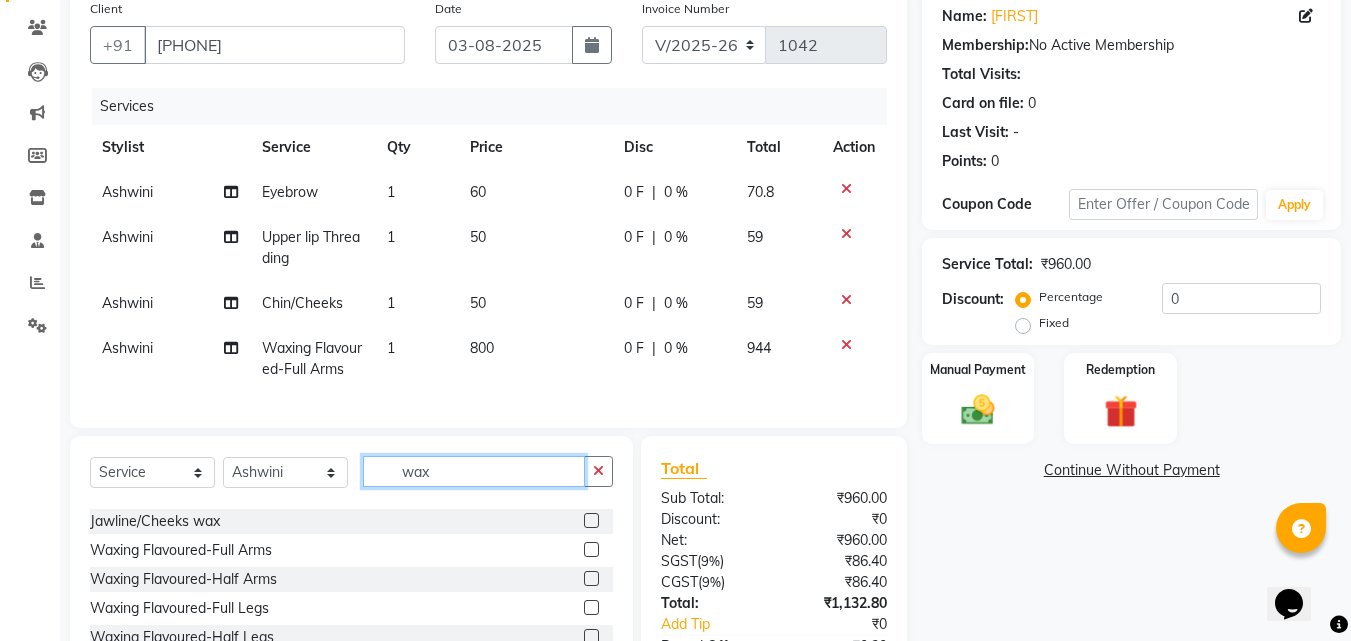 click on "wax" 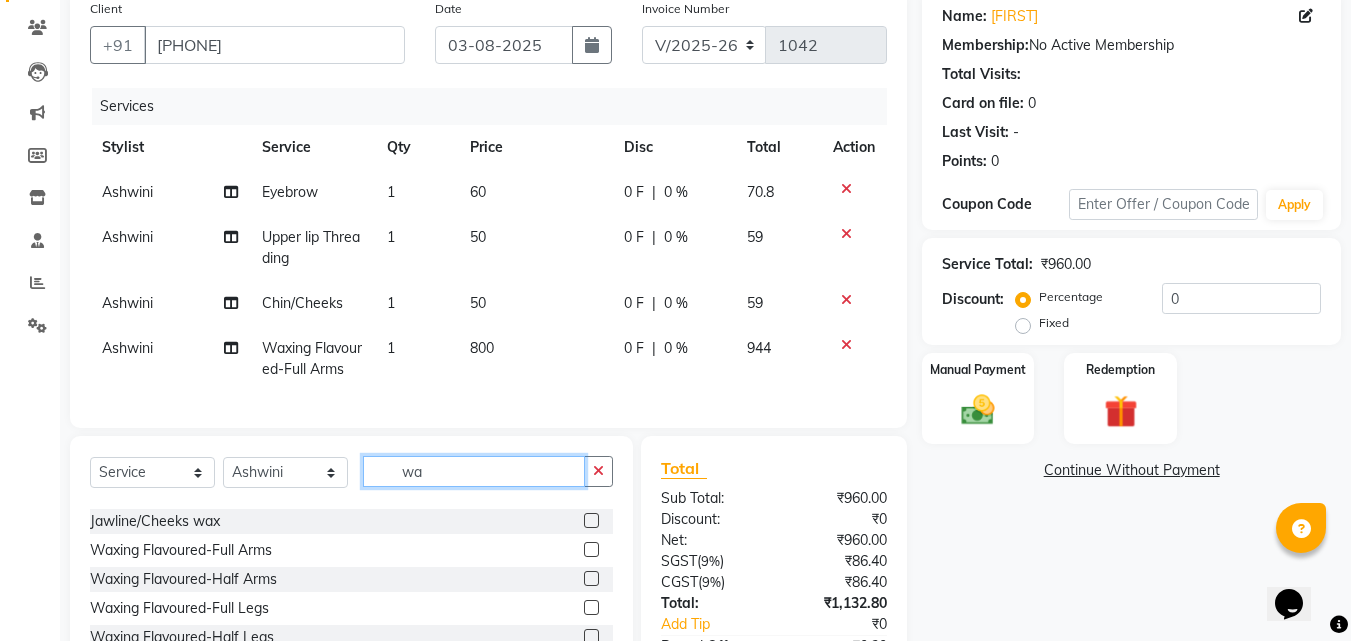type on "w" 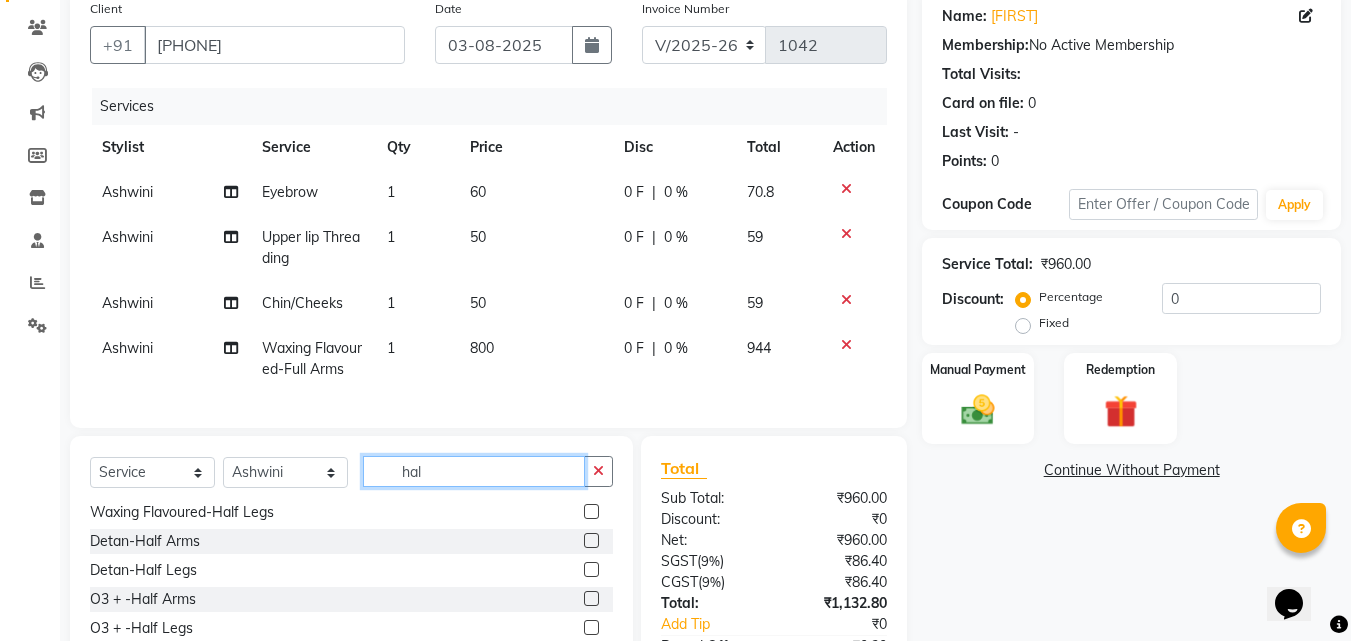 scroll, scrollTop: 90, scrollLeft: 0, axis: vertical 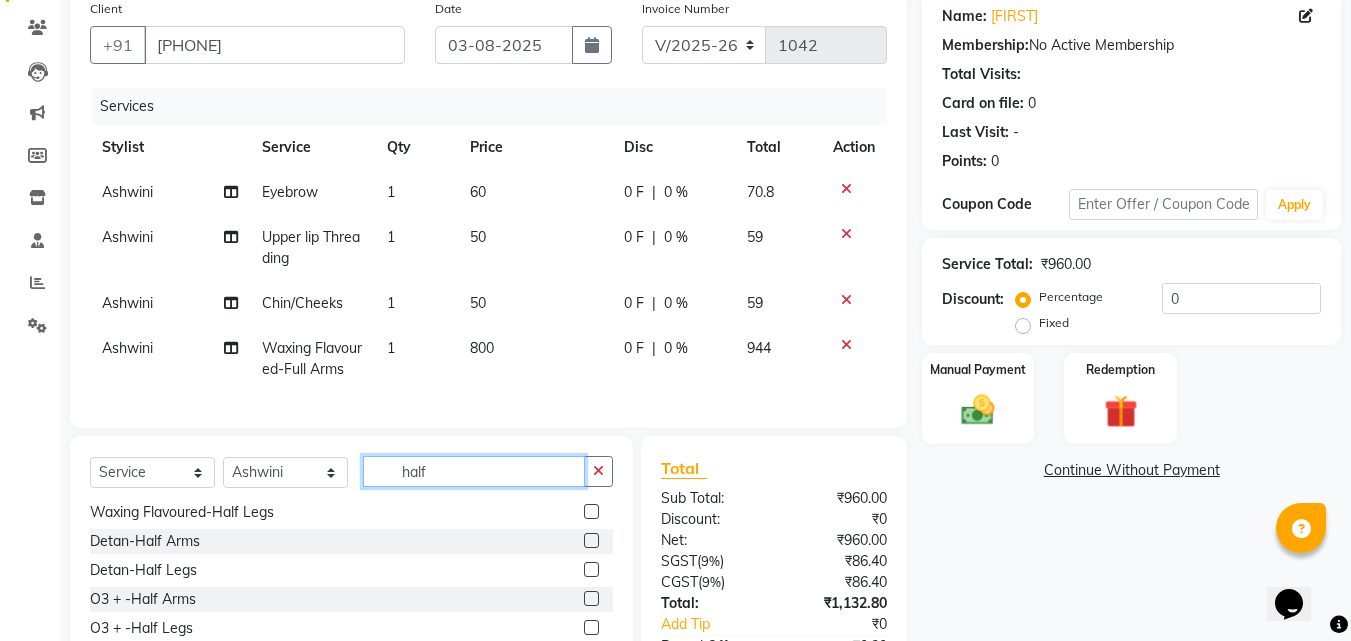 type on "half" 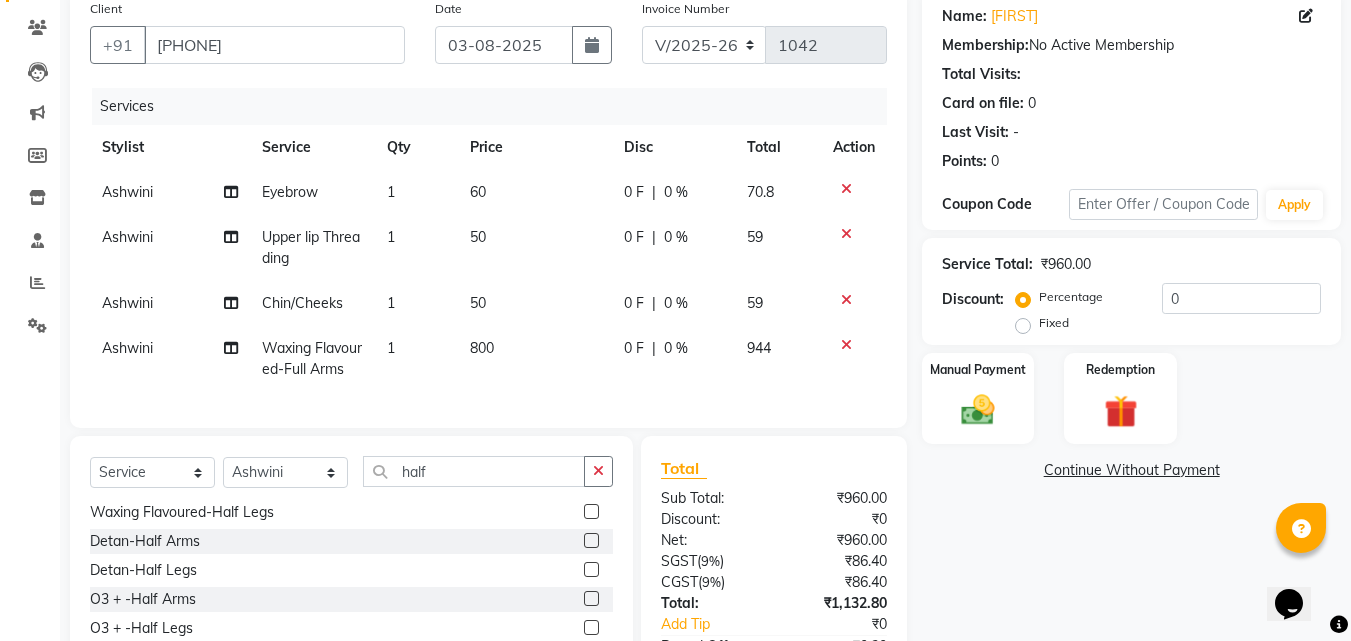 click 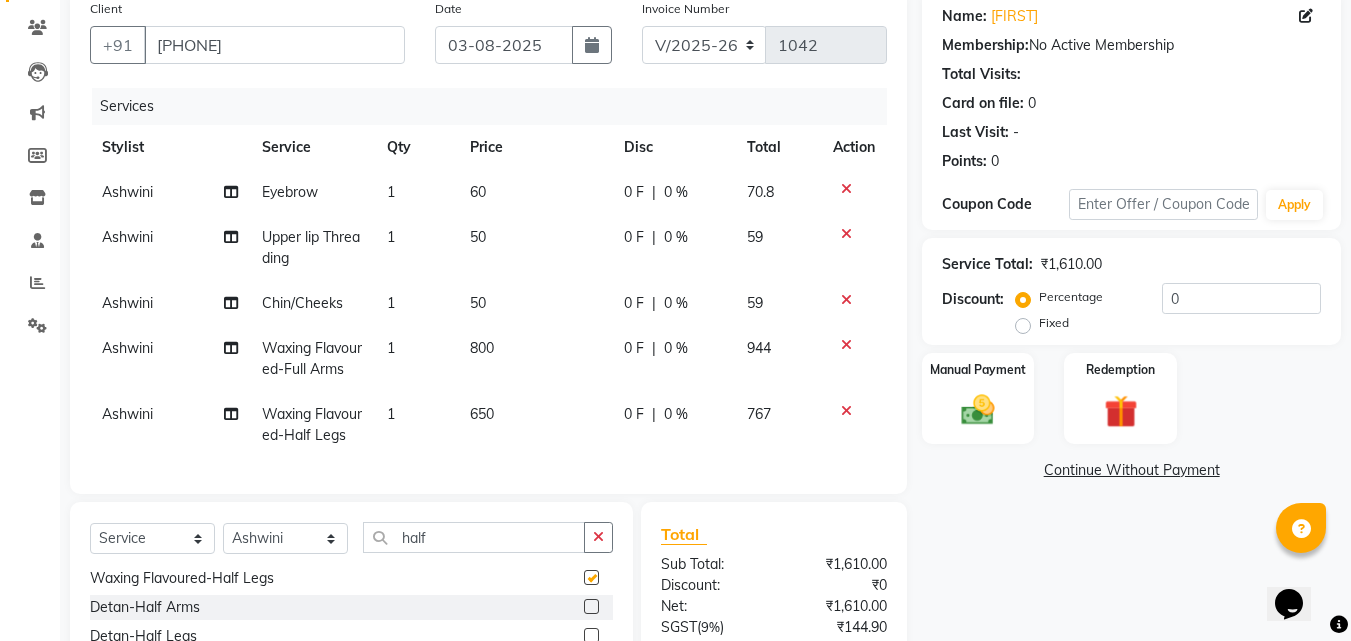 checkbox on "false" 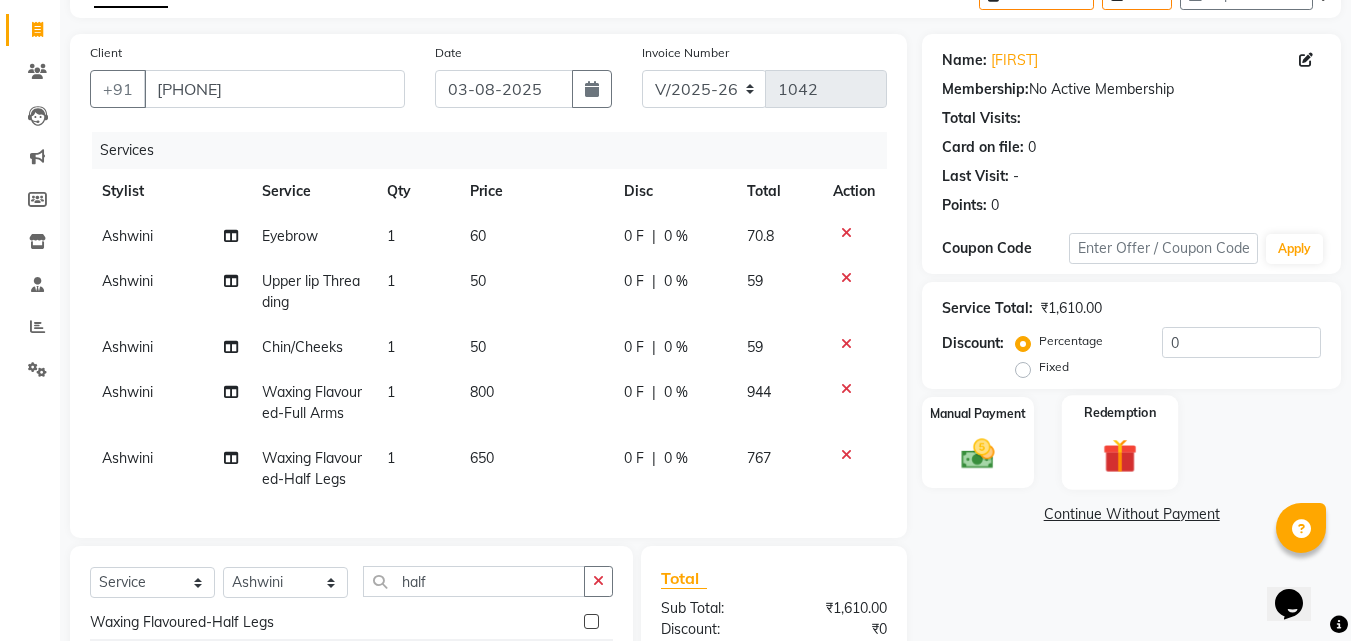 scroll, scrollTop: 81, scrollLeft: 0, axis: vertical 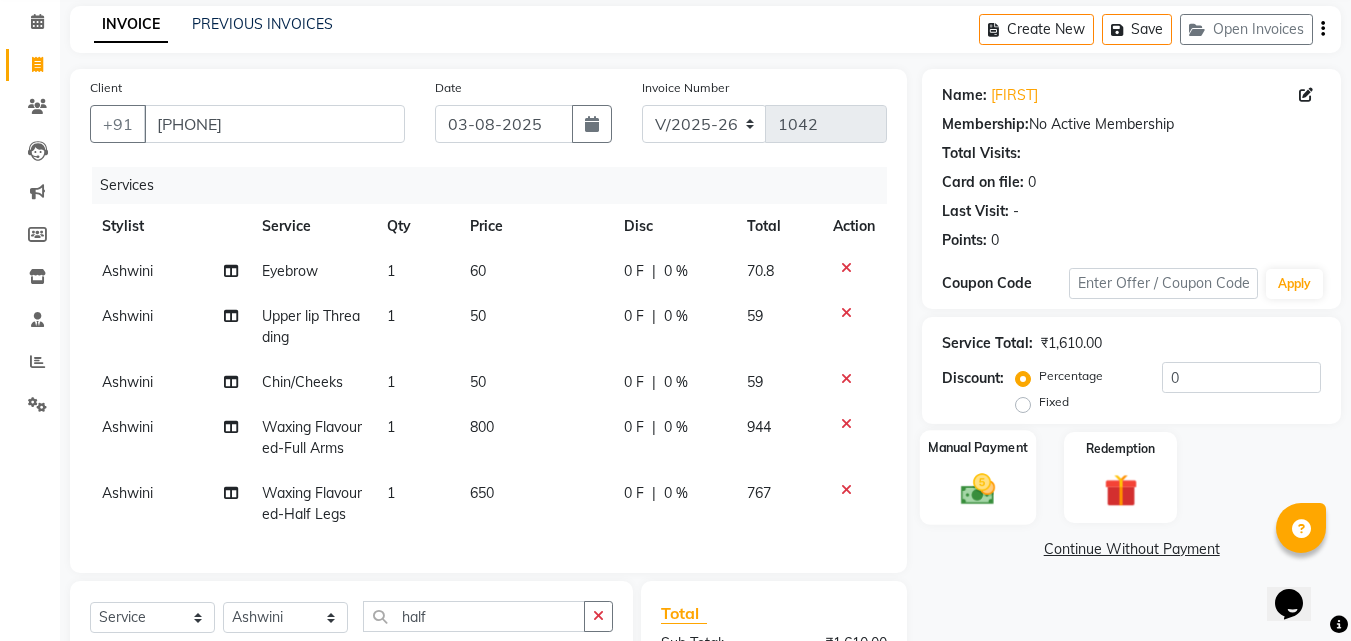 click 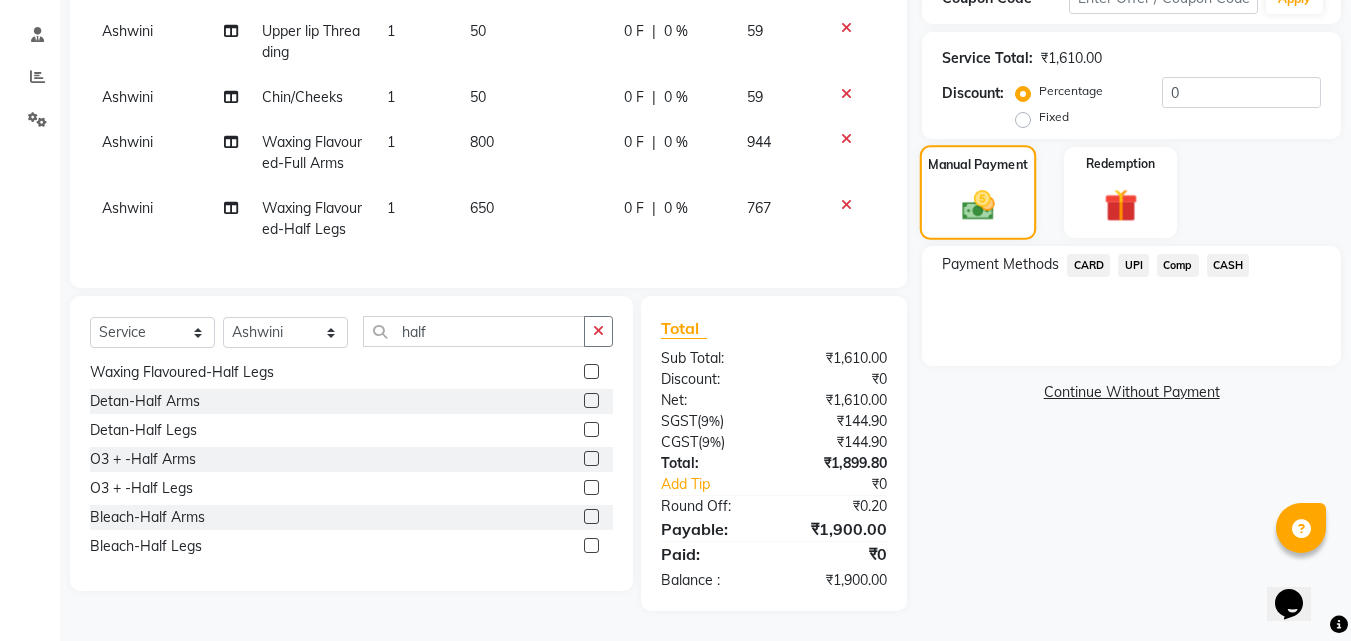scroll, scrollTop: 381, scrollLeft: 0, axis: vertical 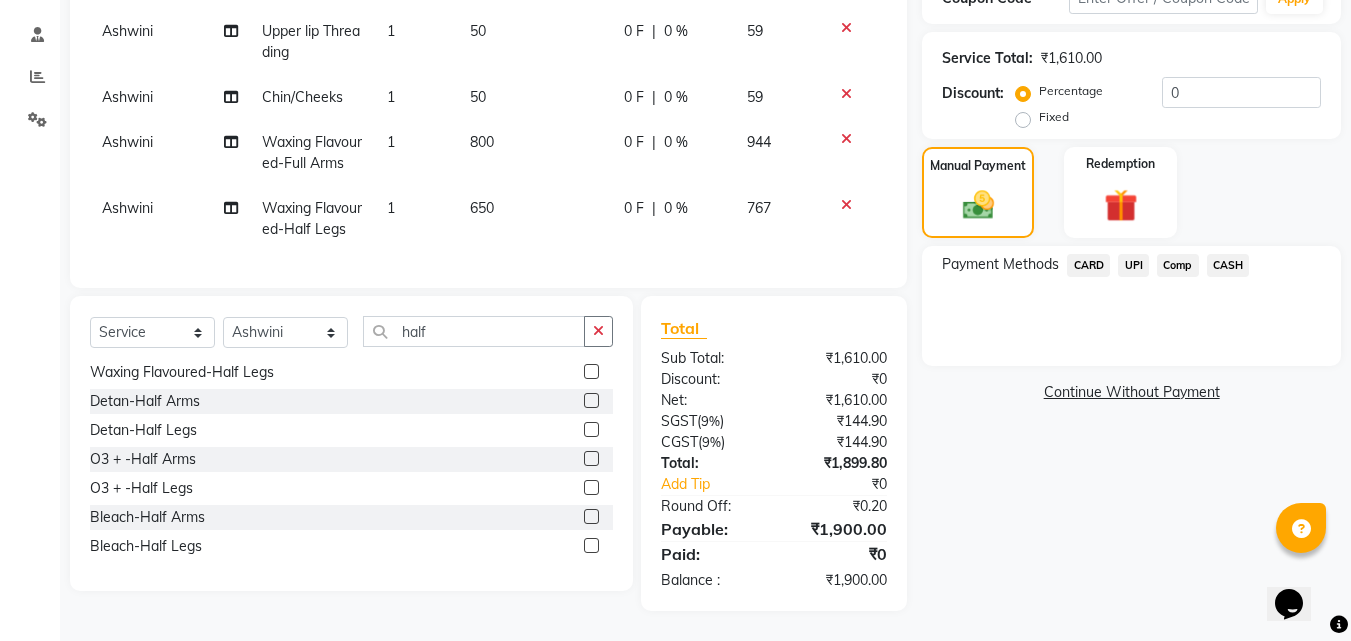 click on "UPI" 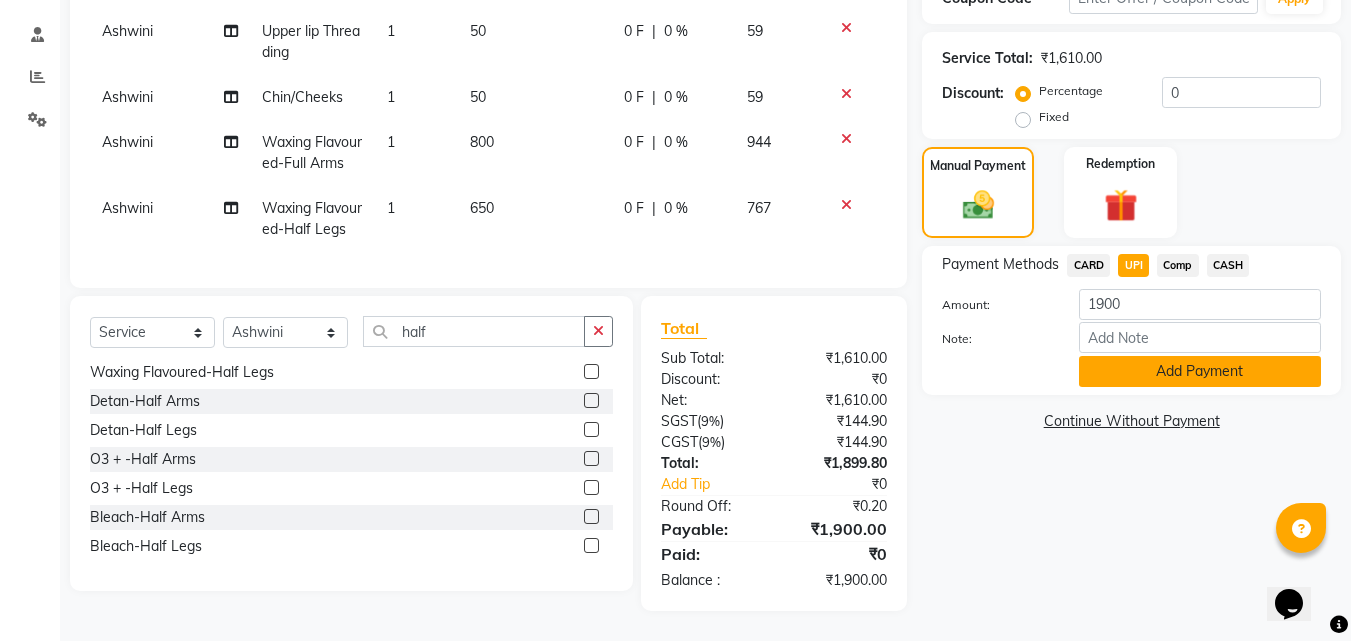 click on "Add Payment" 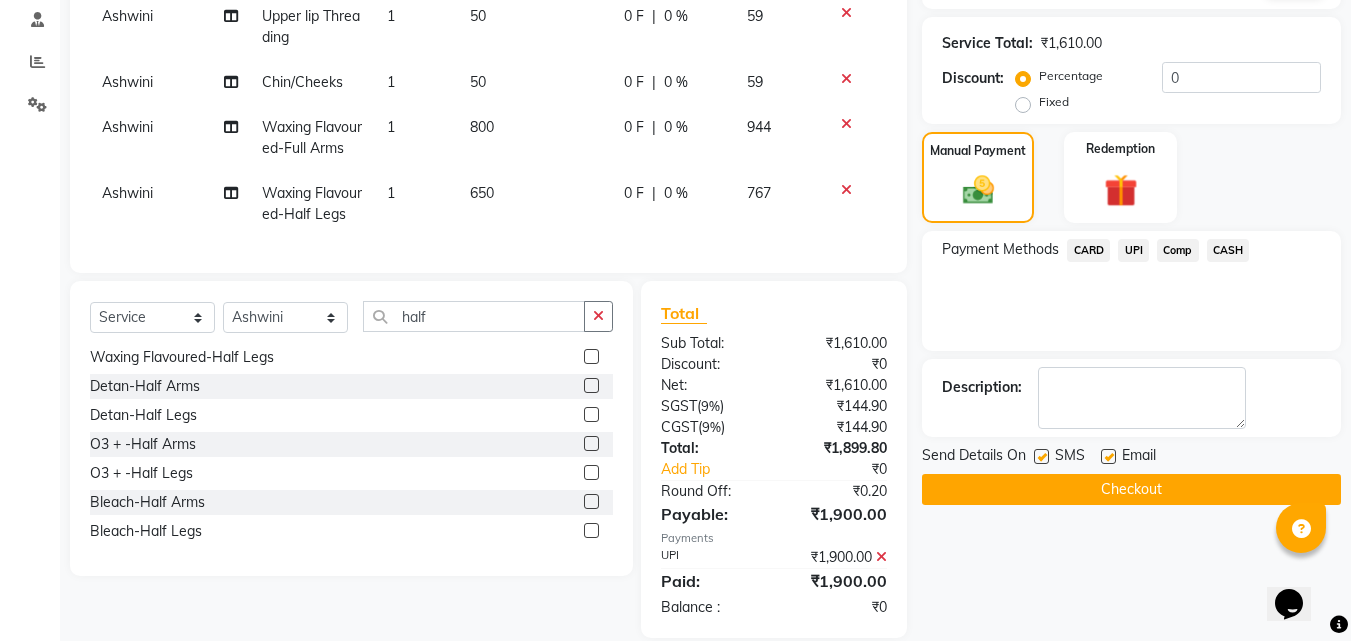 click on "Checkout" 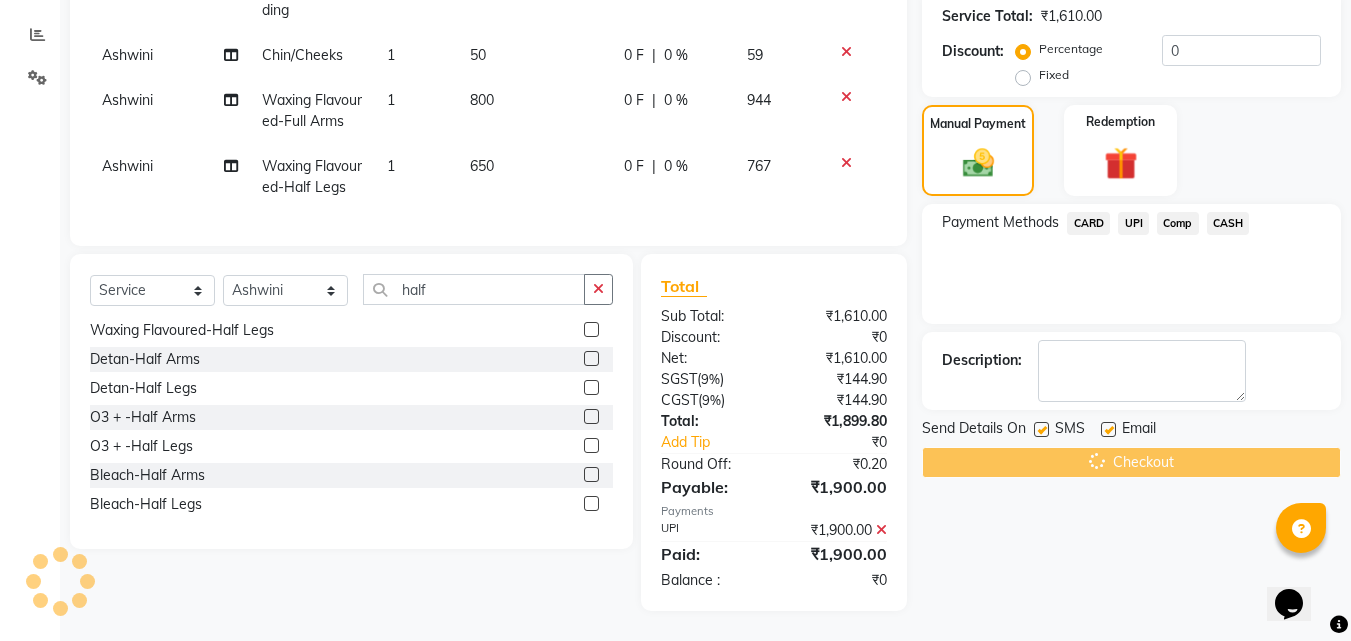 scroll, scrollTop: 423, scrollLeft: 0, axis: vertical 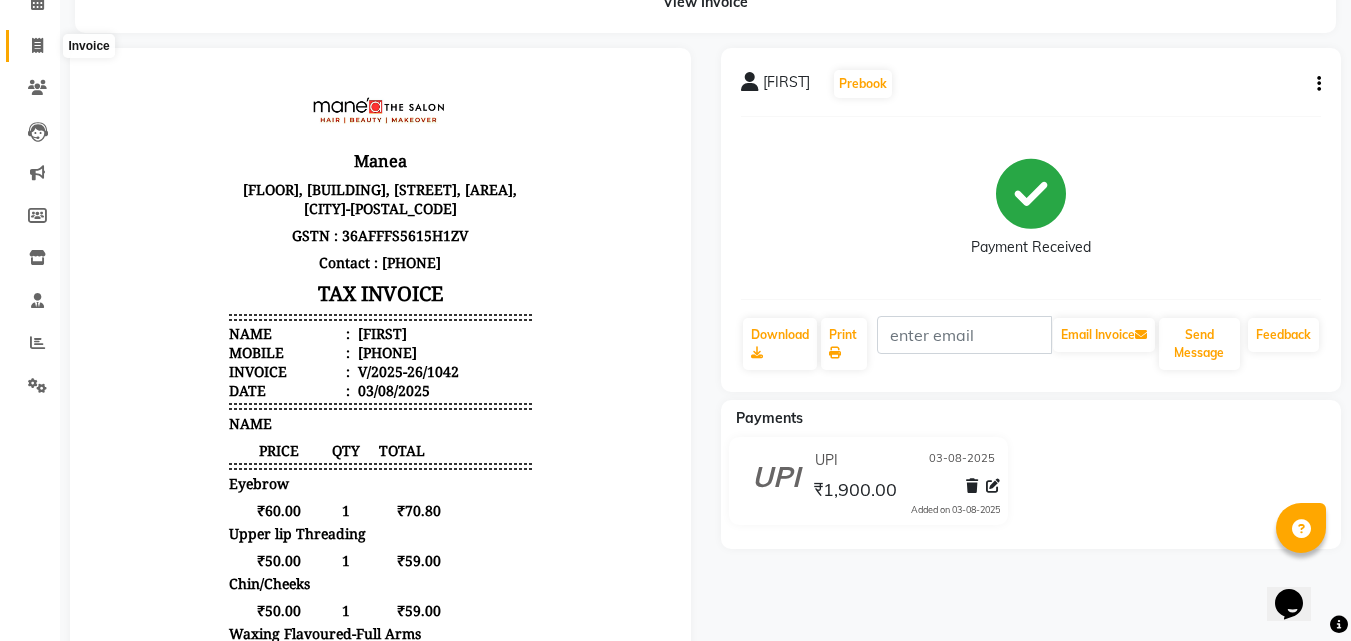 click 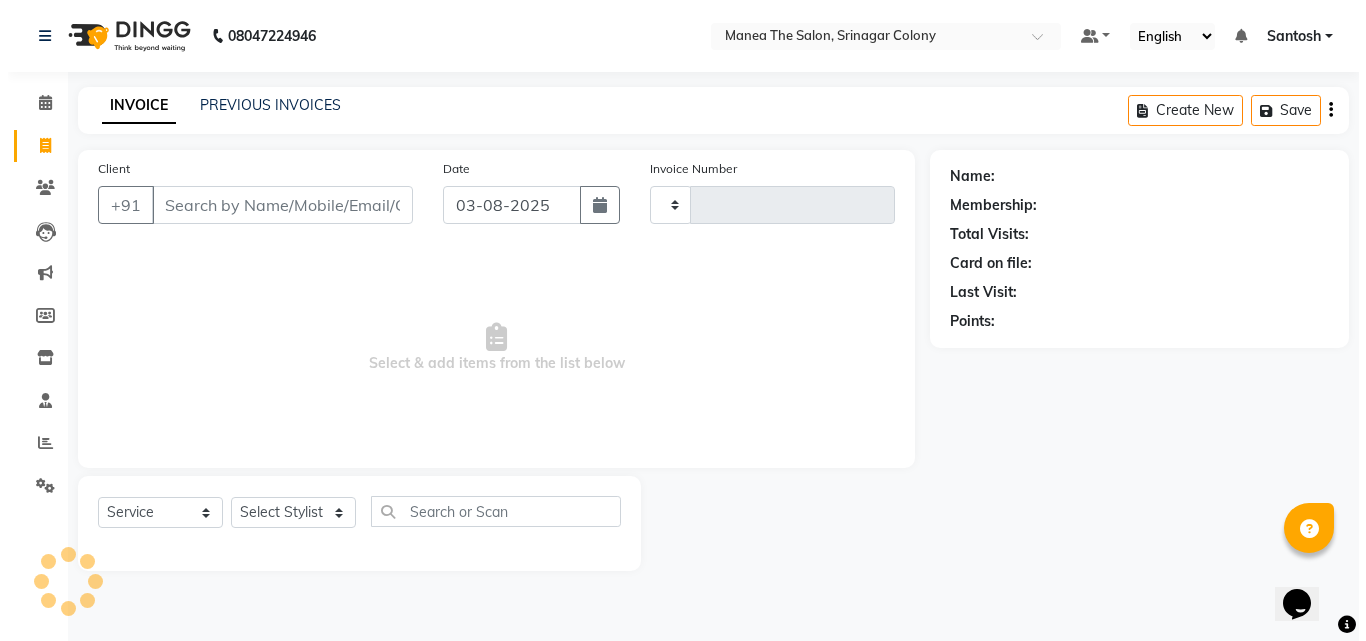 scroll, scrollTop: 0, scrollLeft: 0, axis: both 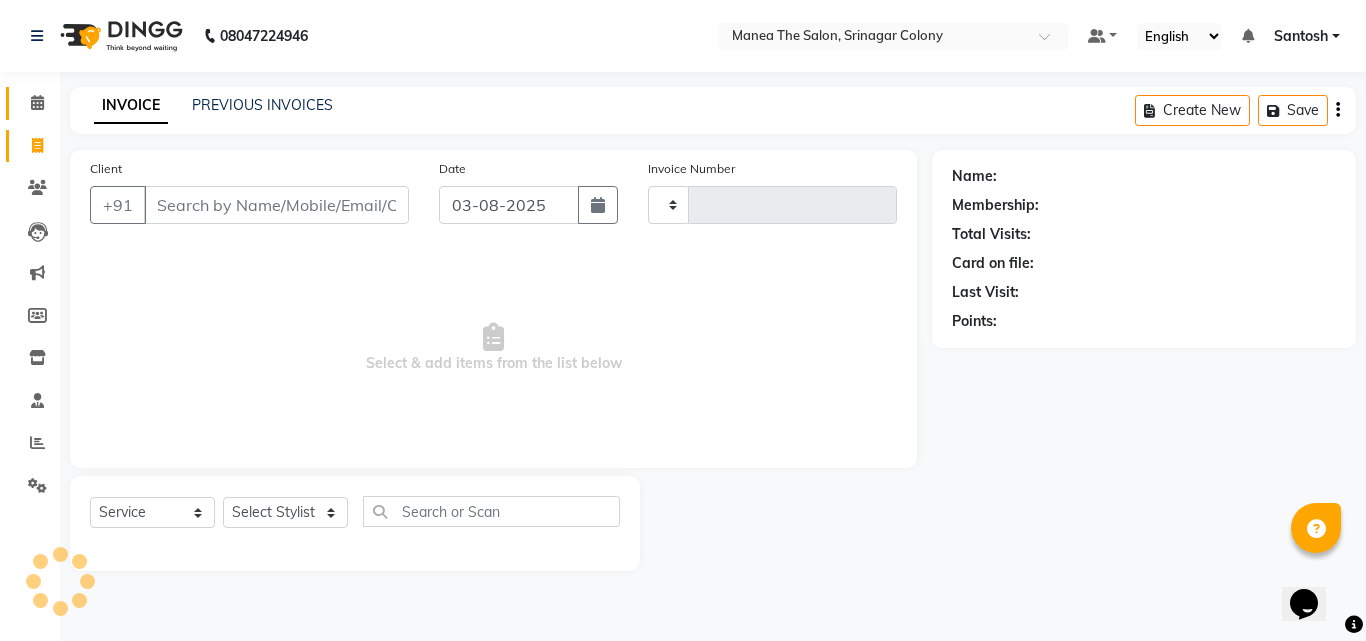 type on "1043" 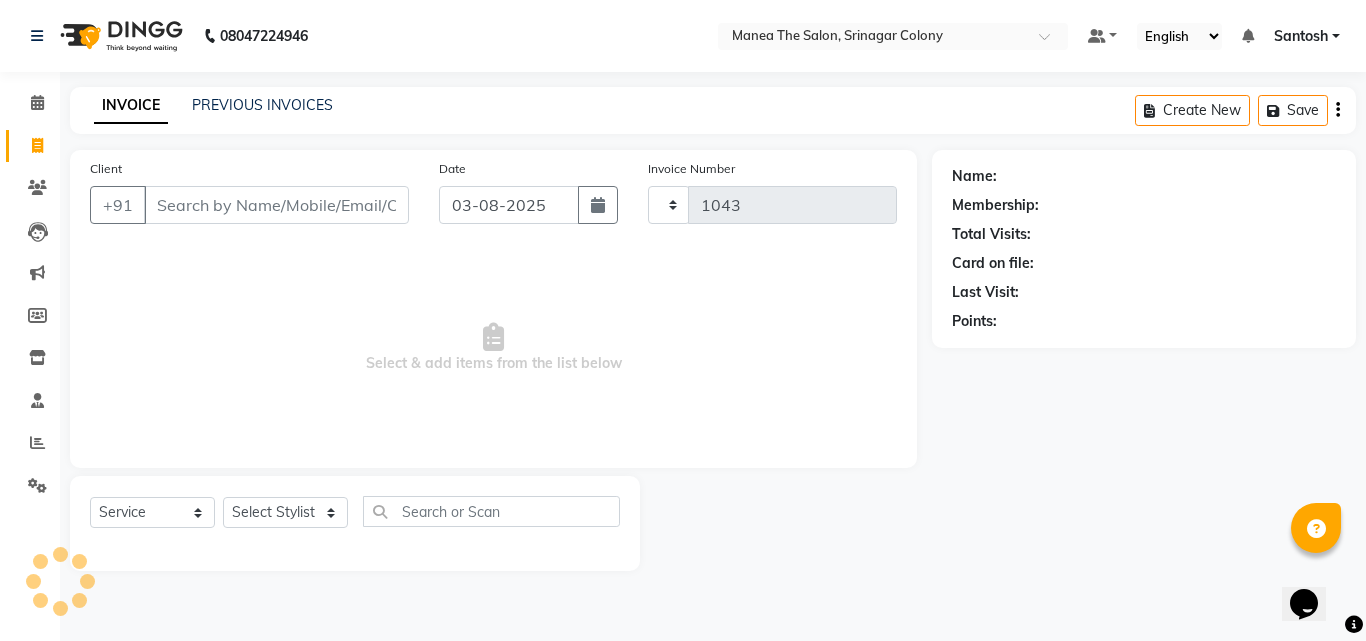 select on "5506" 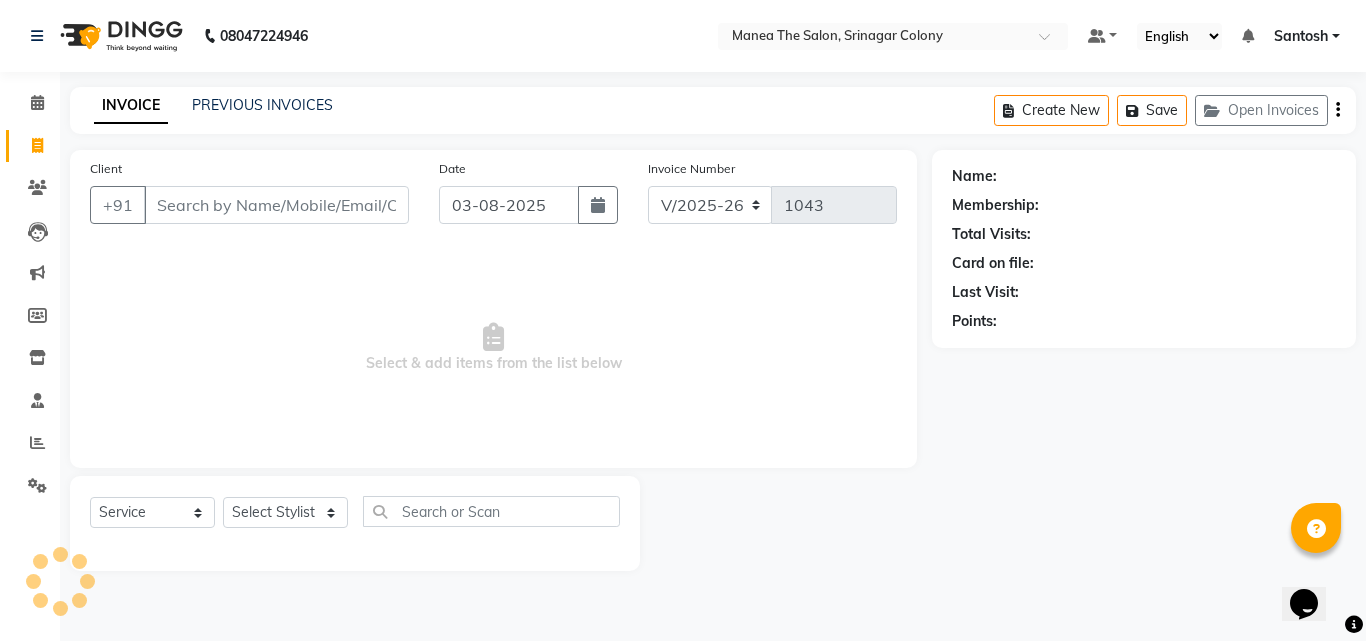 click on "Client" at bounding box center (276, 205) 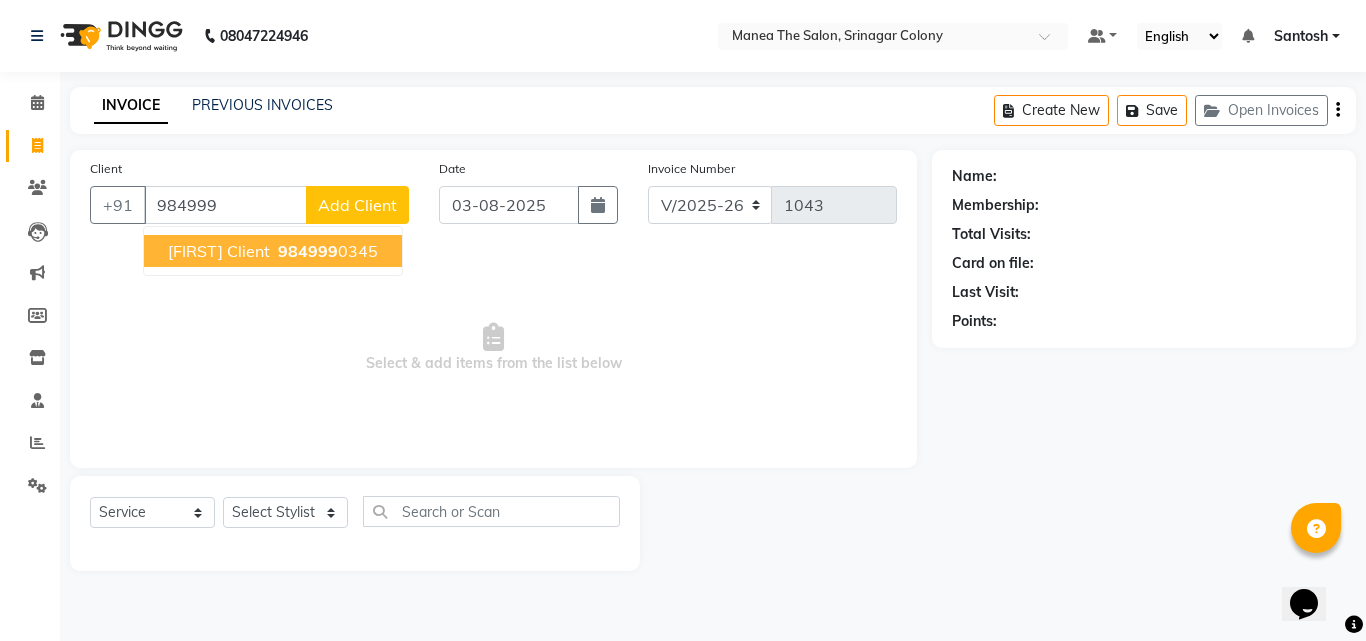 click on "984999" at bounding box center [308, 251] 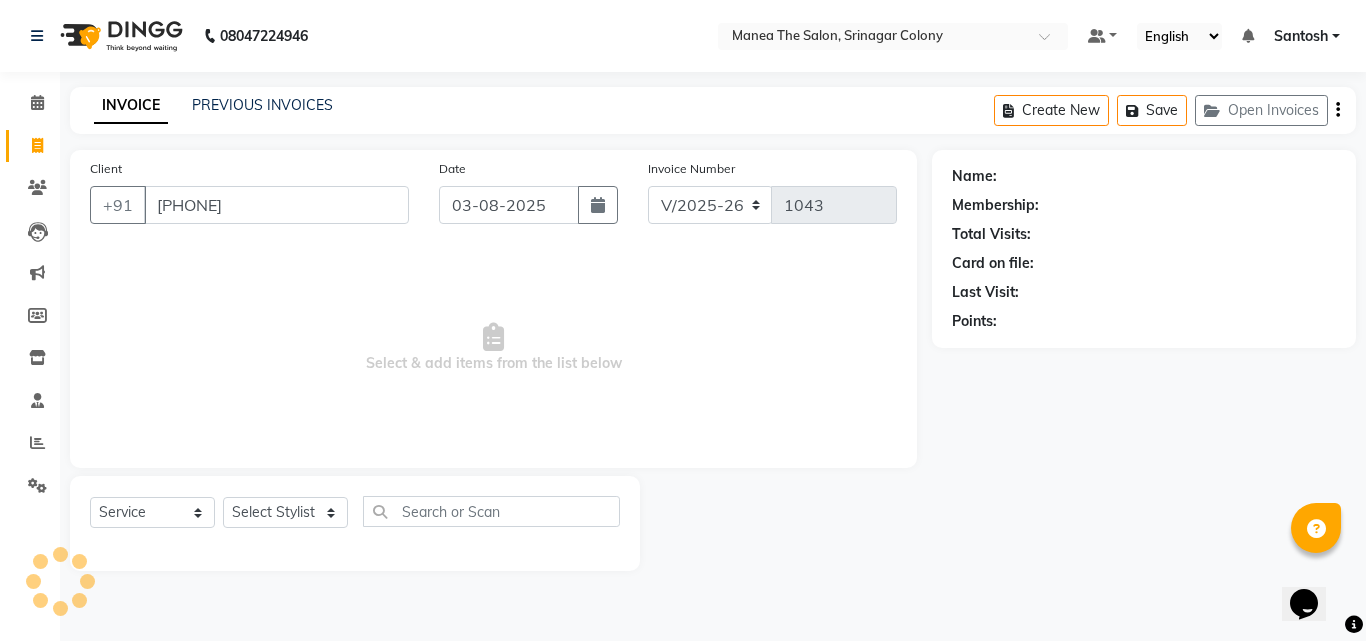 type on "[PHONE]" 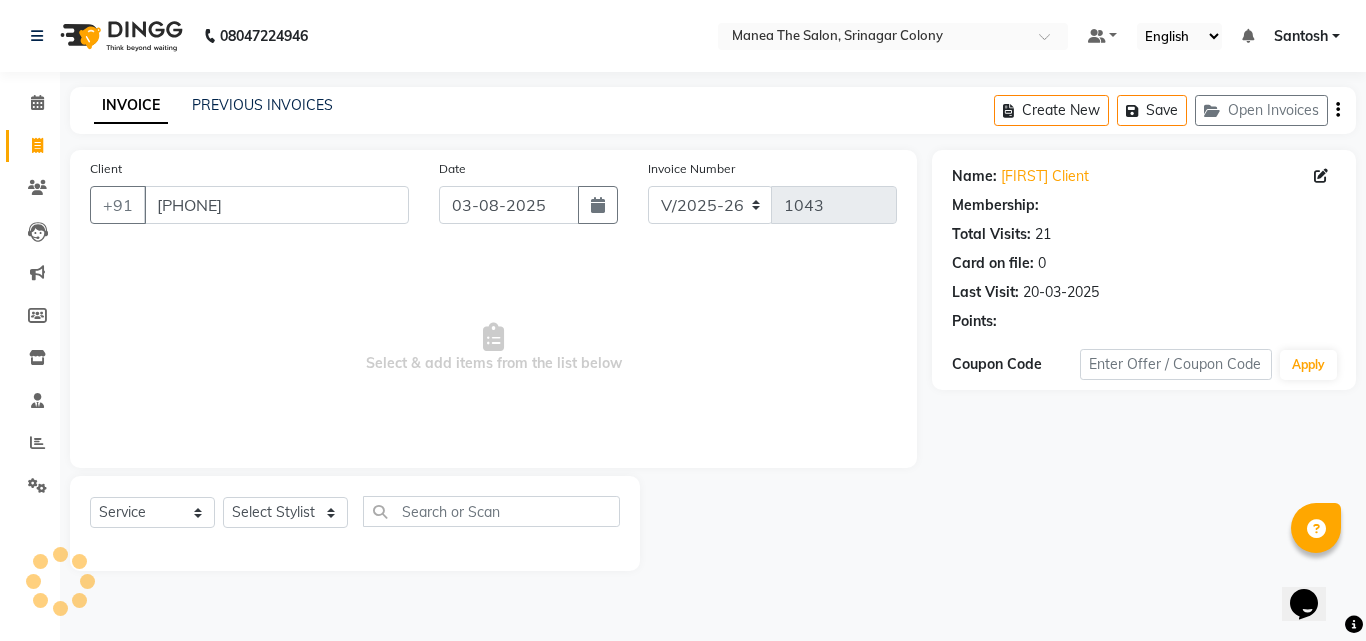 select on "1: Object" 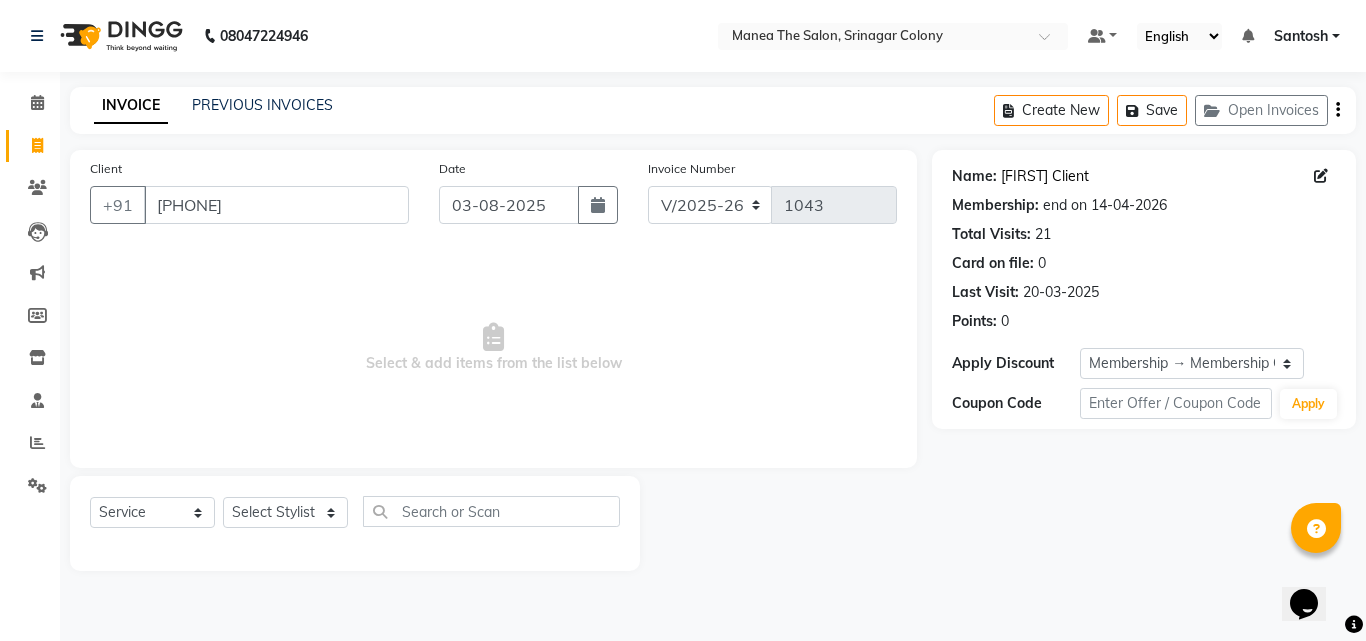 click on "[FIRST] Client" 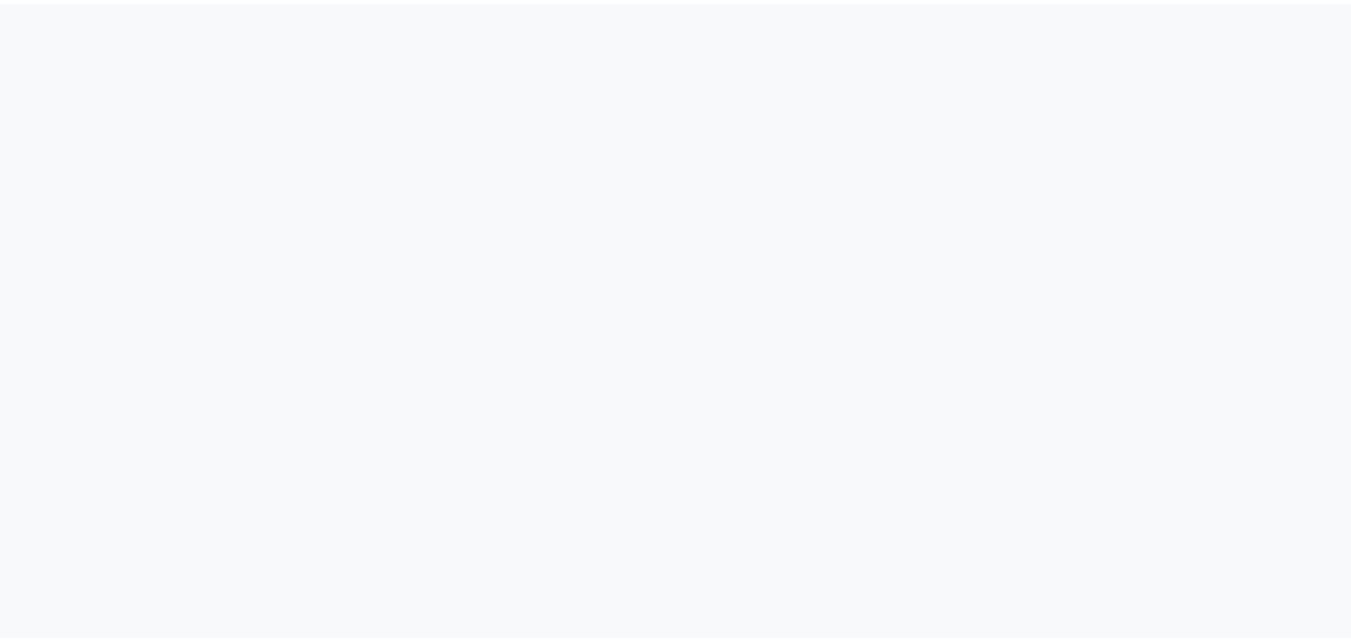 scroll, scrollTop: 0, scrollLeft: 0, axis: both 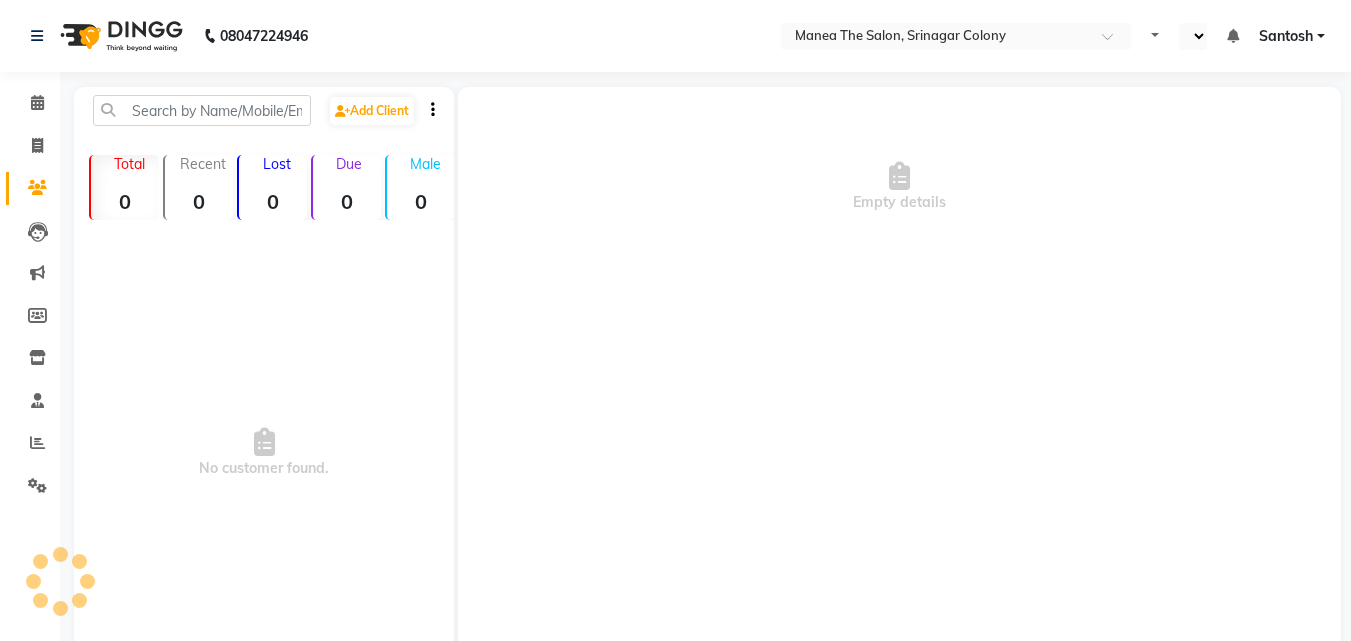 select on "en" 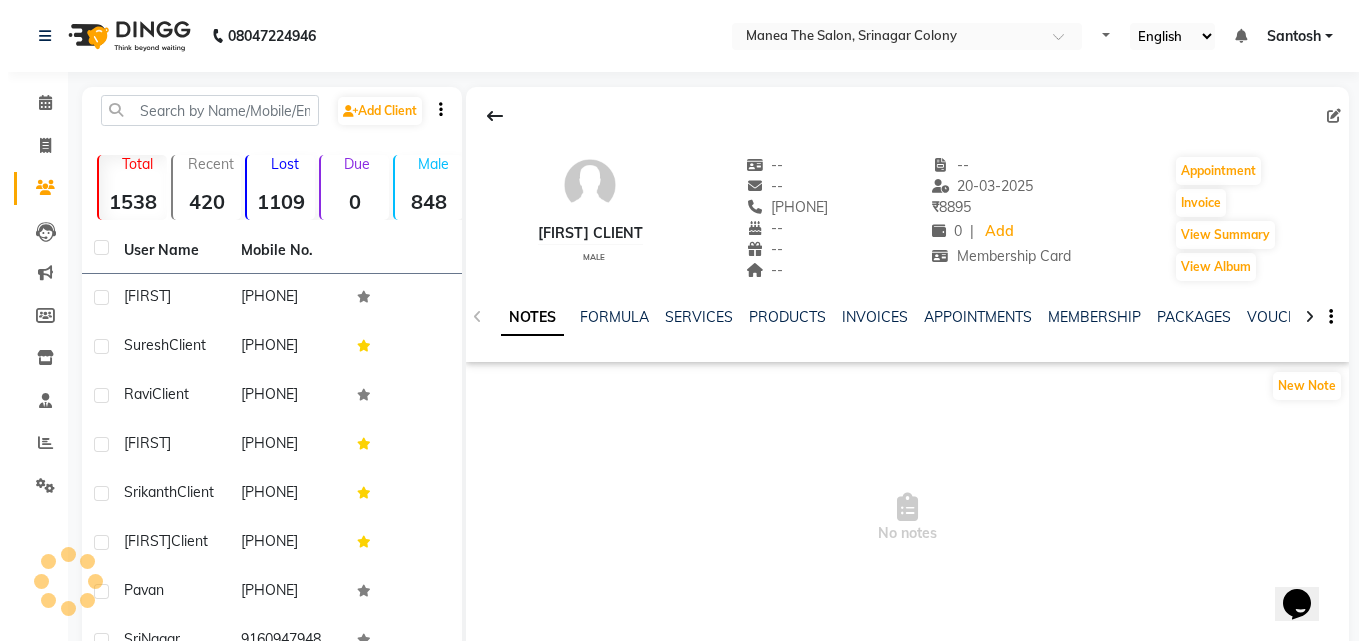 scroll, scrollTop: 0, scrollLeft: 0, axis: both 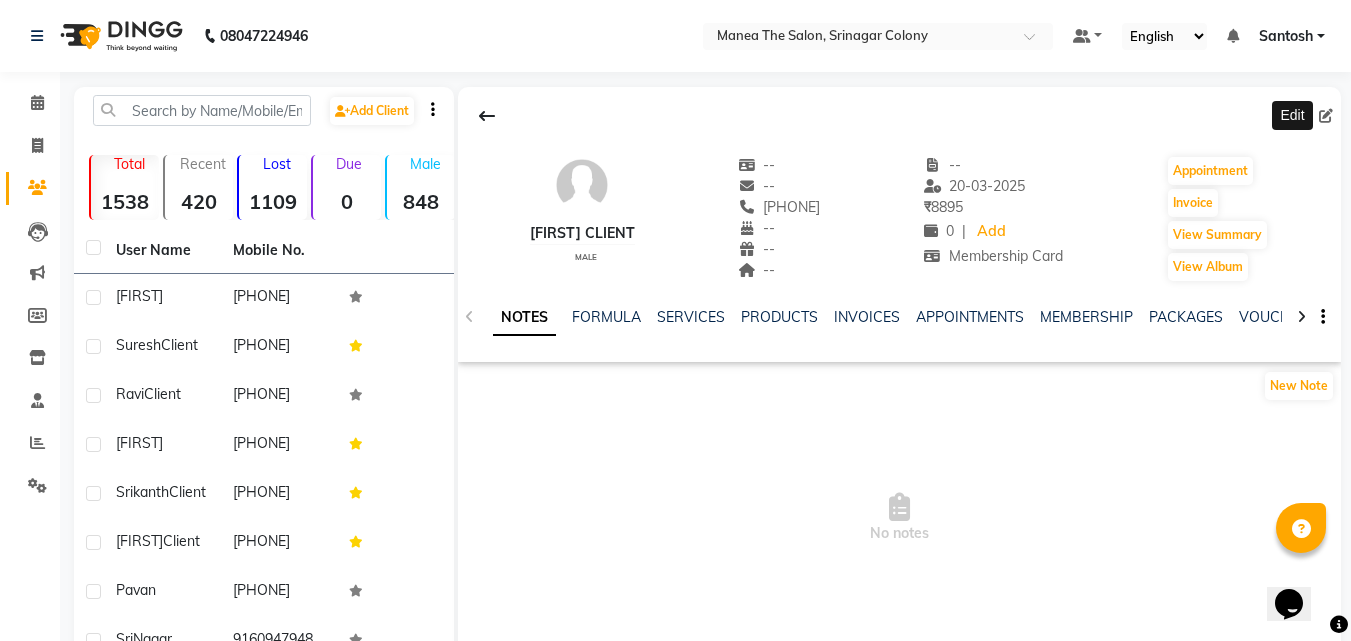click 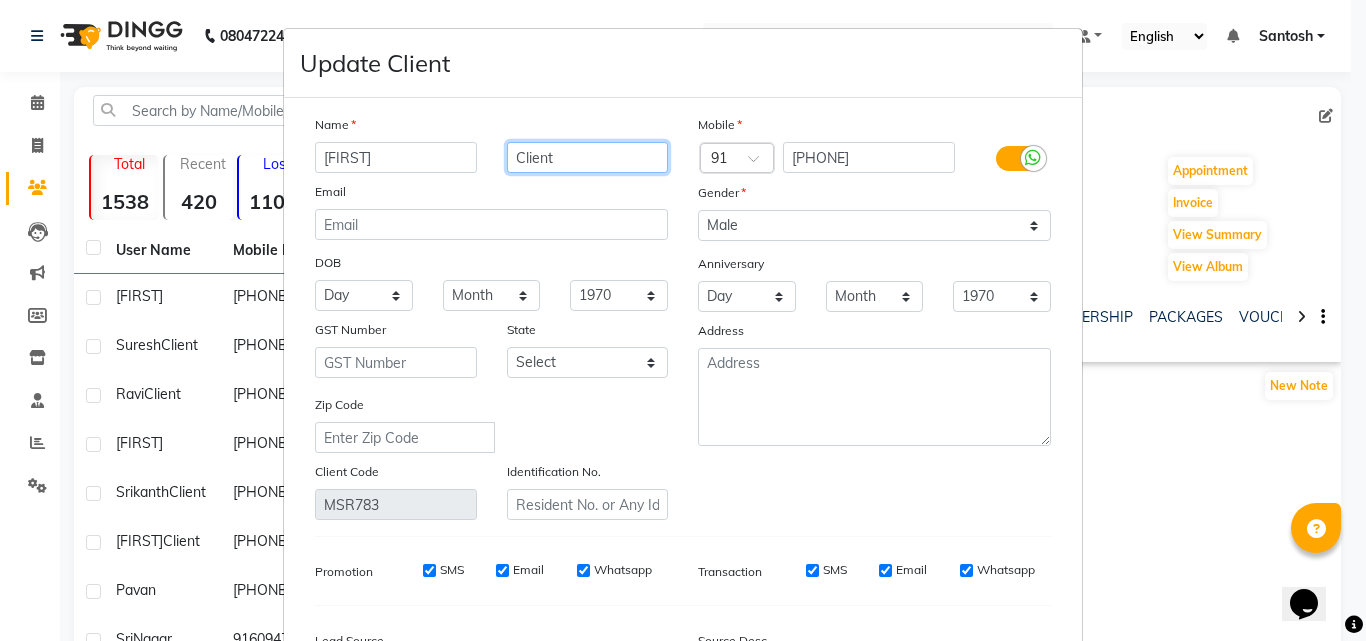 click on "Client" at bounding box center [588, 157] 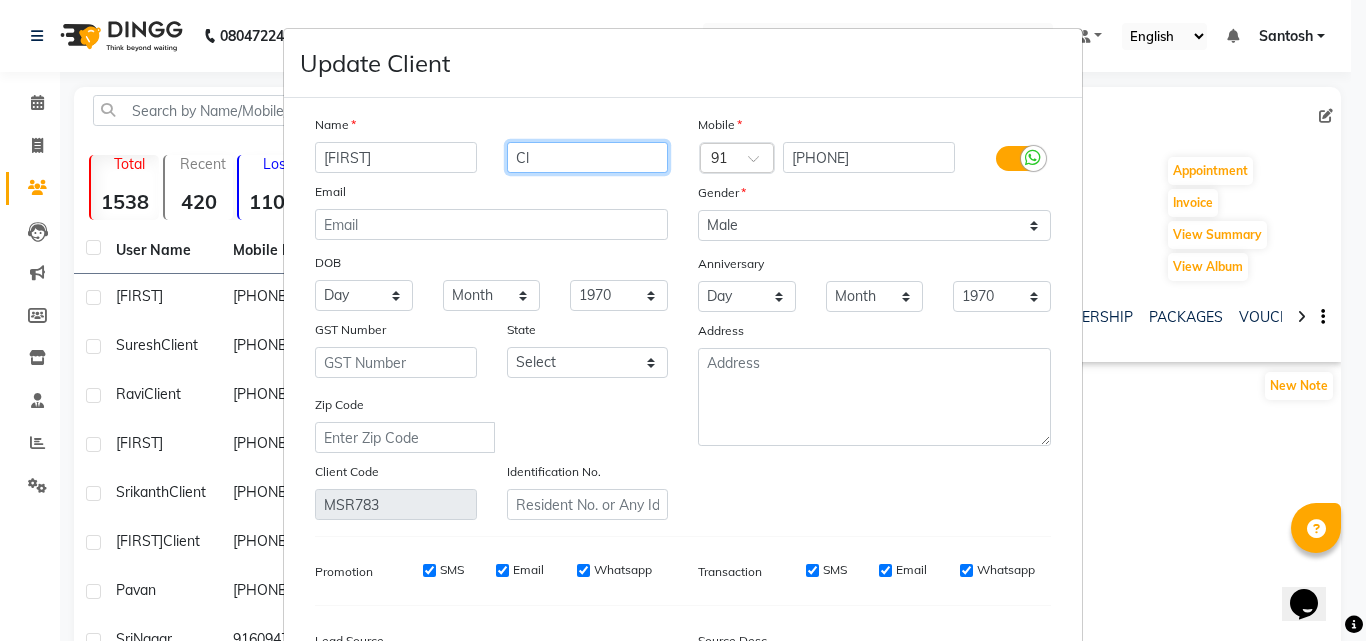 type on "C" 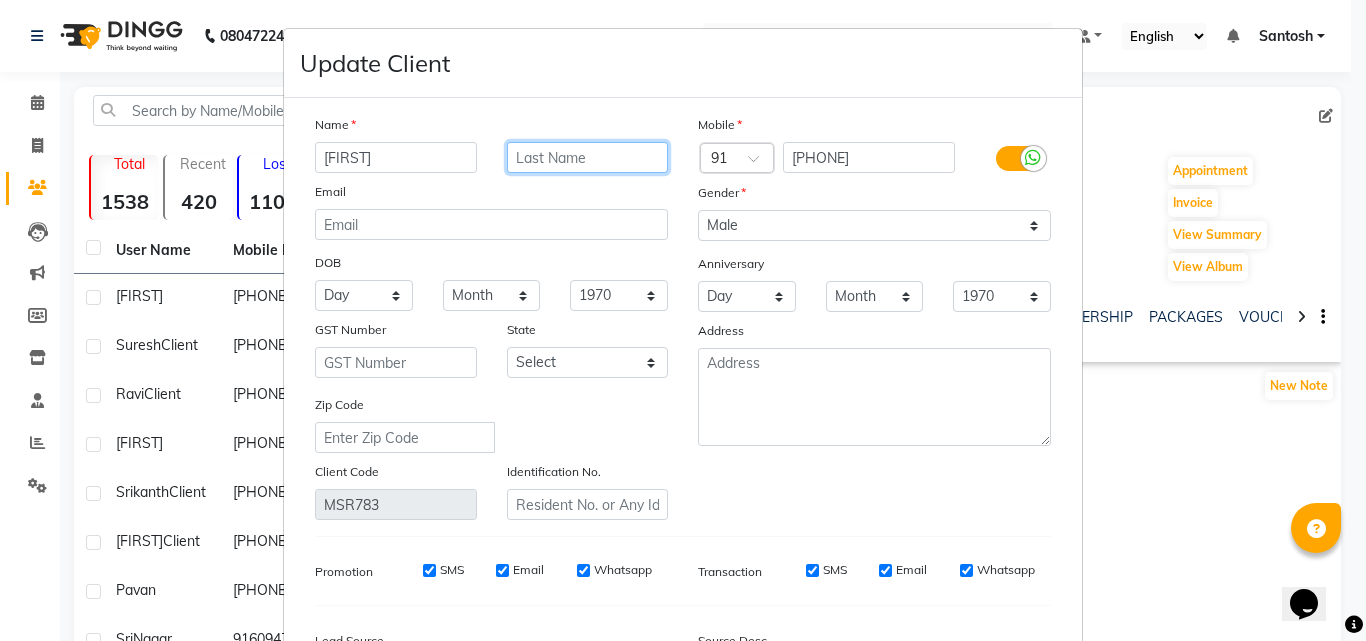 scroll, scrollTop: 246, scrollLeft: 0, axis: vertical 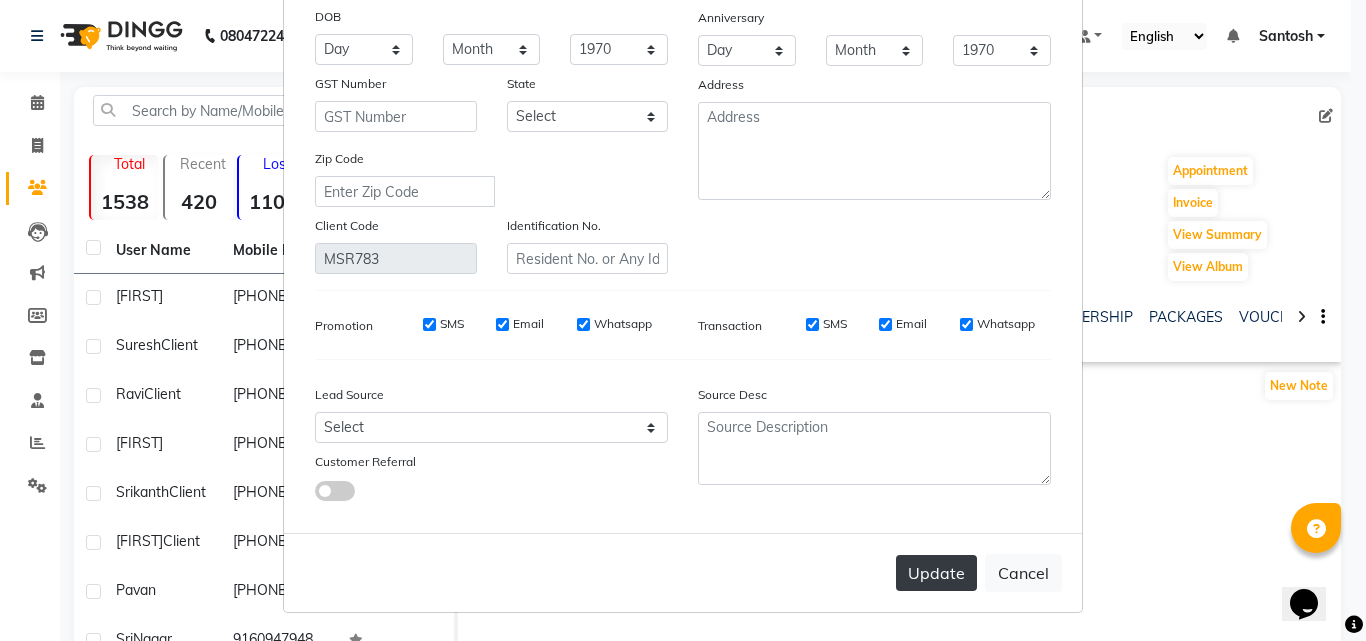 type 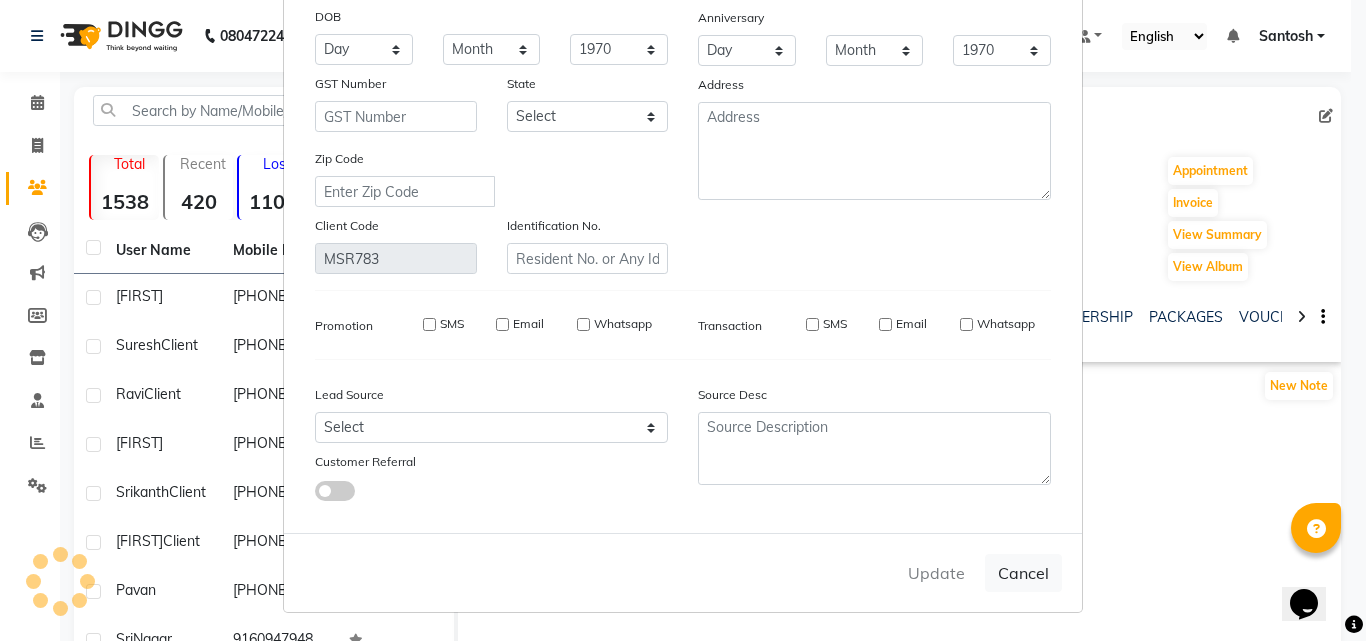type 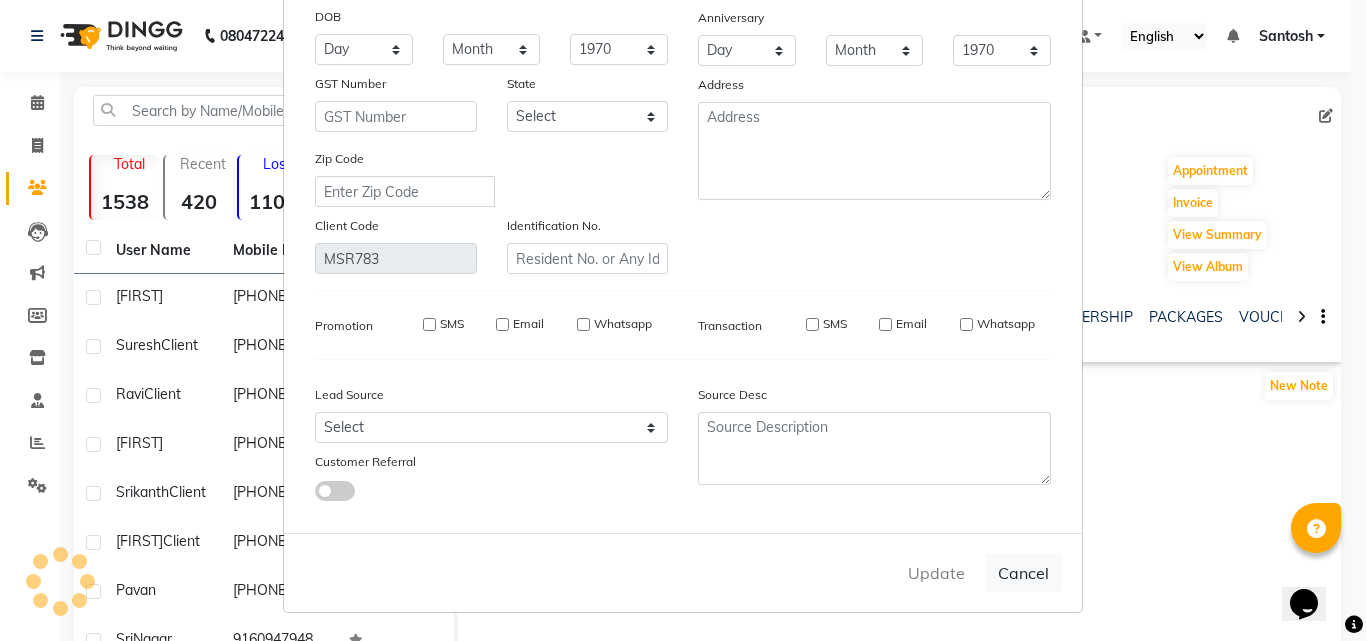 select 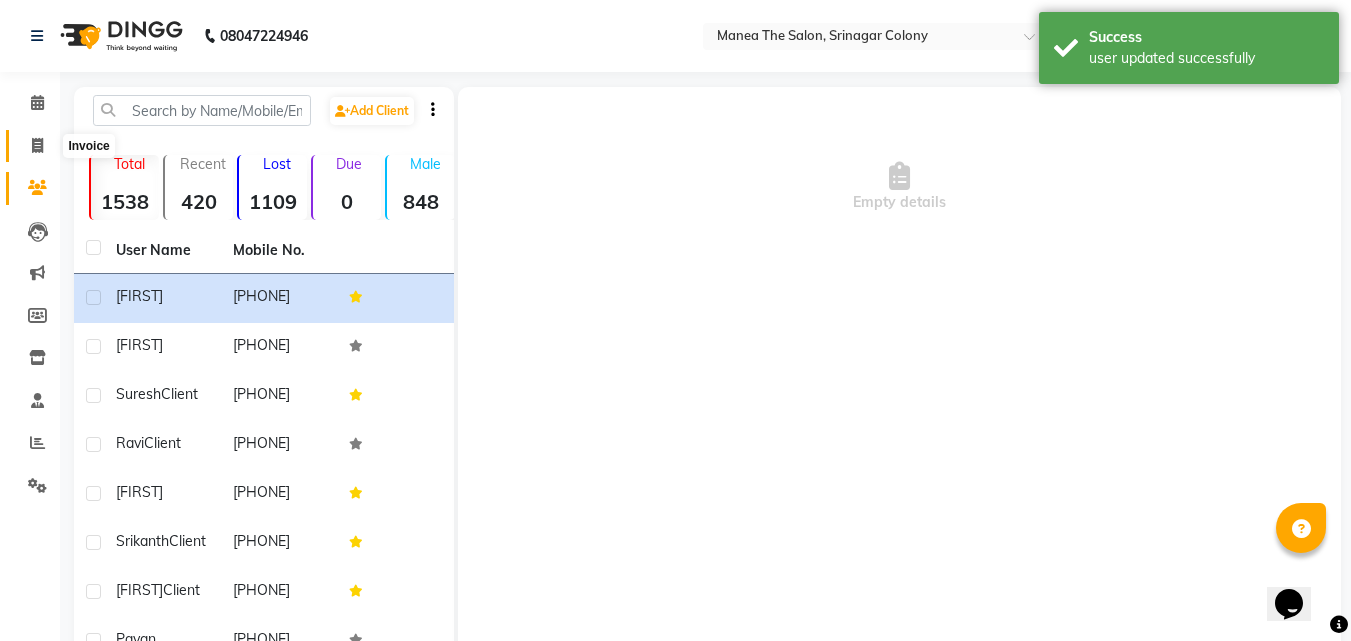 click 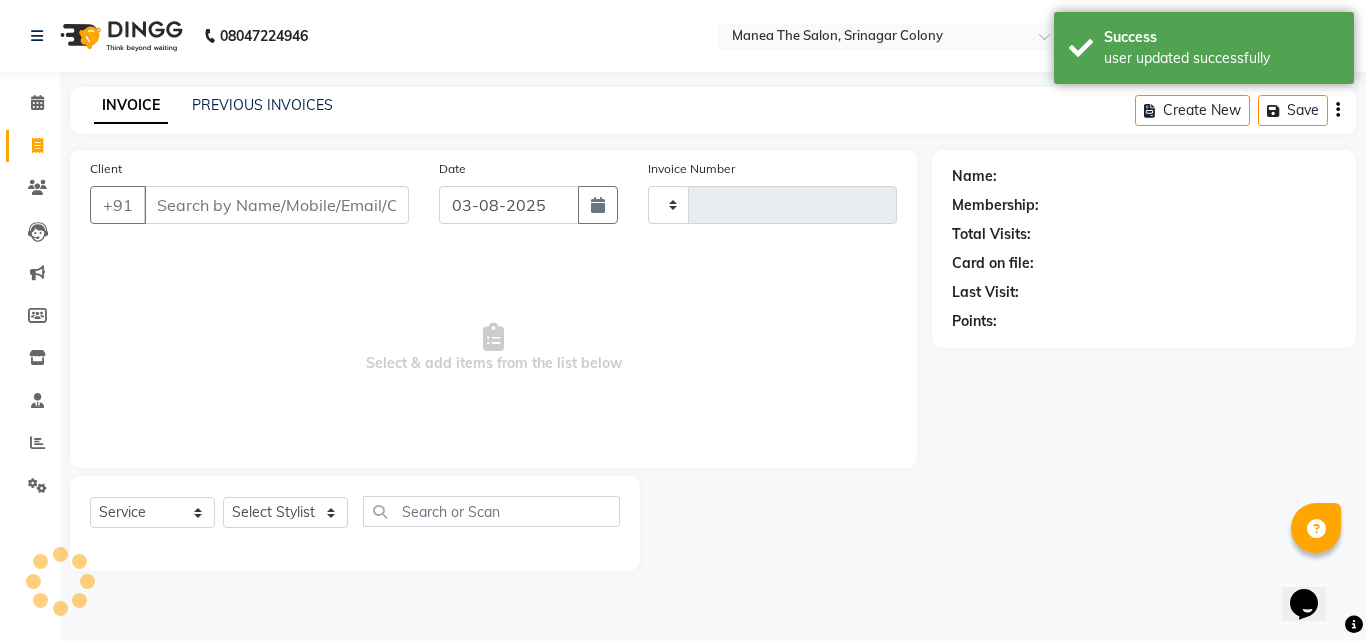 type on "1043" 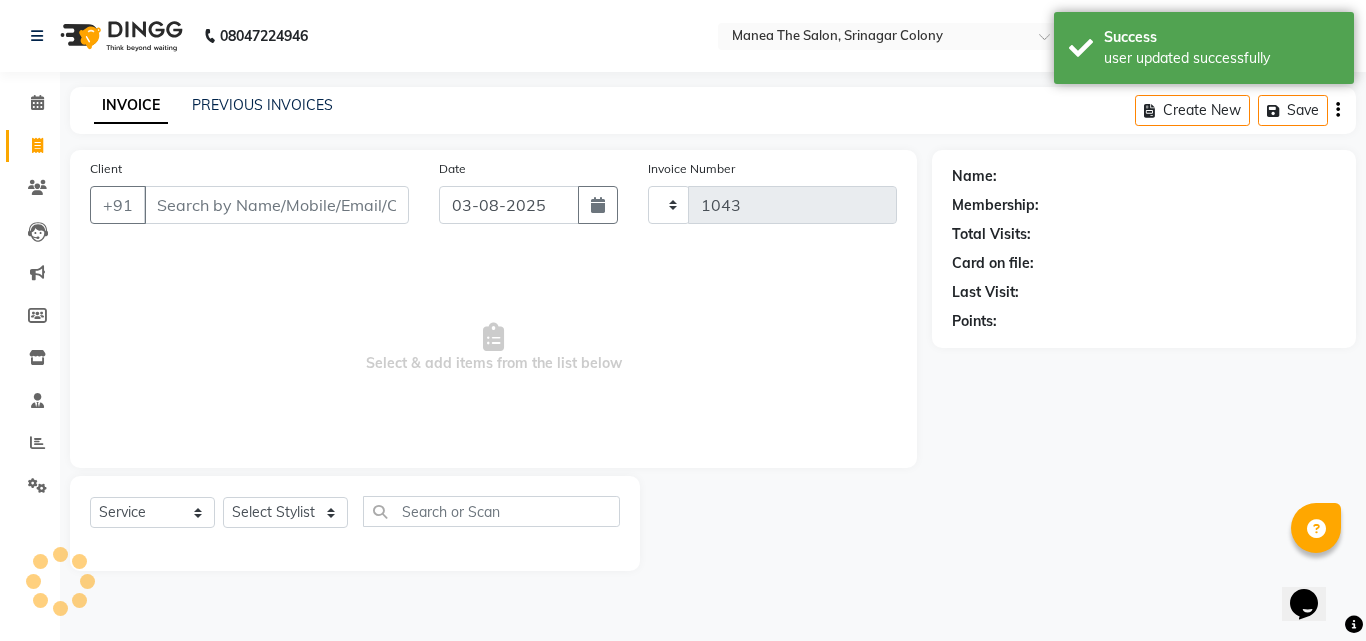 select on "5506" 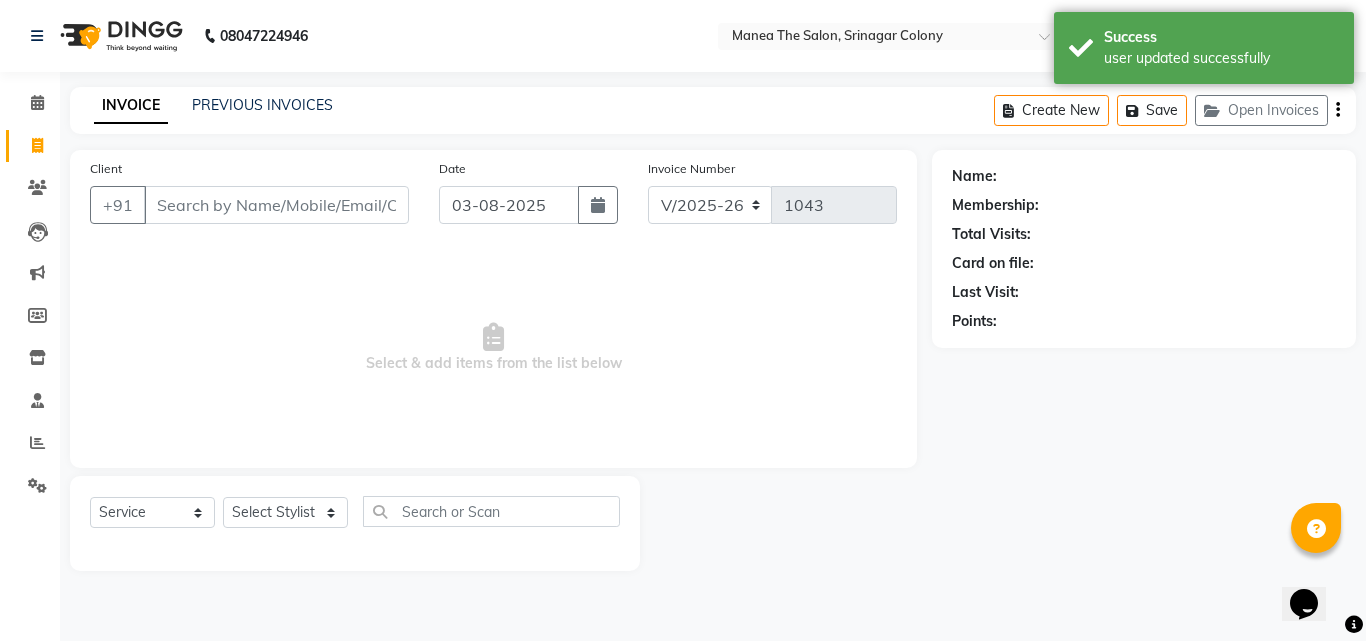 click on "Client" at bounding box center (276, 205) 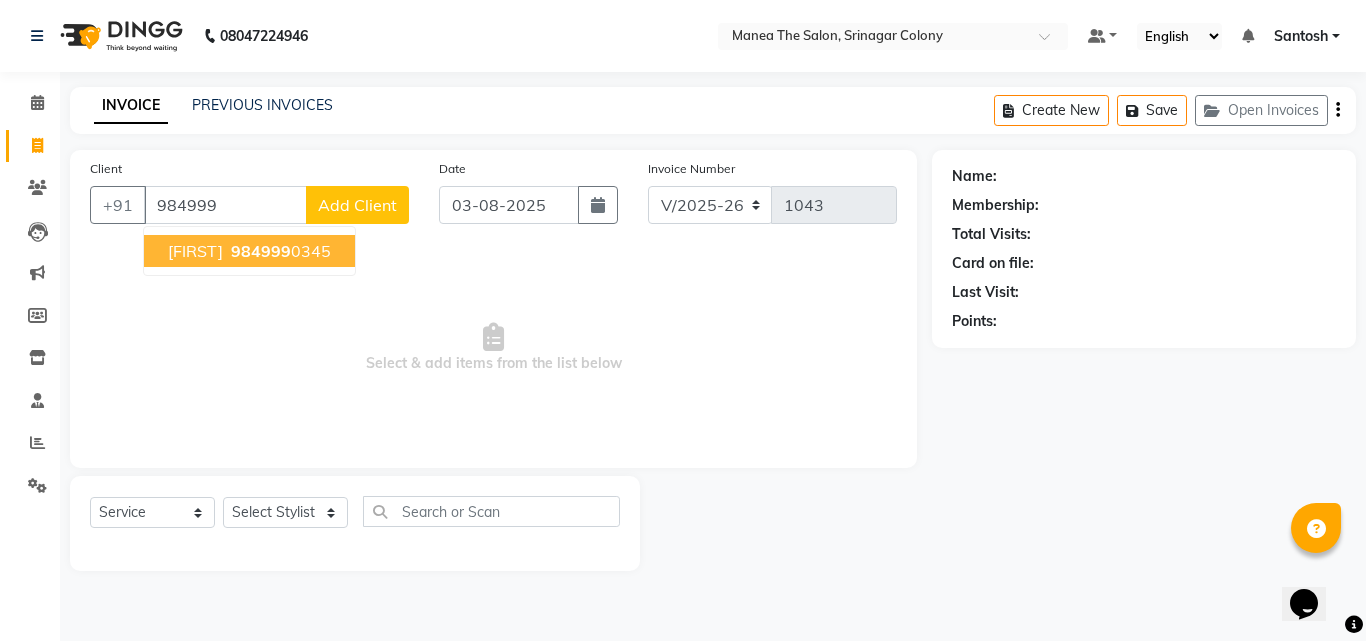 click on "984999" at bounding box center [261, 251] 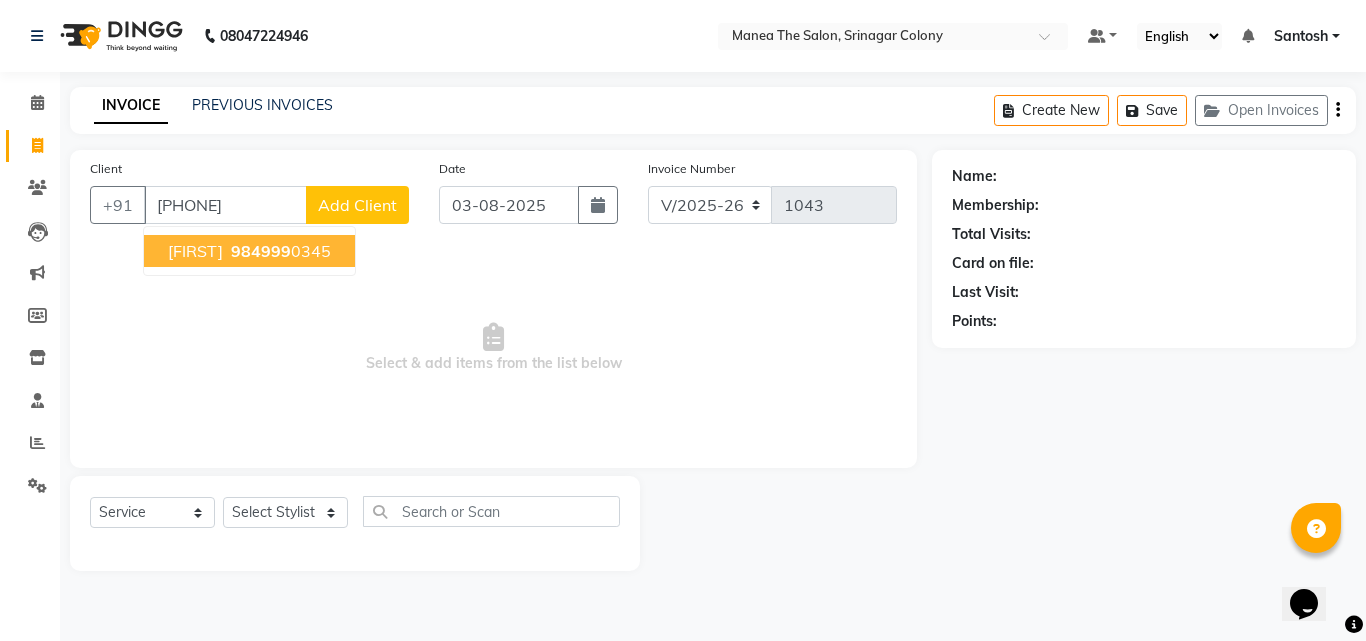 type on "[PHONE]" 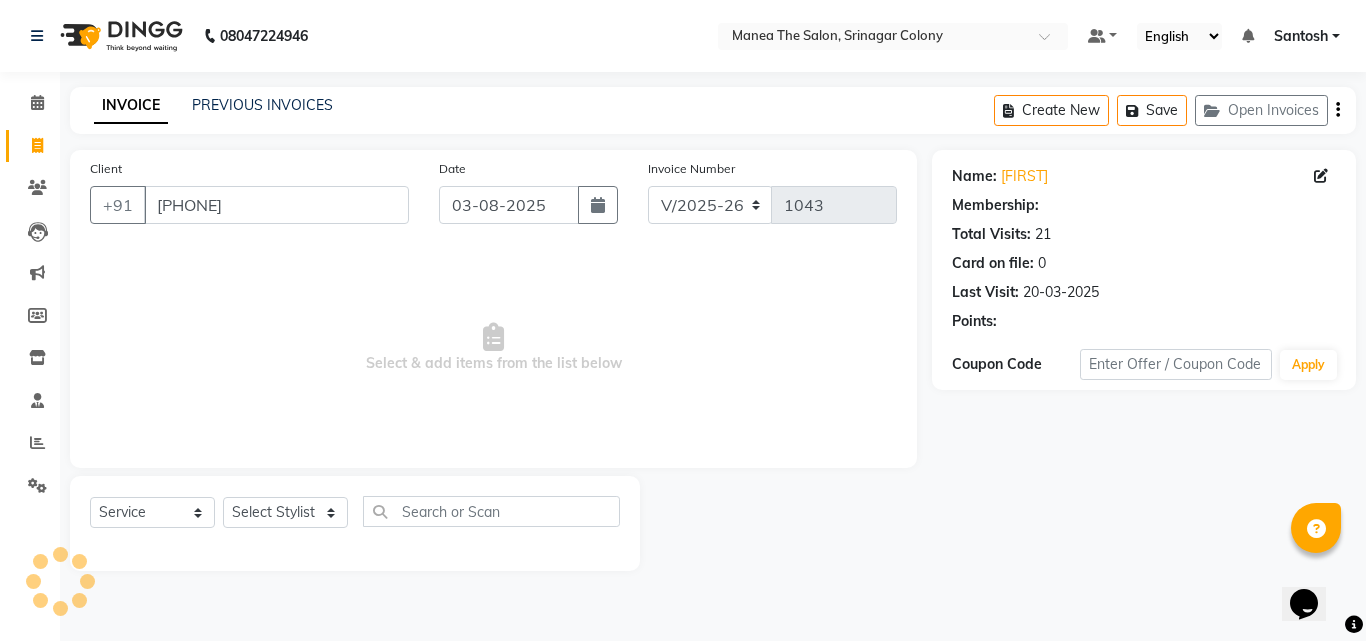 select on "1: Object" 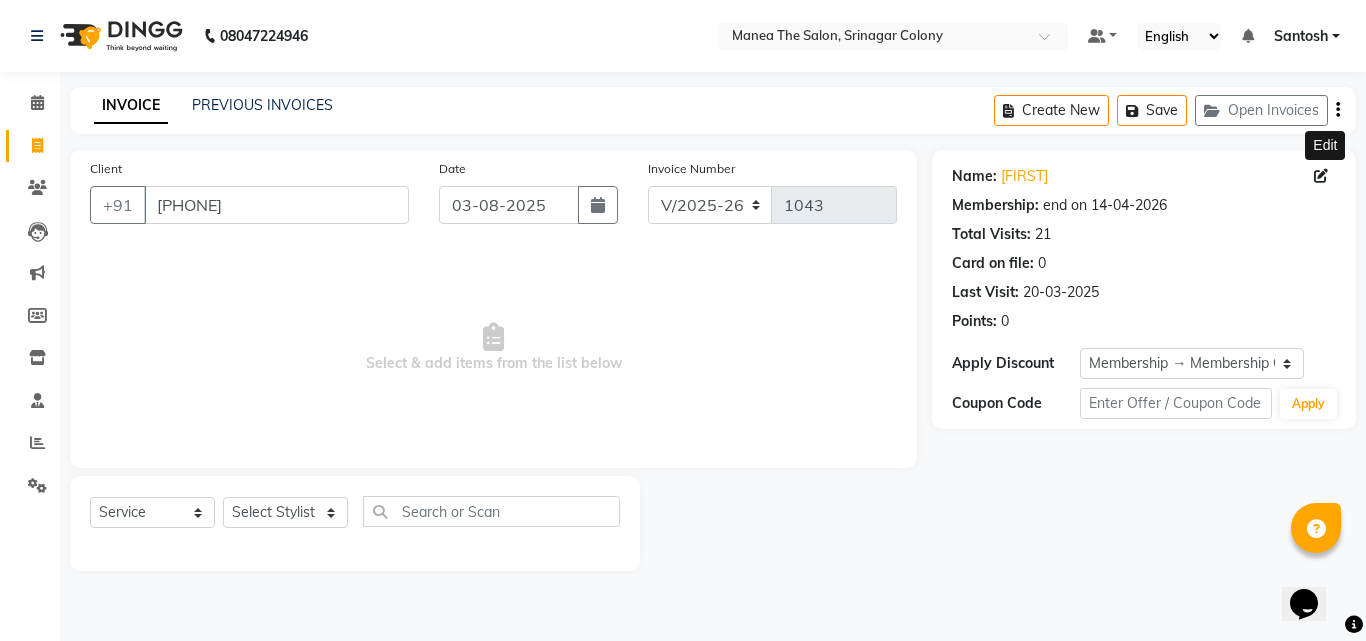 click 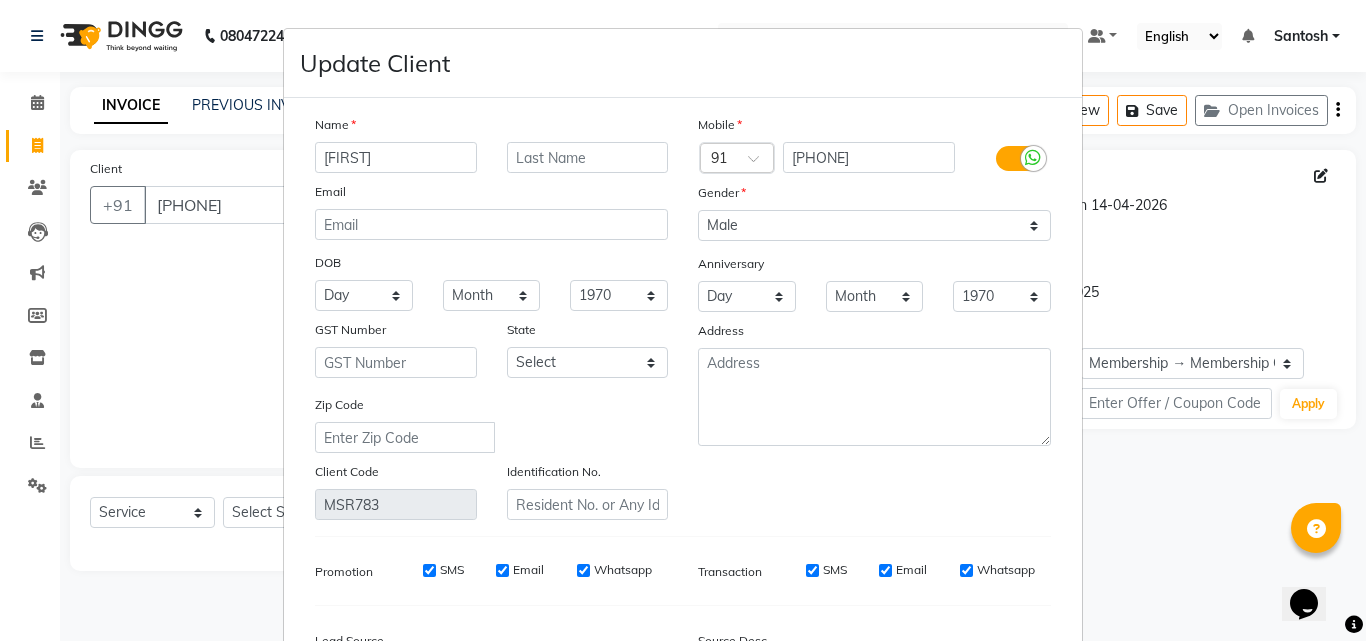 click on "[FIRST]" at bounding box center [396, 157] 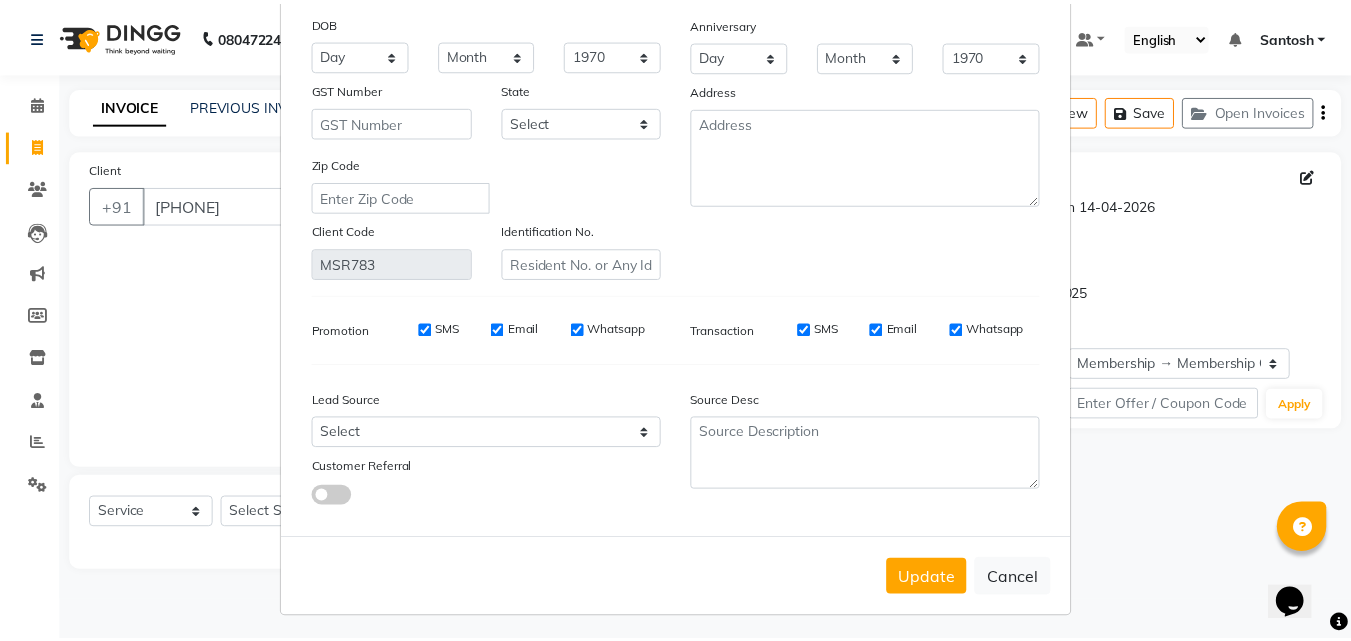 scroll, scrollTop: 246, scrollLeft: 0, axis: vertical 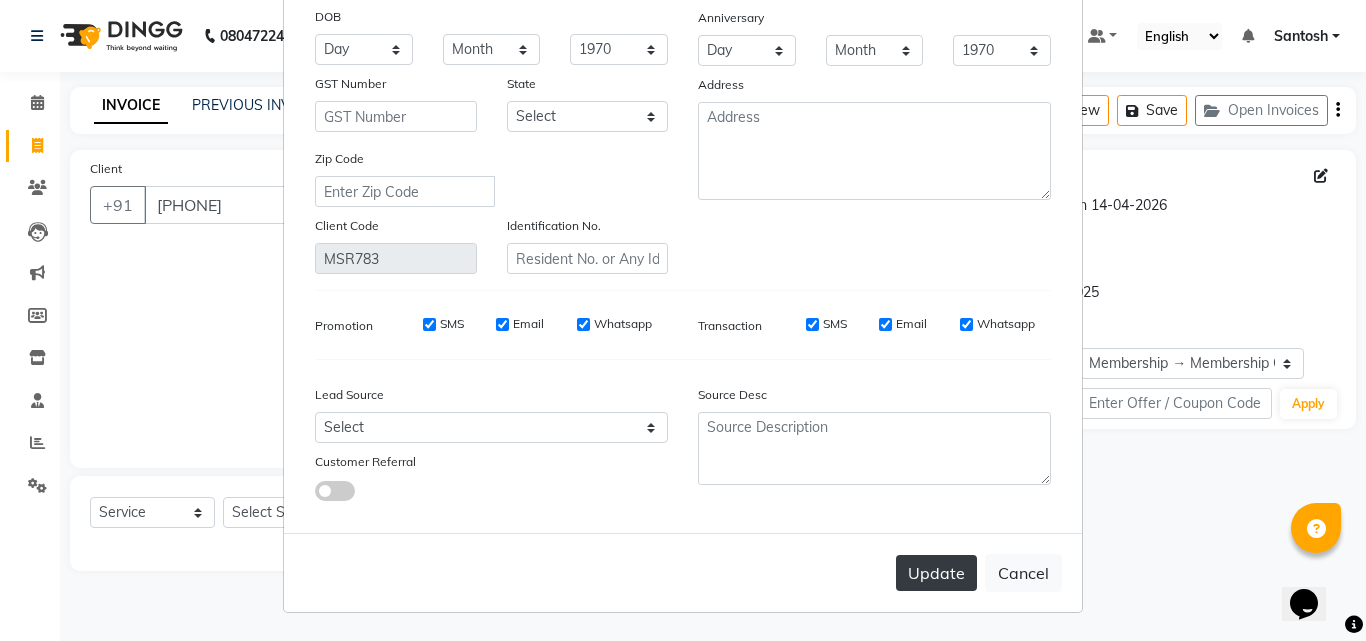 type on "[FIRST]" 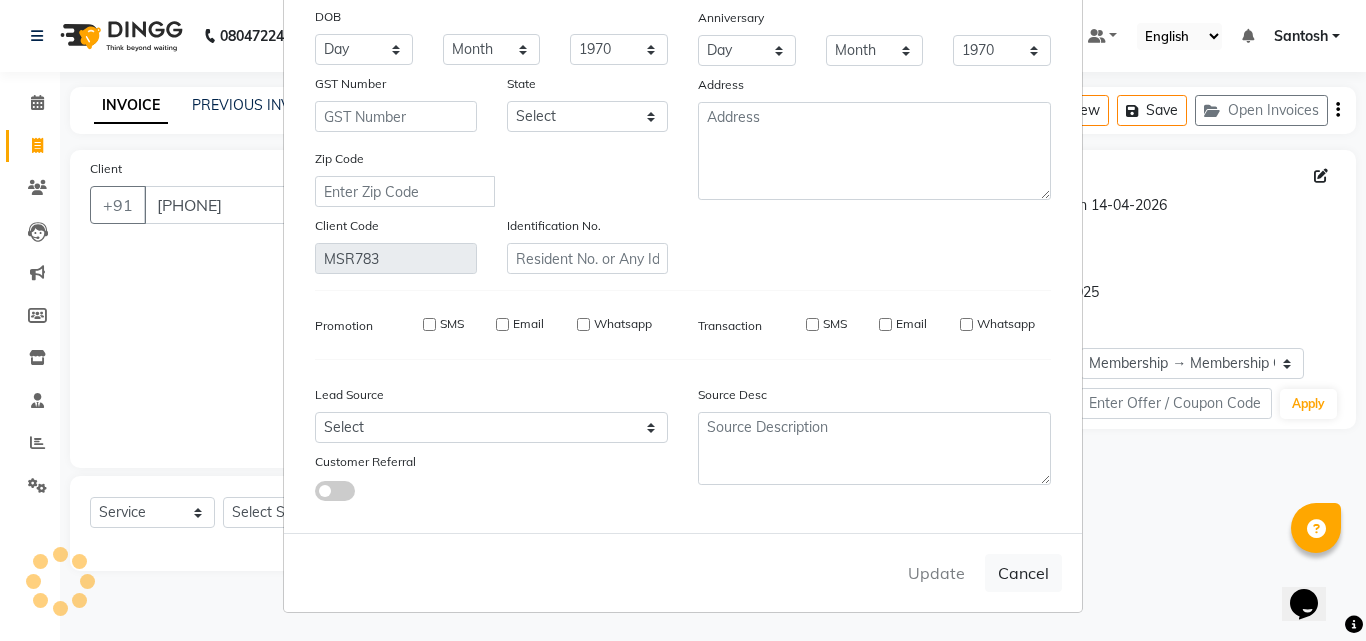 type 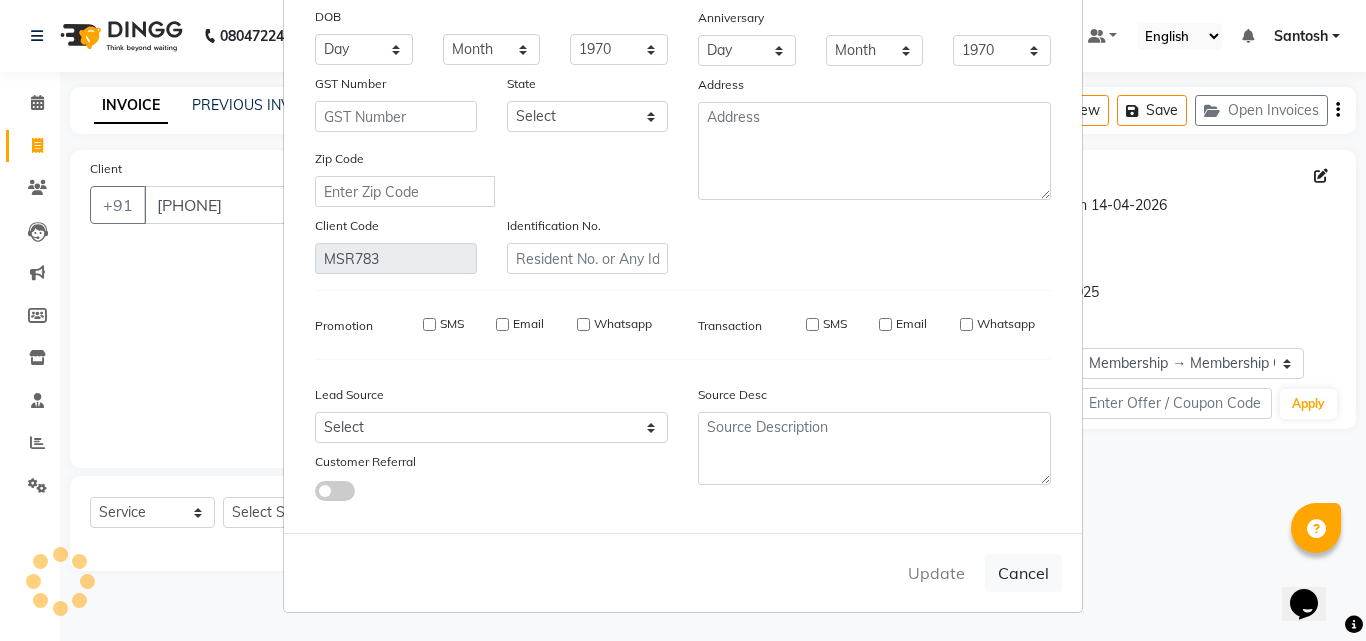 select 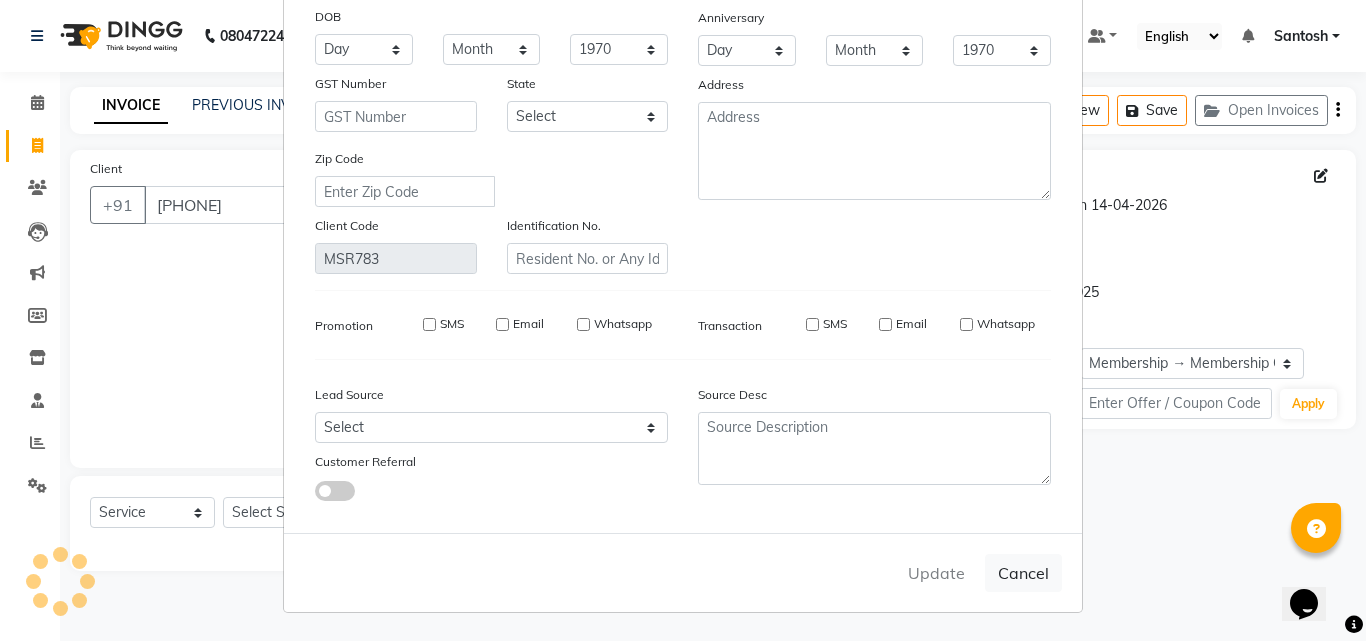 select 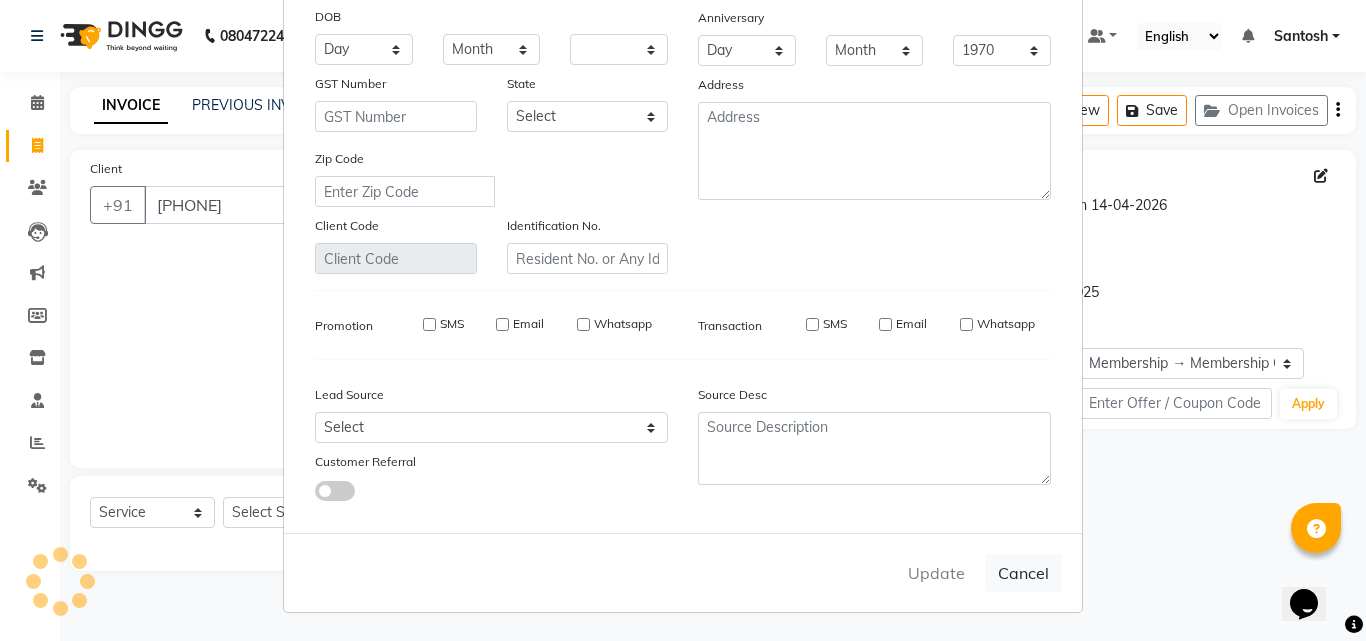 select 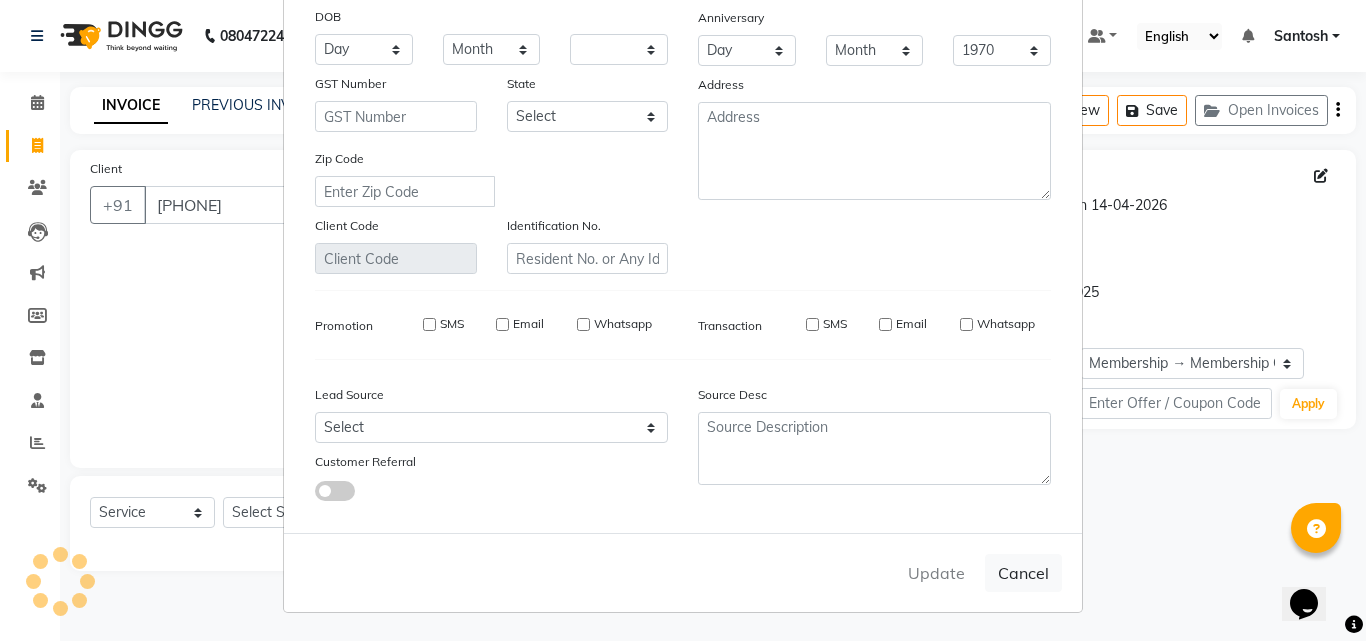 select 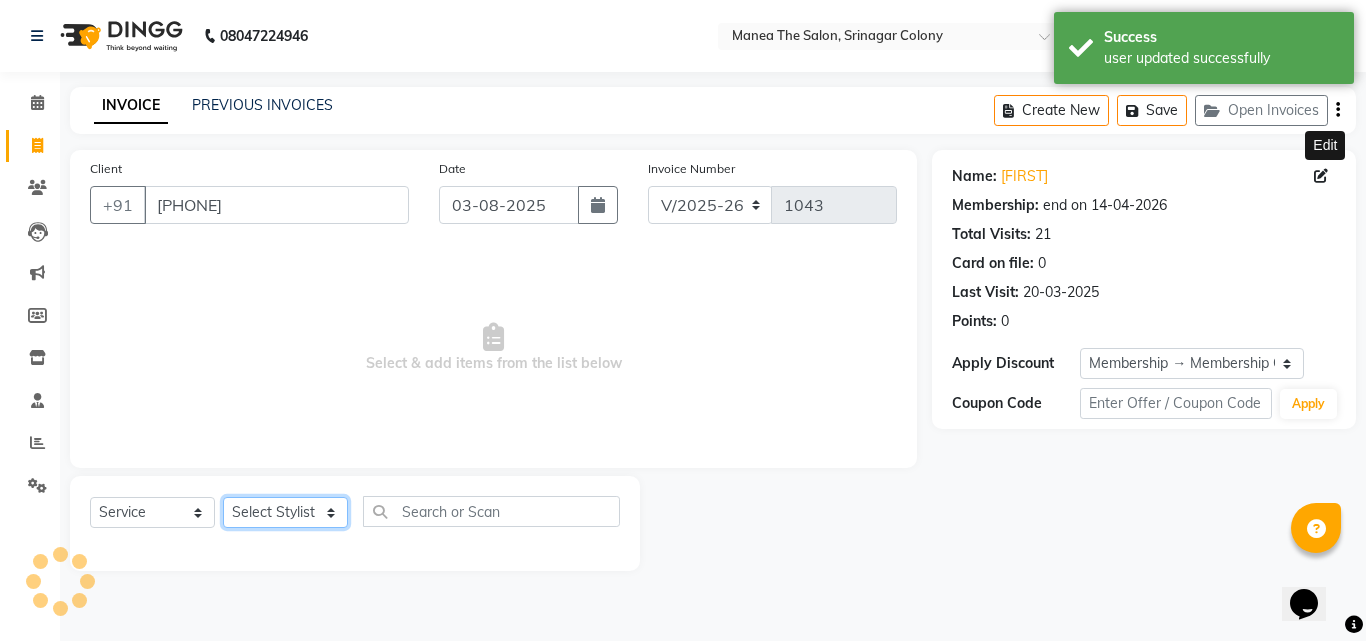 select on "2: Object" 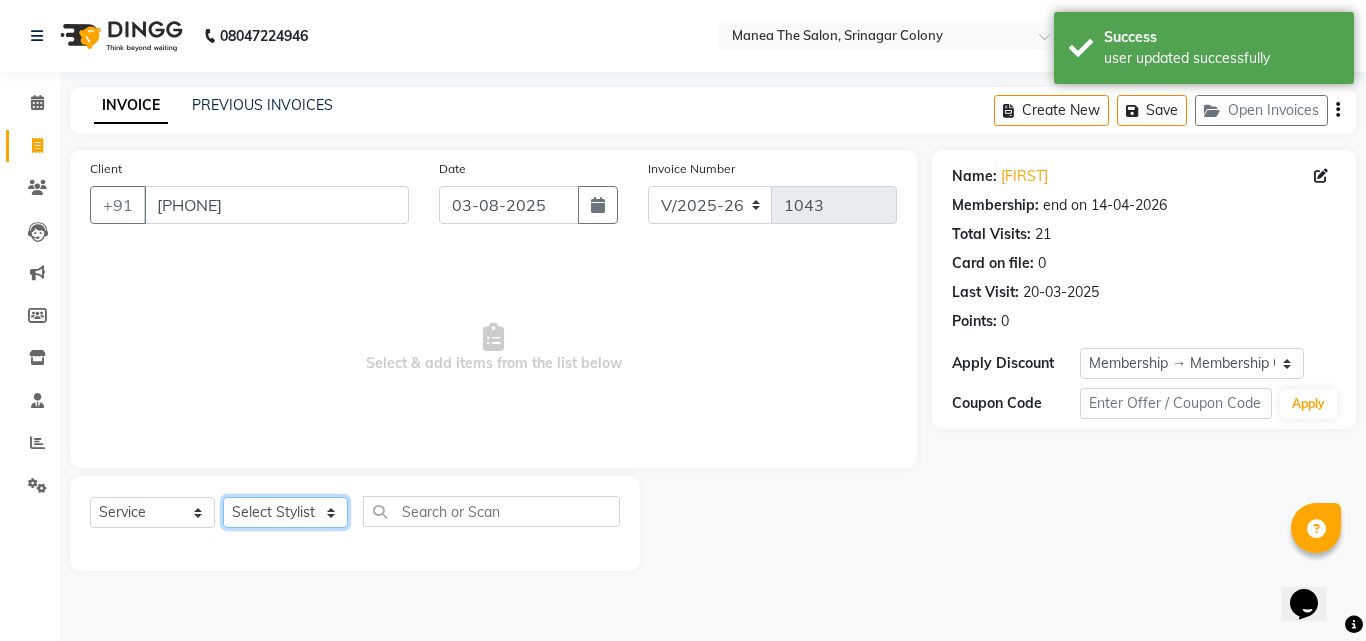 click on "Select Stylist [FIRST] [FIRST] [FIRST] Manager  [FIRST] [FIRST] [FIRST] [FIRST] [FIRST] [FIRST] [FIRST]" 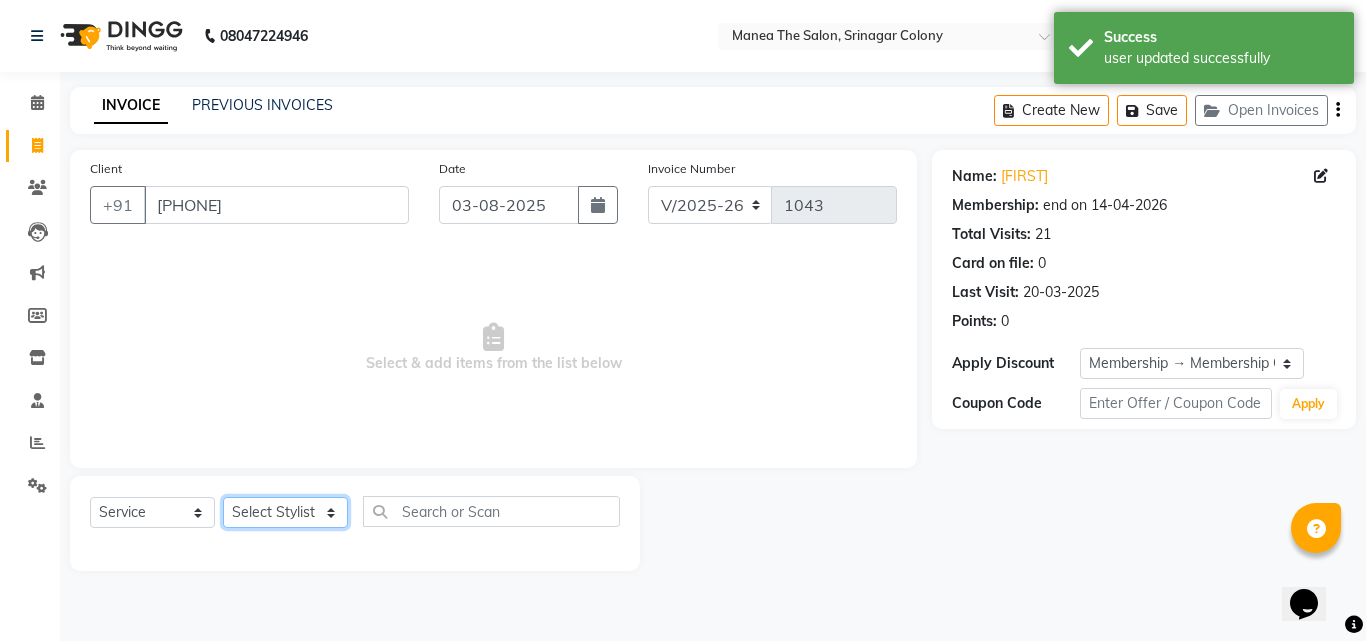select on "65084" 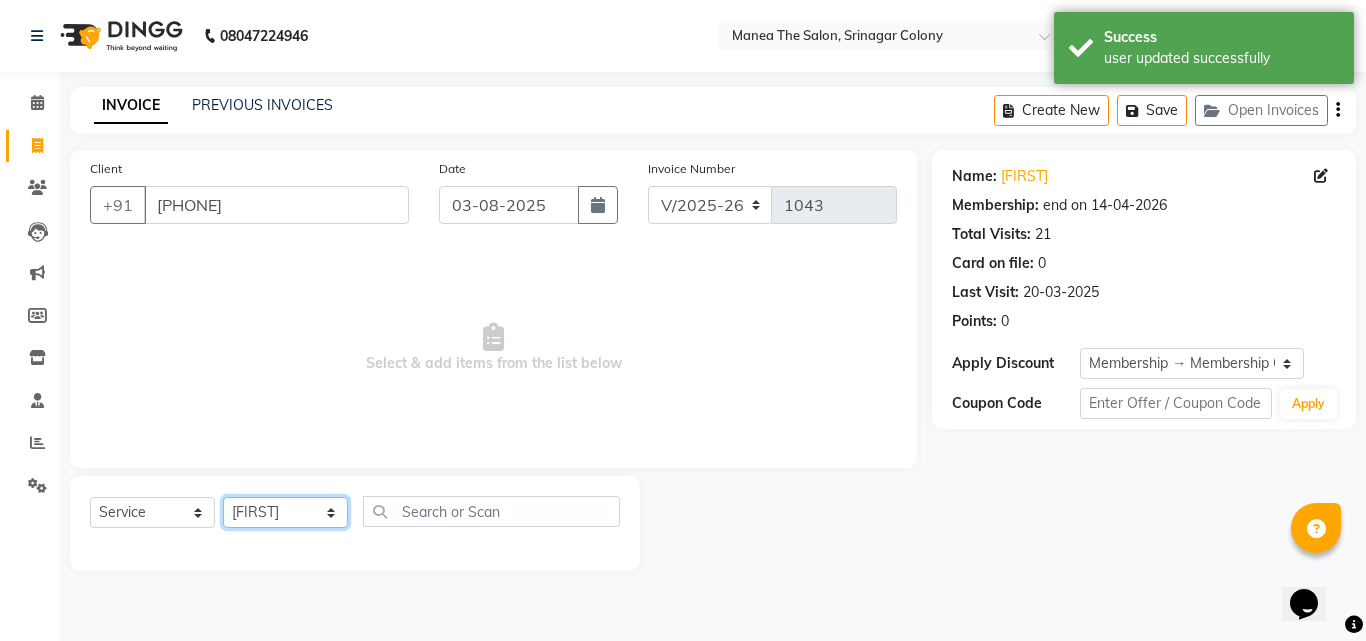 click on "Select Stylist [FIRST] [FIRST] [FIRST] Manager  [FIRST] [FIRST] [FIRST] [FIRST] [FIRST] [FIRST] [FIRST]" 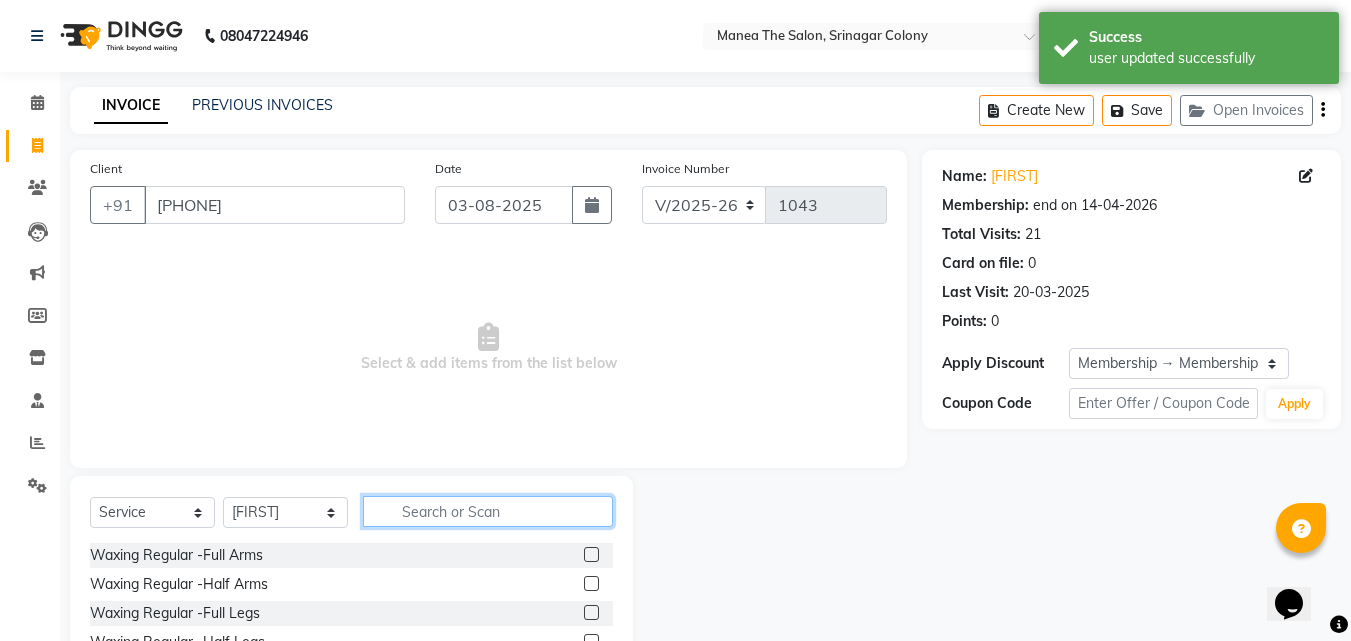 click 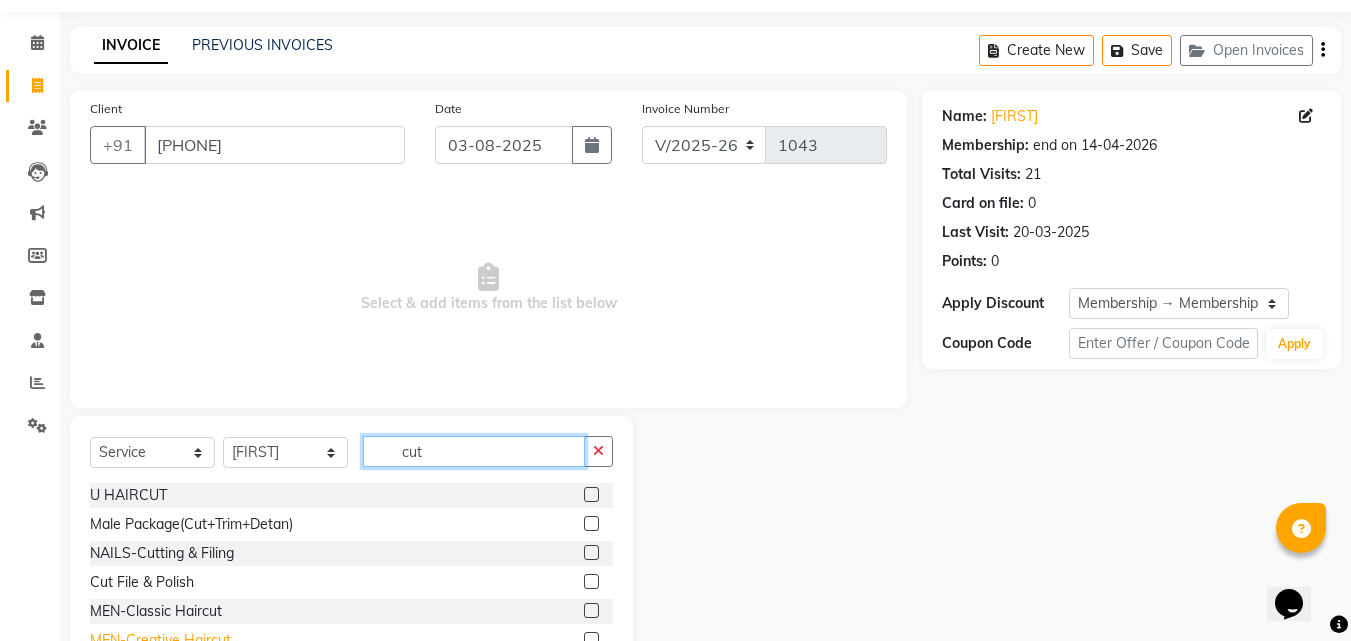 scroll, scrollTop: 160, scrollLeft: 0, axis: vertical 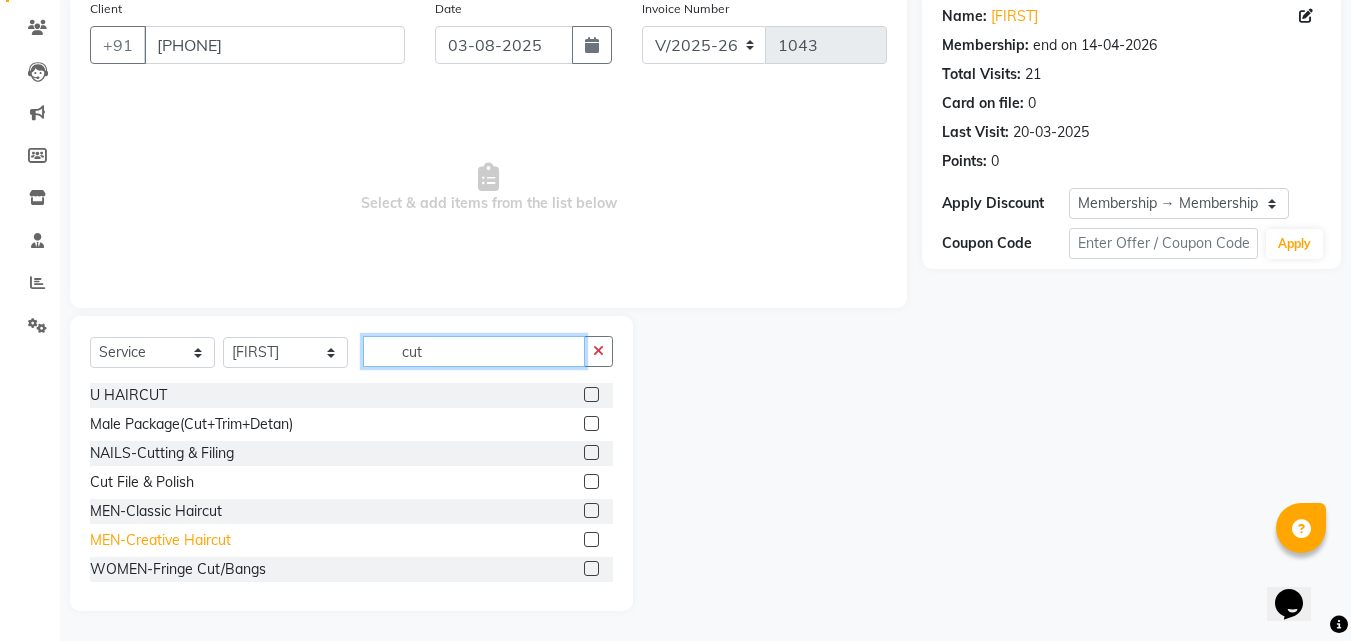 type on "cut" 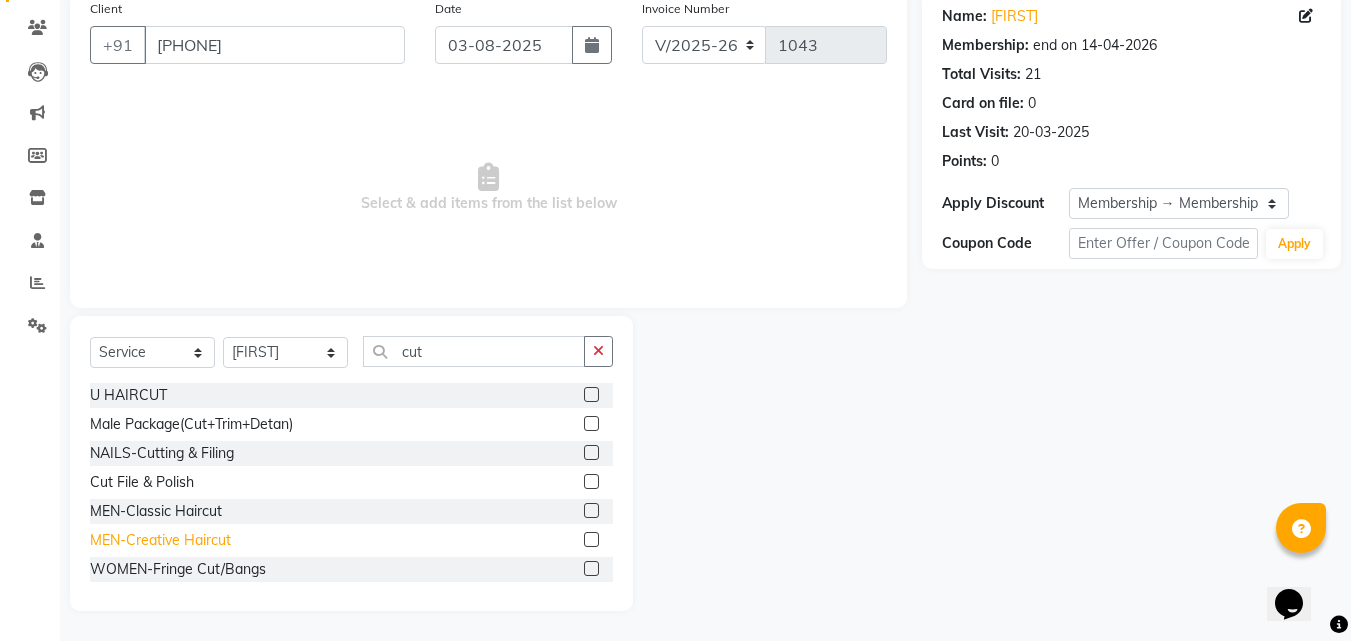 click on "MEN-Creative Haircut" 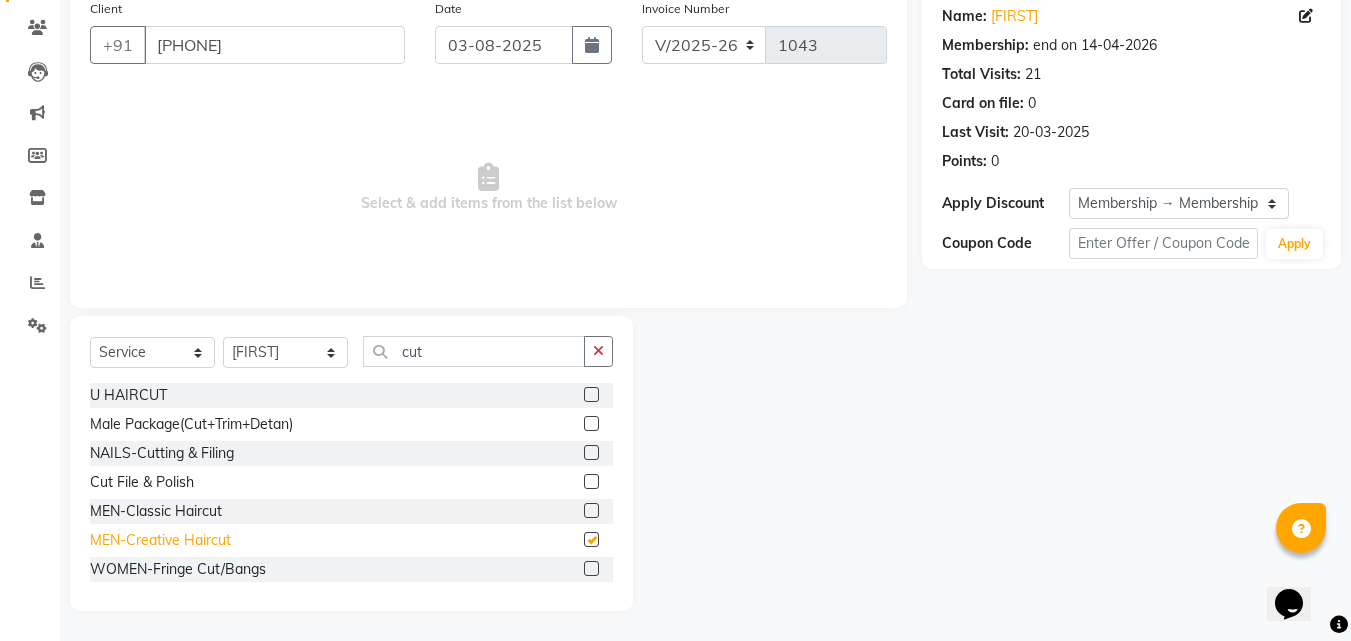 checkbox on "false" 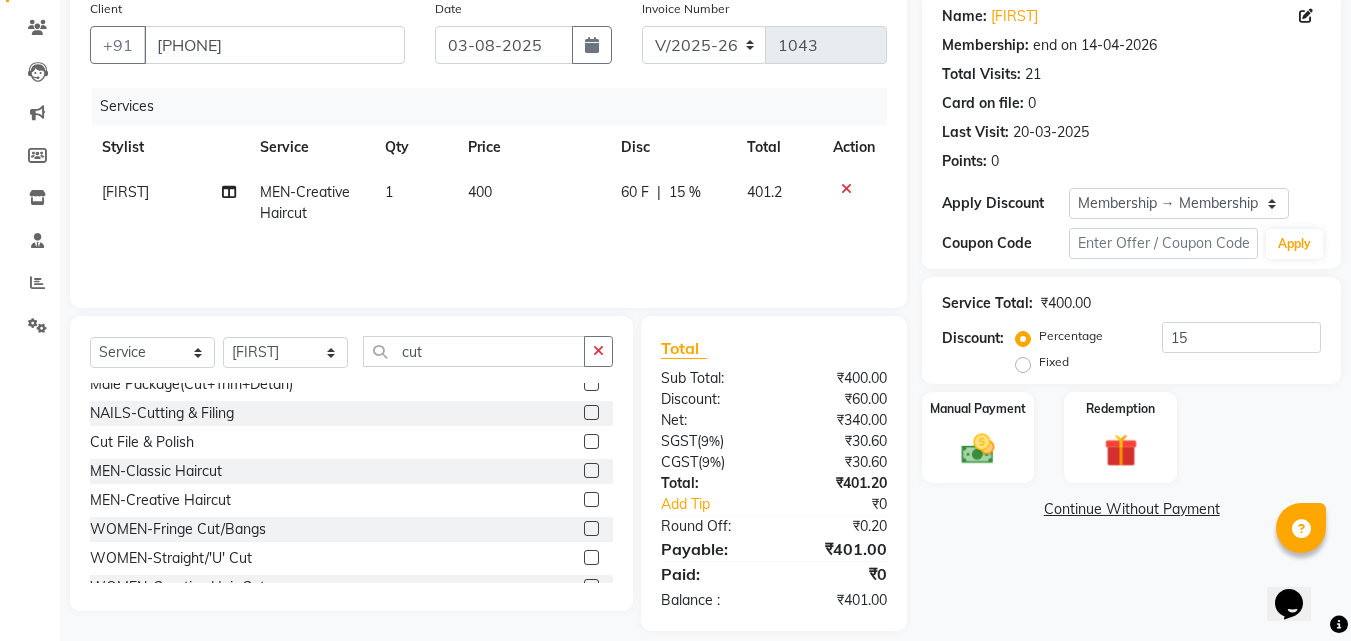 scroll, scrollTop: 61, scrollLeft: 0, axis: vertical 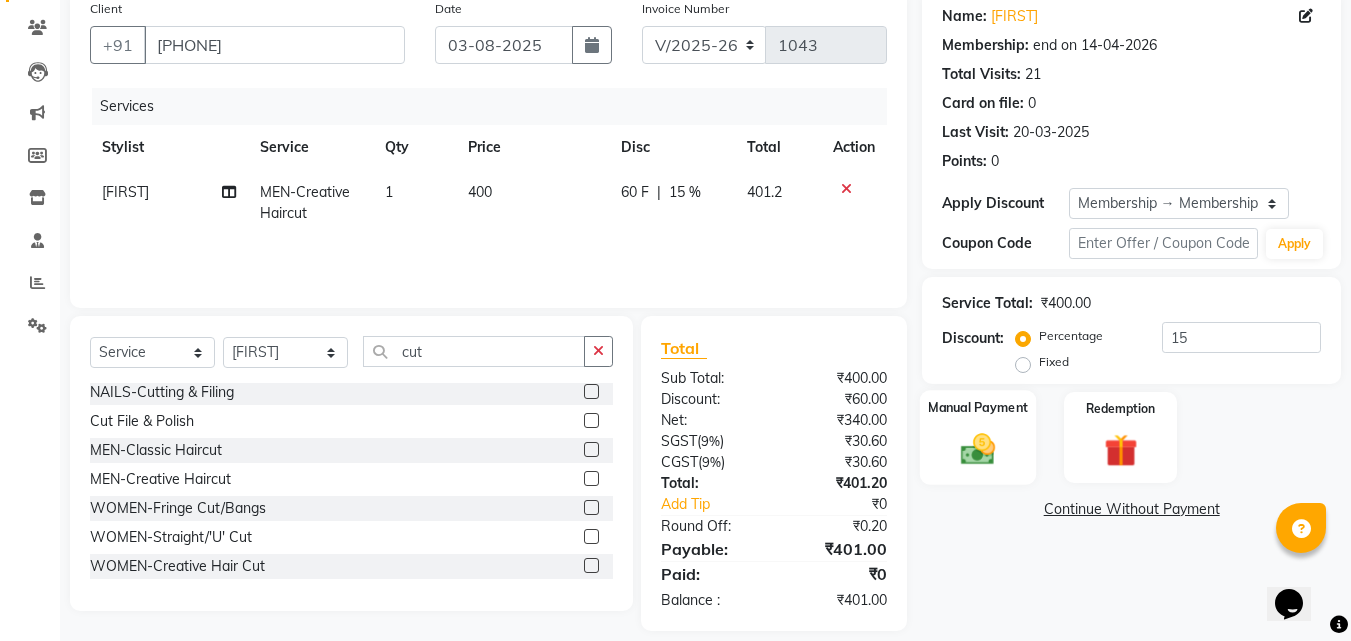 click 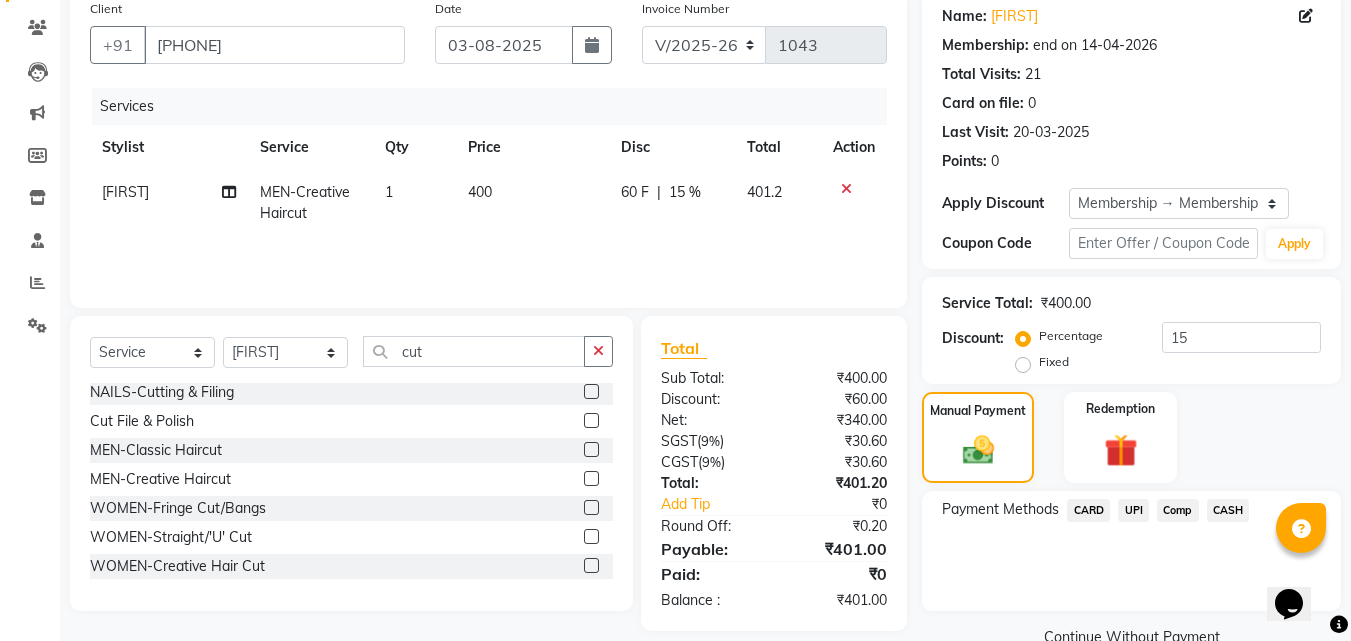 click on "CARD" 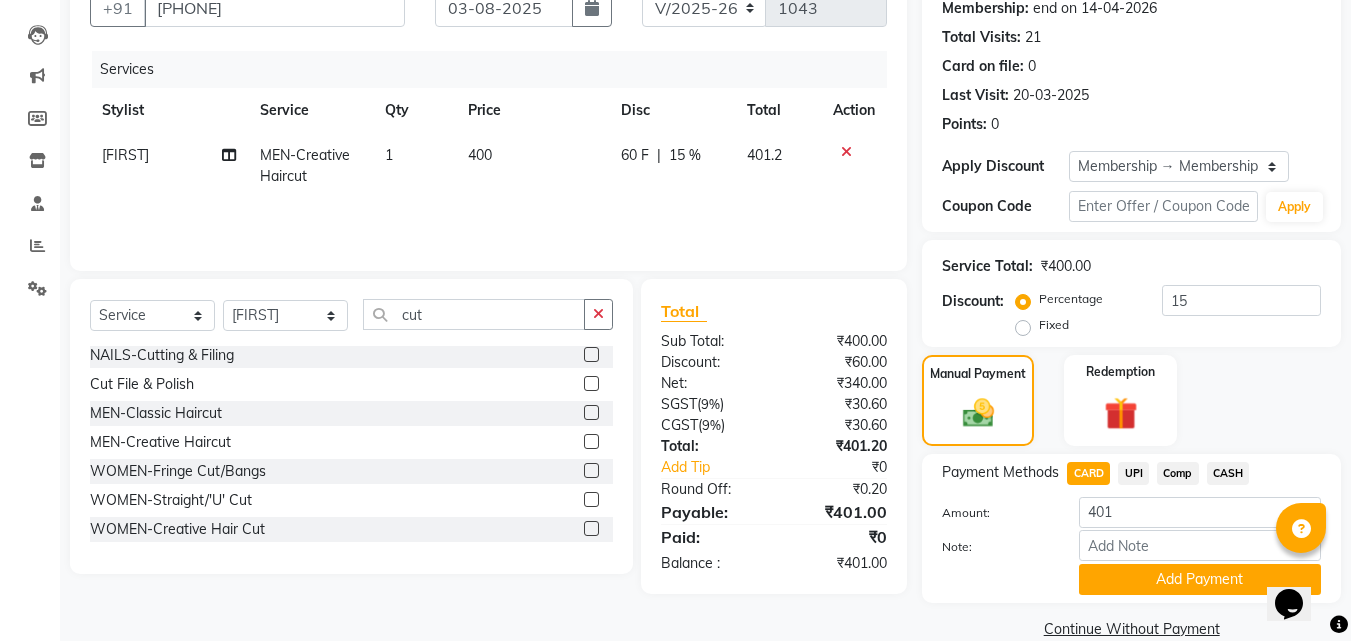 scroll, scrollTop: 230, scrollLeft: 0, axis: vertical 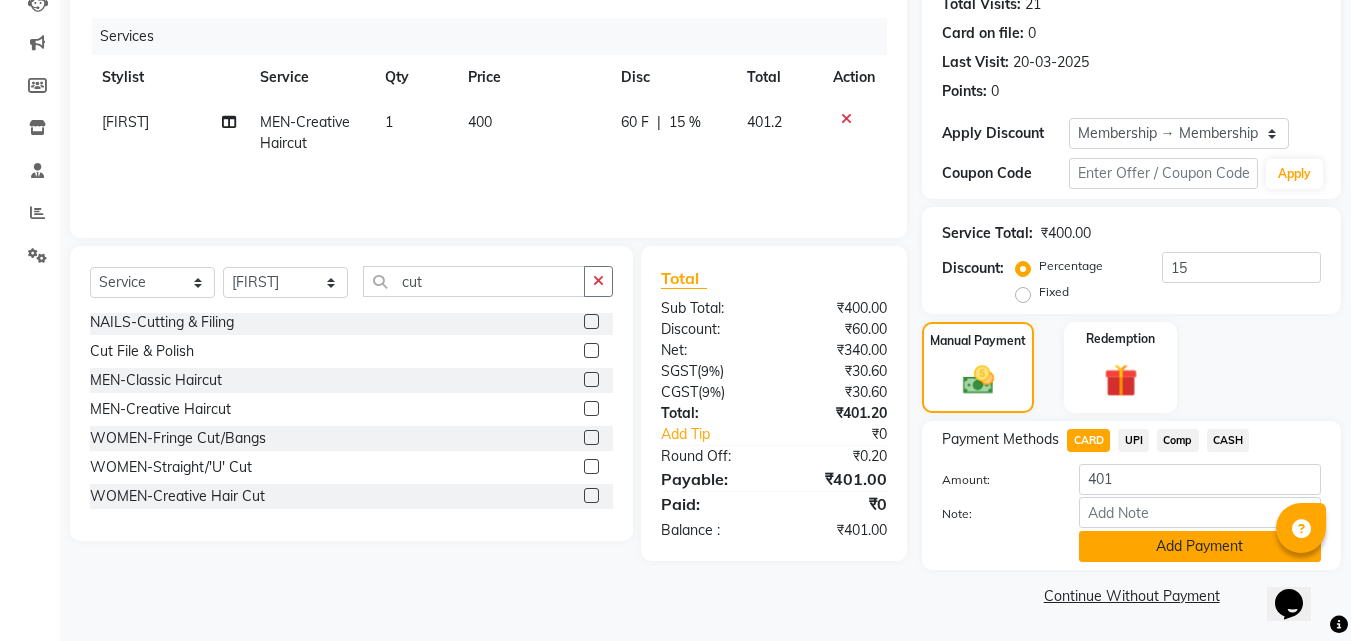 click on "Add Payment" 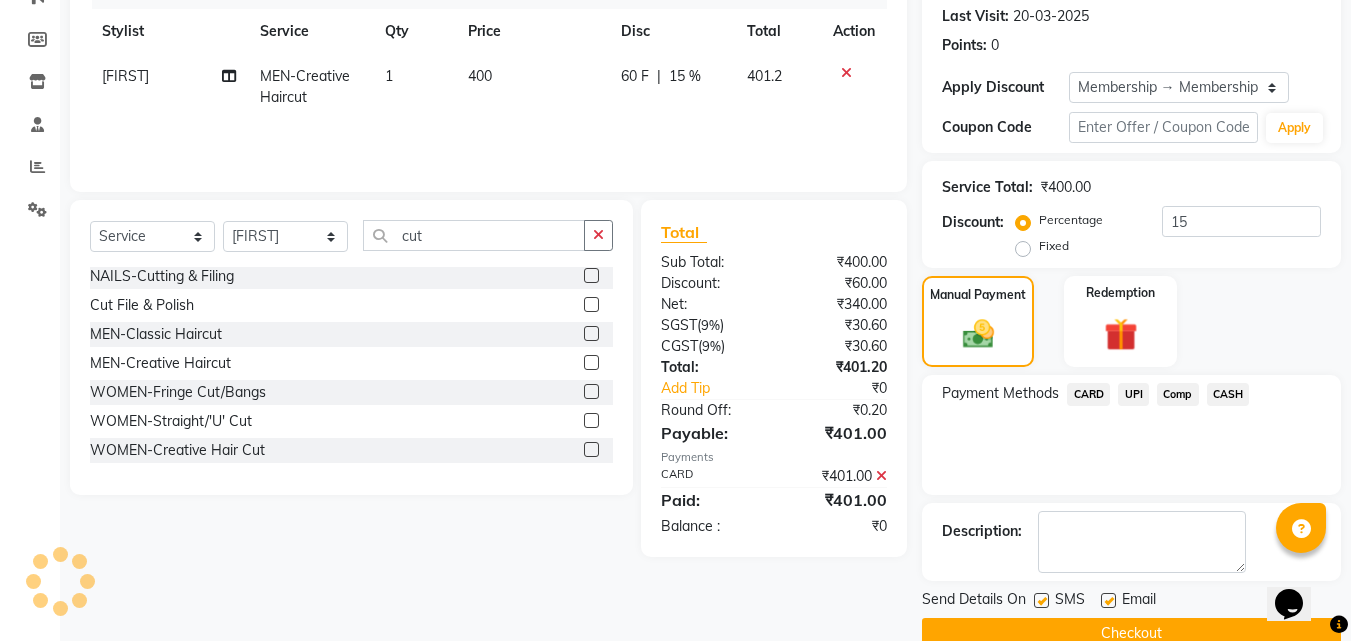 scroll, scrollTop: 314, scrollLeft: 0, axis: vertical 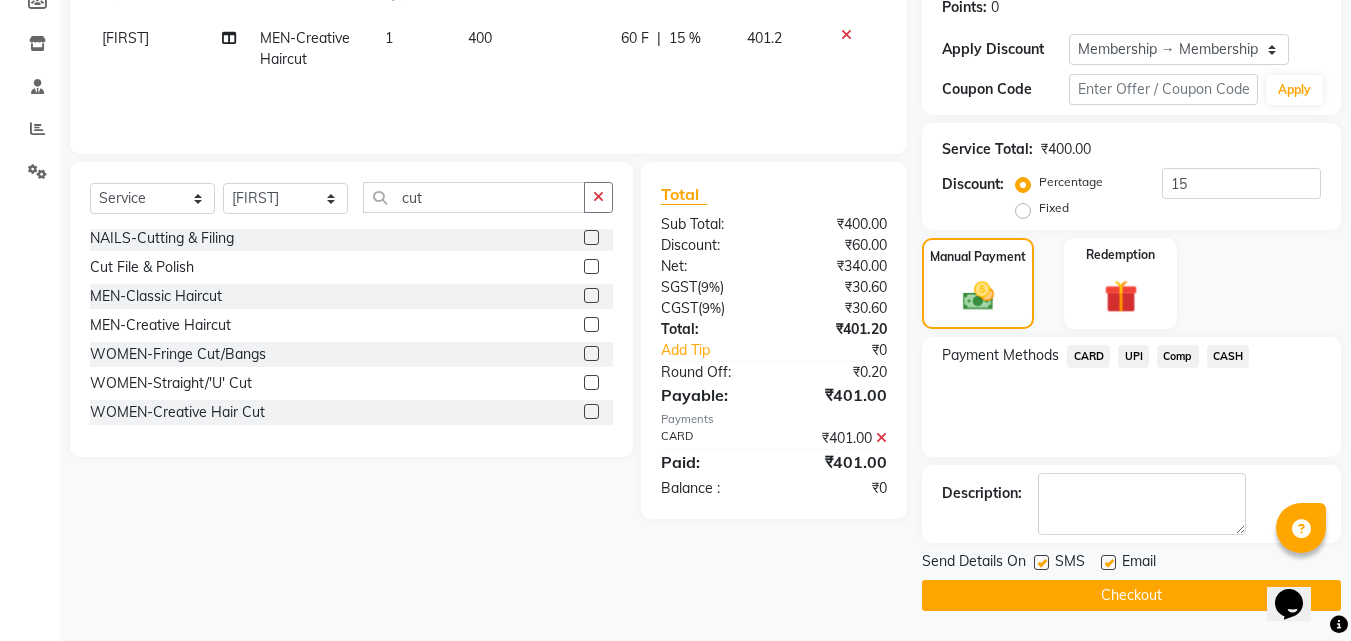 click on "Checkout" 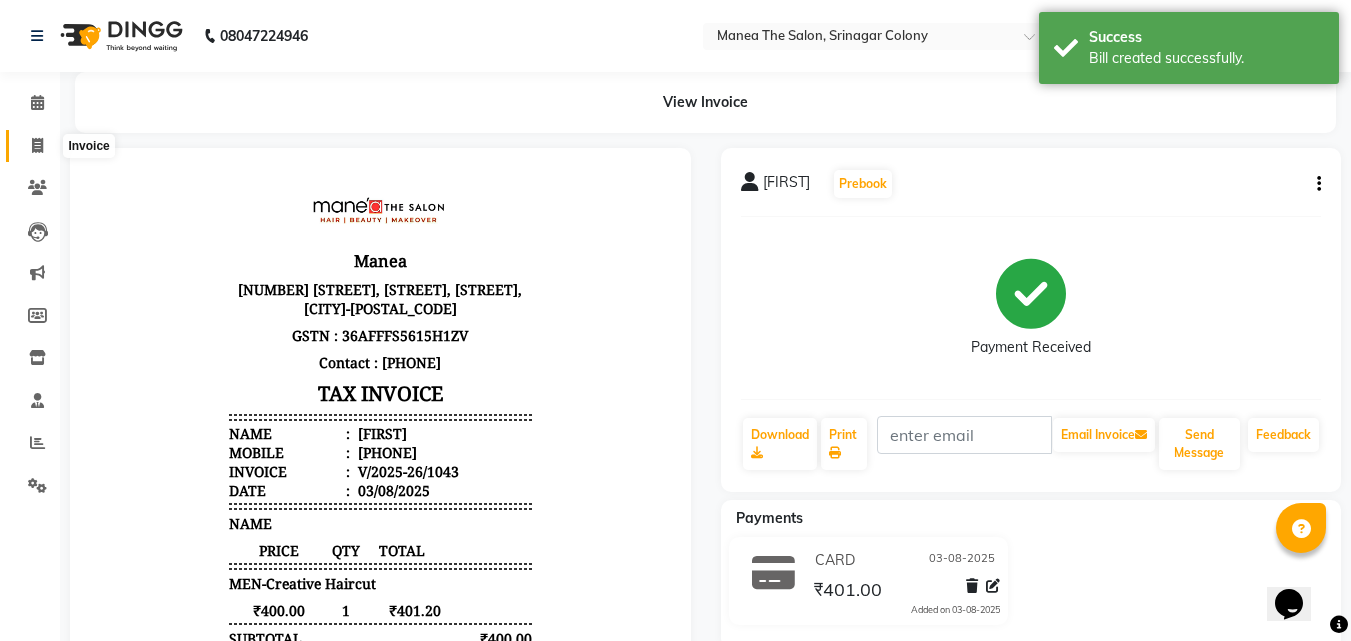 scroll, scrollTop: 0, scrollLeft: 0, axis: both 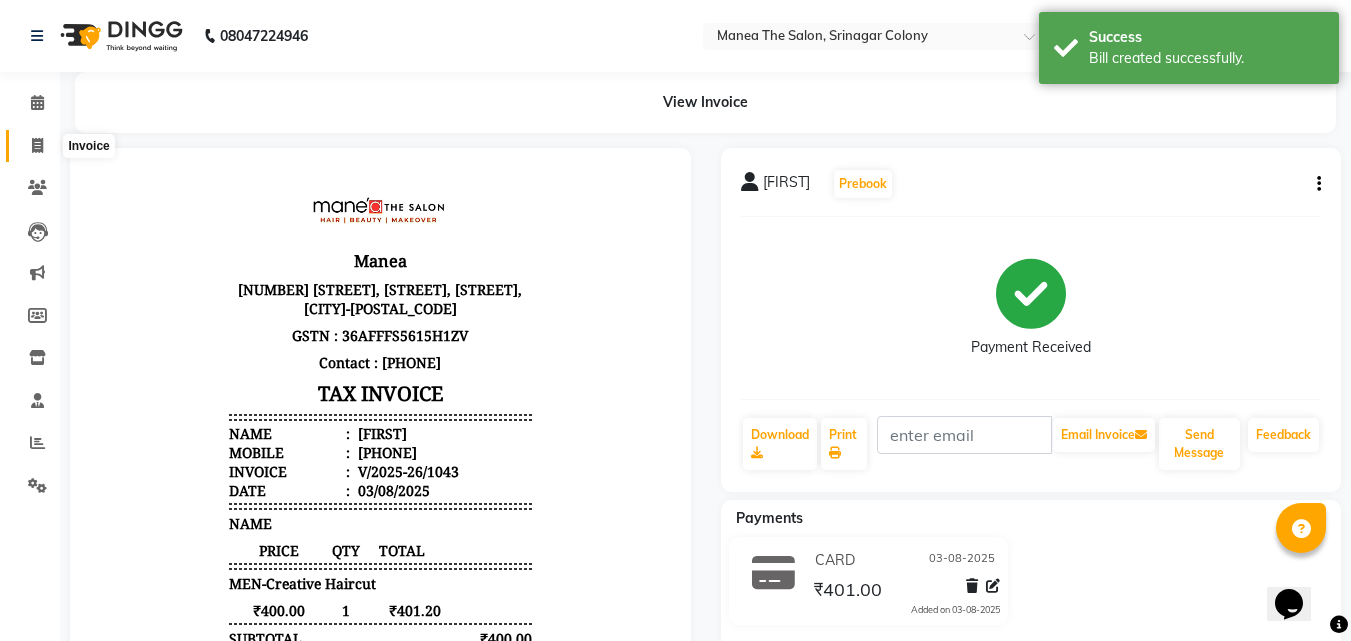 click 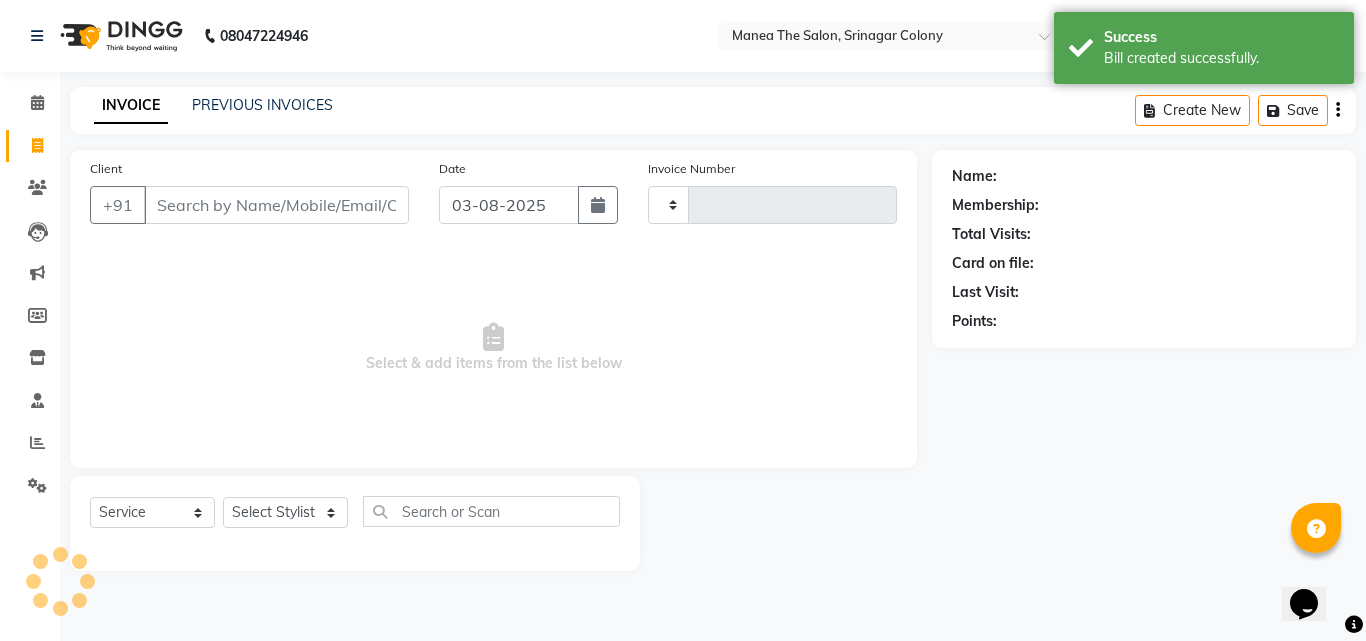 type on "1044" 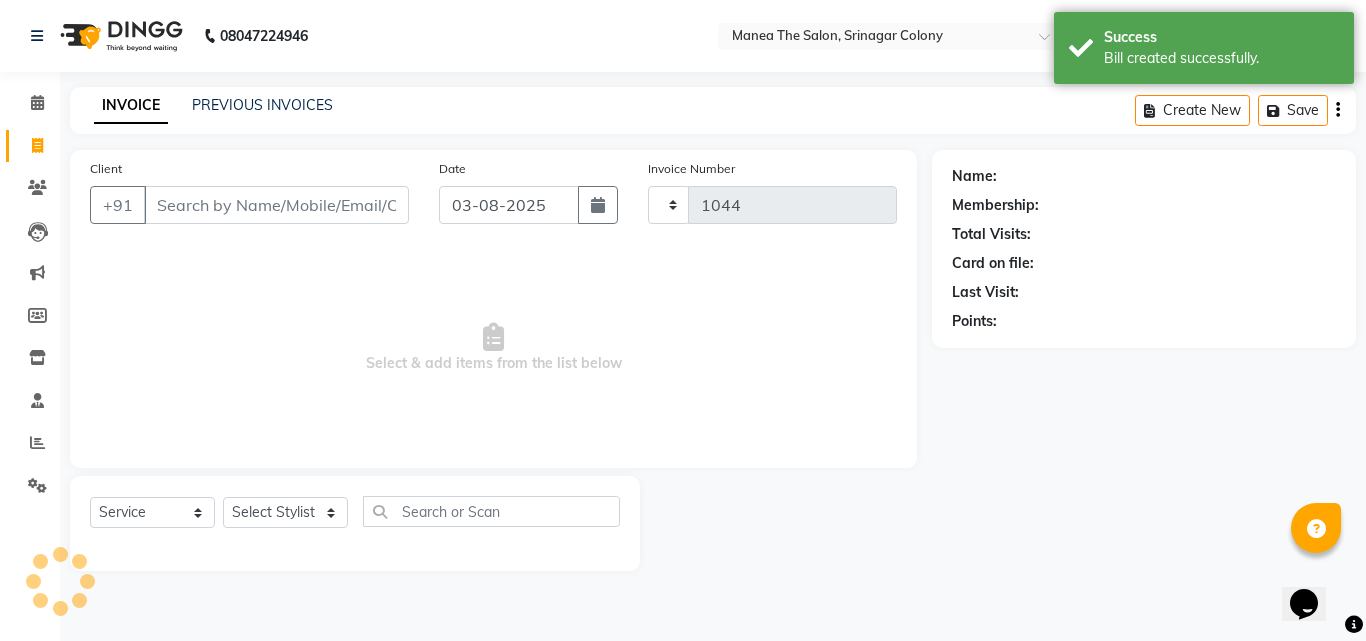 select on "5506" 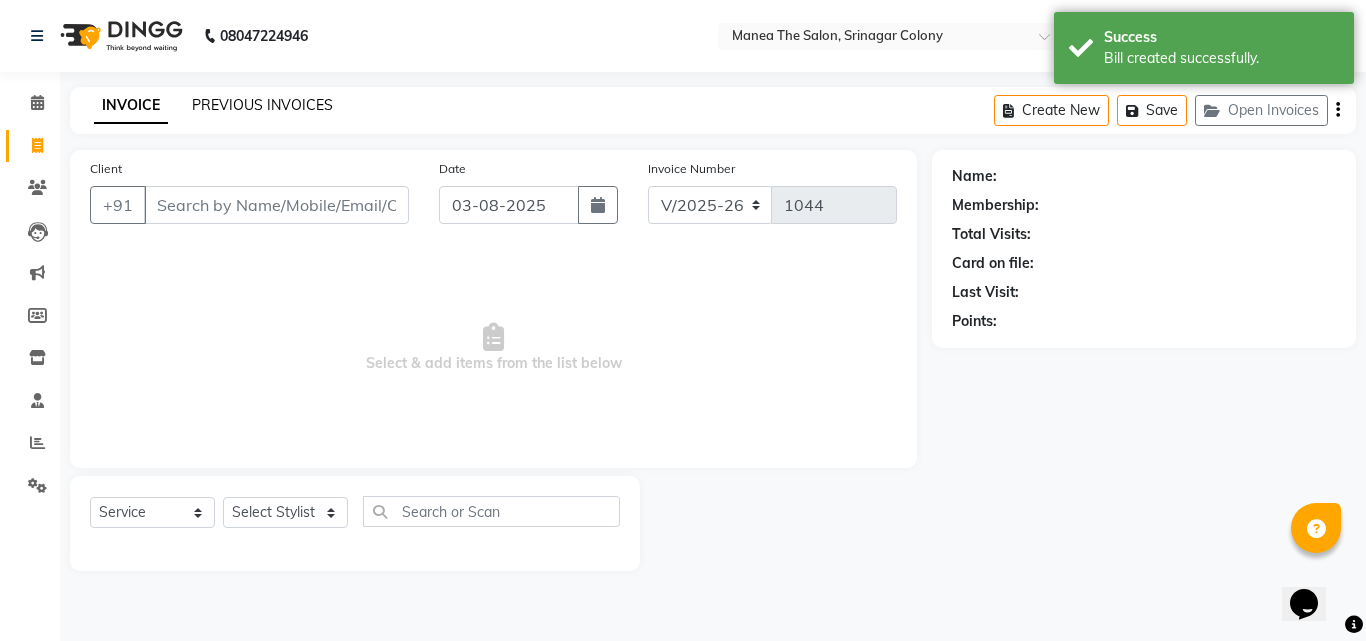 click on "PREVIOUS INVOICES" 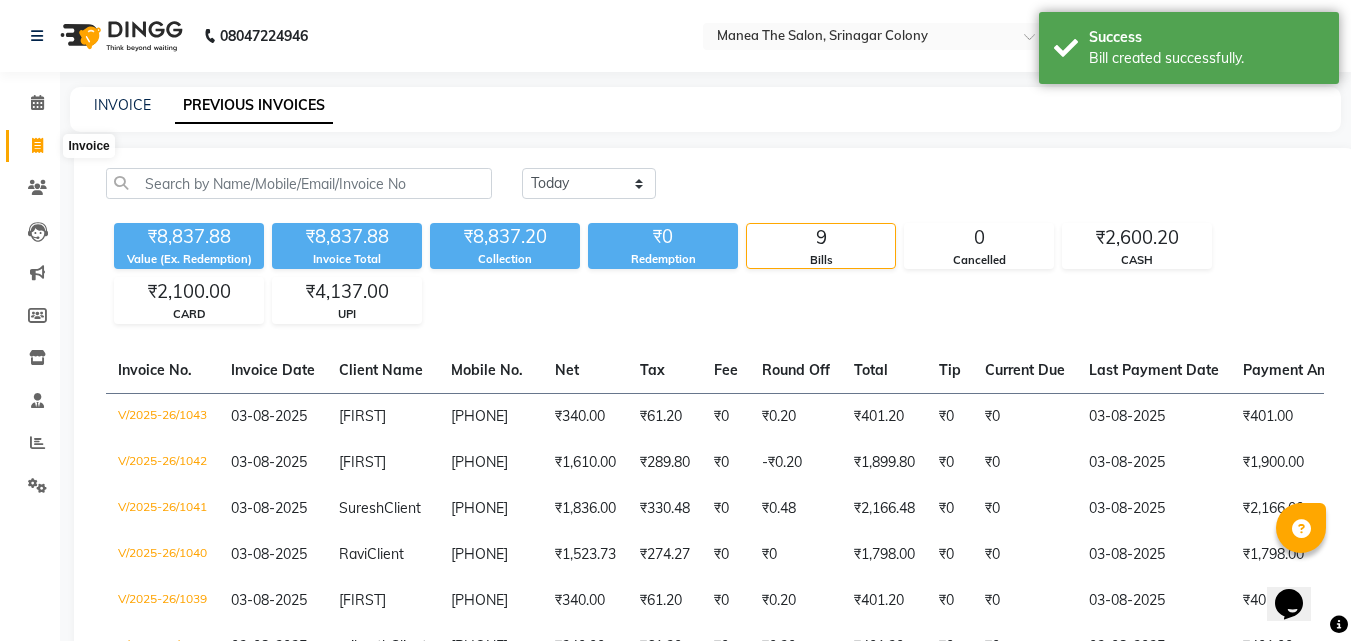 click 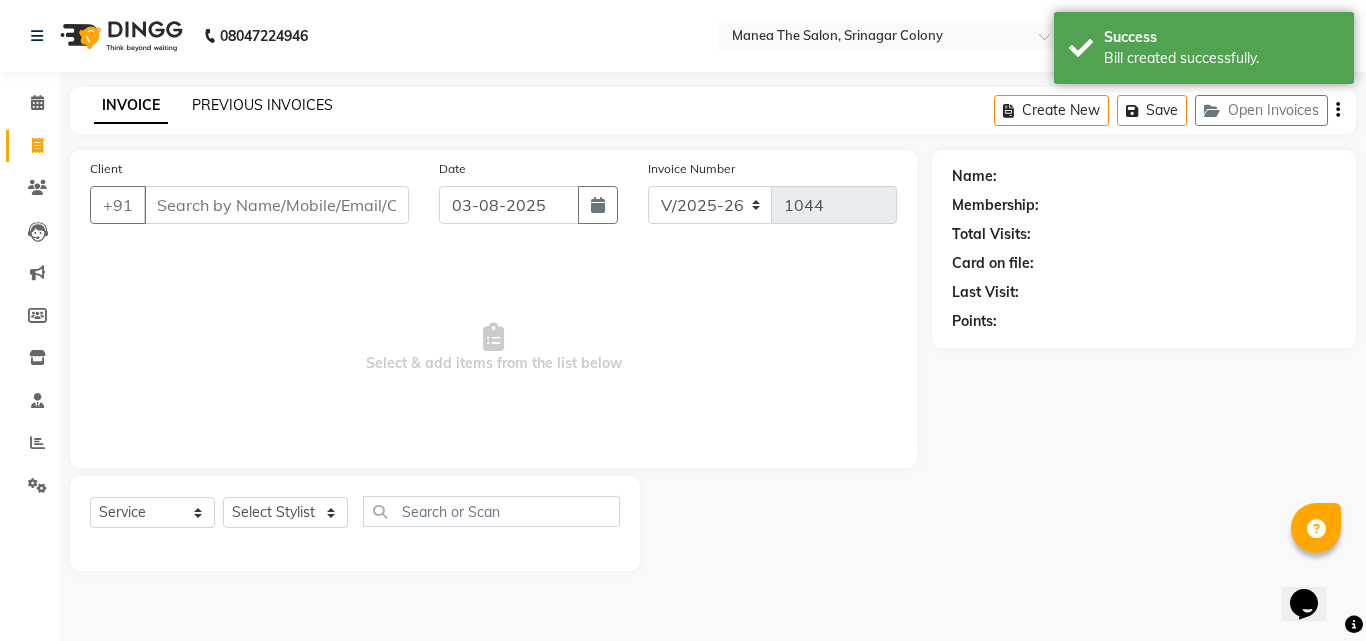 click on "PREVIOUS INVOICES" 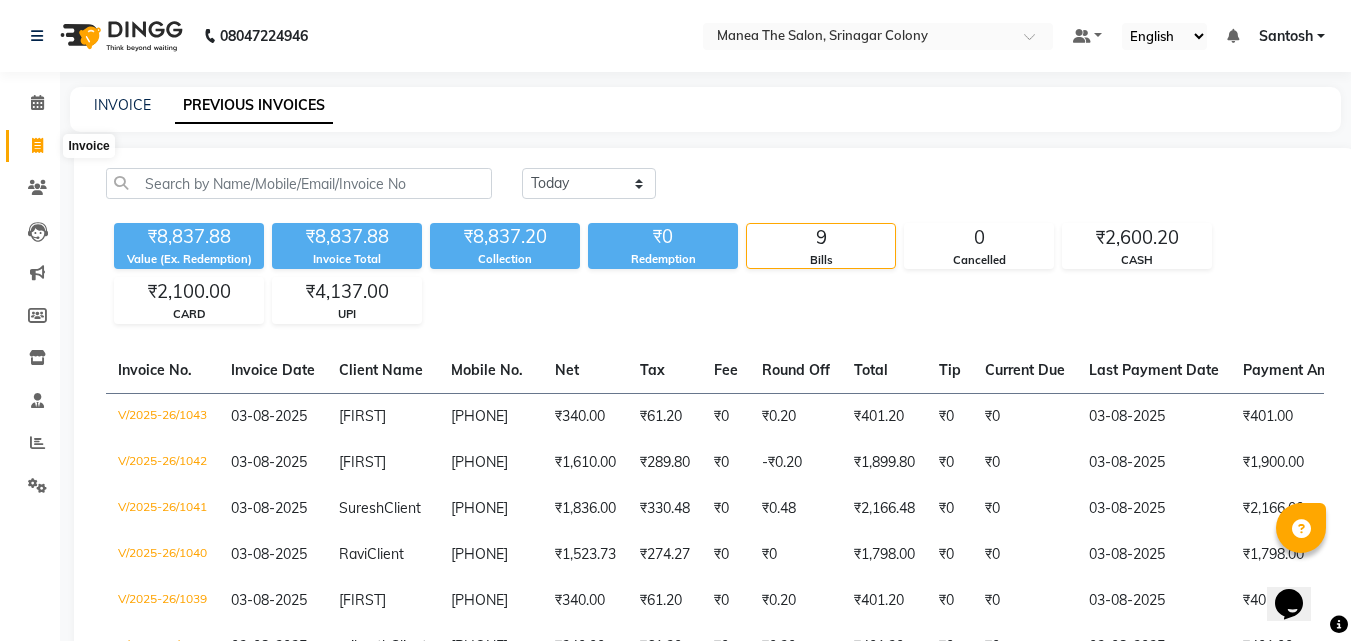 click 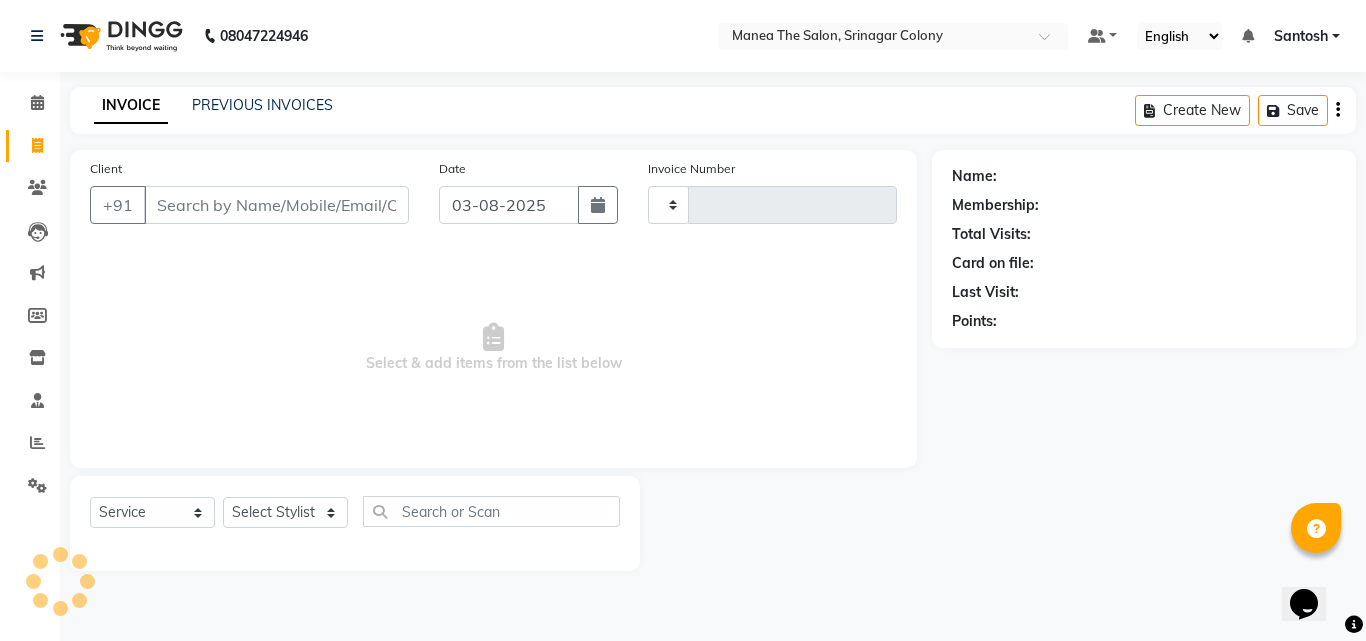 type on "1044" 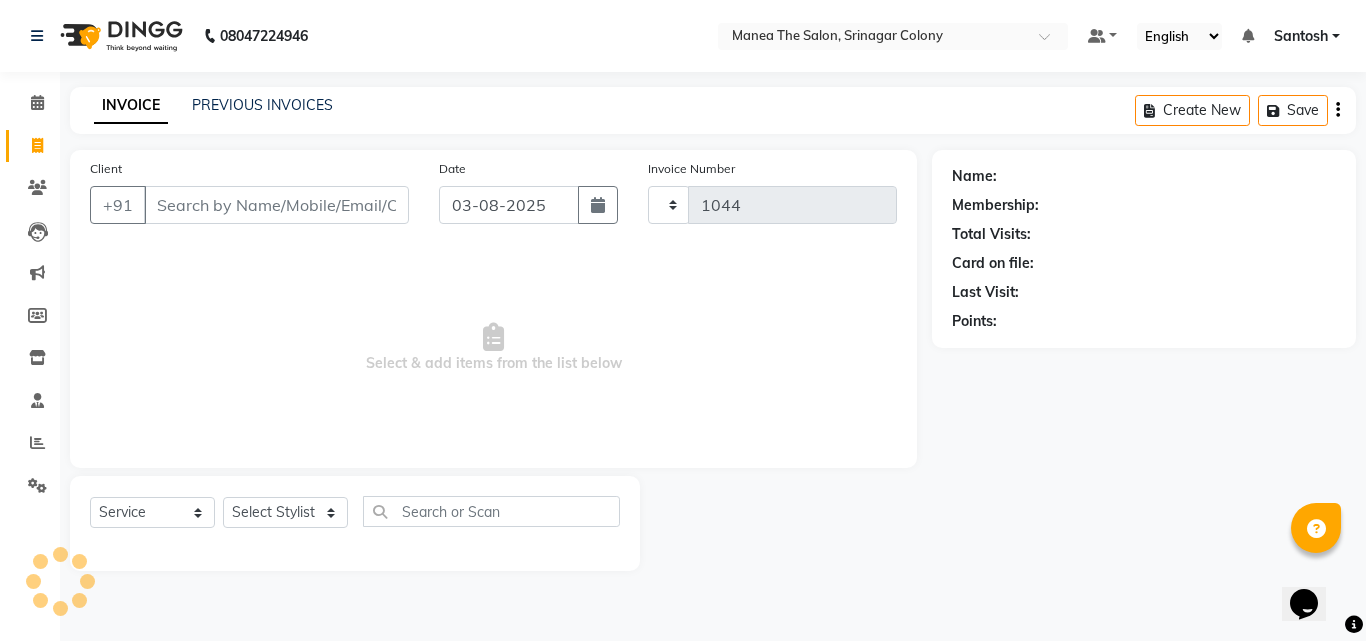 select on "5506" 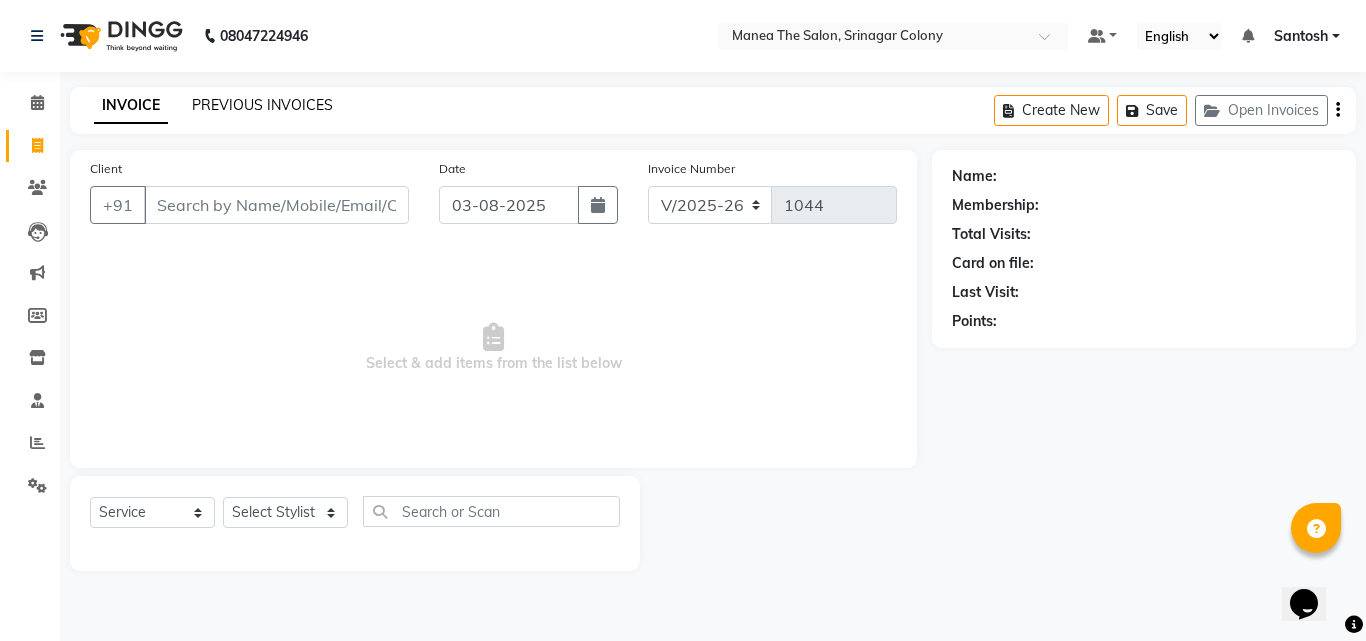 click on "PREVIOUS INVOICES" 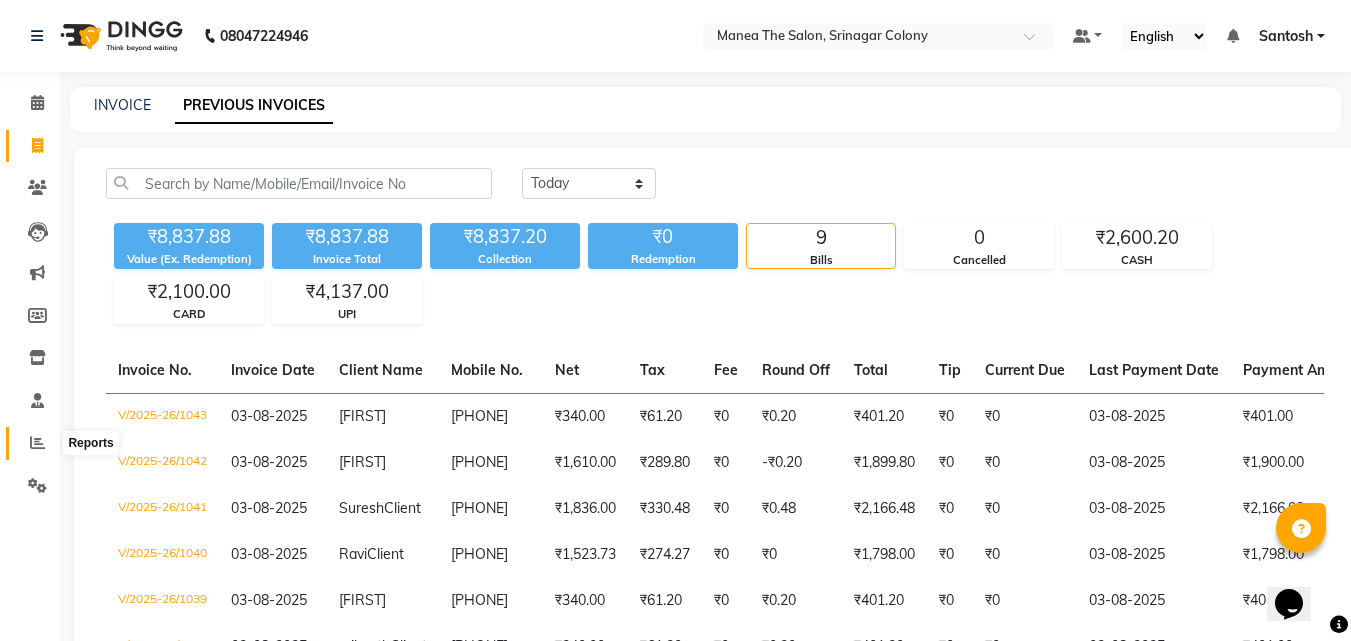 click 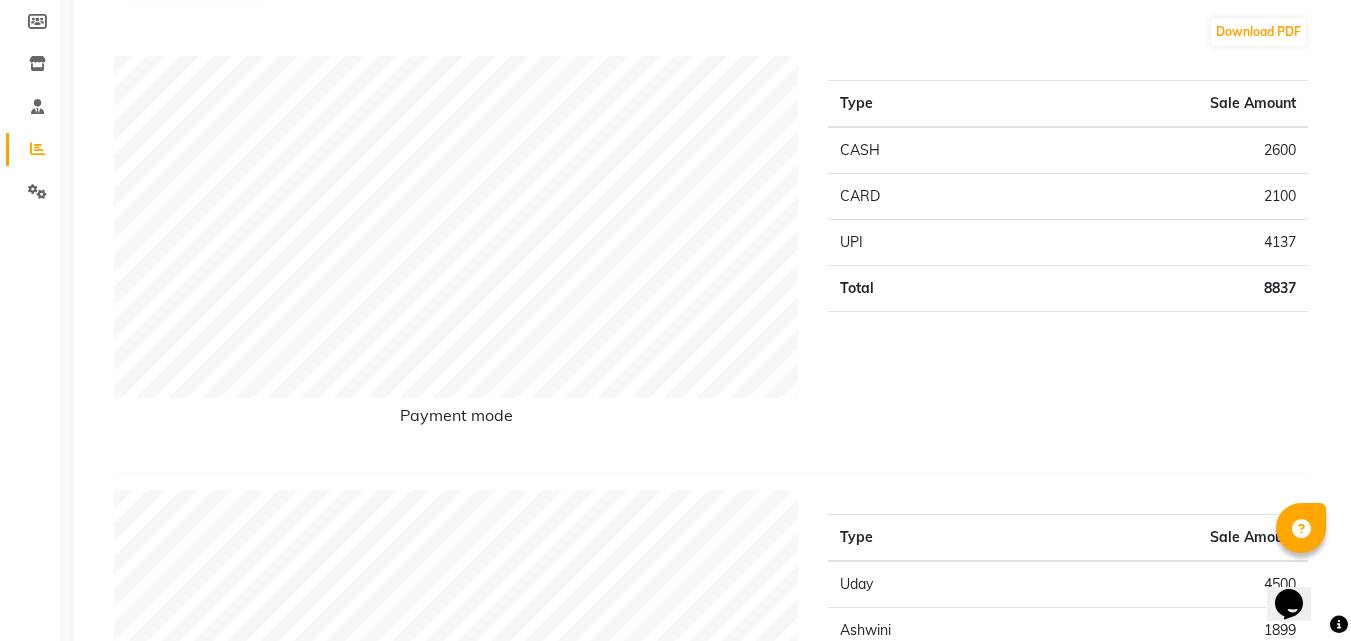 scroll, scrollTop: 300, scrollLeft: 0, axis: vertical 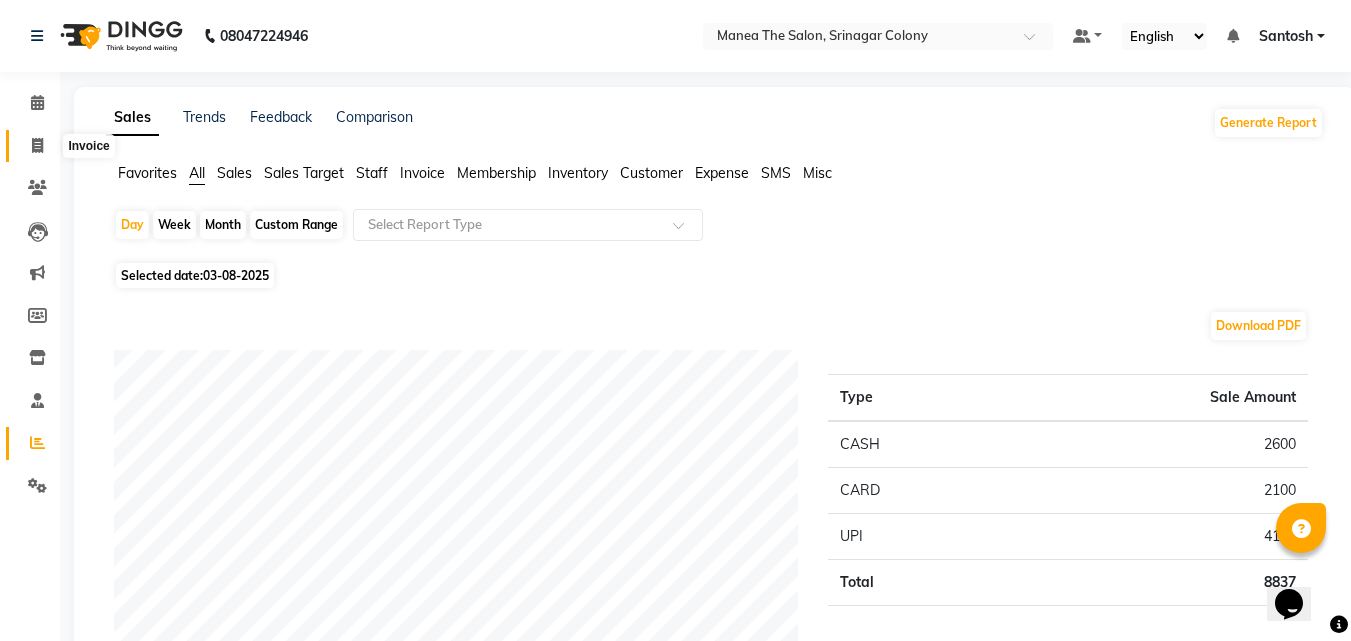 click 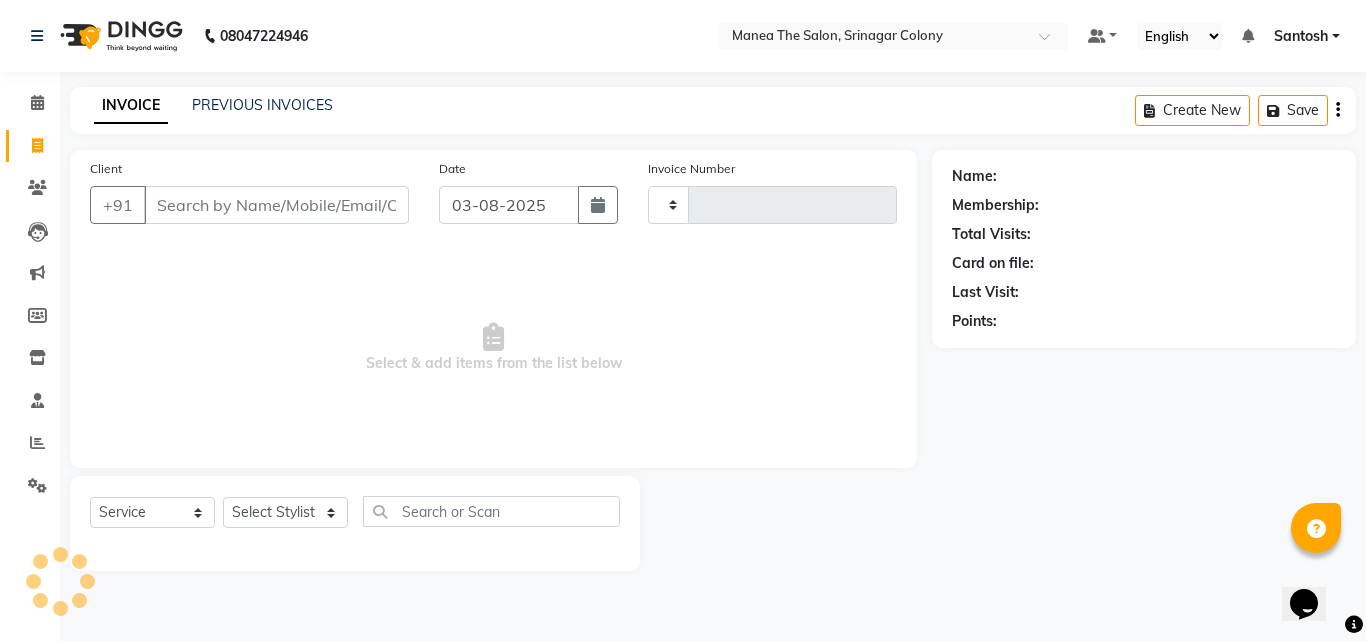 type on "1044" 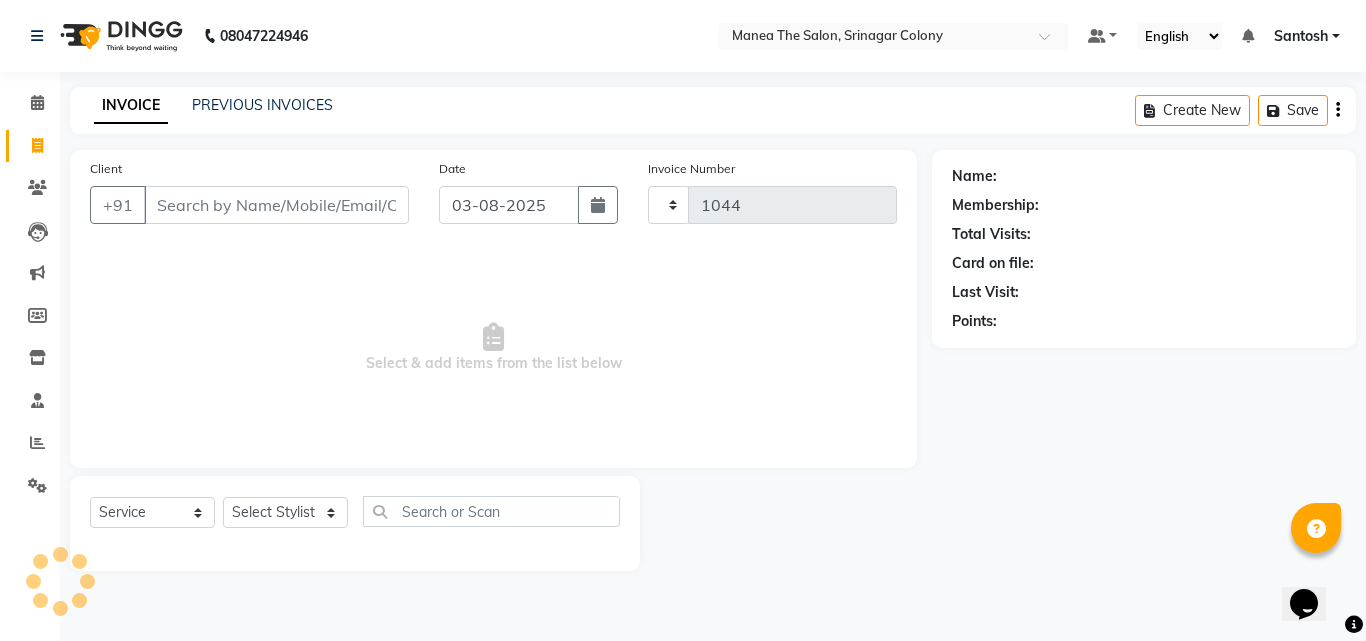 select on "5506" 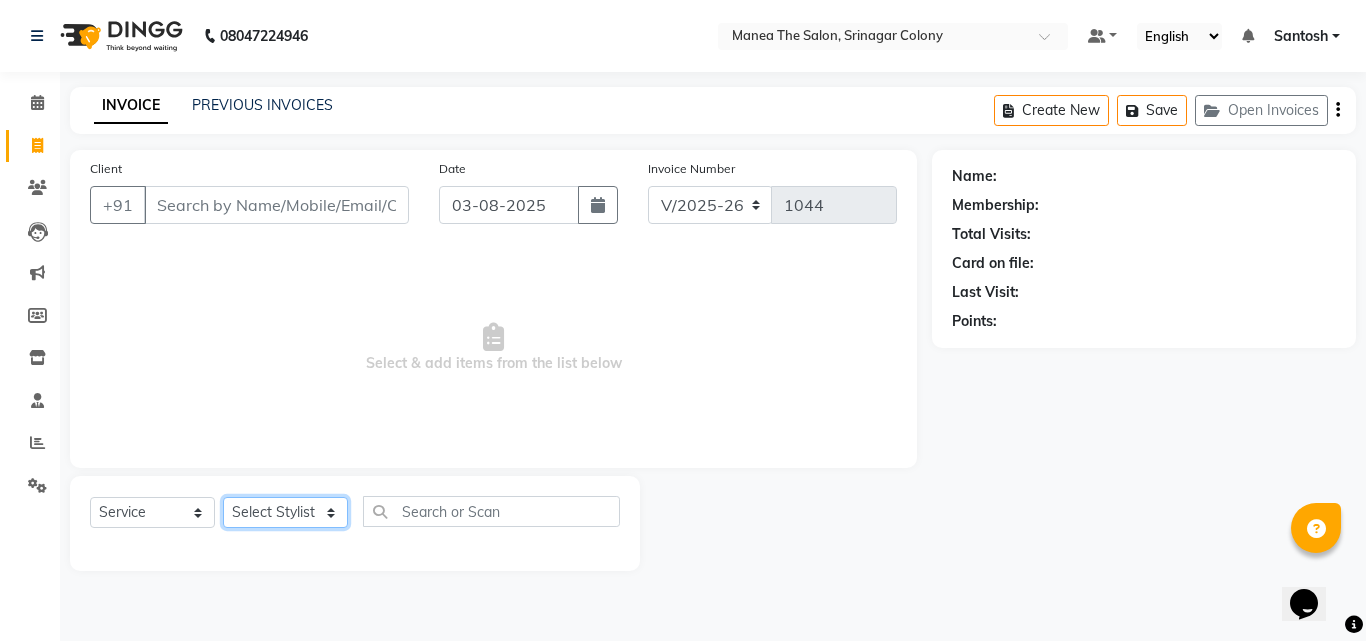 click on "Select Stylist [FIRST] [FIRST] [FIRST] Manager  [FIRST] [FIRST] [FIRST] [FIRST] [FIRST] [FIRST] [FIRST]" 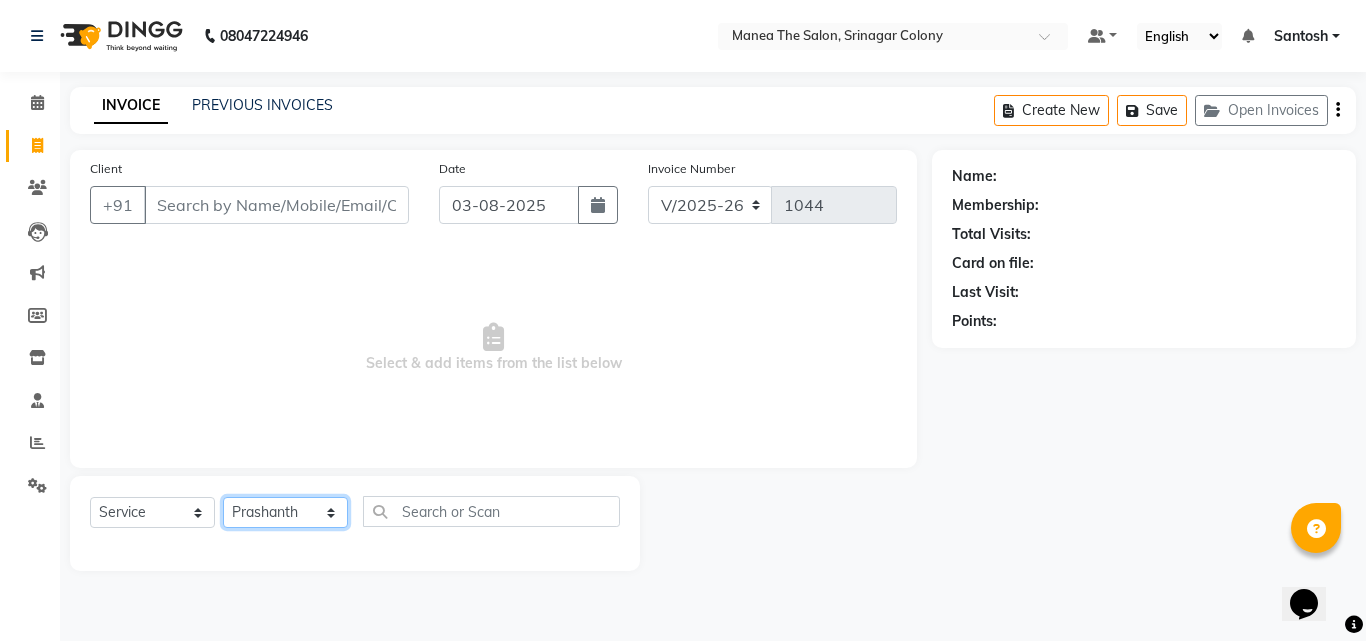 click on "Select Stylist [FIRST] [FIRST] [FIRST] Manager  [FIRST] [FIRST] [FIRST] [FIRST] [FIRST] [FIRST] [FIRST]" 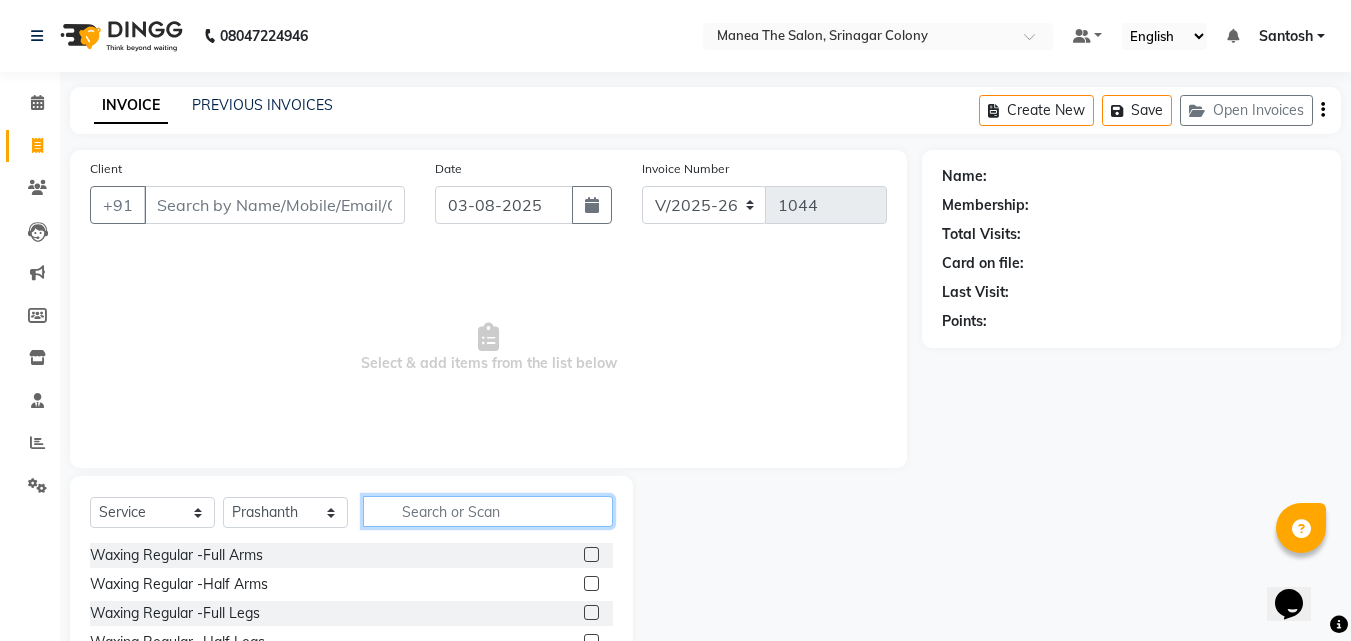 click 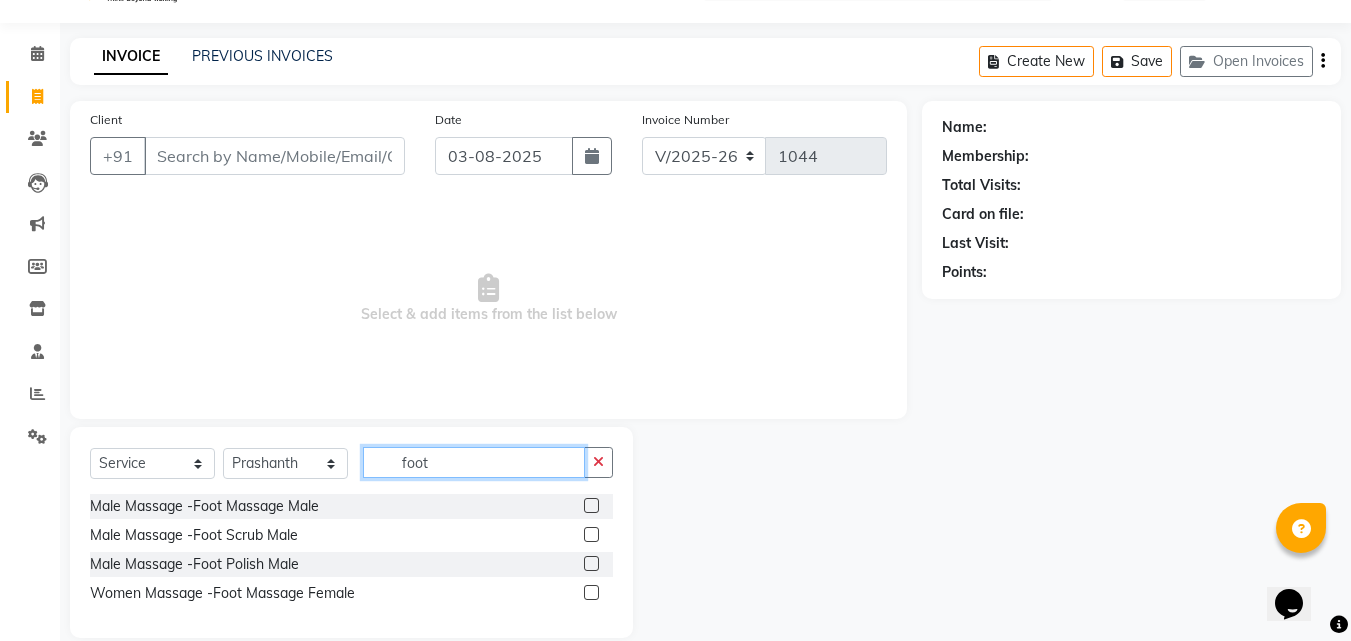 scroll, scrollTop: 76, scrollLeft: 0, axis: vertical 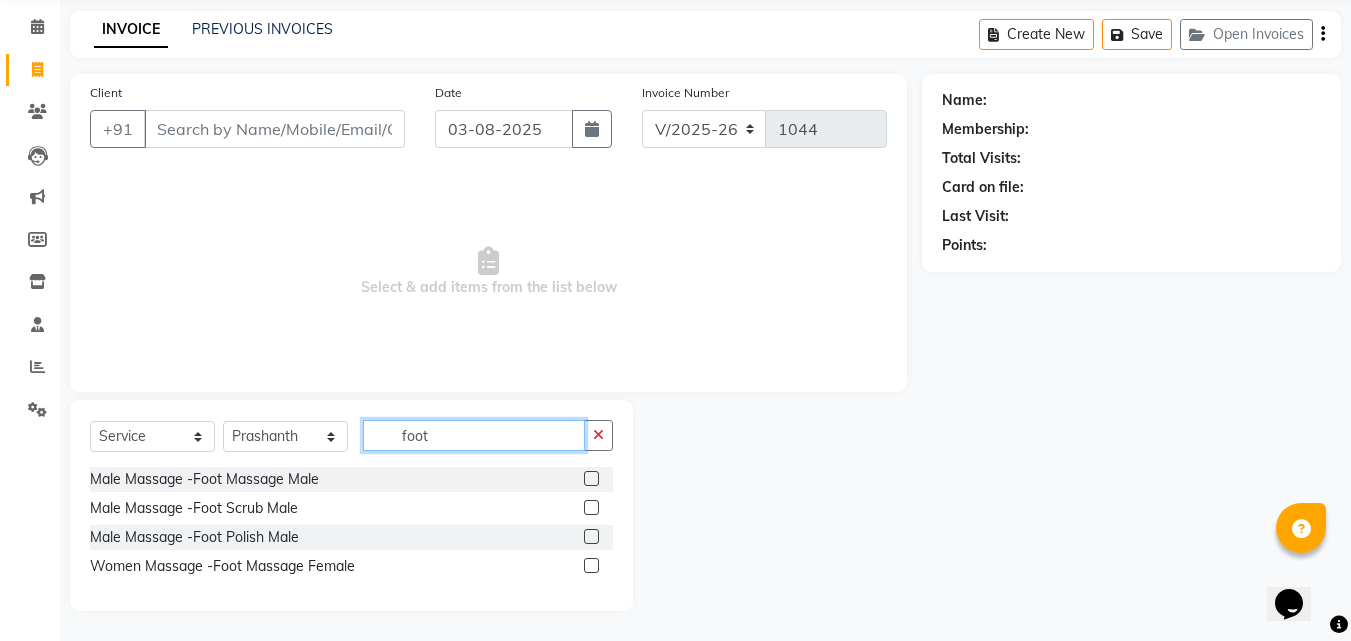 type on "foot" 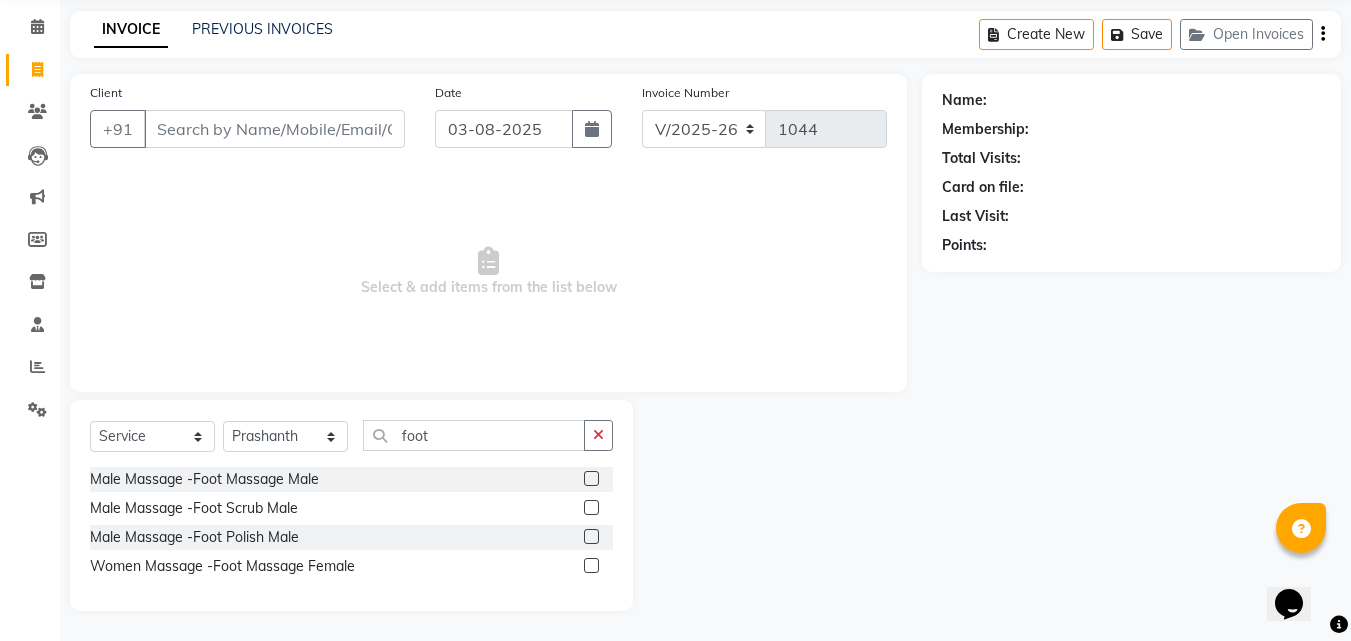 click 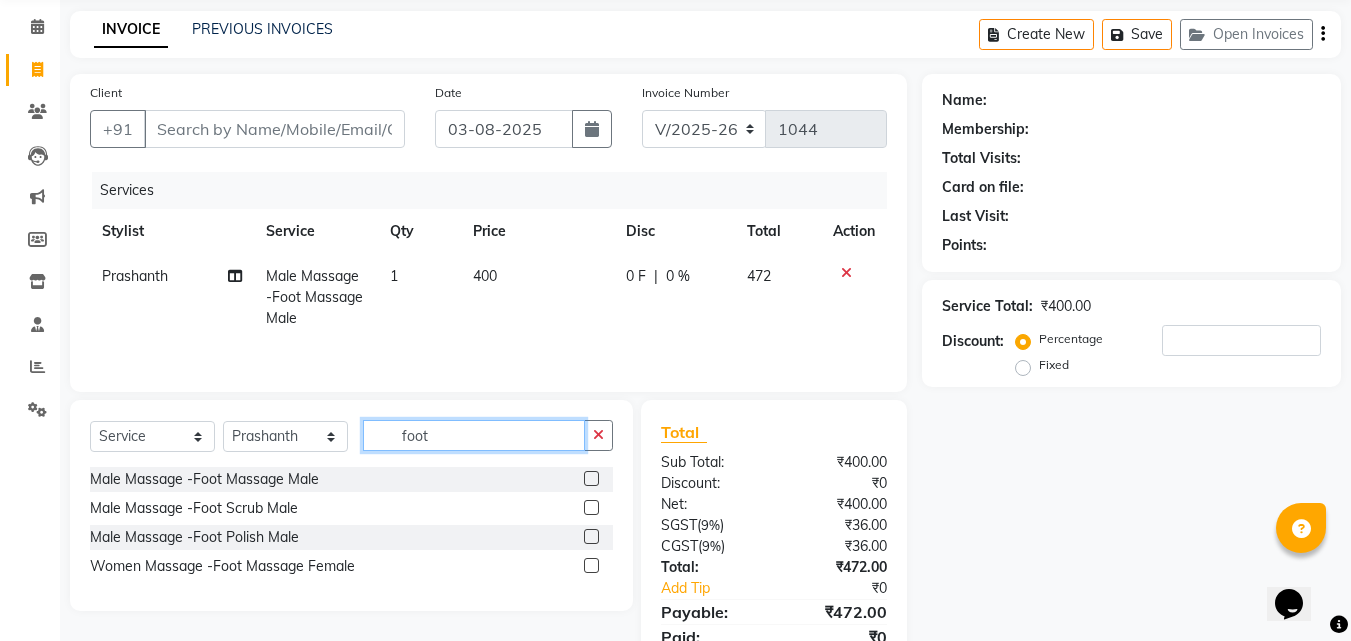 checkbox on "false" 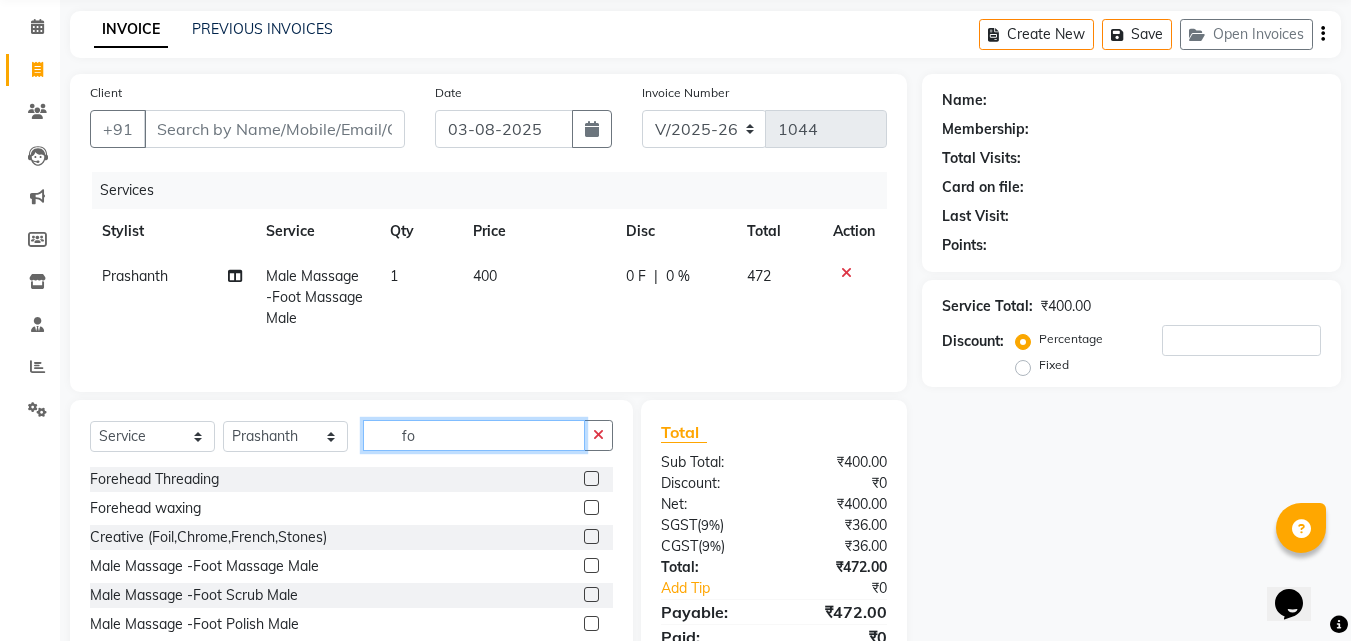 type on "f" 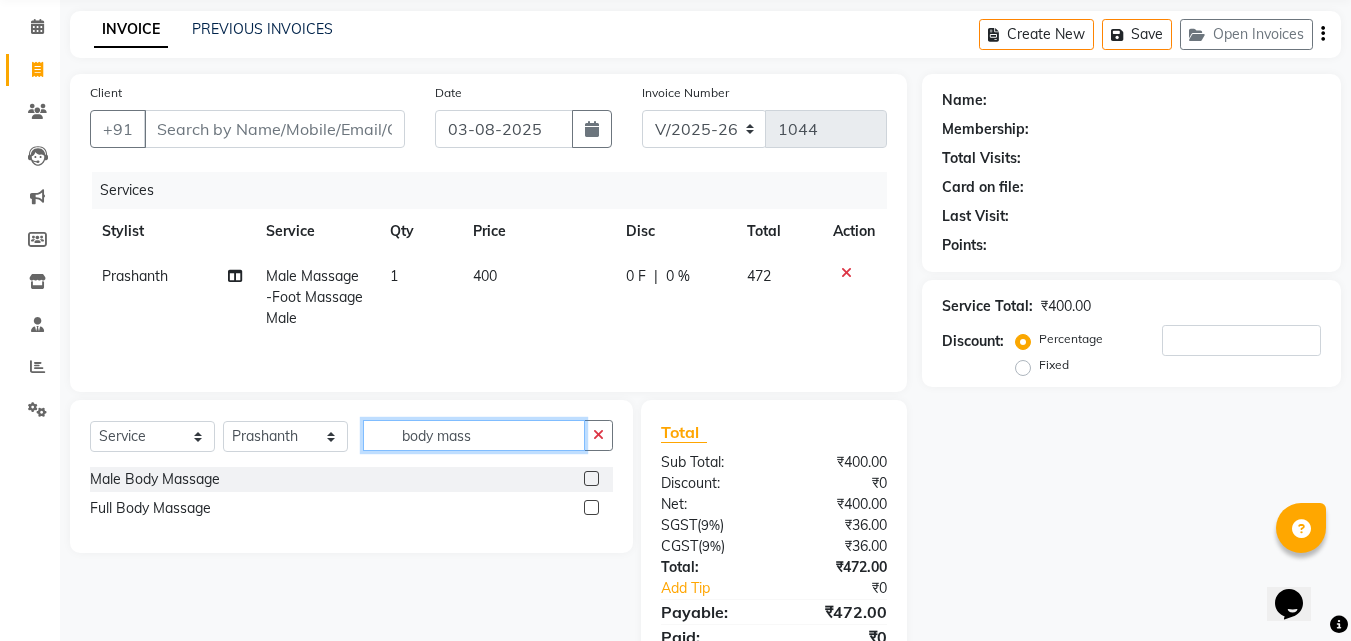 type on "body mass" 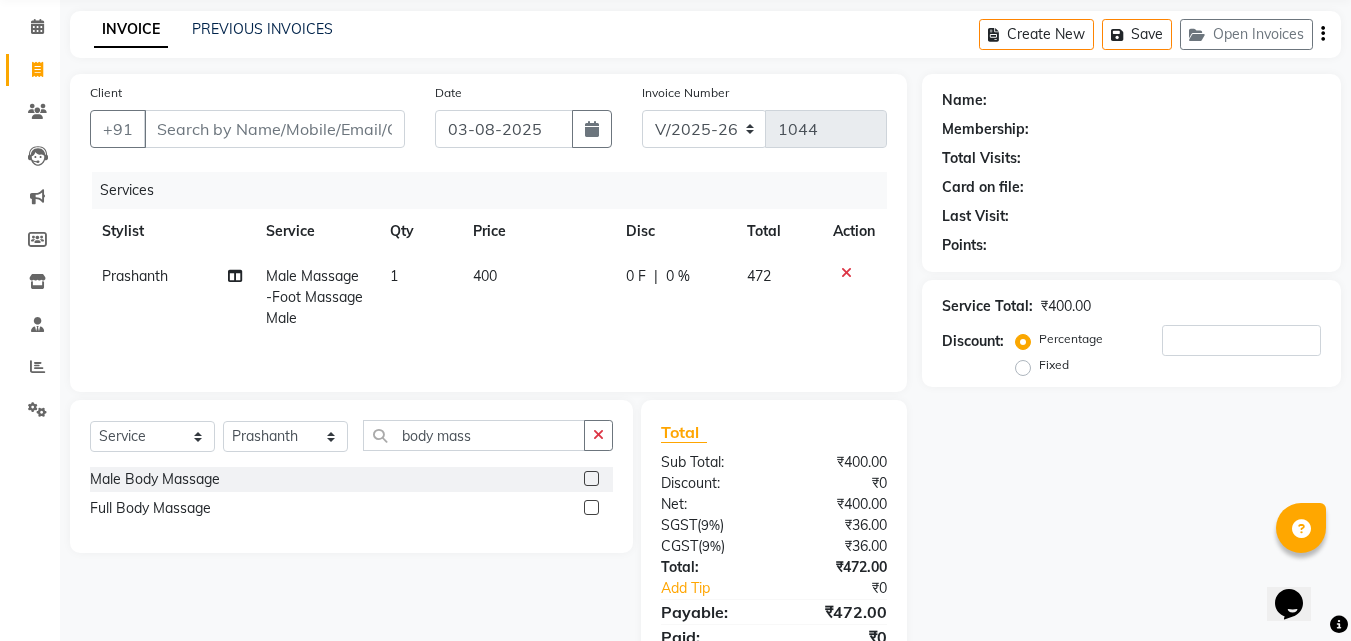 click 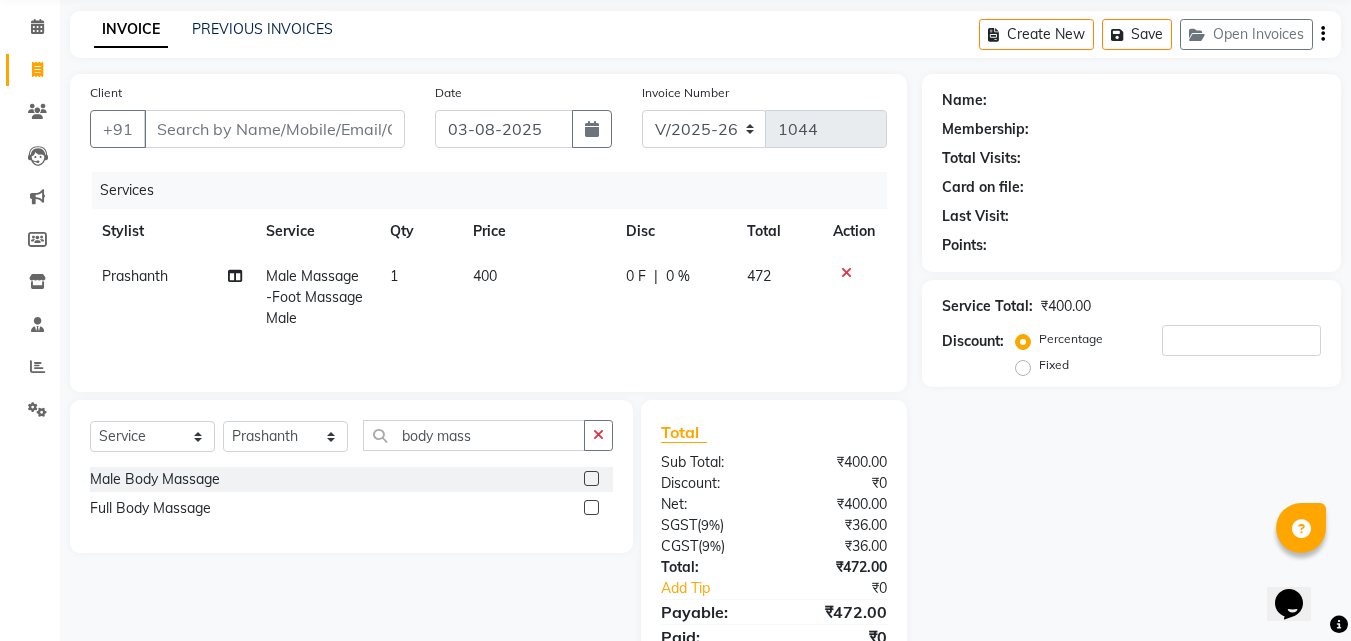 click at bounding box center (590, 479) 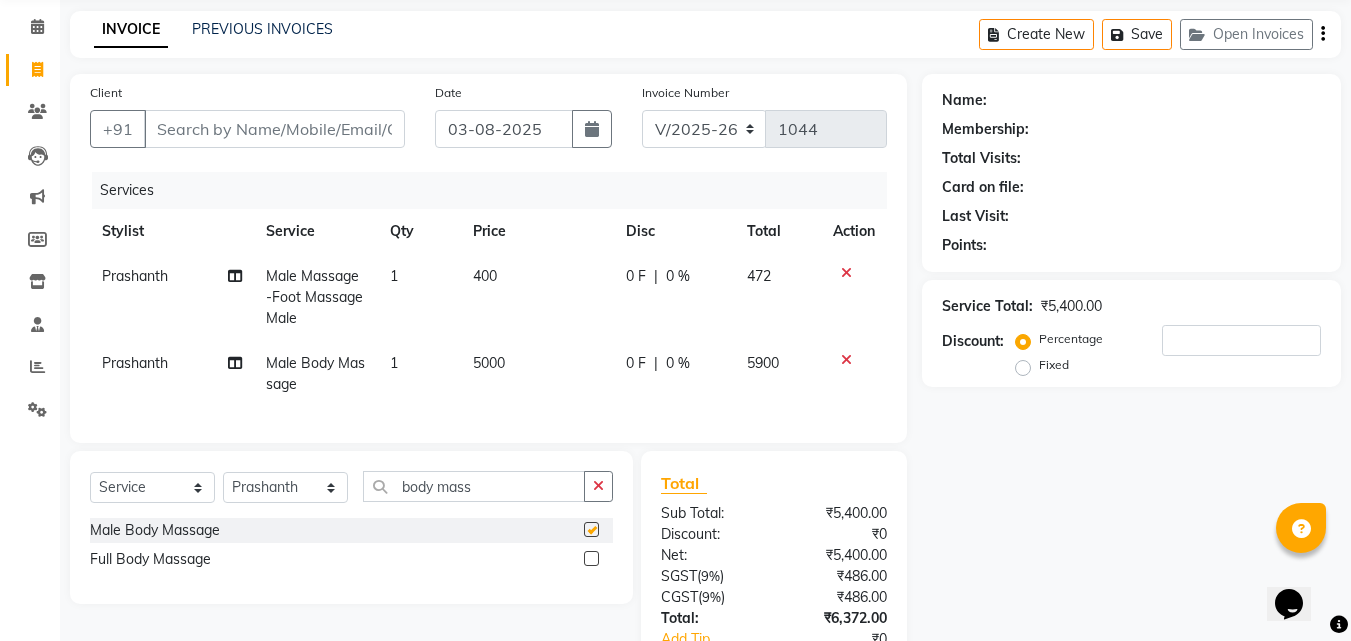 checkbox on "false" 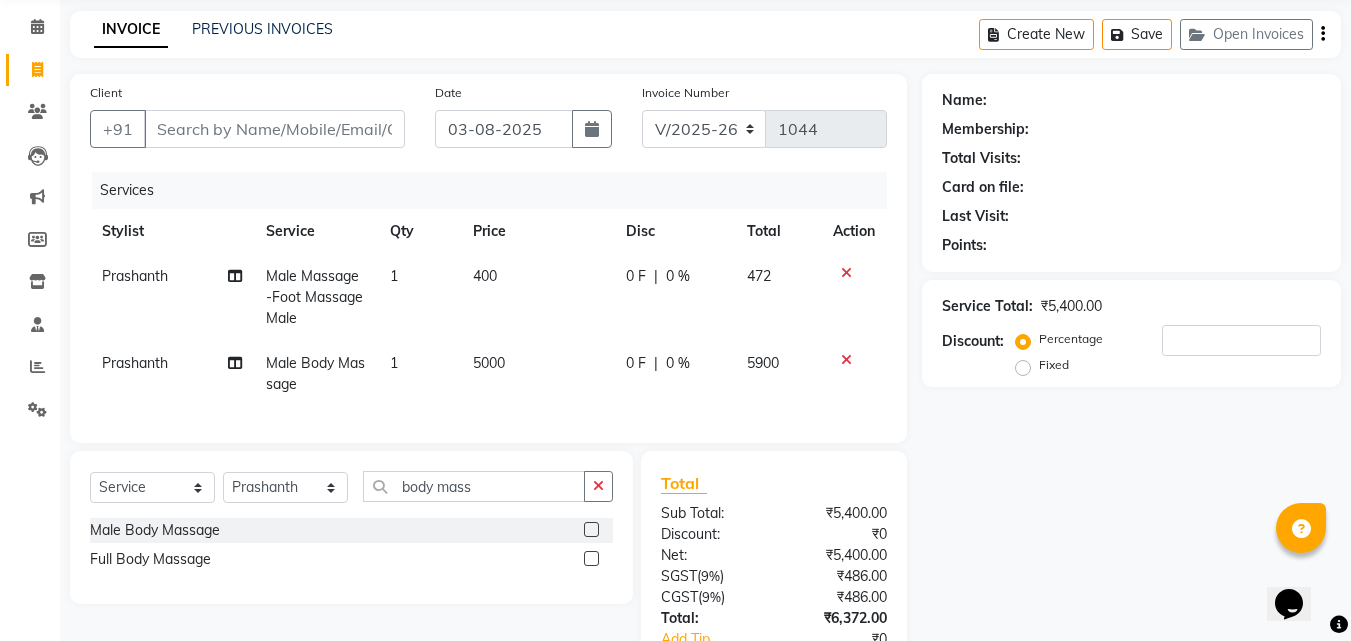 click on "5000" 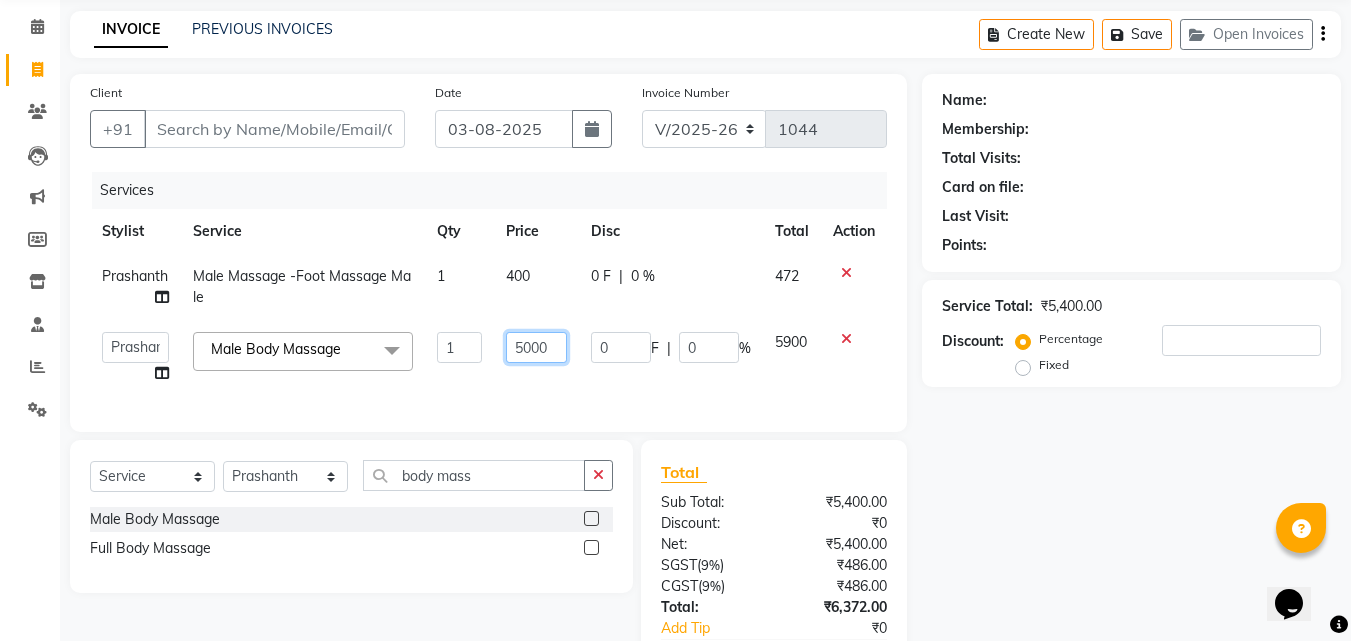 click on "5000" 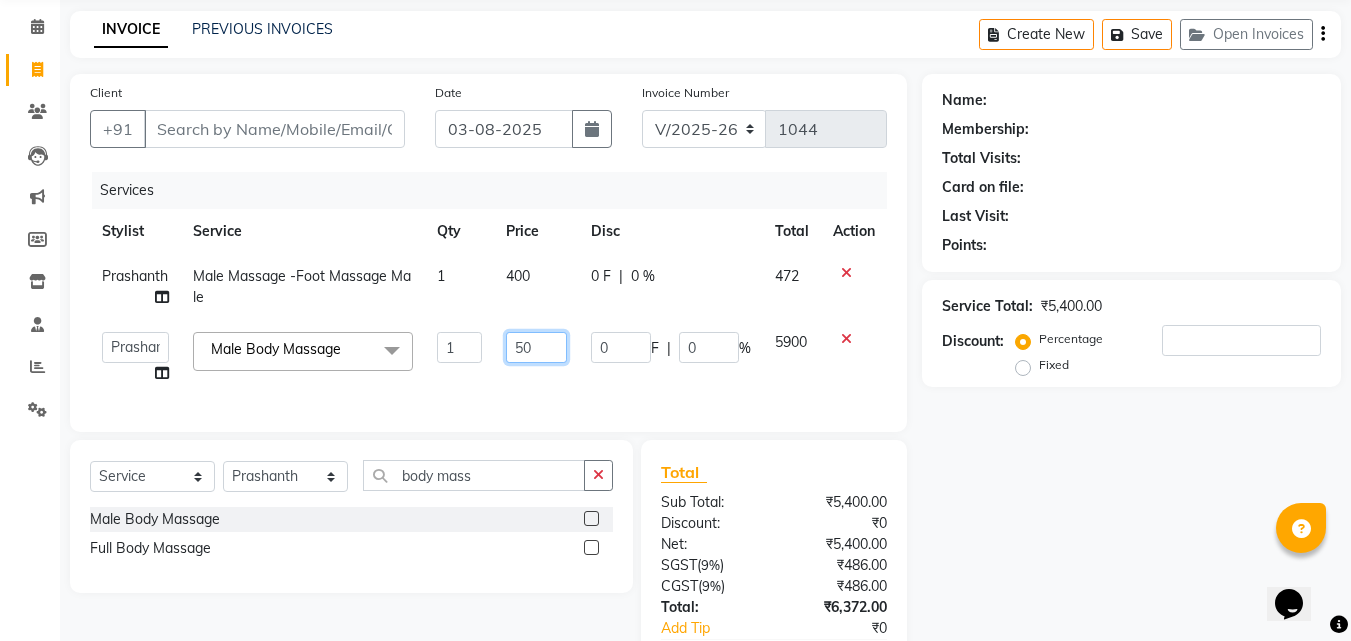 type on "5" 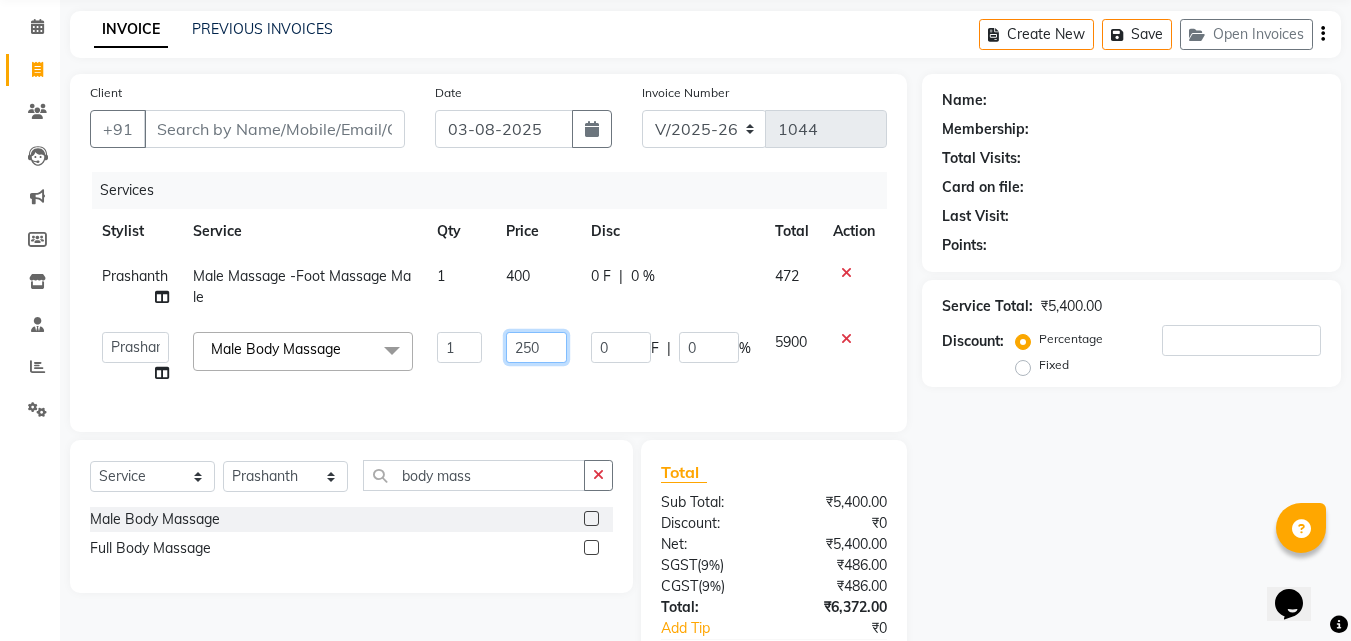 type on "2500" 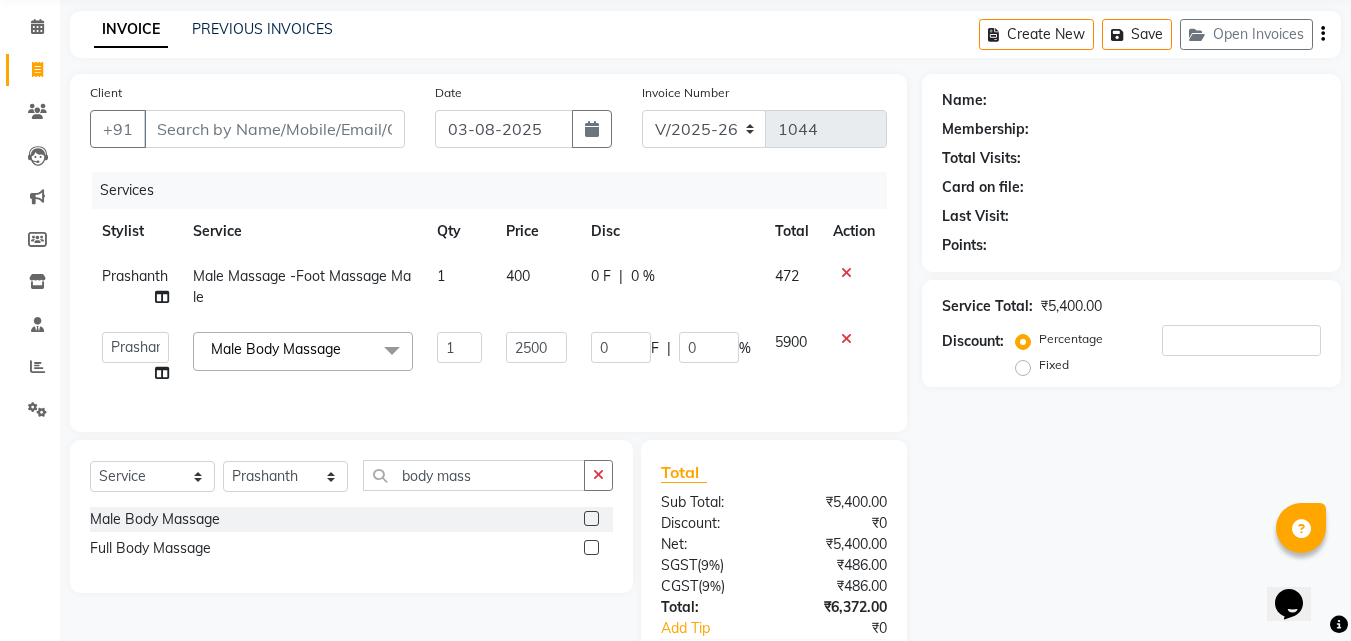 click on "Name: Membership: Total Visits: Card on file: Last Visit:  Points:  Service Total:  ₹5,400.00  Discount:  Percentage   Fixed" 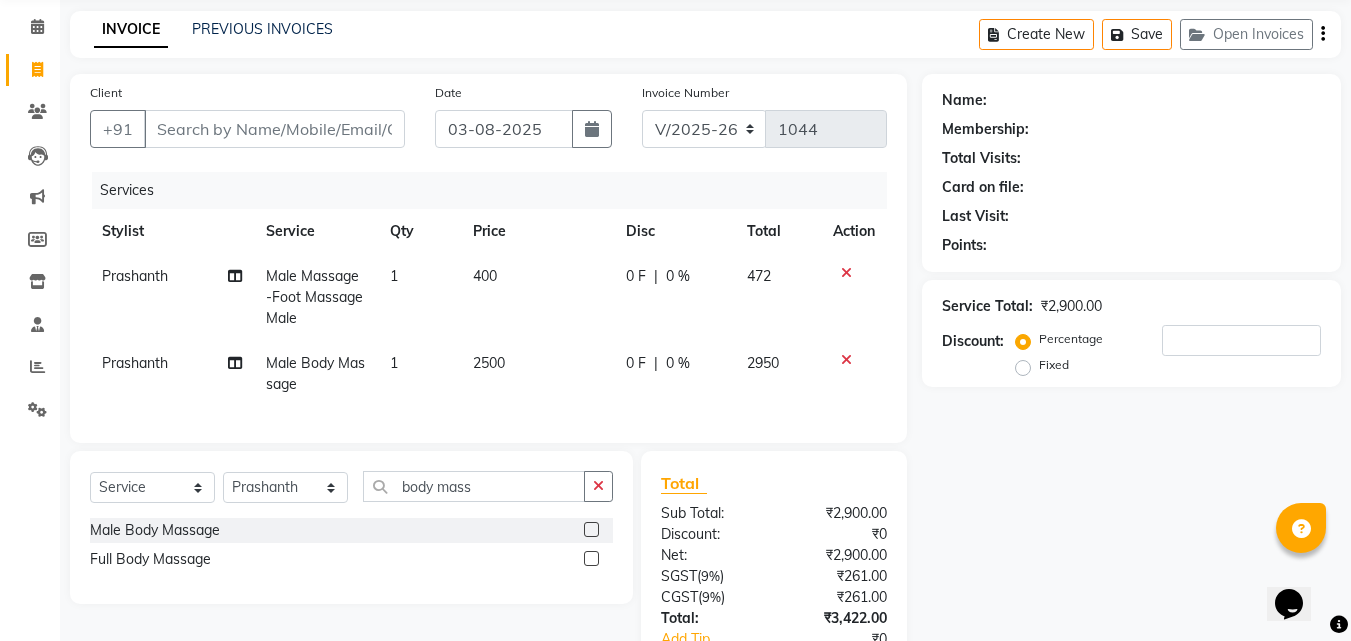 click on "2500" 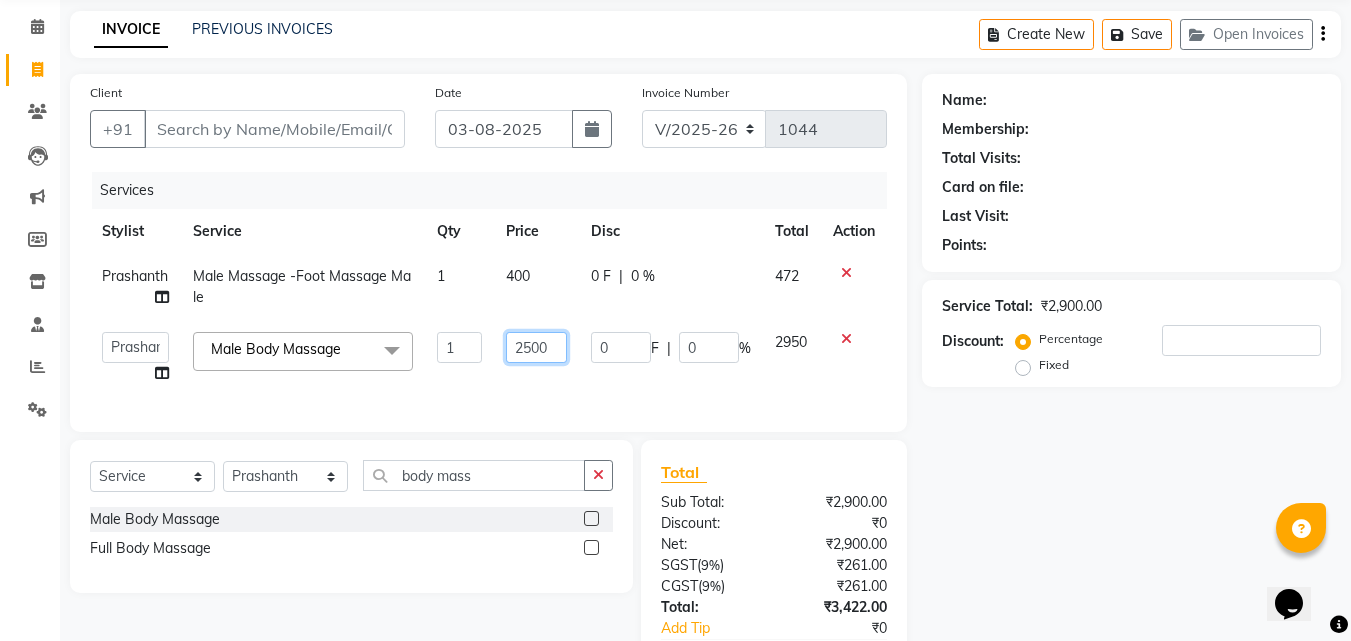 click on "2500" 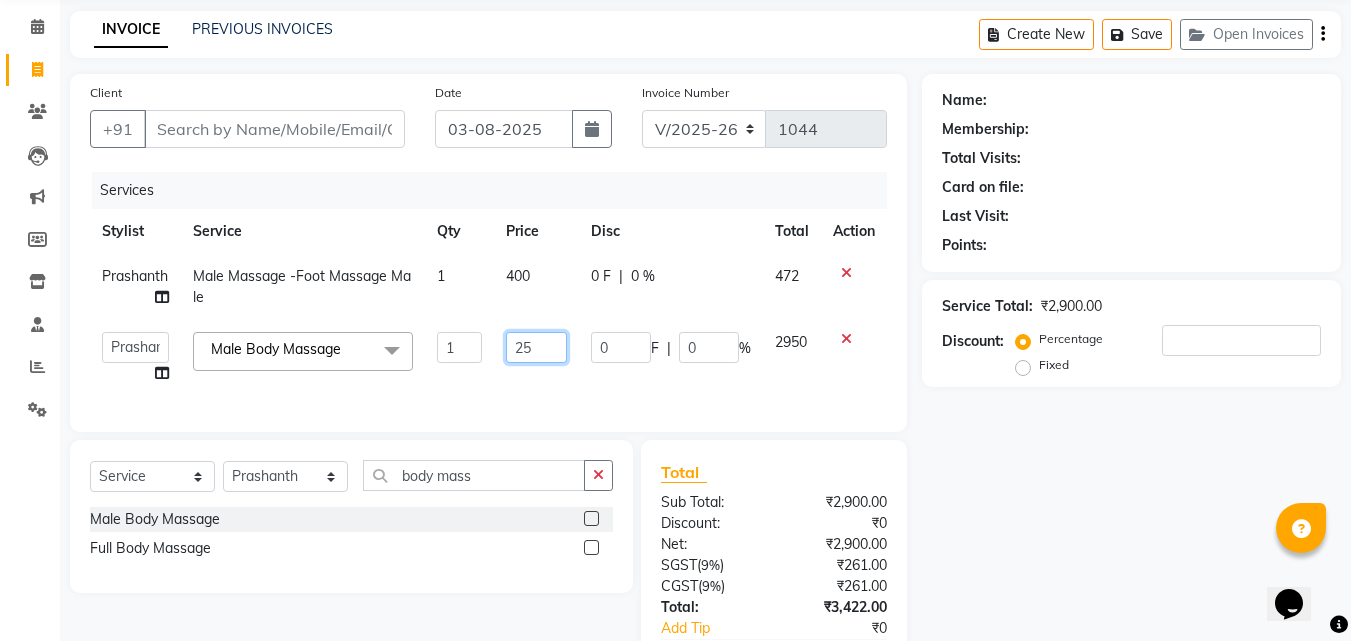 type on "2" 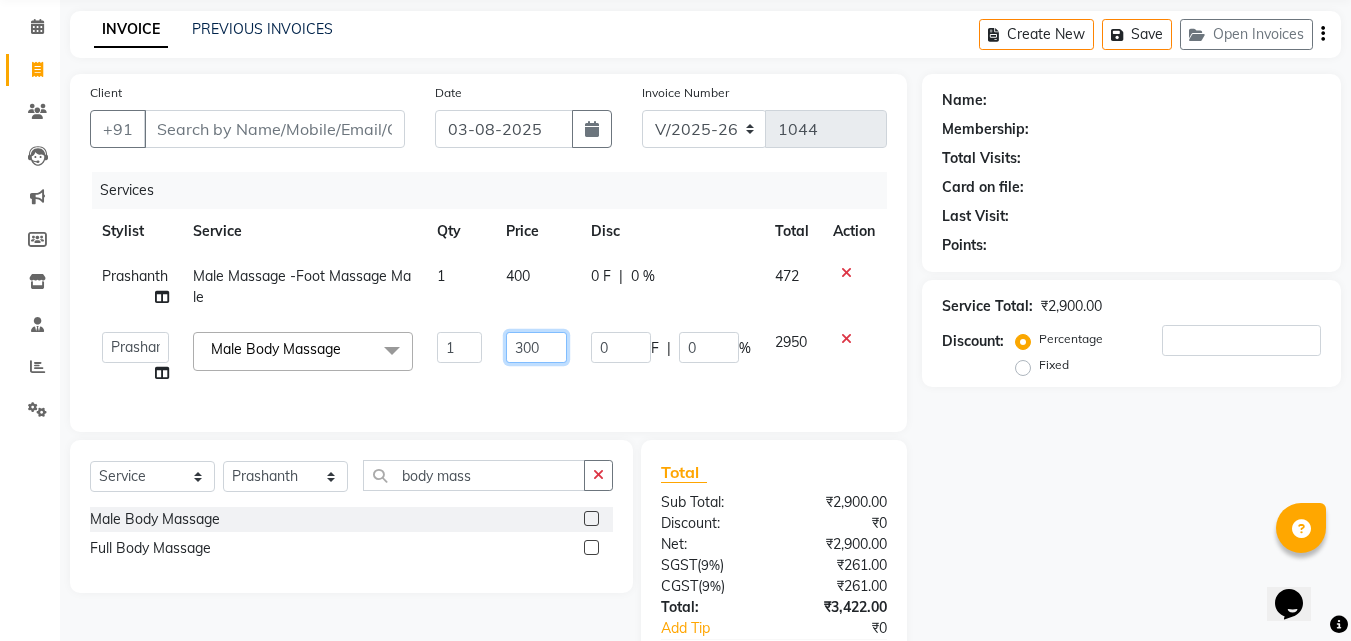 type on "3000" 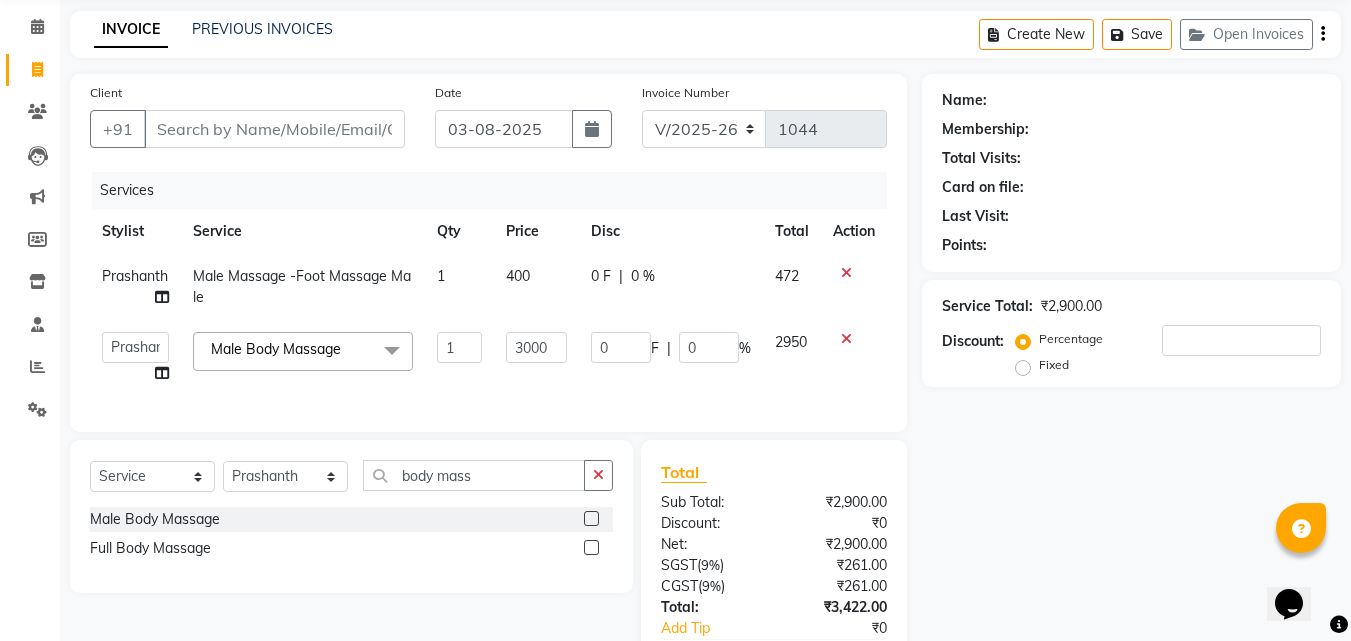click on "Name: Membership: Total Visits: Card on file: Last Visit:  Points:  Service Total:  ₹2,900.00  Discount:  Percentage   Fixed" 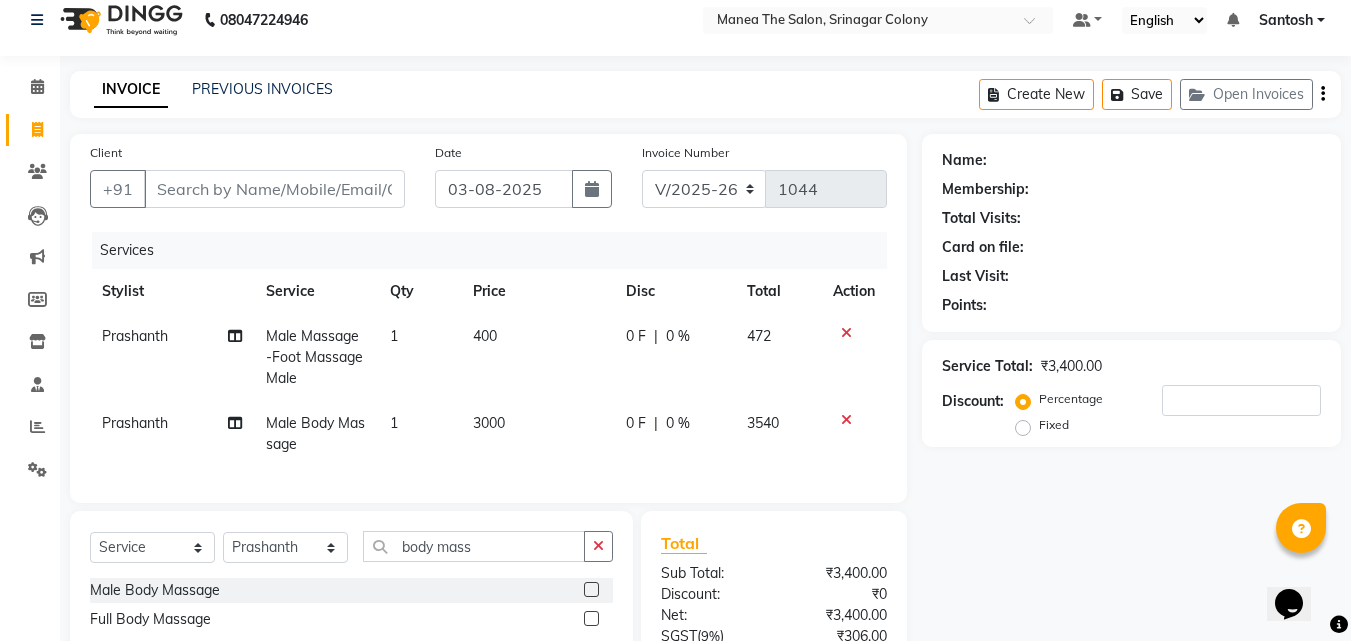 scroll, scrollTop: 0, scrollLeft: 0, axis: both 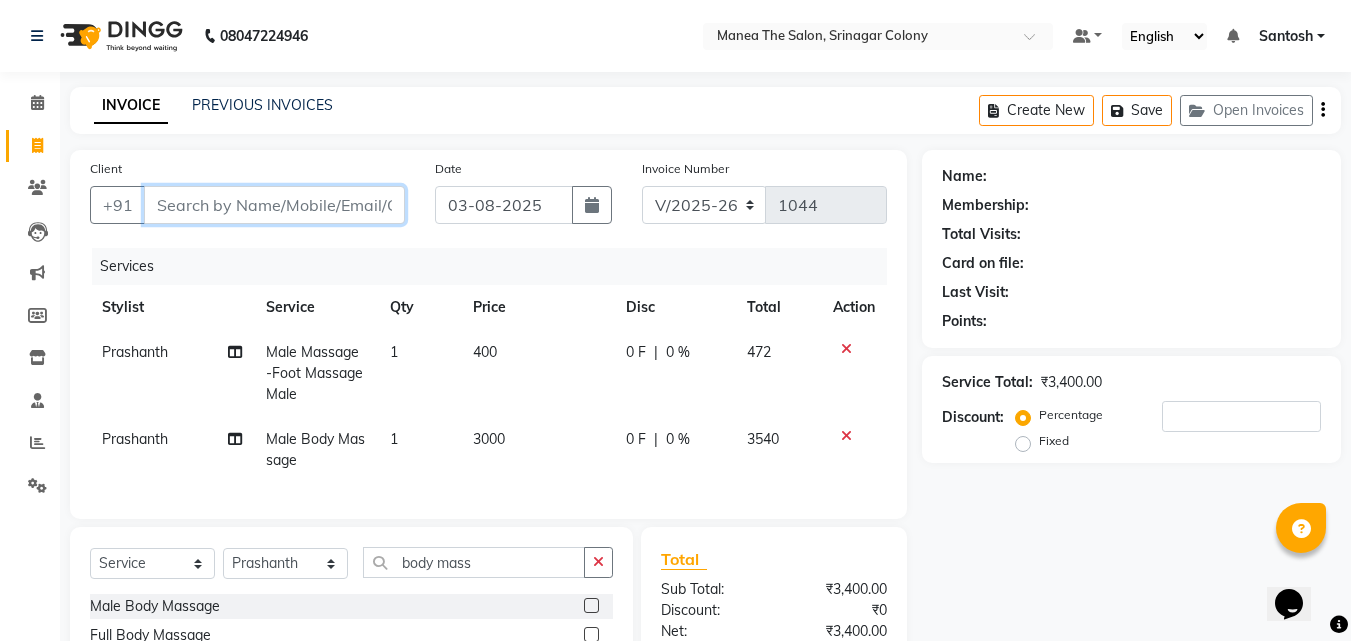 click on "Client" at bounding box center [274, 205] 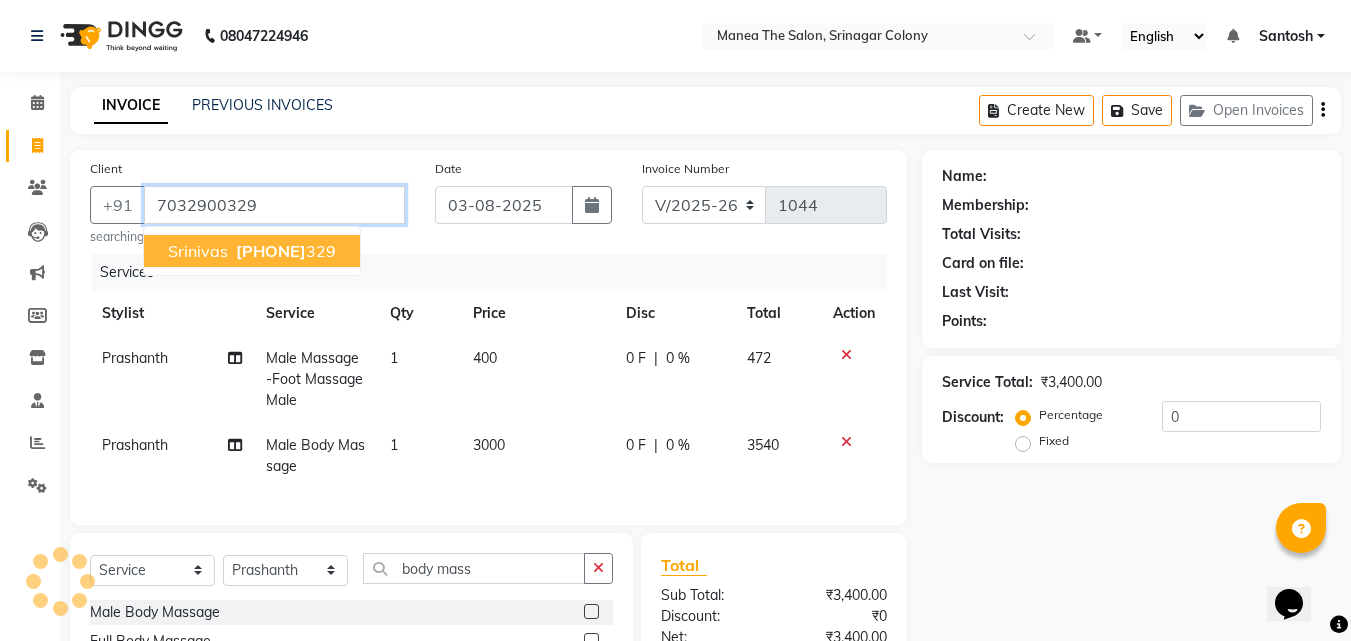 type on "7032900329" 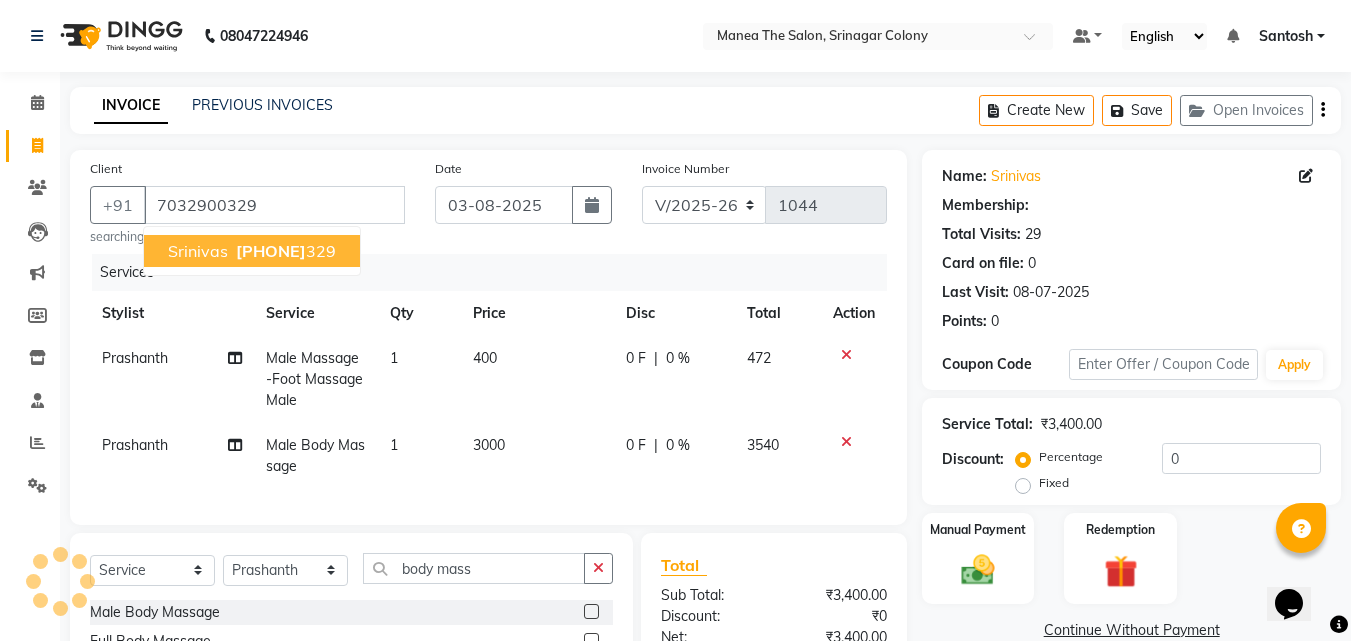 click on "Srinivas" at bounding box center [198, 251] 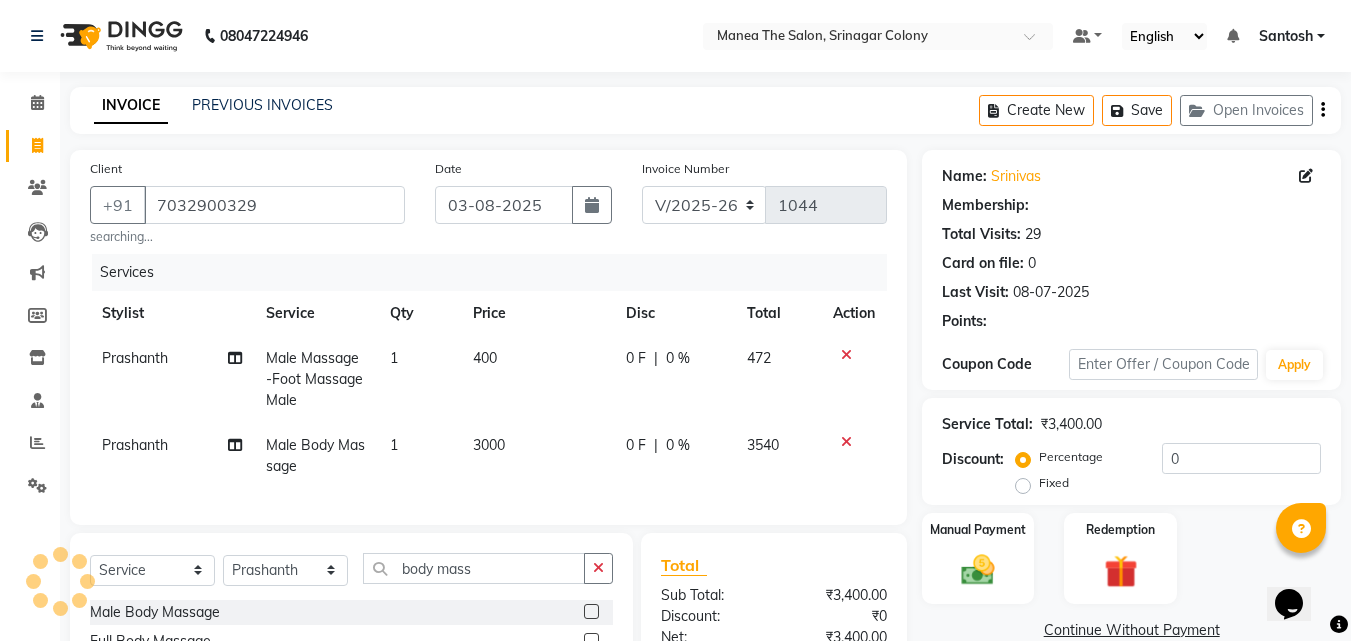 select on "1: Object" 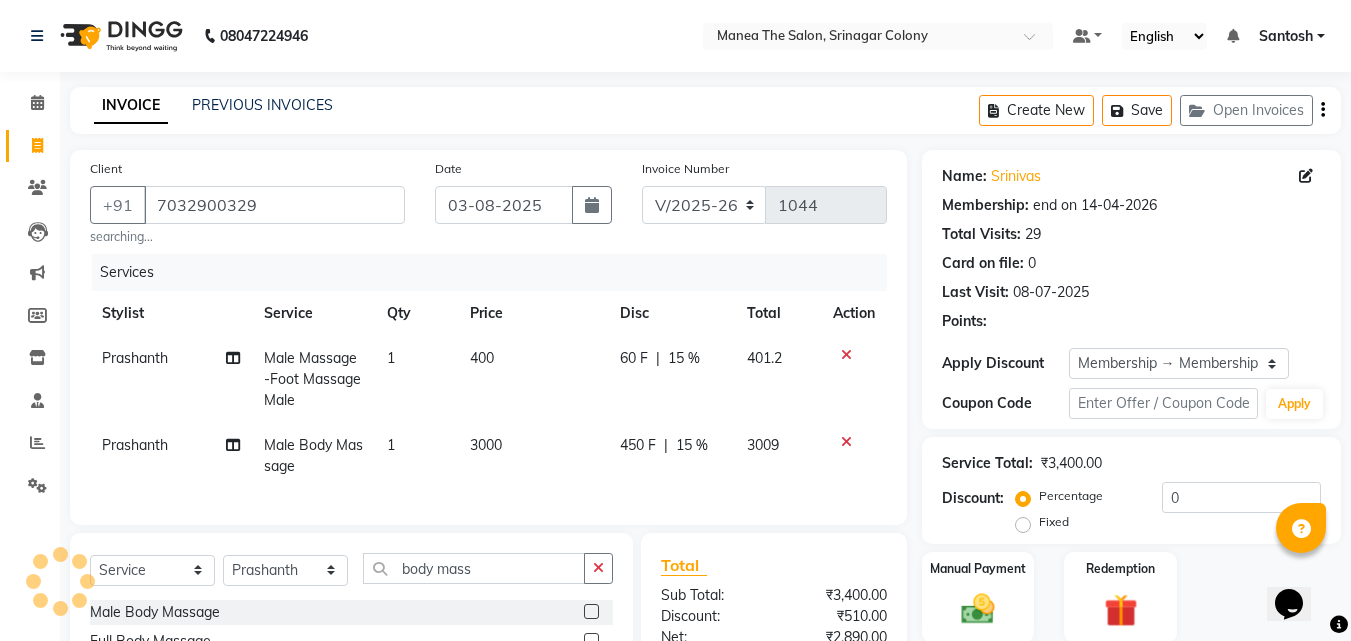 type on "15" 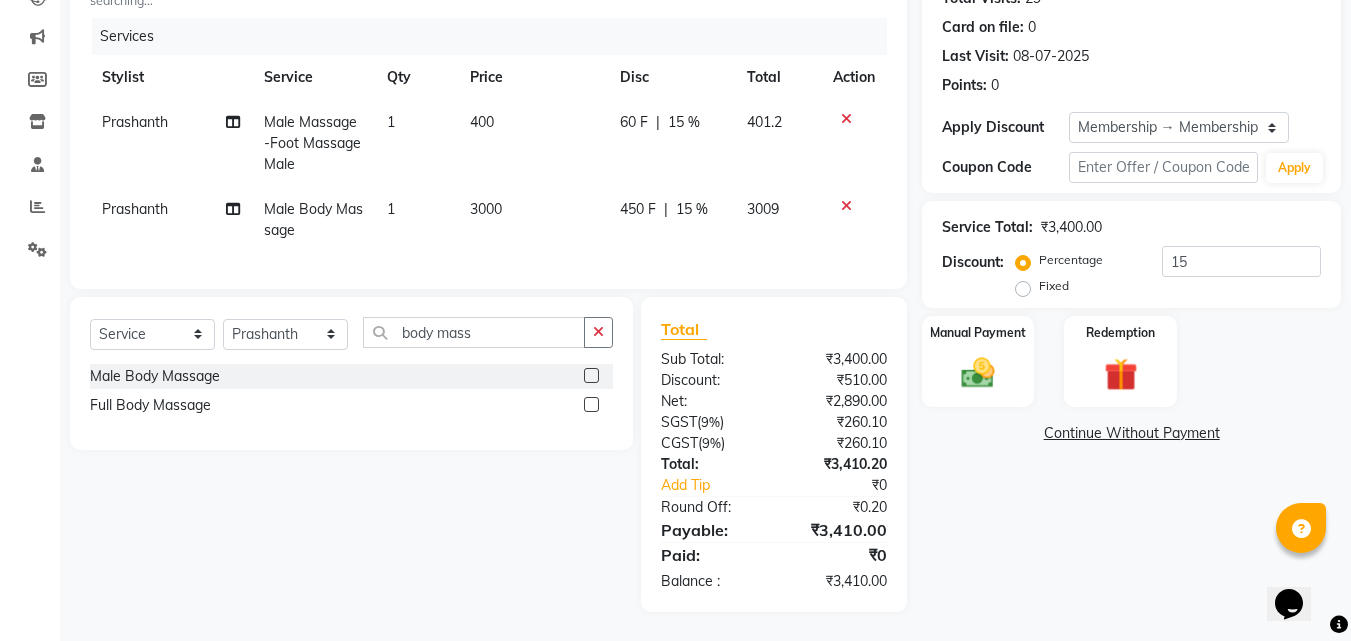 scroll, scrollTop: 252, scrollLeft: 0, axis: vertical 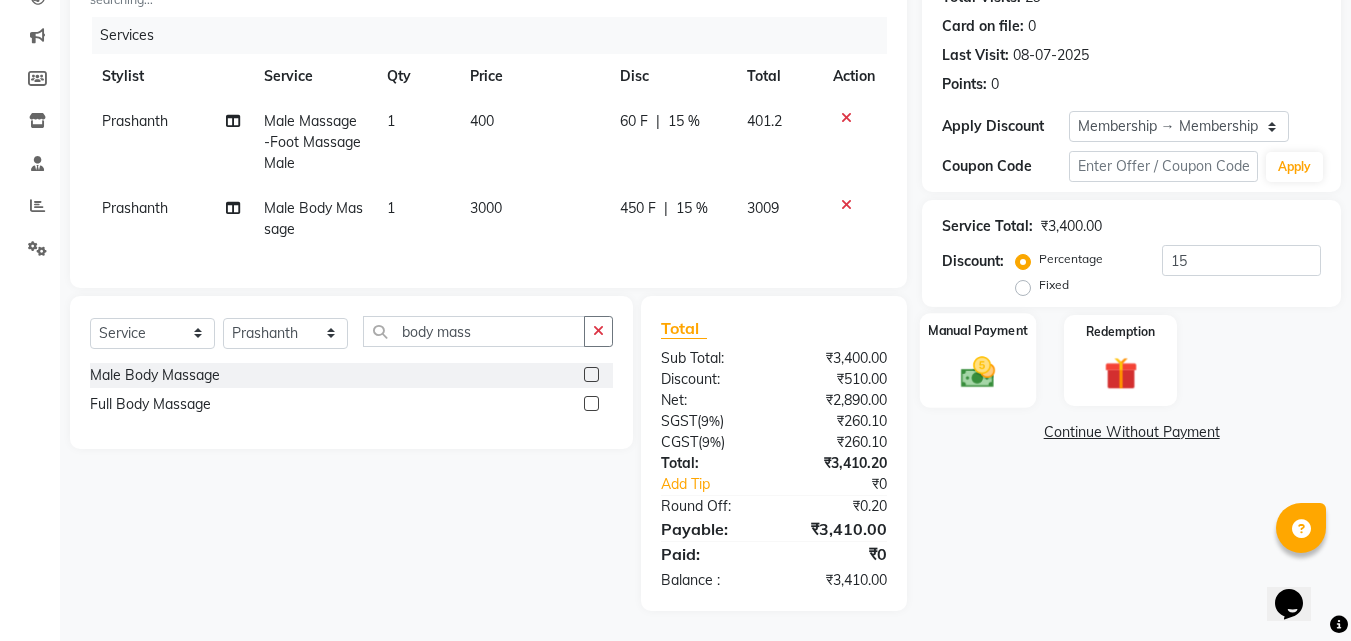 click 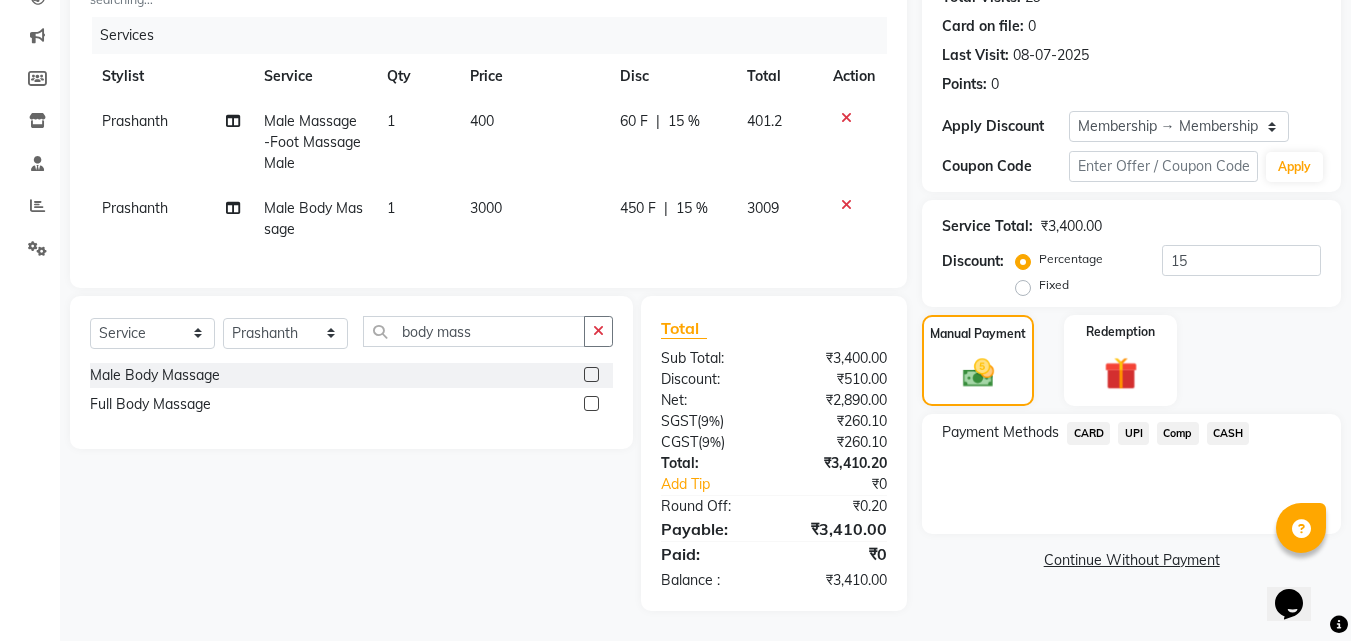 click on "CASH" 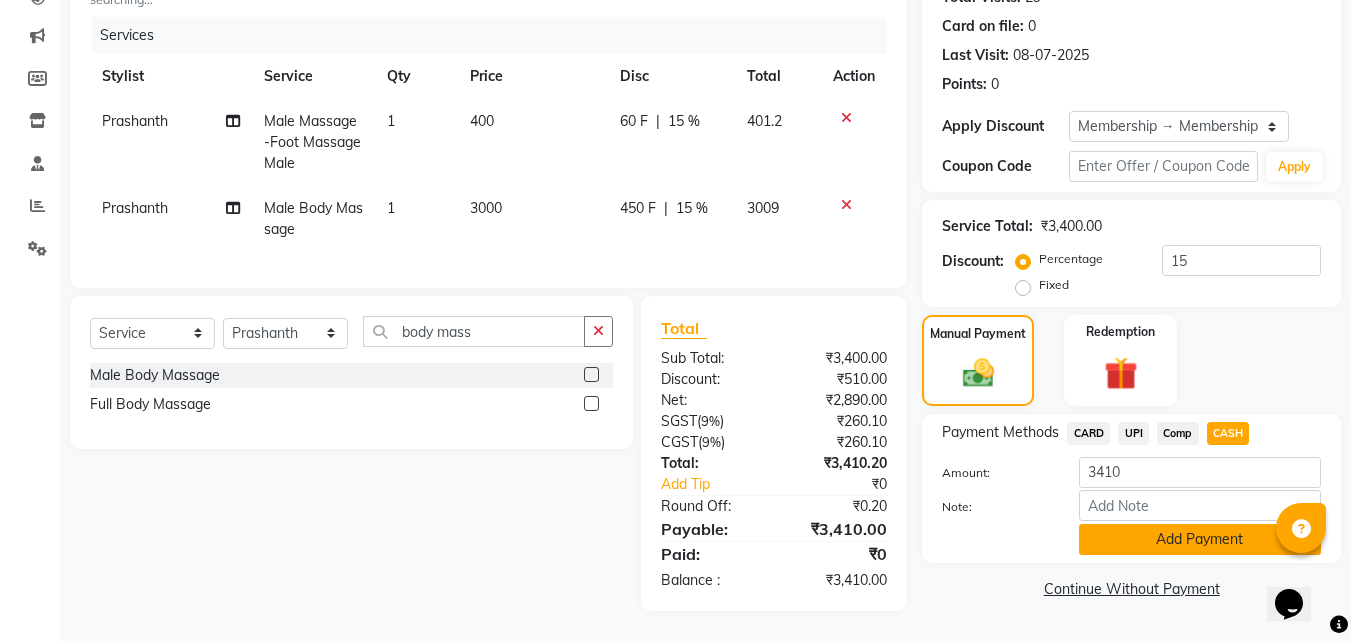 click on "Add Payment" 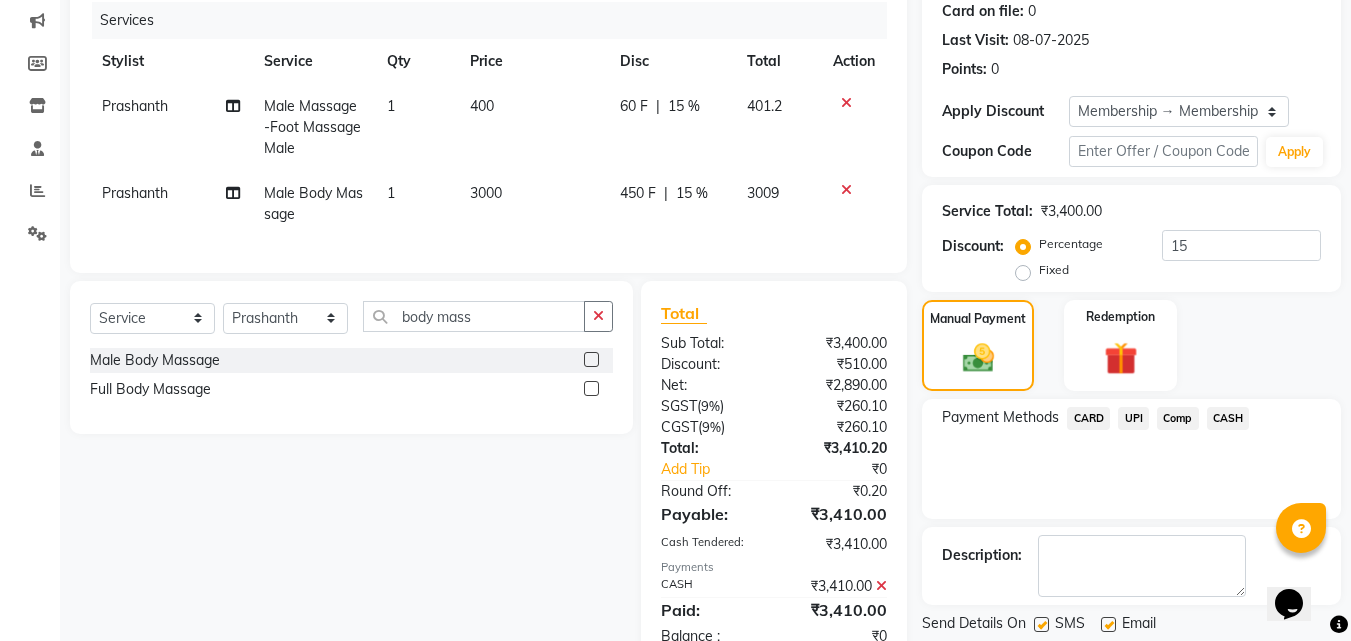 scroll, scrollTop: 323, scrollLeft: 0, axis: vertical 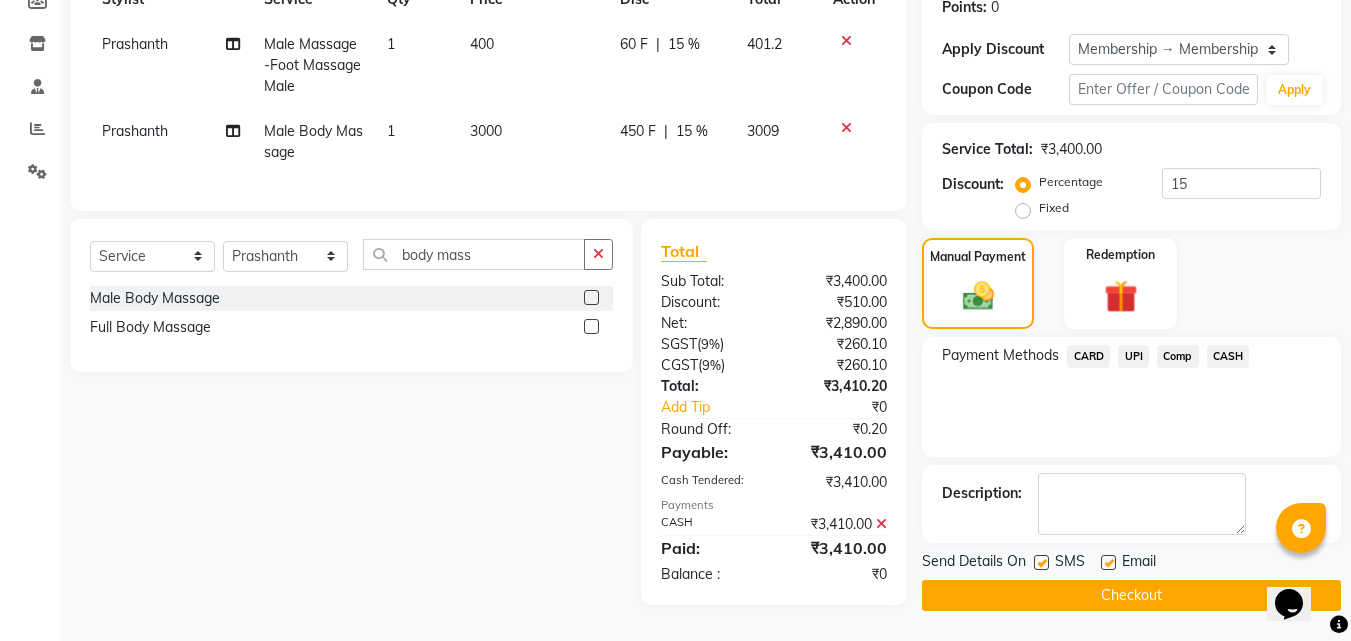 click 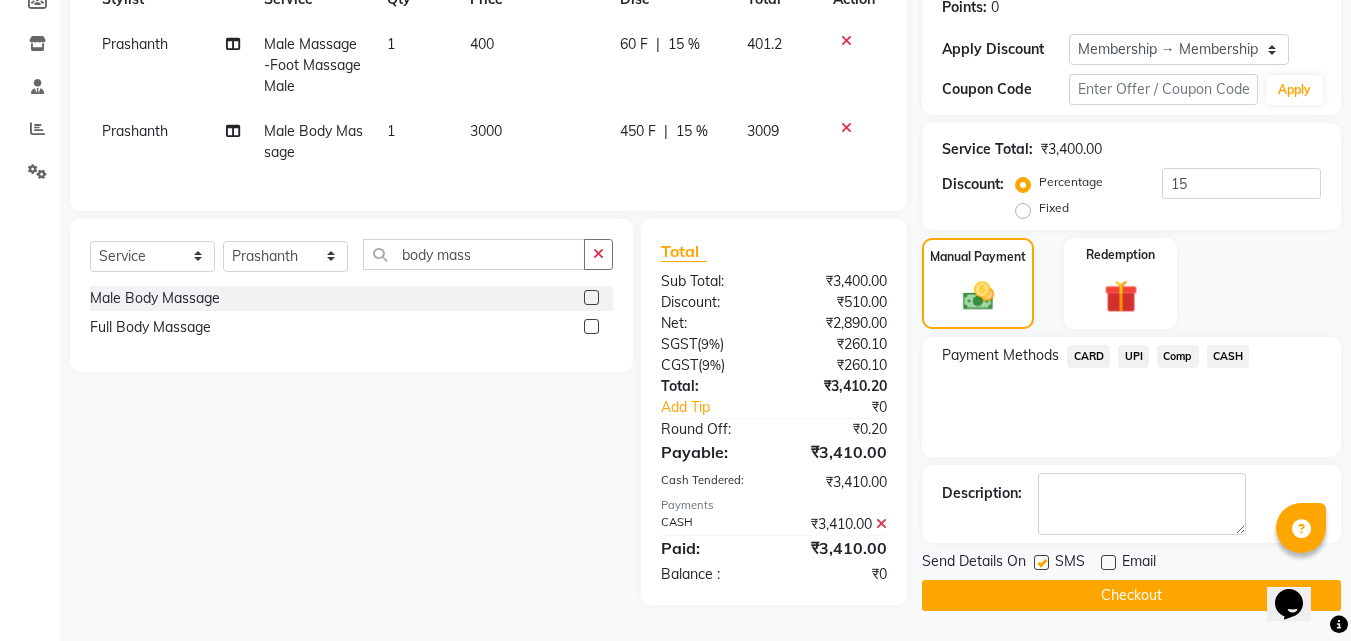 click on "Checkout" 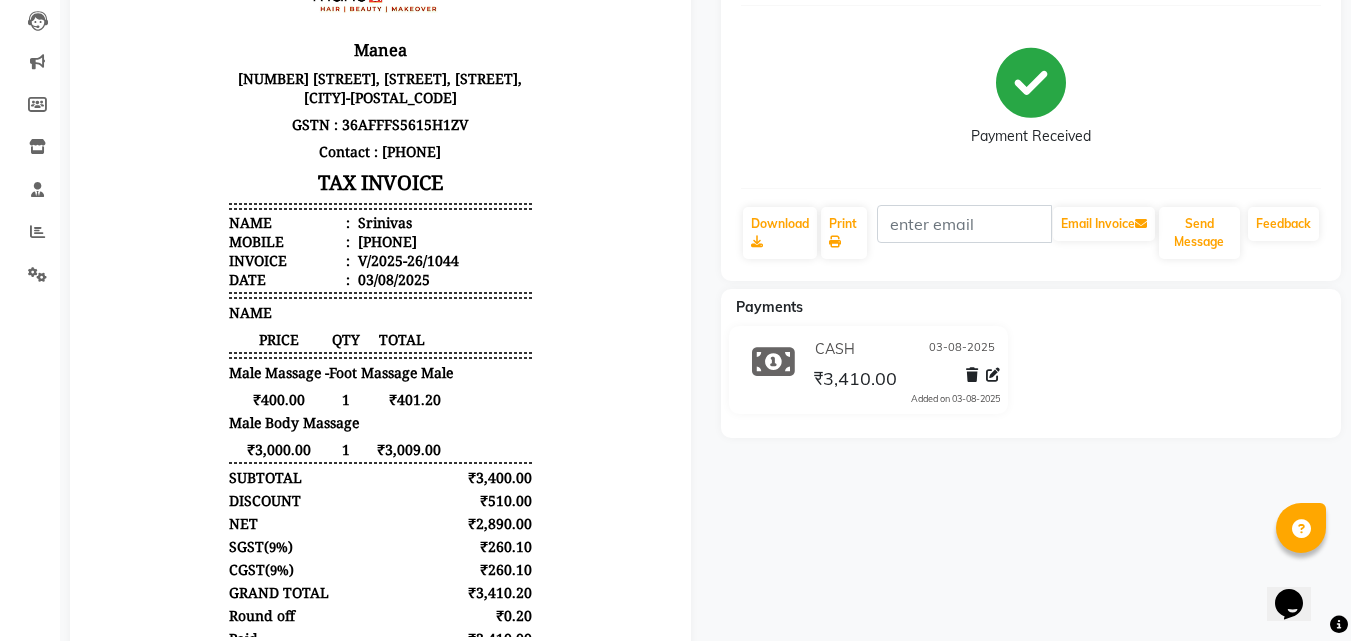 scroll, scrollTop: 0, scrollLeft: 0, axis: both 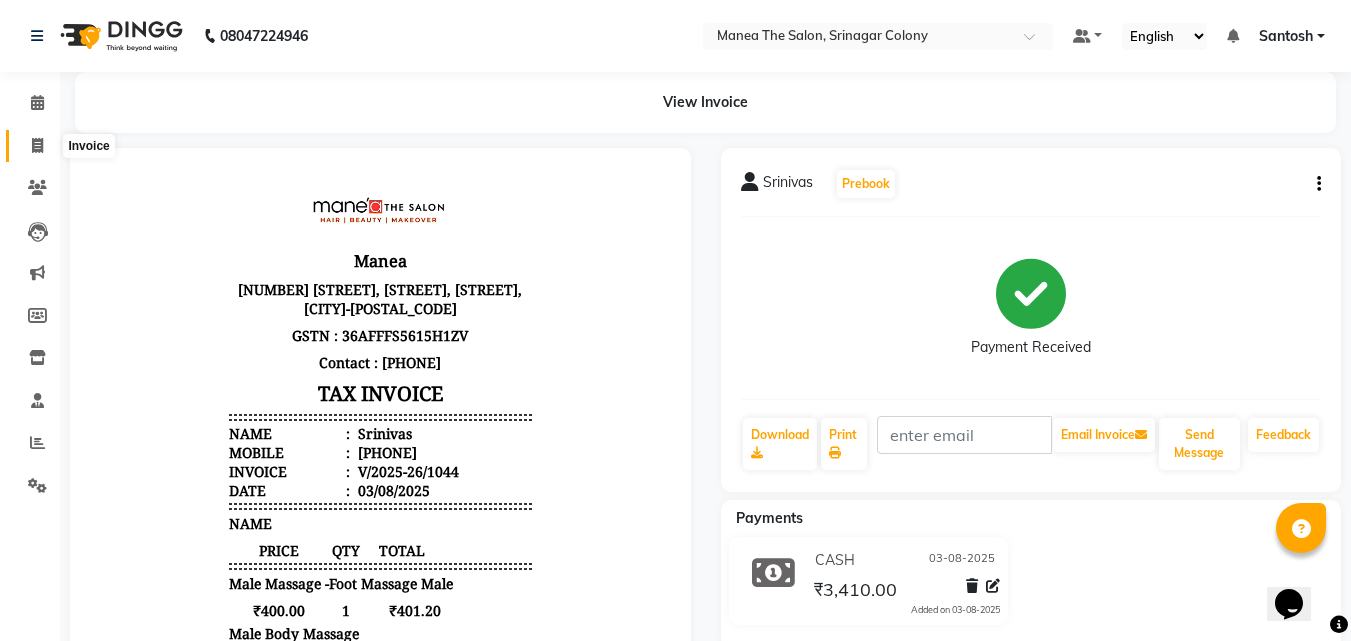 click 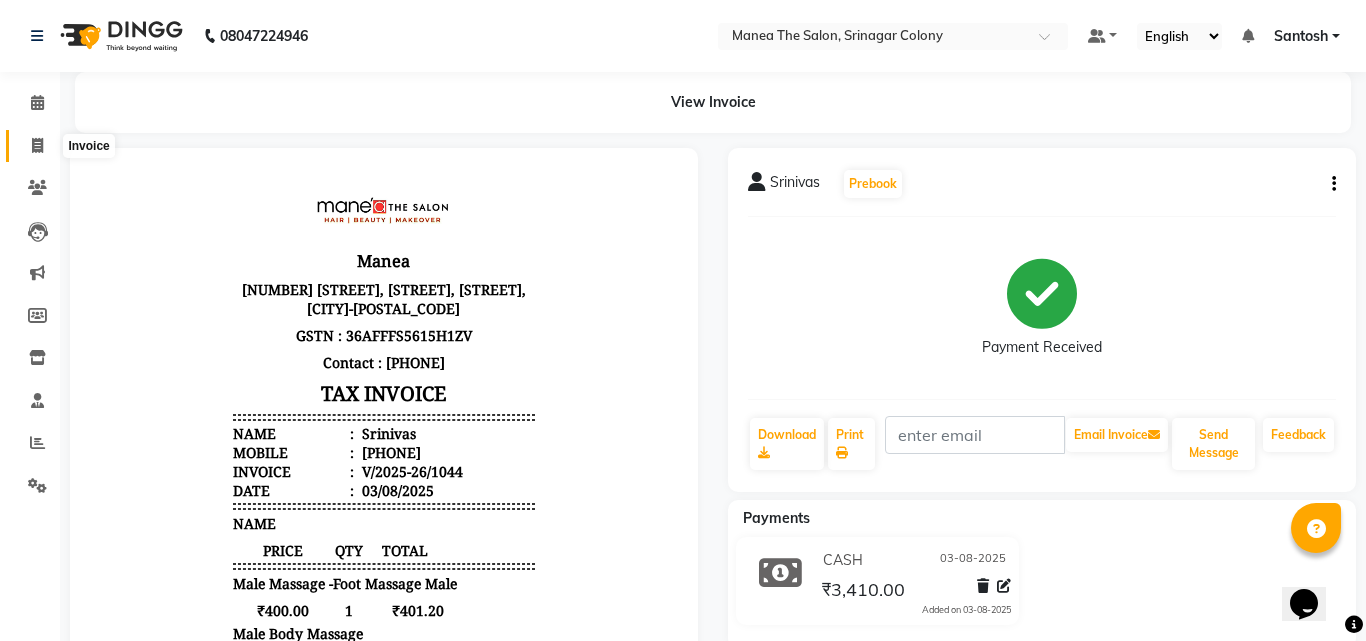 select on "5506" 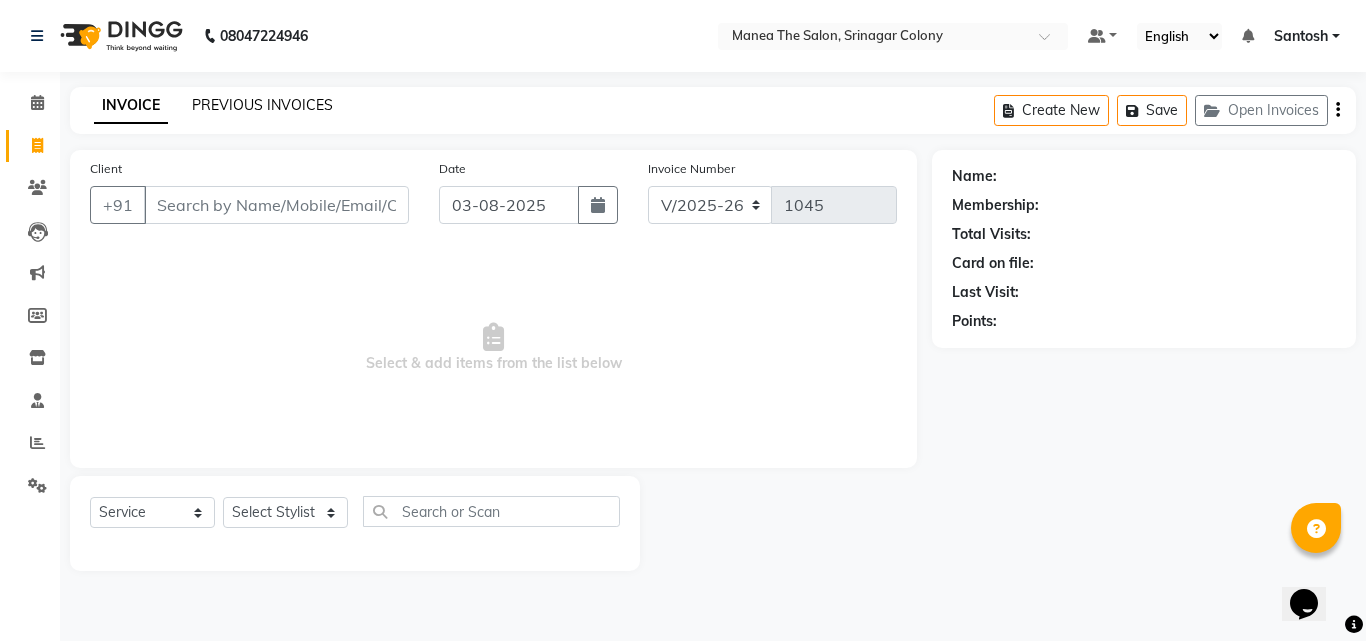 click on "PREVIOUS INVOICES" 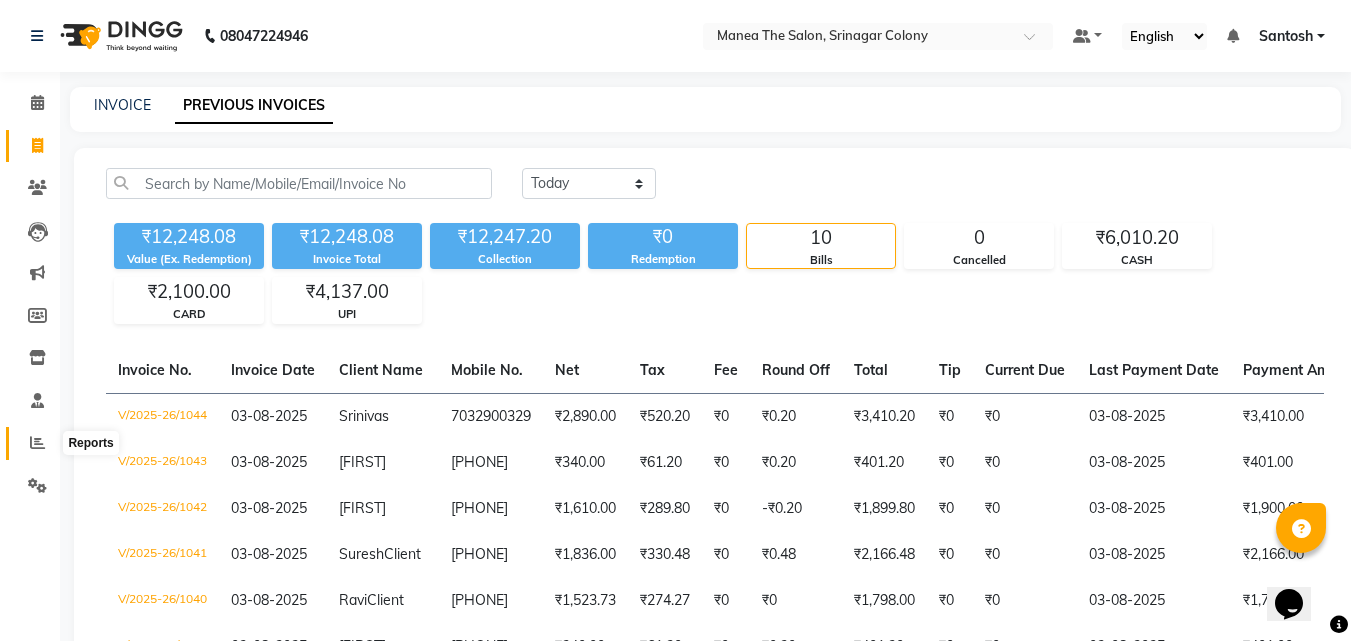 click 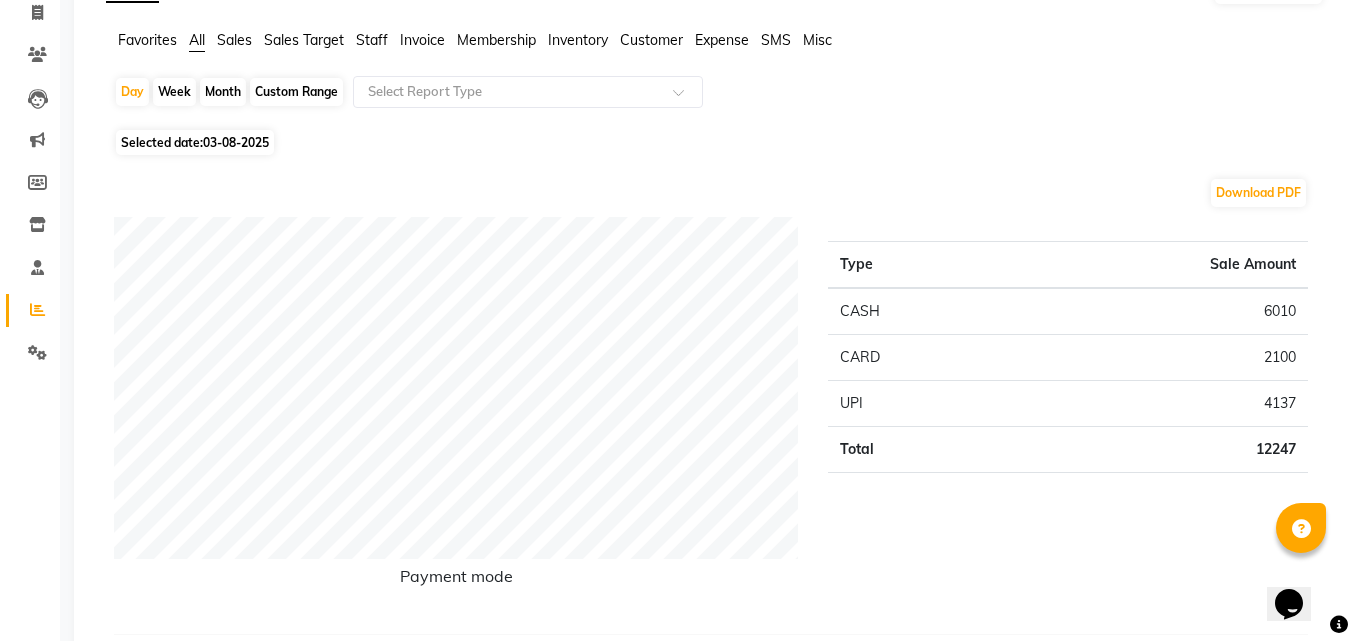 scroll, scrollTop: 0, scrollLeft: 0, axis: both 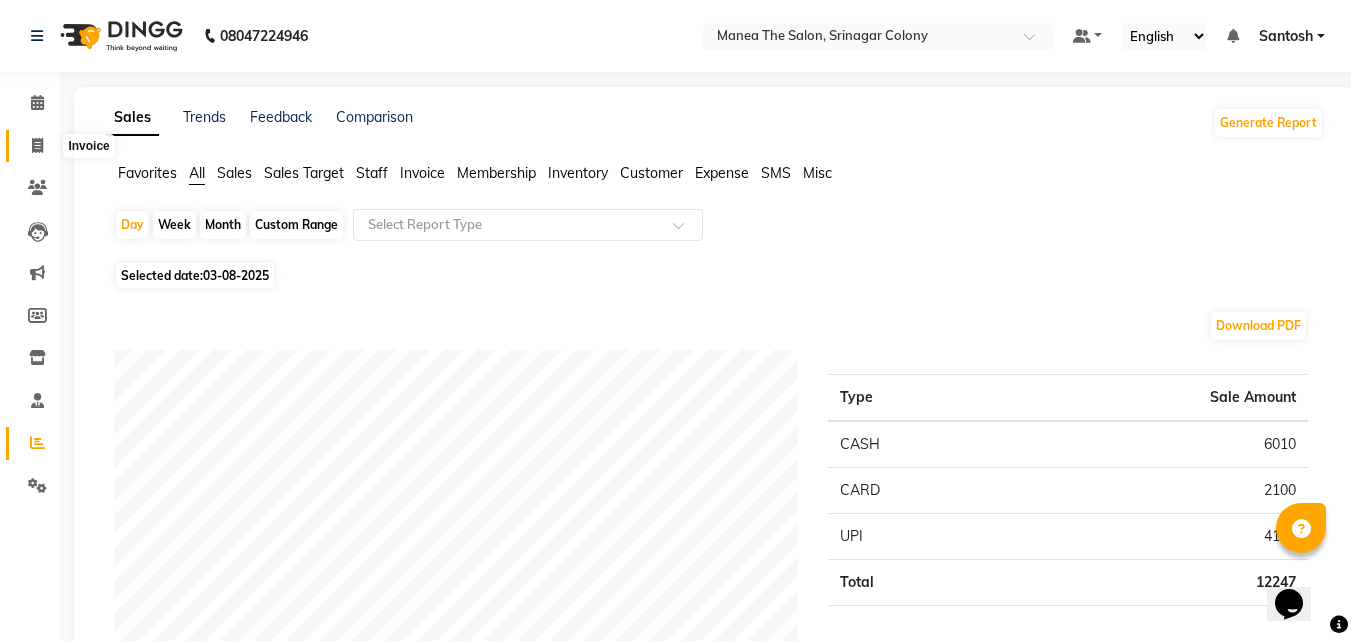 click 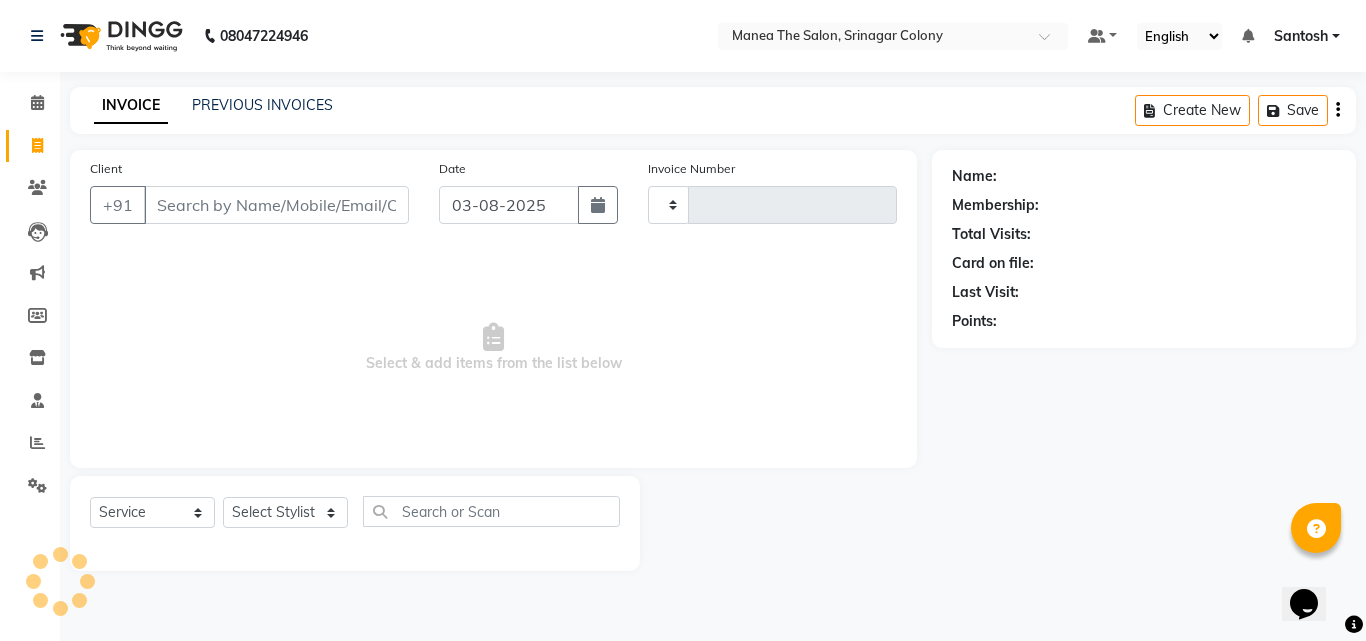 type on "1045" 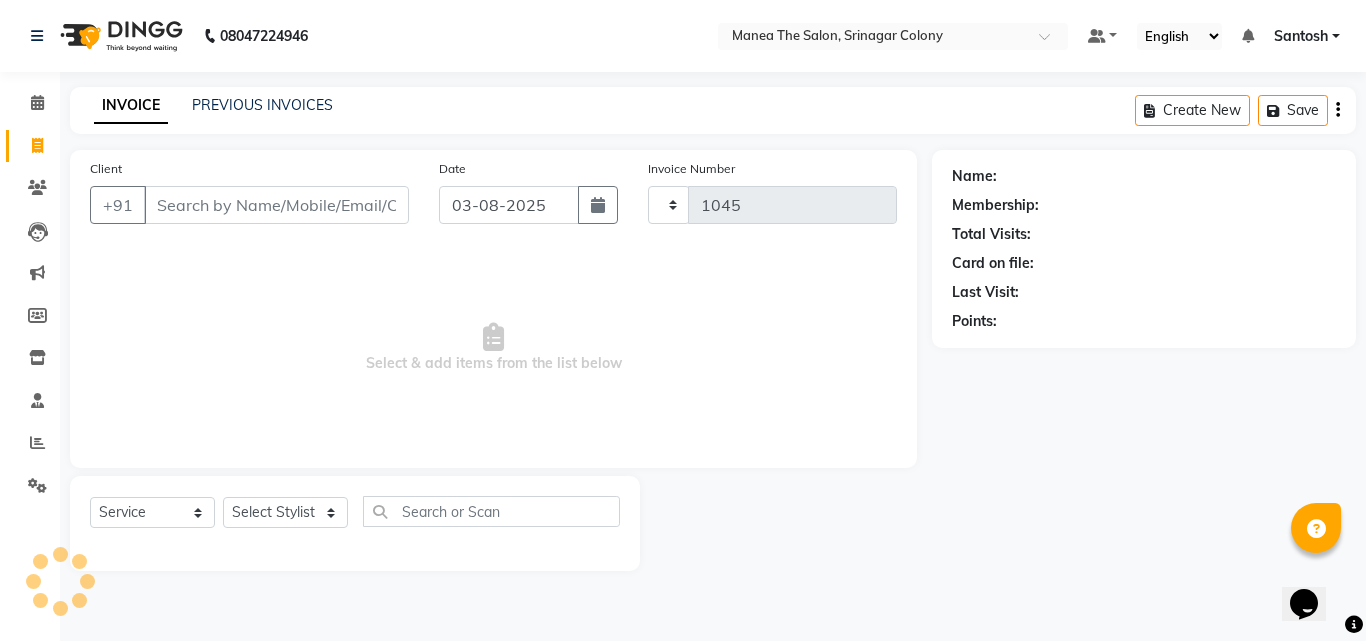 select on "5506" 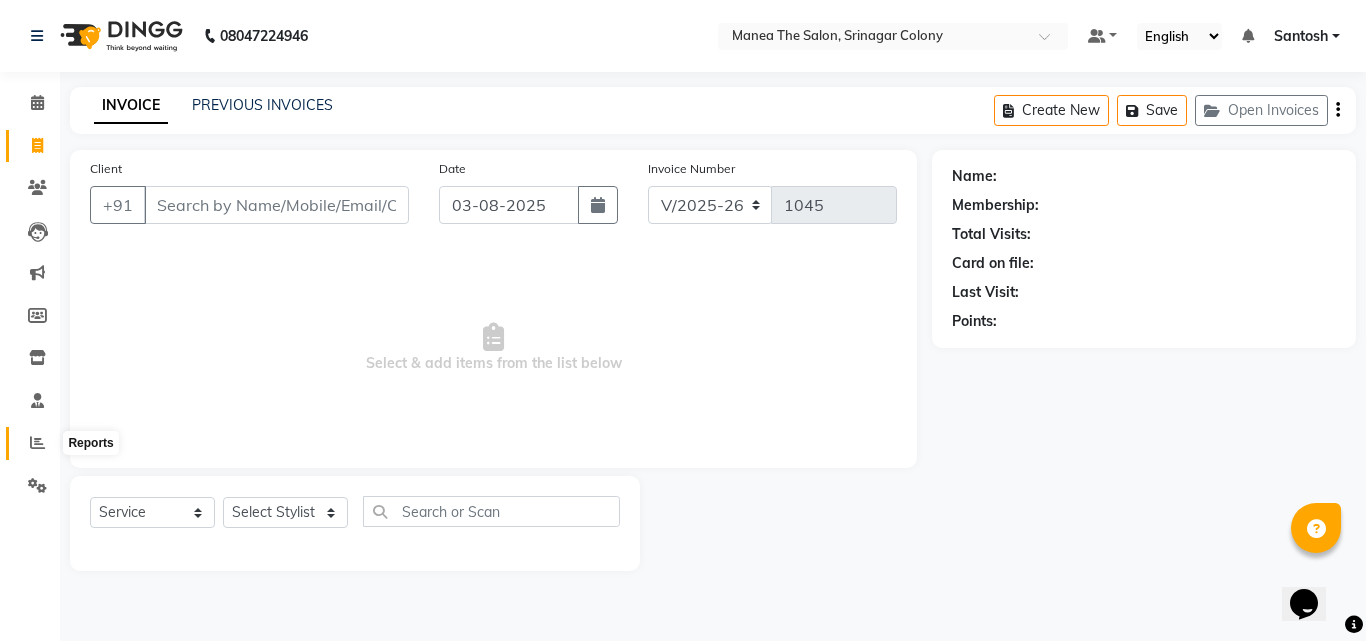 click 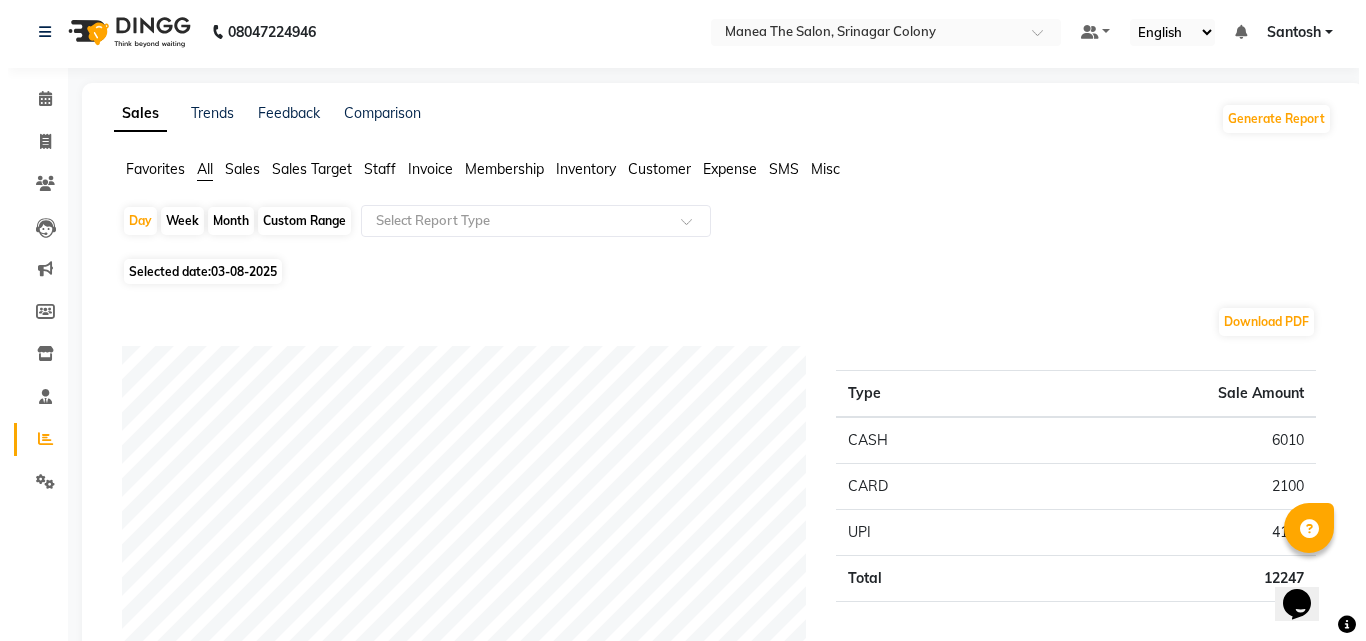 scroll, scrollTop: 0, scrollLeft: 0, axis: both 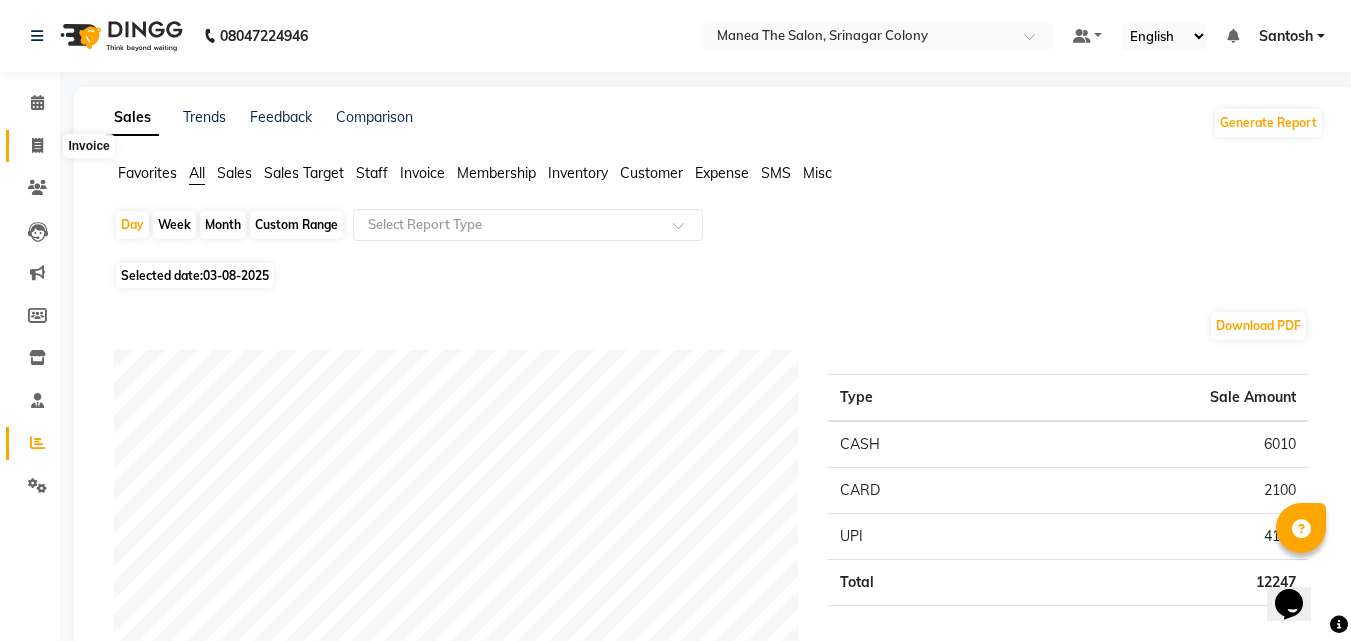 click 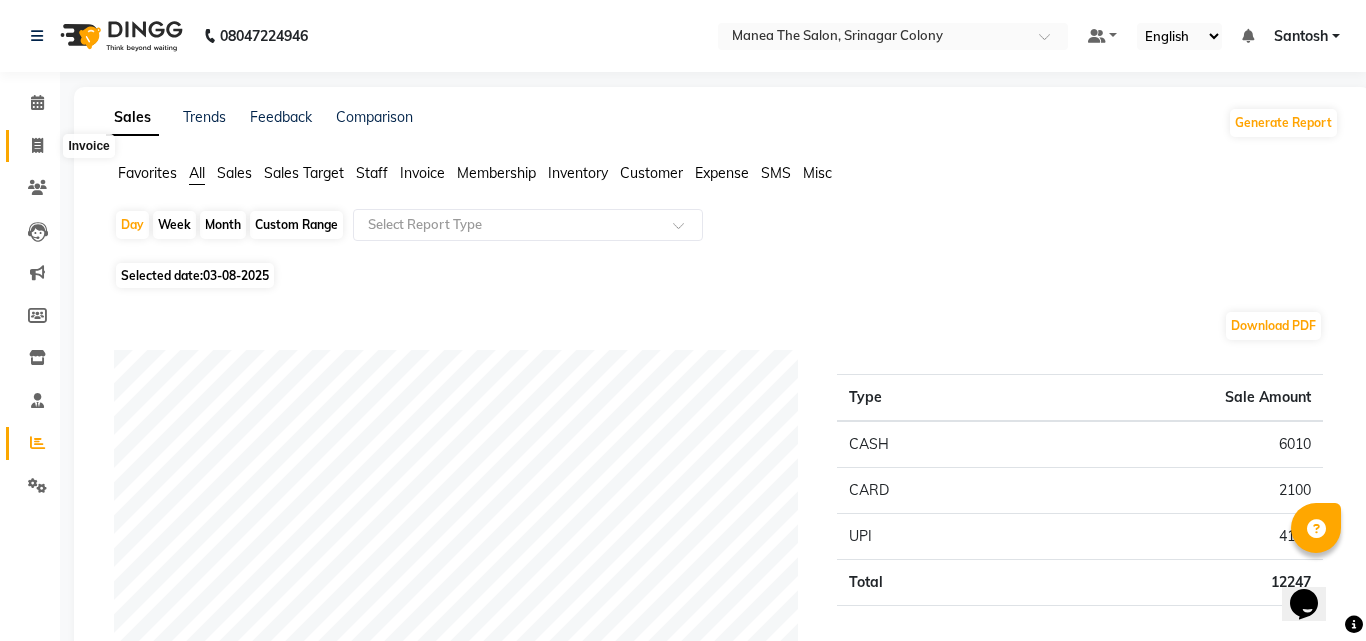 select on "5506" 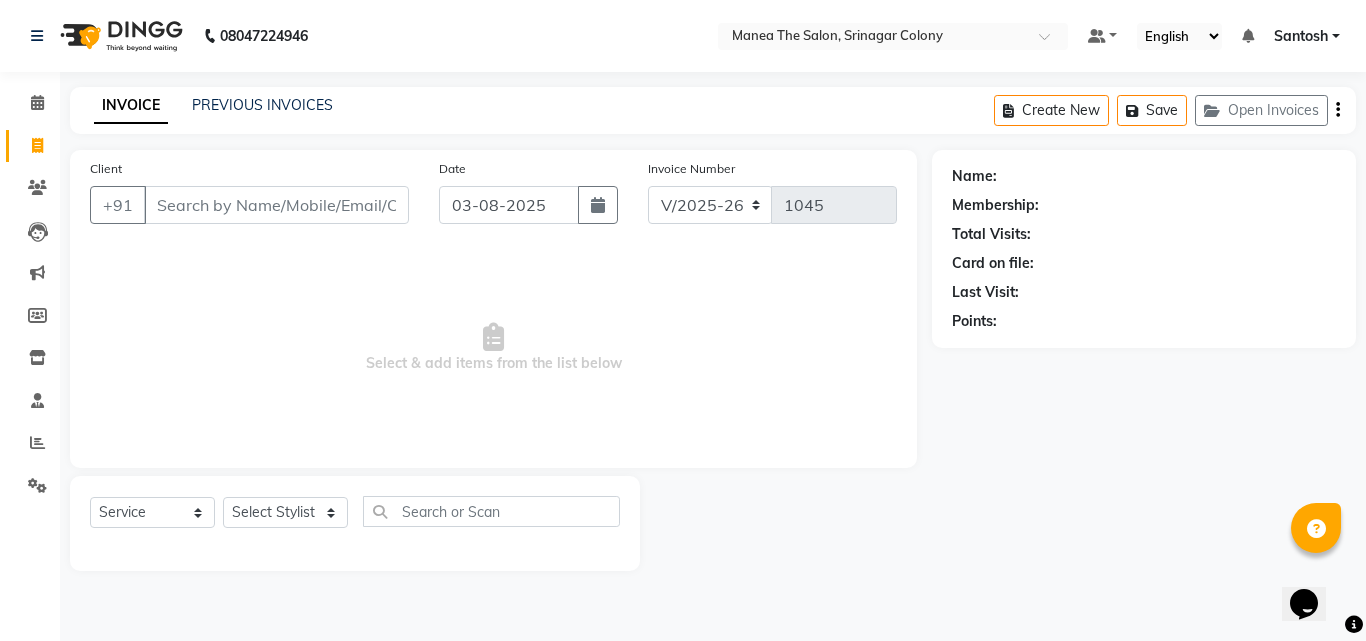 drag, startPoint x: 1365, startPoint y: 336, endPoint x: 1365, endPoint y: 4, distance: 332 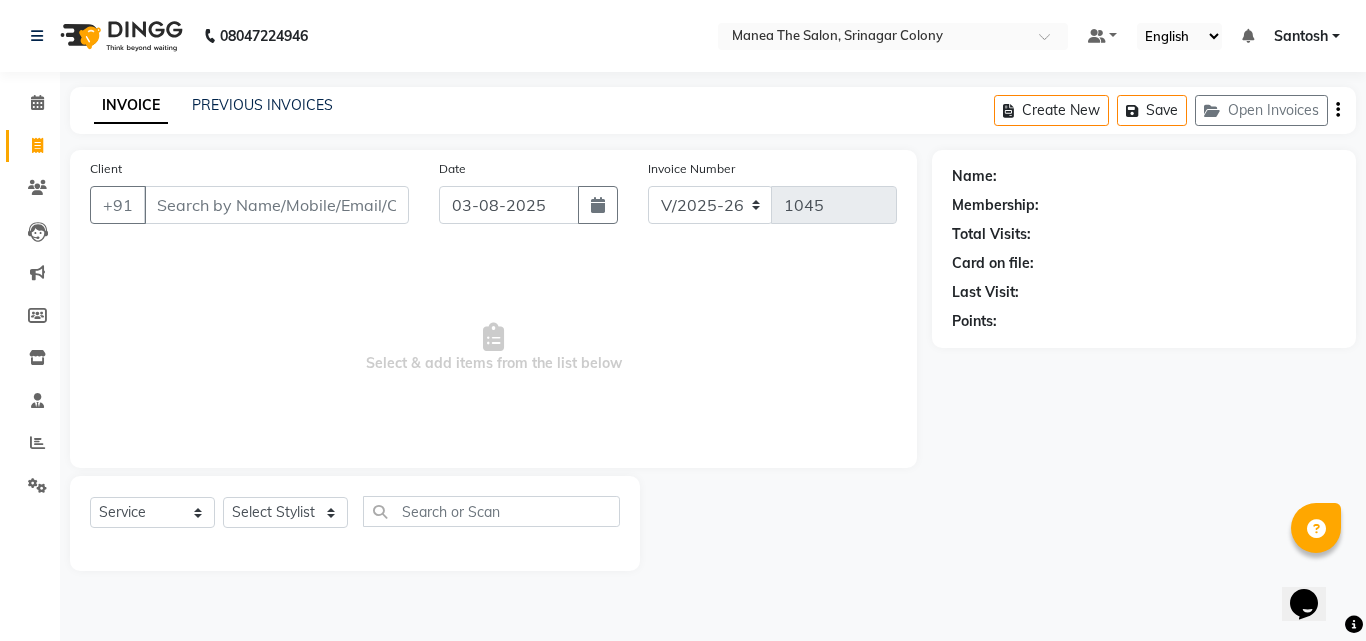 click on "INVOICE PREVIOUS INVOICES Create New   Save   Open Invoices  Client +91 Date 03-08-2025 Invoice Number V/2025 V/2025-26 1045  Select & add items from the list below  Select  Service  Product  Membership  Package Voucher Prepaid Gift Card  Select Stylist [FIRST] [FIRST] [FIRST] Manager  [FIRST] [FIRST] [FIRST] [FIRST] [FIRST] [FIRST] [FIRST] Name: Membership: Total Visits: Card on file: Last Visit:  Points:" 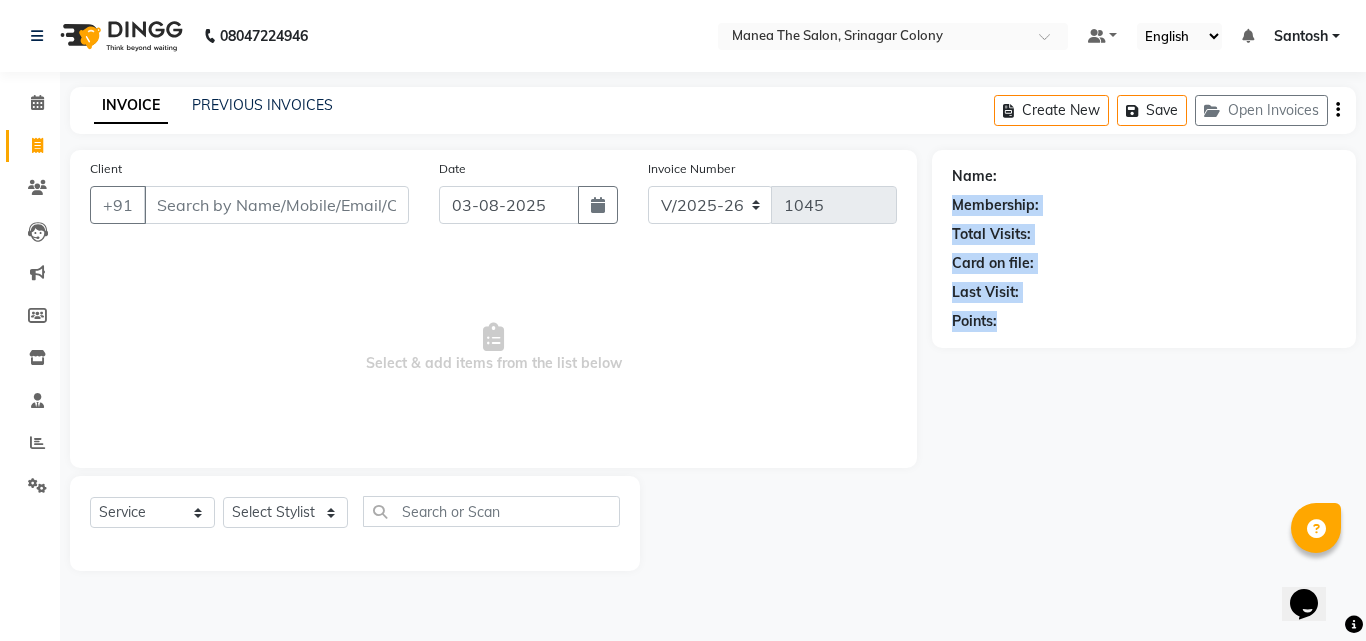 click on "Name: Membership: Total Visits: Card on file: Last Visit:  Points:" 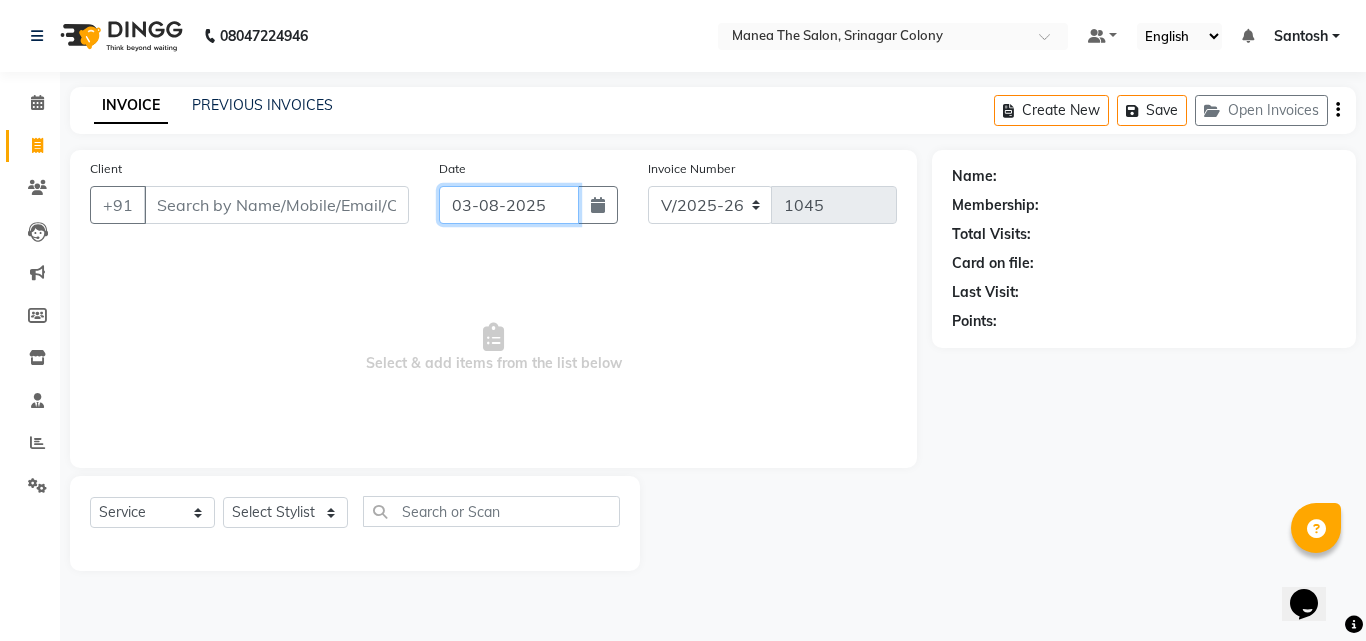 click on "03-08-2025" 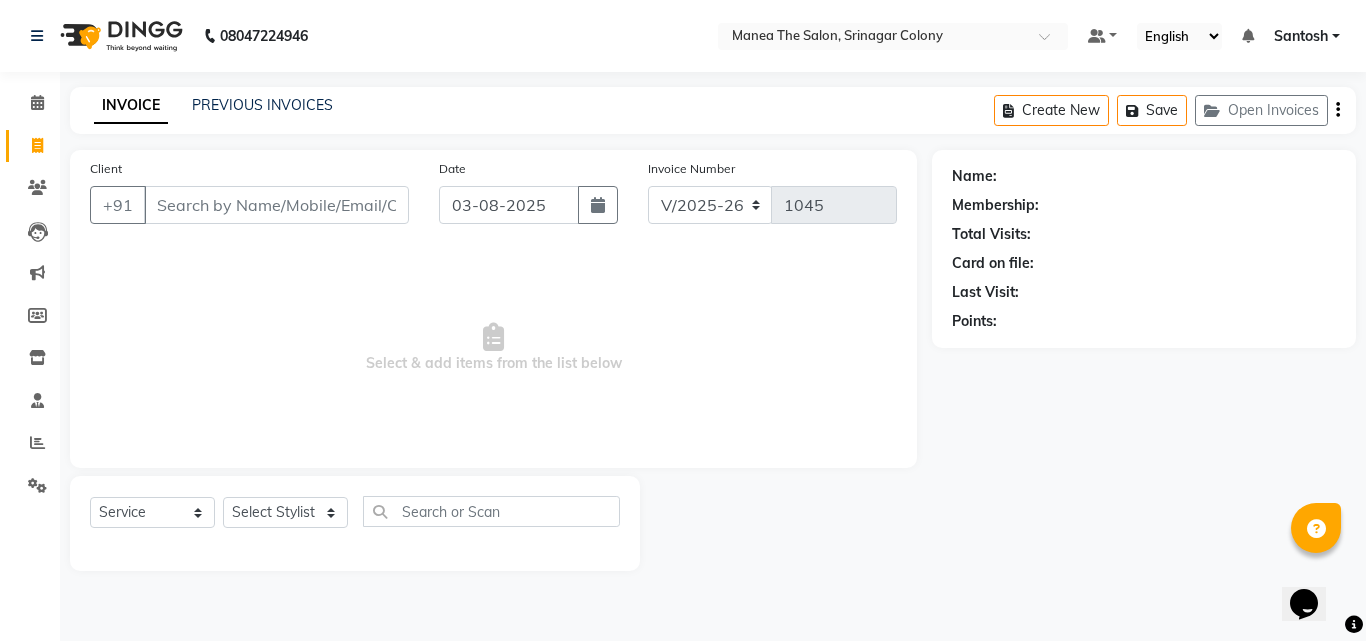 select on "8" 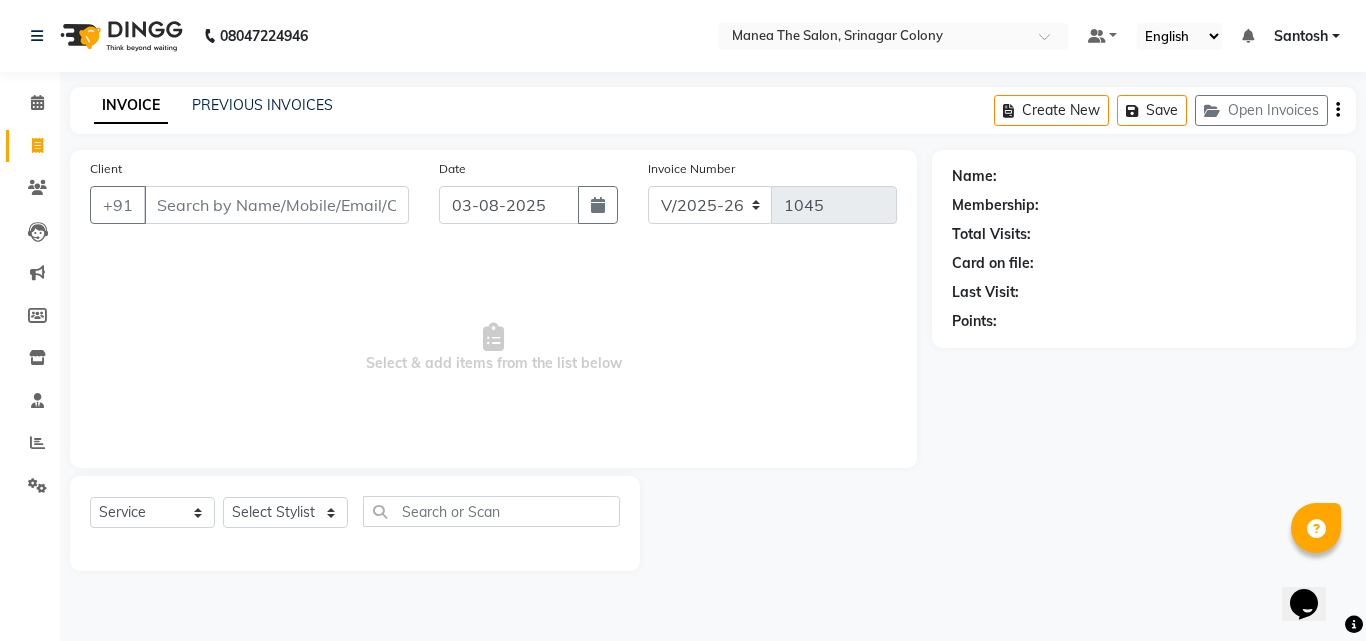 select on "2025" 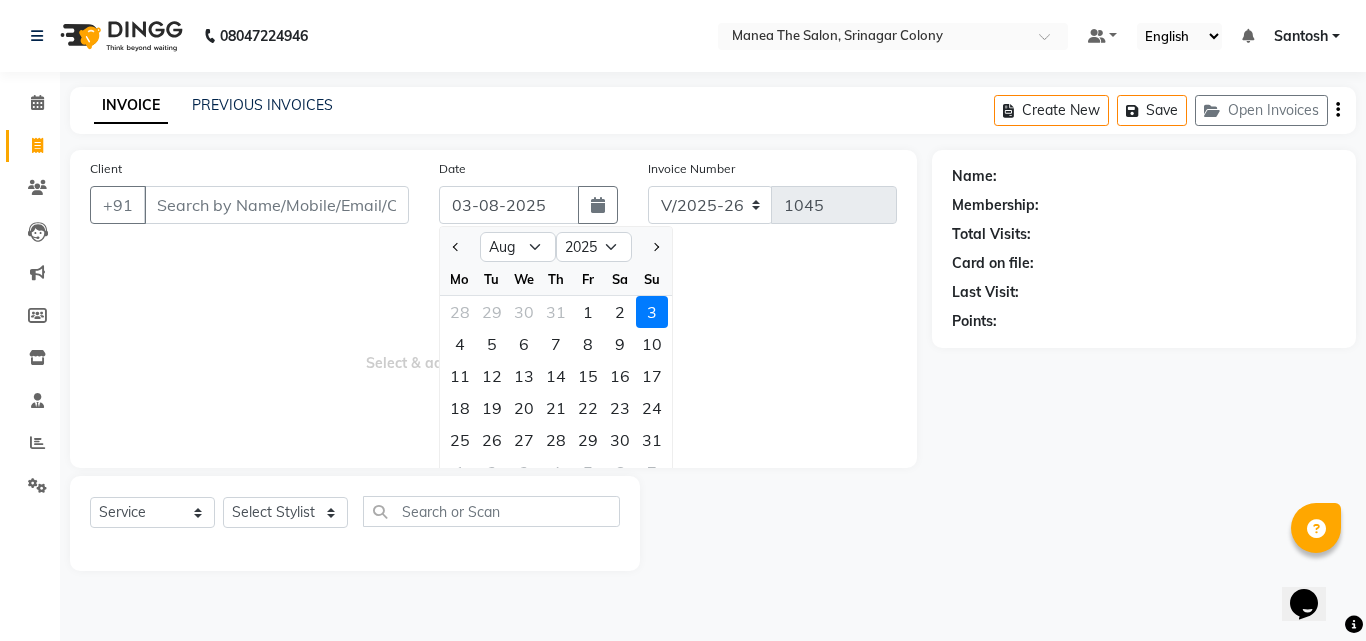 drag, startPoint x: 894, startPoint y: 620, endPoint x: 720, endPoint y: 583, distance: 177.89041 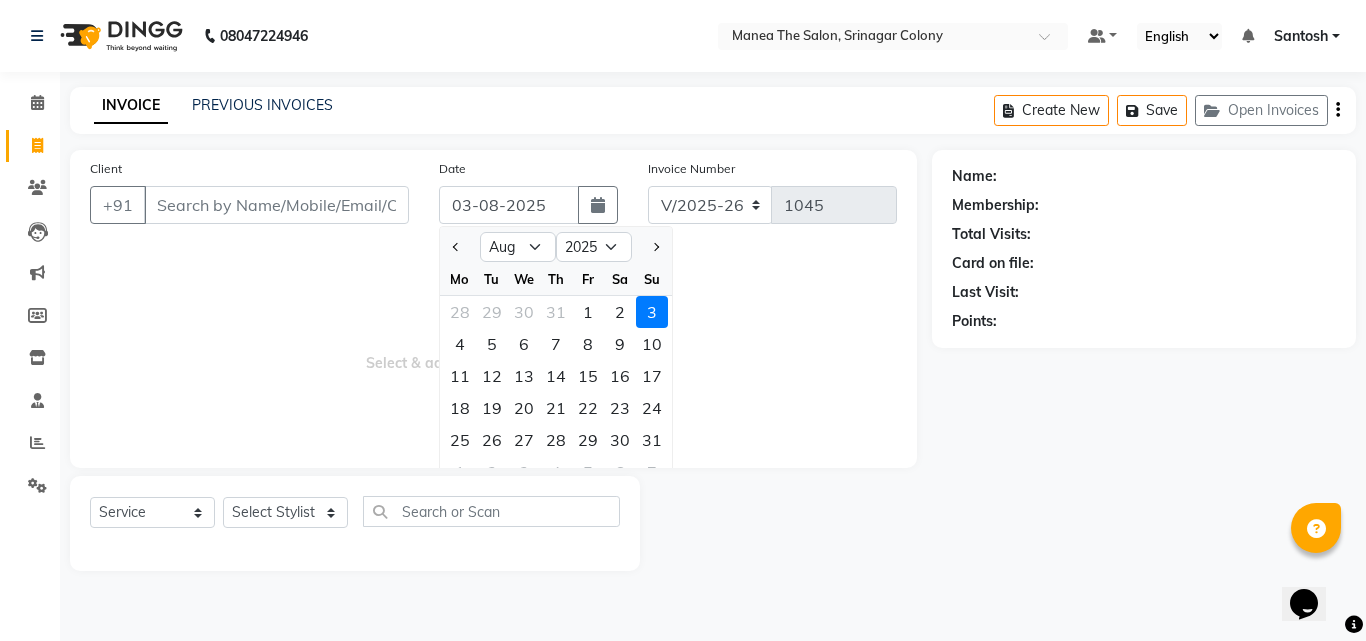 click on "Select Location × Manea The Salon, Srinagar Colony Default Panel My Panel English ENGLISH Español العربية मराठी हिंदी ગુજરાતી தமிழ் 中文 Notifications nothing to show [FIRST]  Manage Profile Change Password Sign out  Version:3.15.11  ☀ Manea The Salon, Srinagar Colony  Calendar  Invoice  Clients  Leads   Marketing  Members  Inventory  Staff  Reports  Settings Completed InProgress Upcoming Dropped Tentative Check-In Confirm Bookings Generate Report Segments Page Builder INVOICE PREVIOUS INVOICES Create New   Save   Open Invoices  Client +91 Date 03-08-2025 Jan Feb Mar Apr May Jun Jul Aug Sep Oct Nov Dec 2015 2016 2017 2018 2019 2020 2021 2022 2023 2024 2025 2026 2027 2028 2029 2030 2031 2032 2033 2034 2035 Mo Tu We Th Fr Sa Su 28 29 30 31 1 2 3 4 5 6 7 8 9 10 11 12 13 14 15 16 17 18 19 20 21 22 23 24 25 26 27 28 29 30 31 1 2 3 4 5 6 7 Invoice Number V/2025 V/2025-26 1045  Select & add items from the list below  Select  Service  Product" at bounding box center [683, 320] 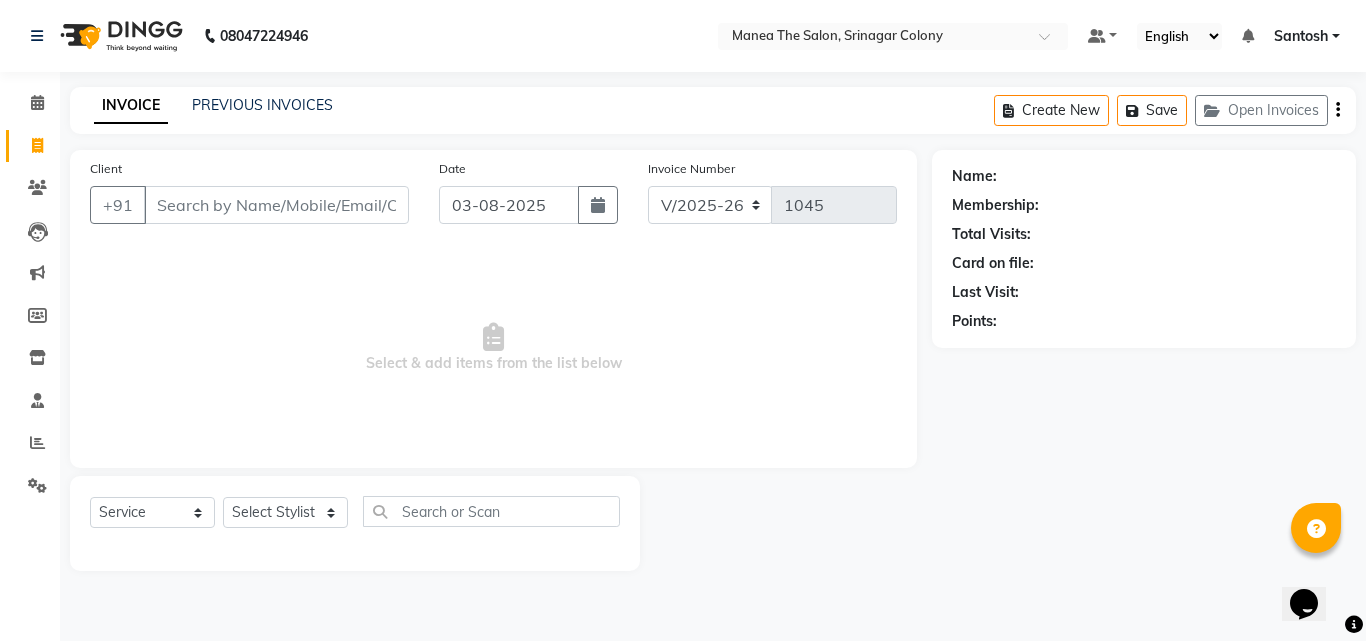 click 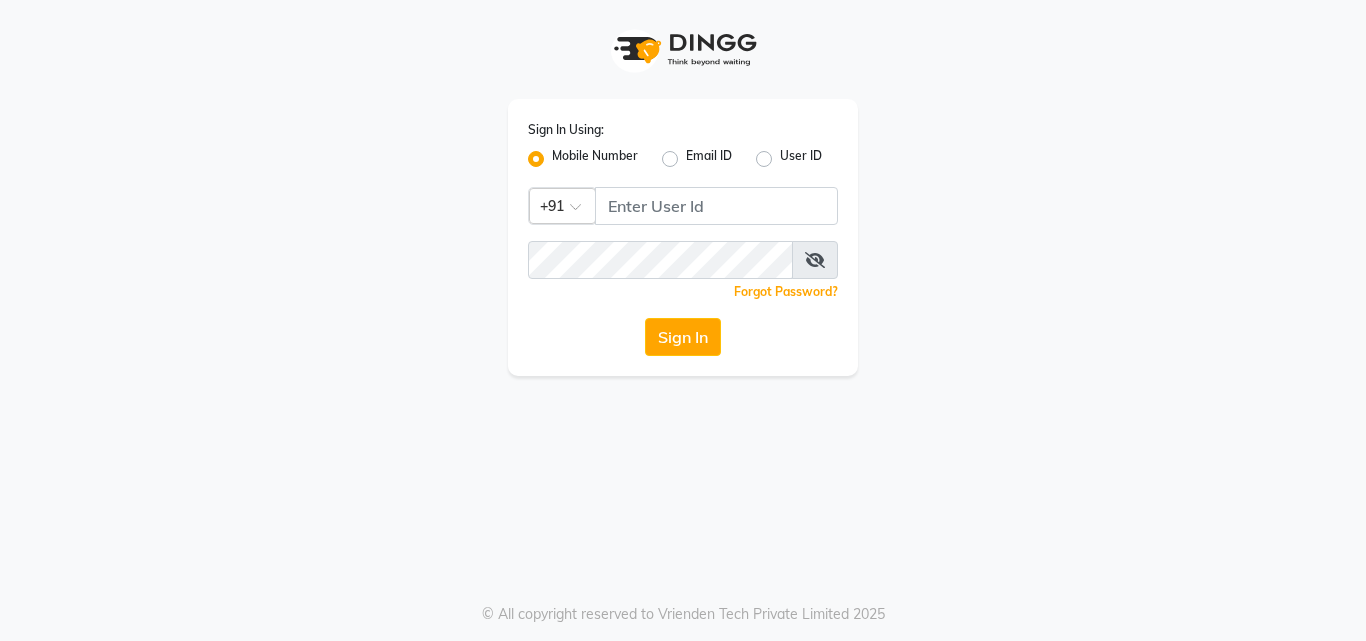scroll, scrollTop: 0, scrollLeft: 0, axis: both 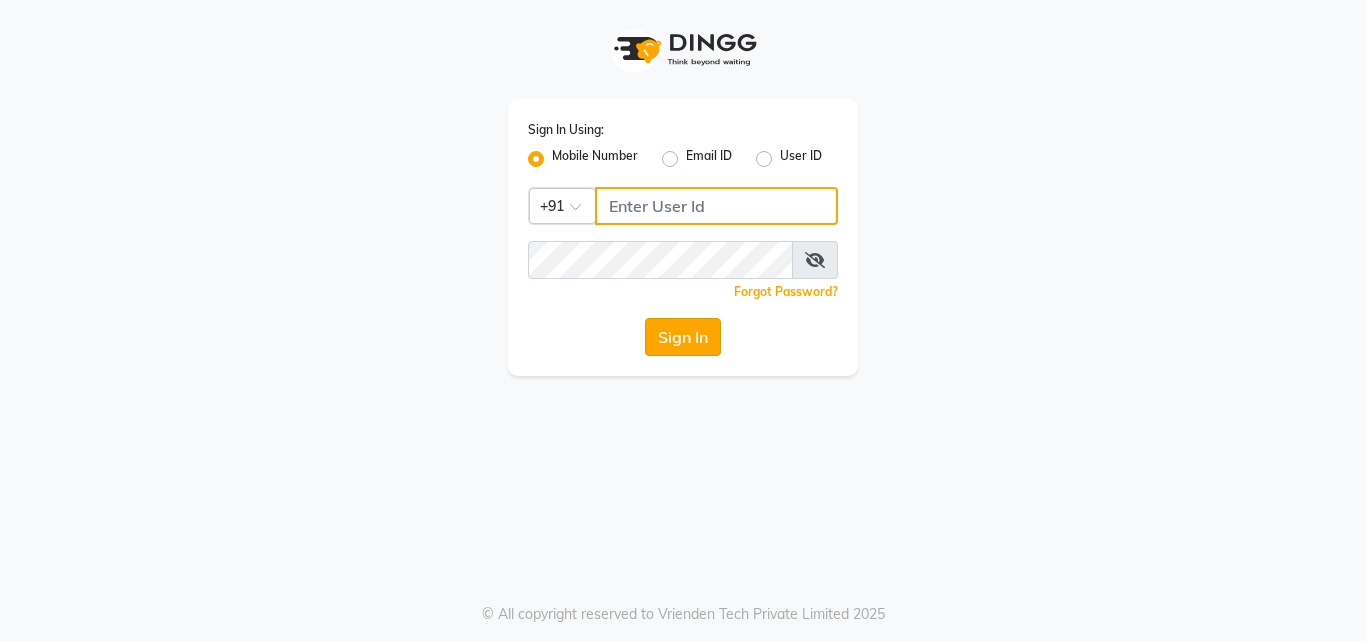type on "[PHONE]" 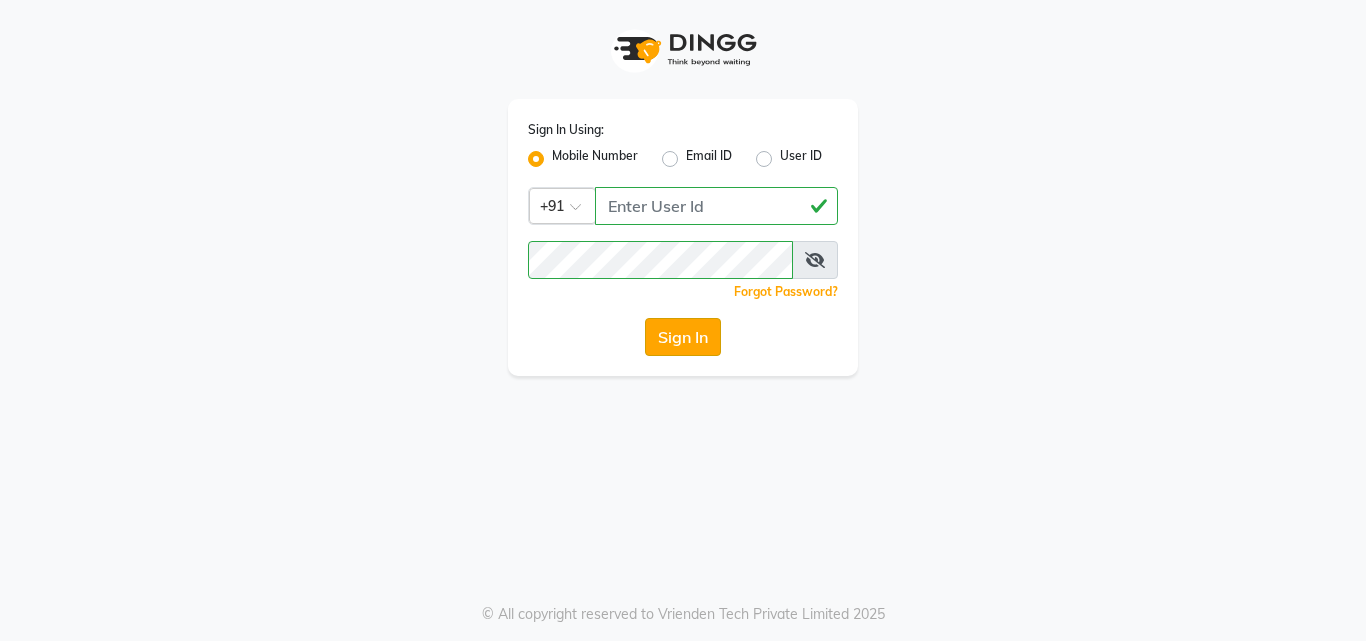 click on "Sign In" 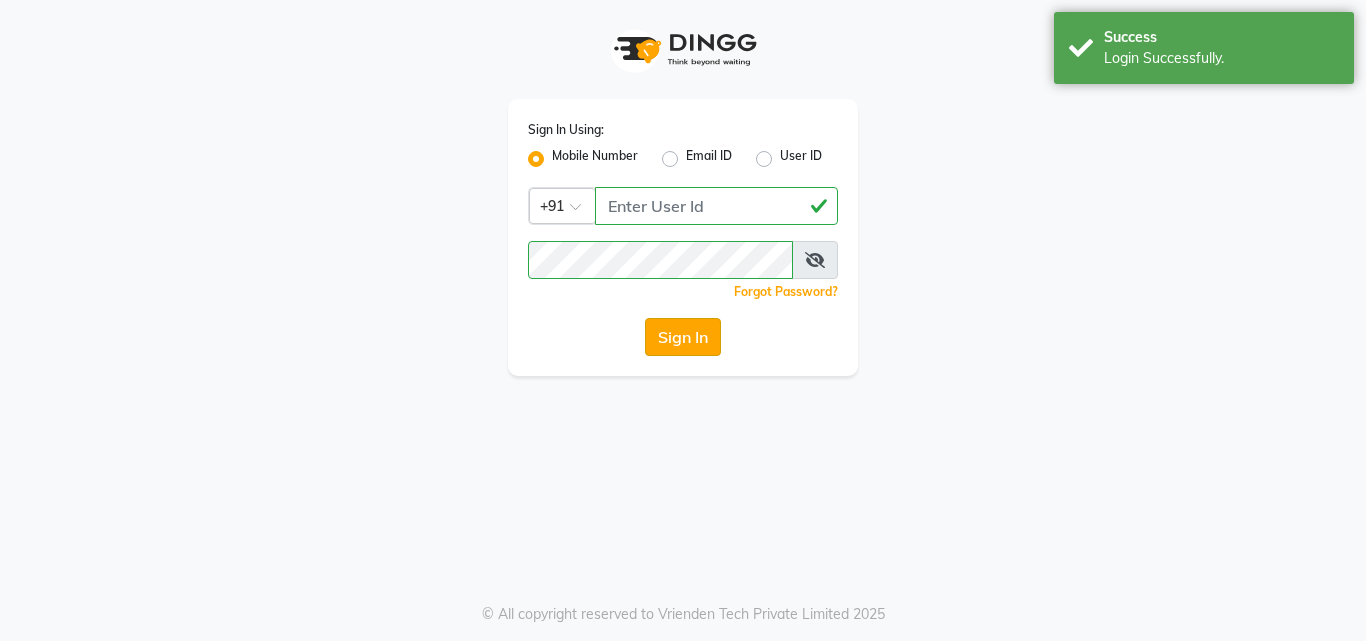 select on "service" 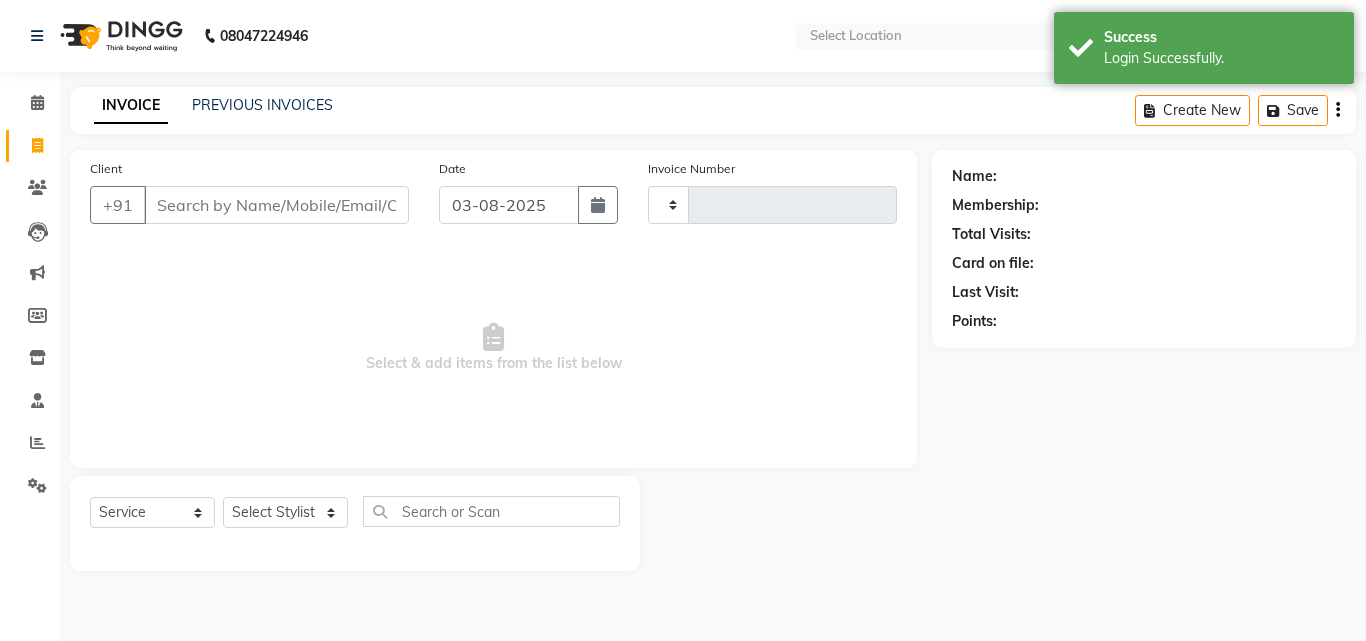 type on "1045" 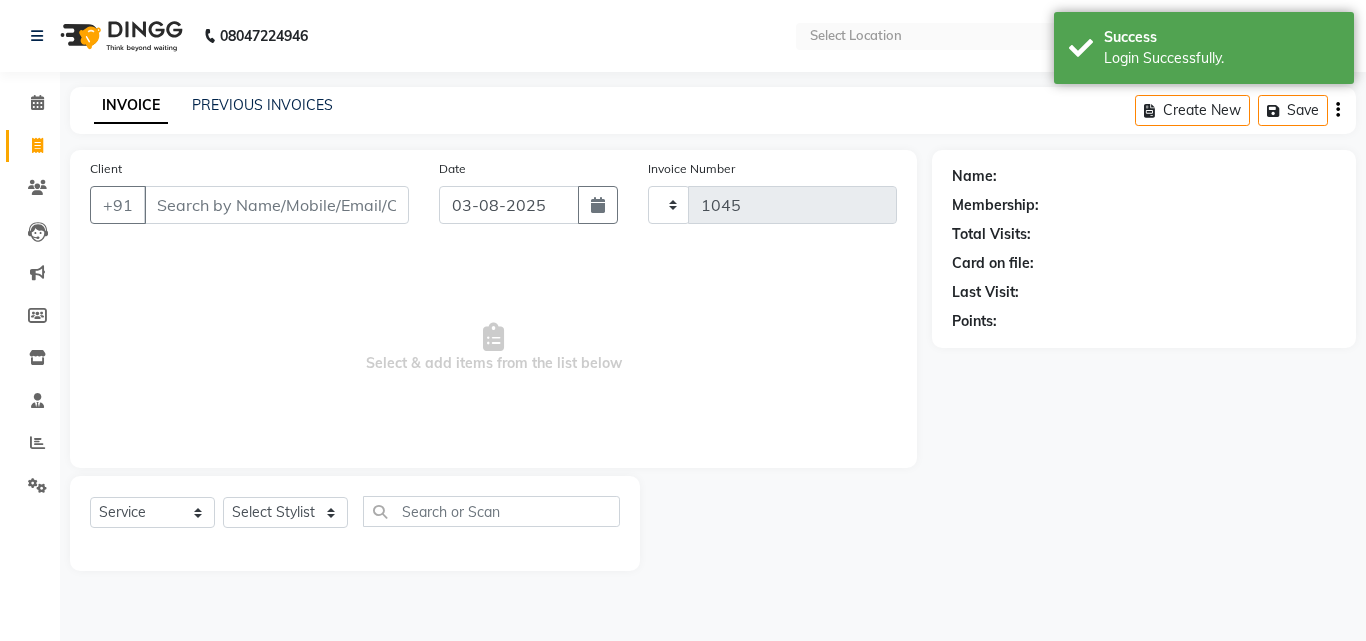 select on "en" 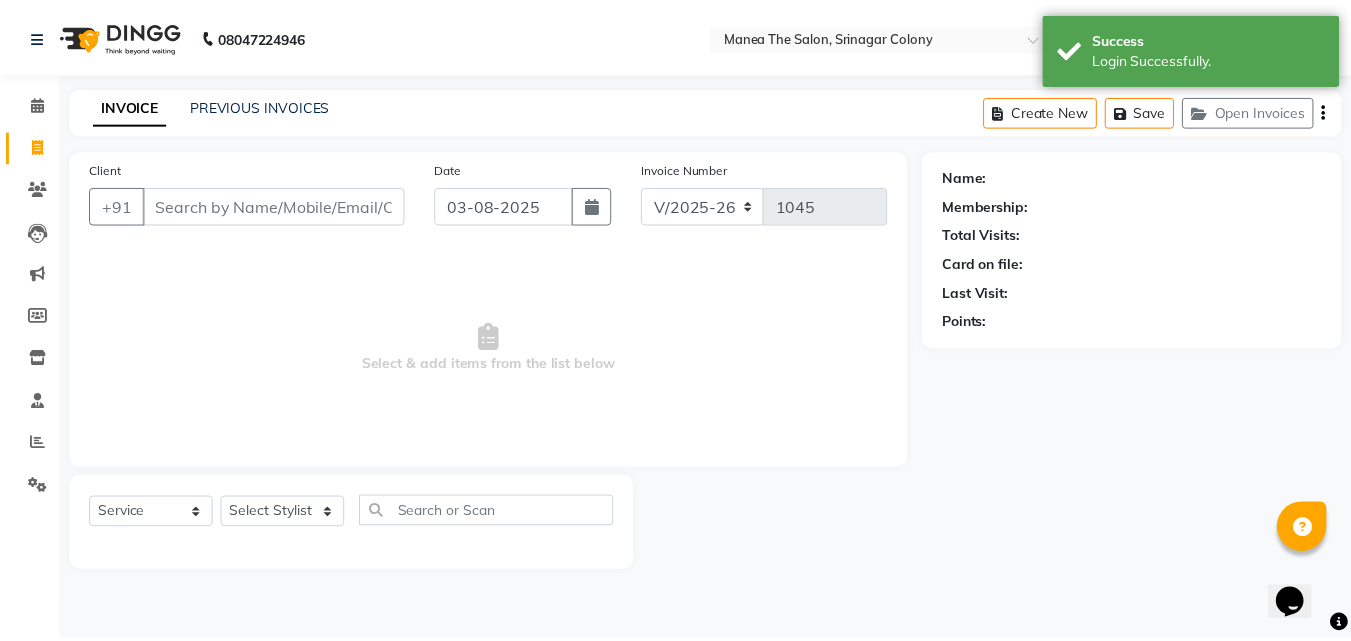 scroll, scrollTop: 0, scrollLeft: 0, axis: both 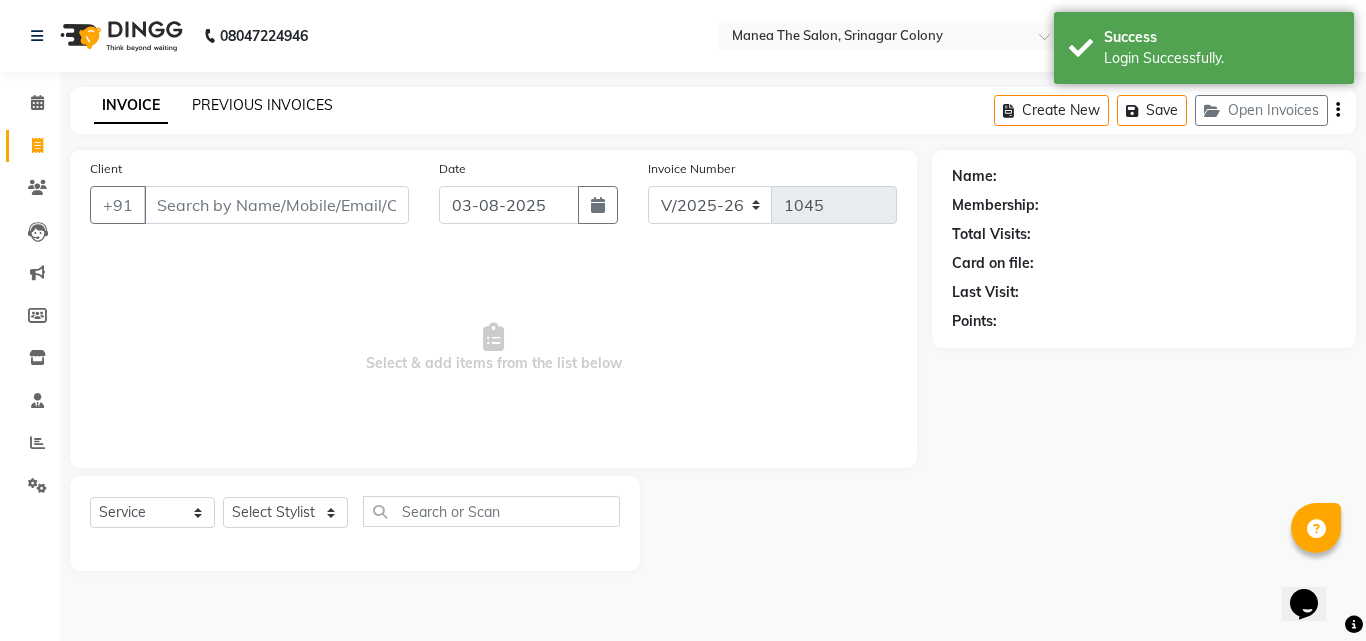 click on "PREVIOUS INVOICES" 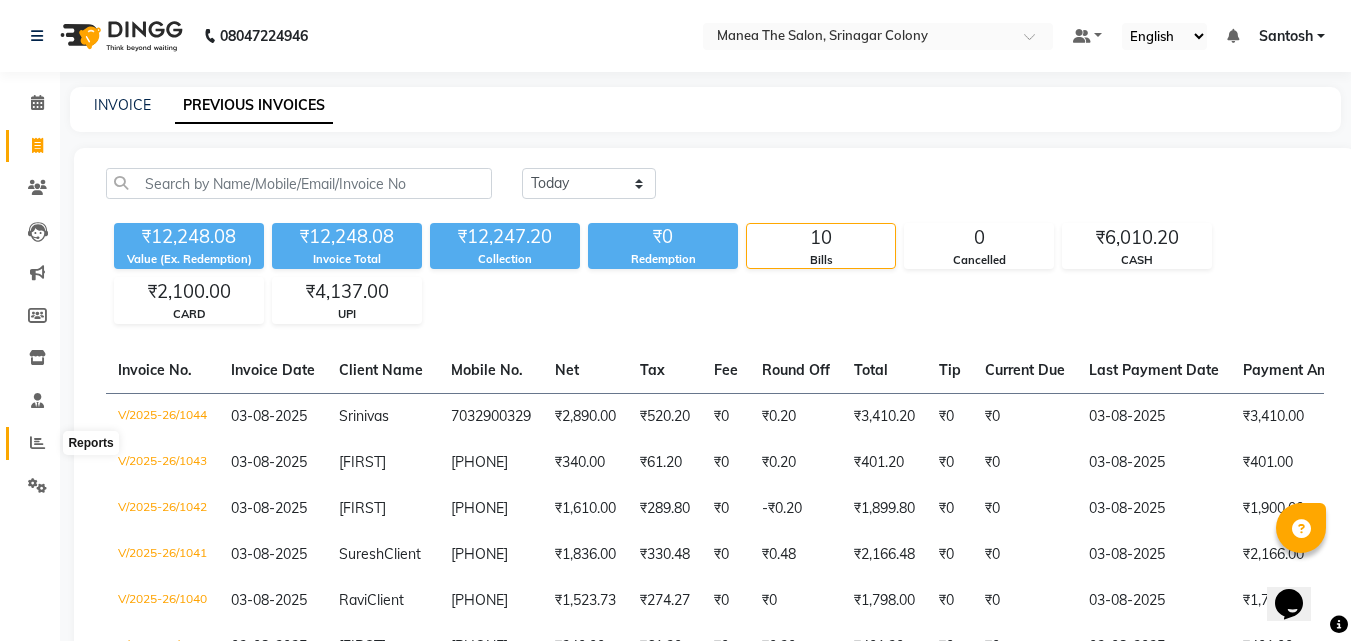 click 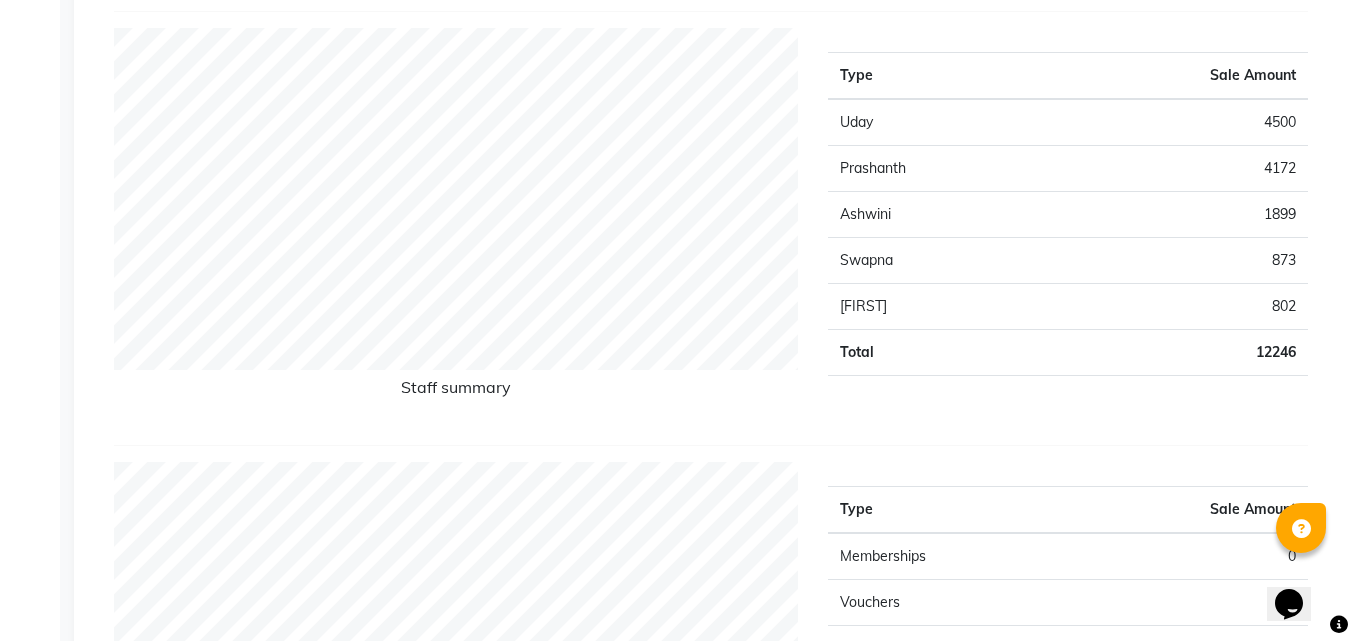 scroll, scrollTop: 800, scrollLeft: 0, axis: vertical 